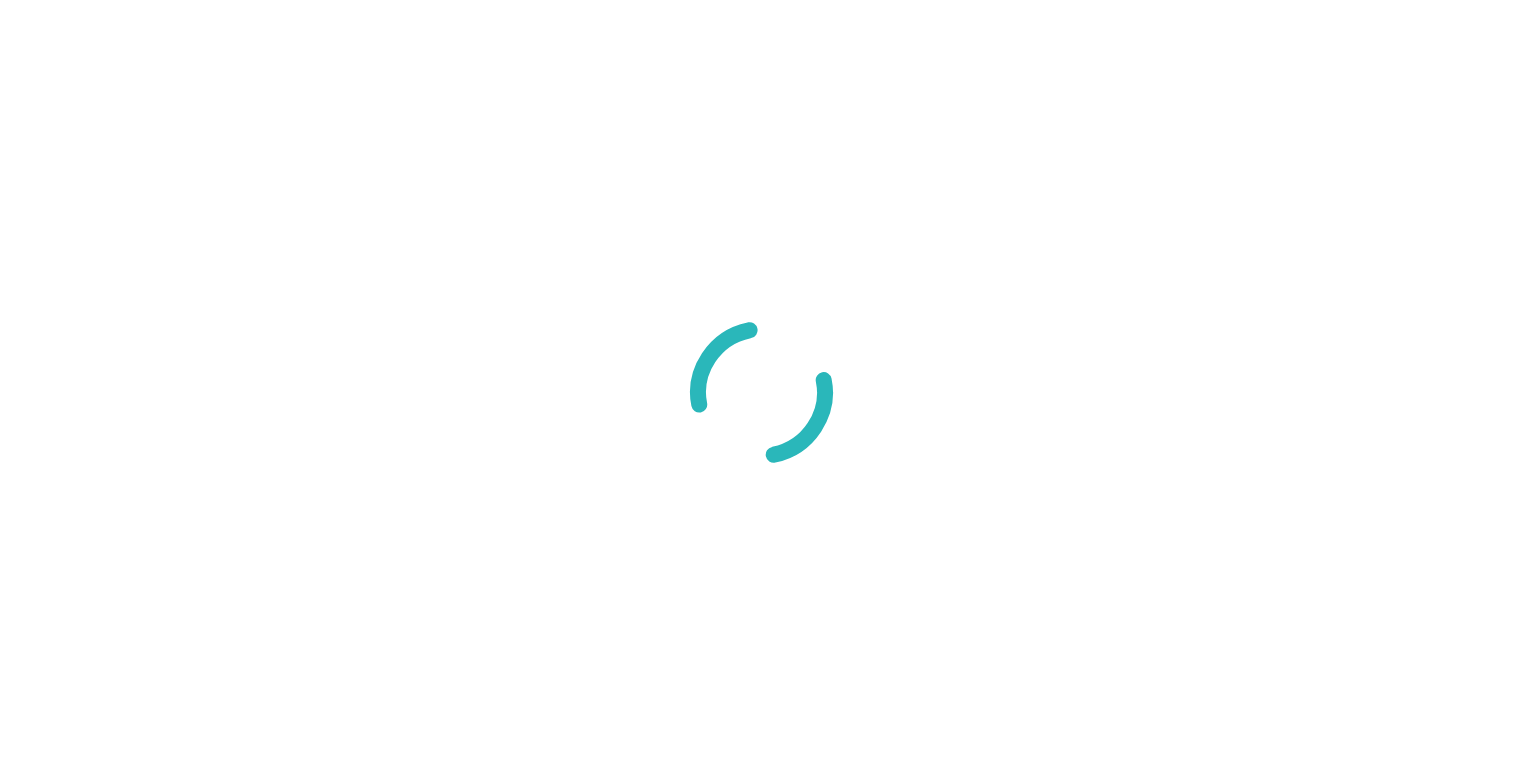 scroll, scrollTop: 0, scrollLeft: 0, axis: both 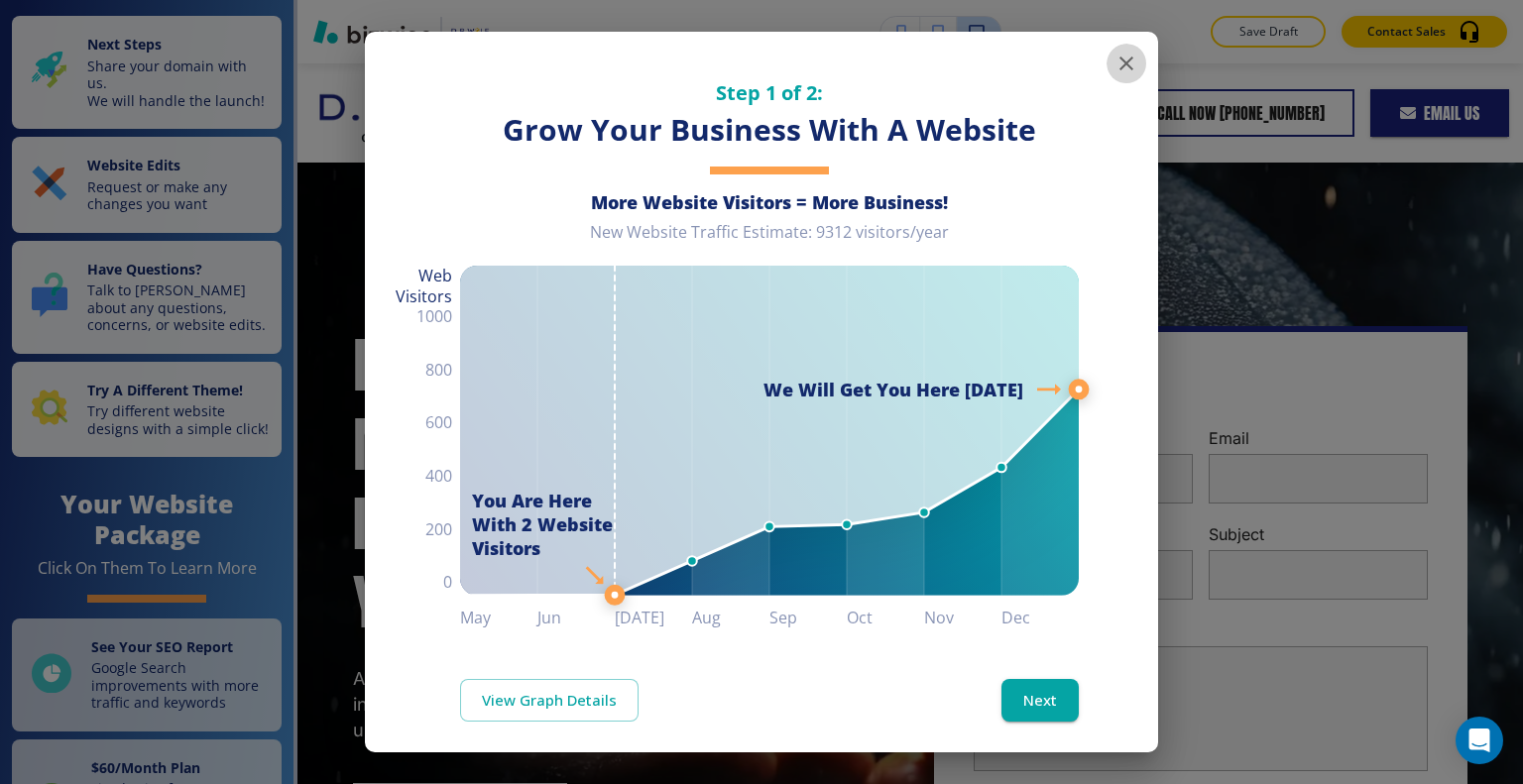 click 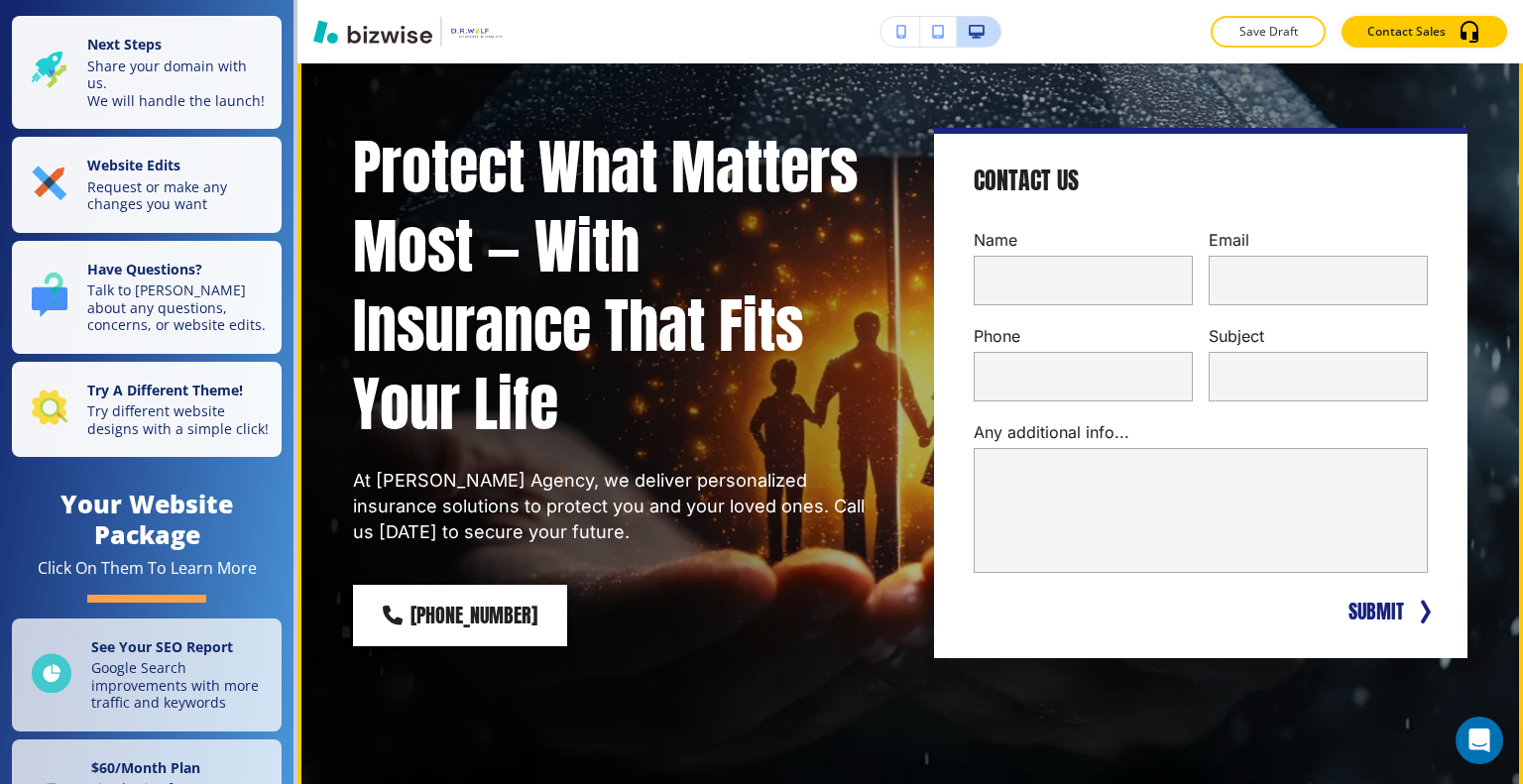 scroll, scrollTop: 99, scrollLeft: 0, axis: vertical 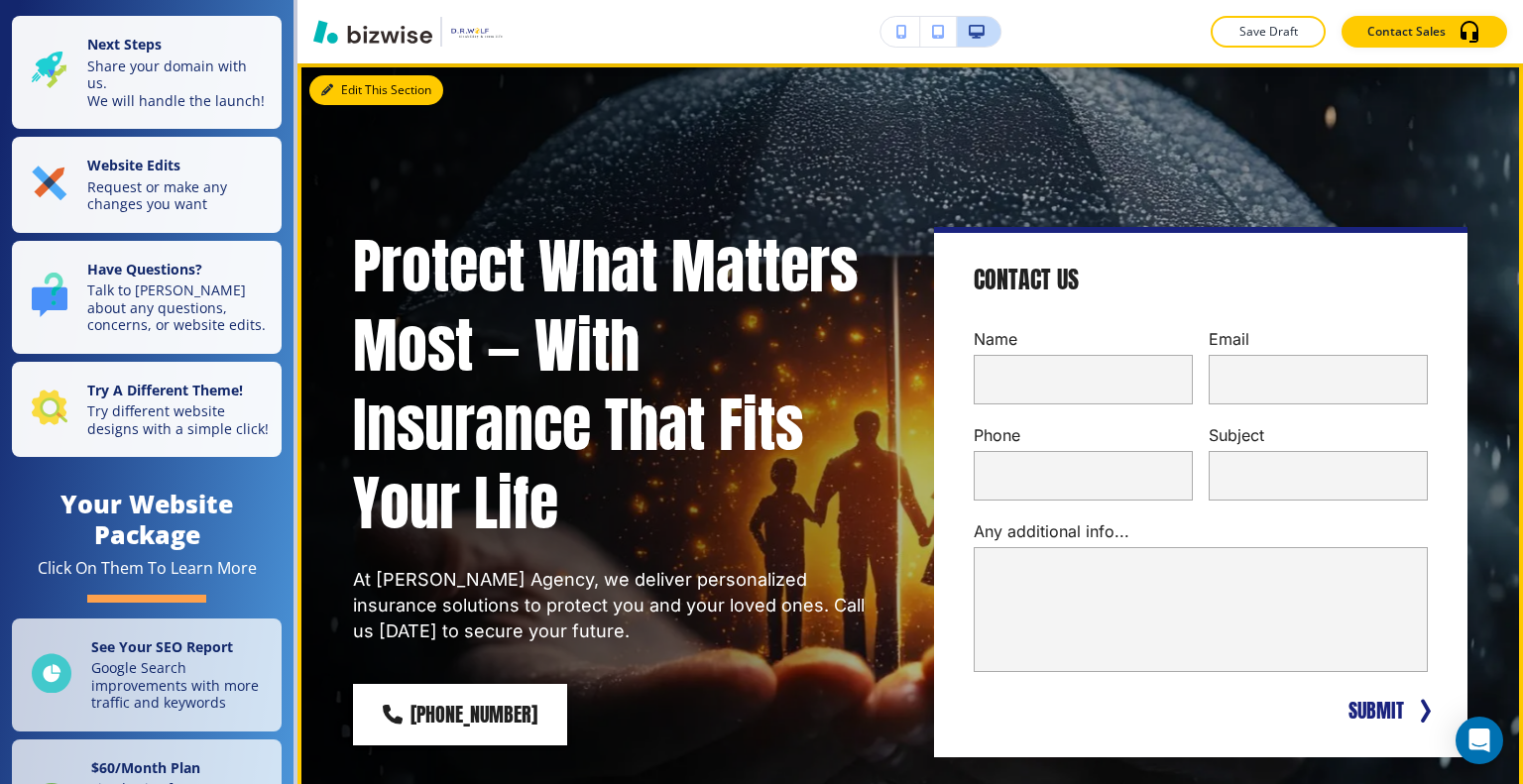 click on "Edit This Section" at bounding box center (376, 90) 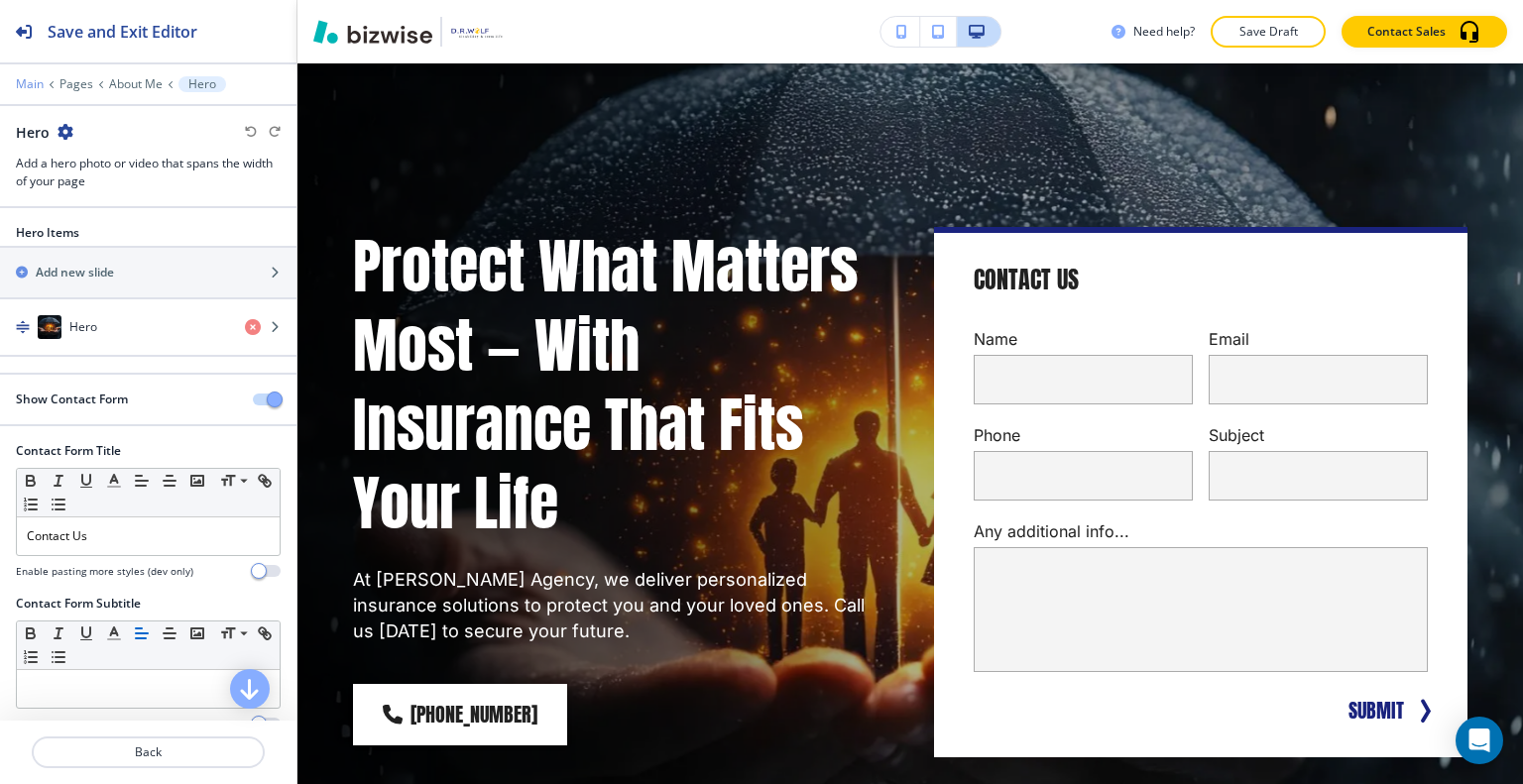 click on "Main" at bounding box center [30, 84] 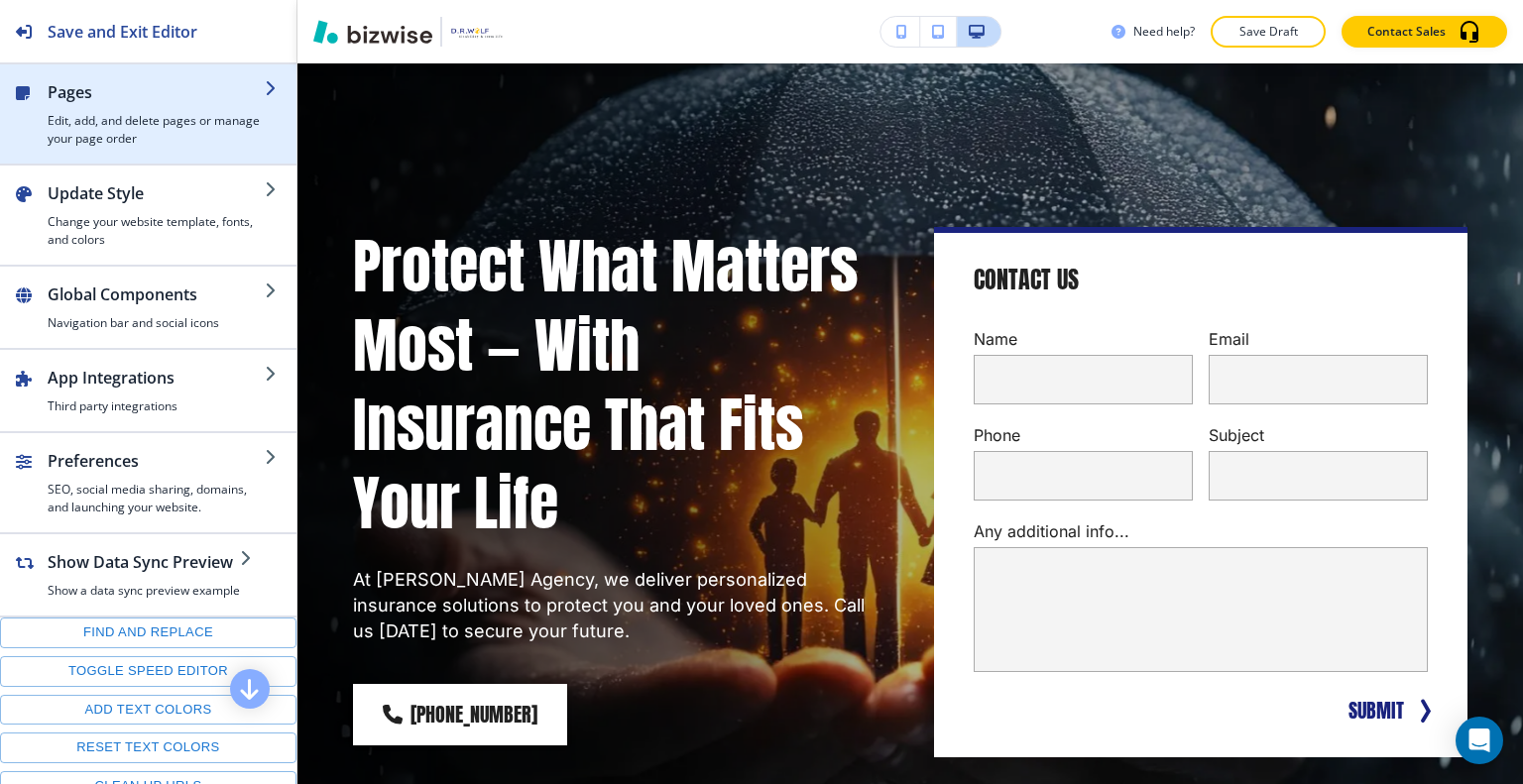 click on "Pages" at bounding box center [156, 92] 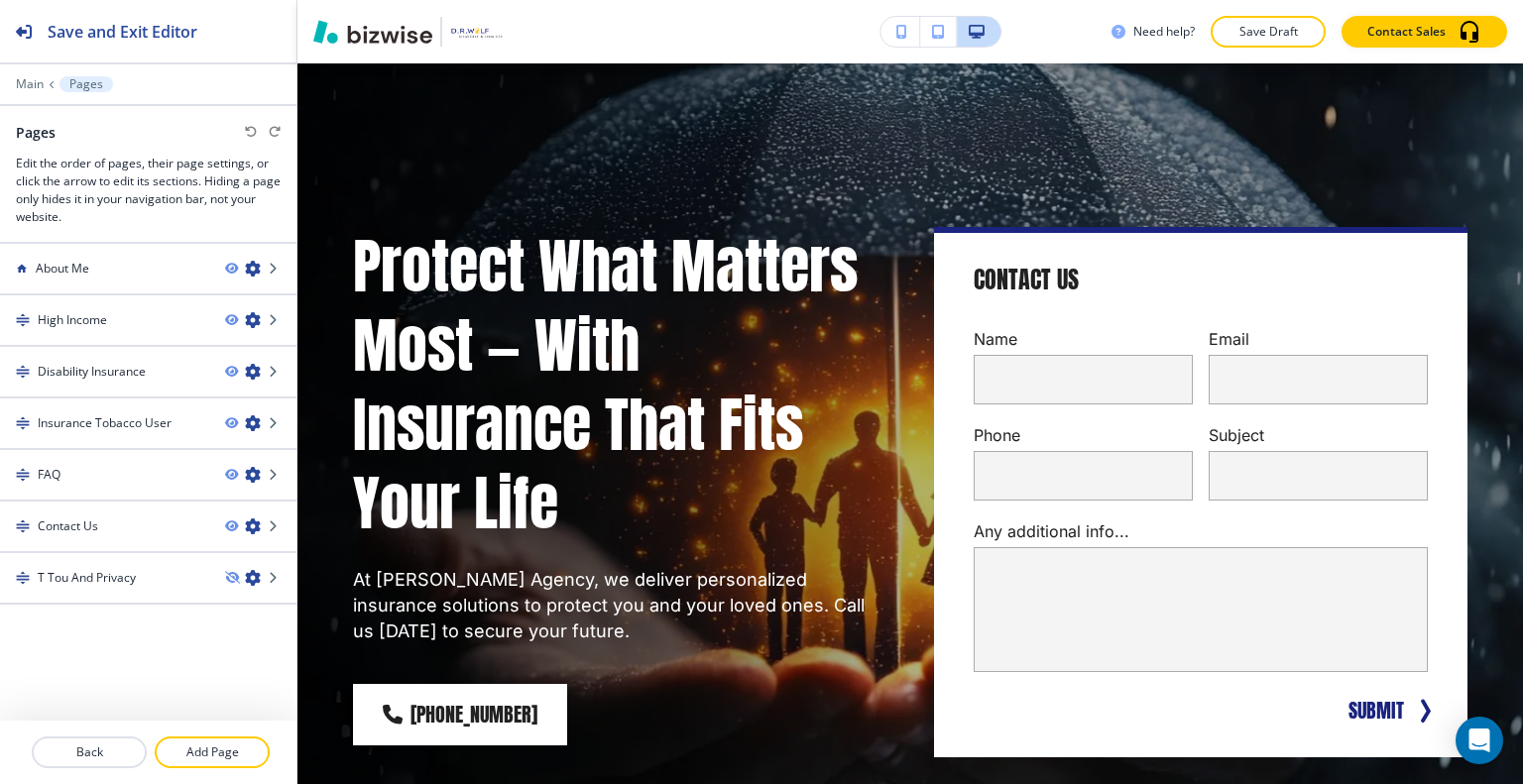 click at bounding box center [148, 98] 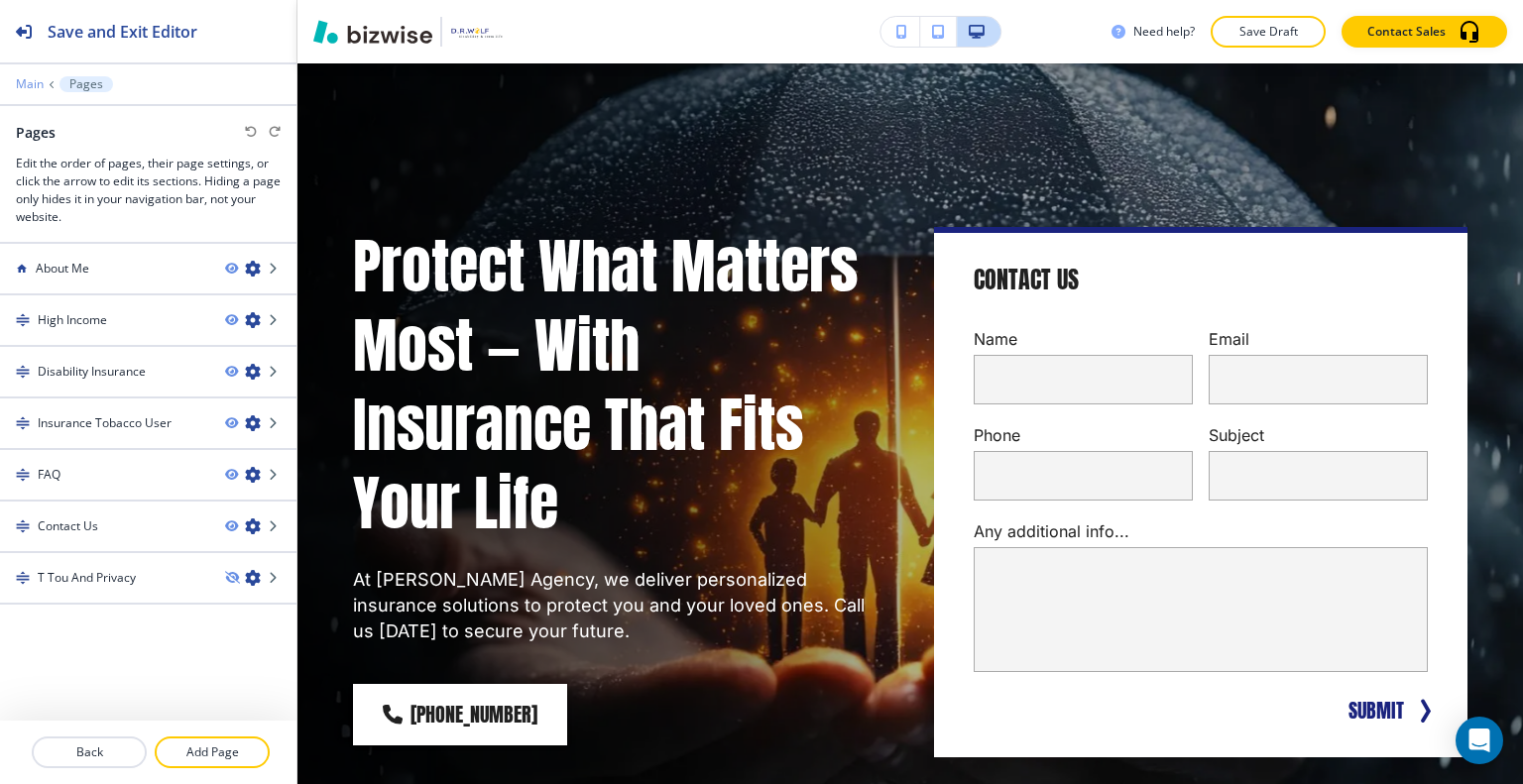 click on "Main" at bounding box center (30, 84) 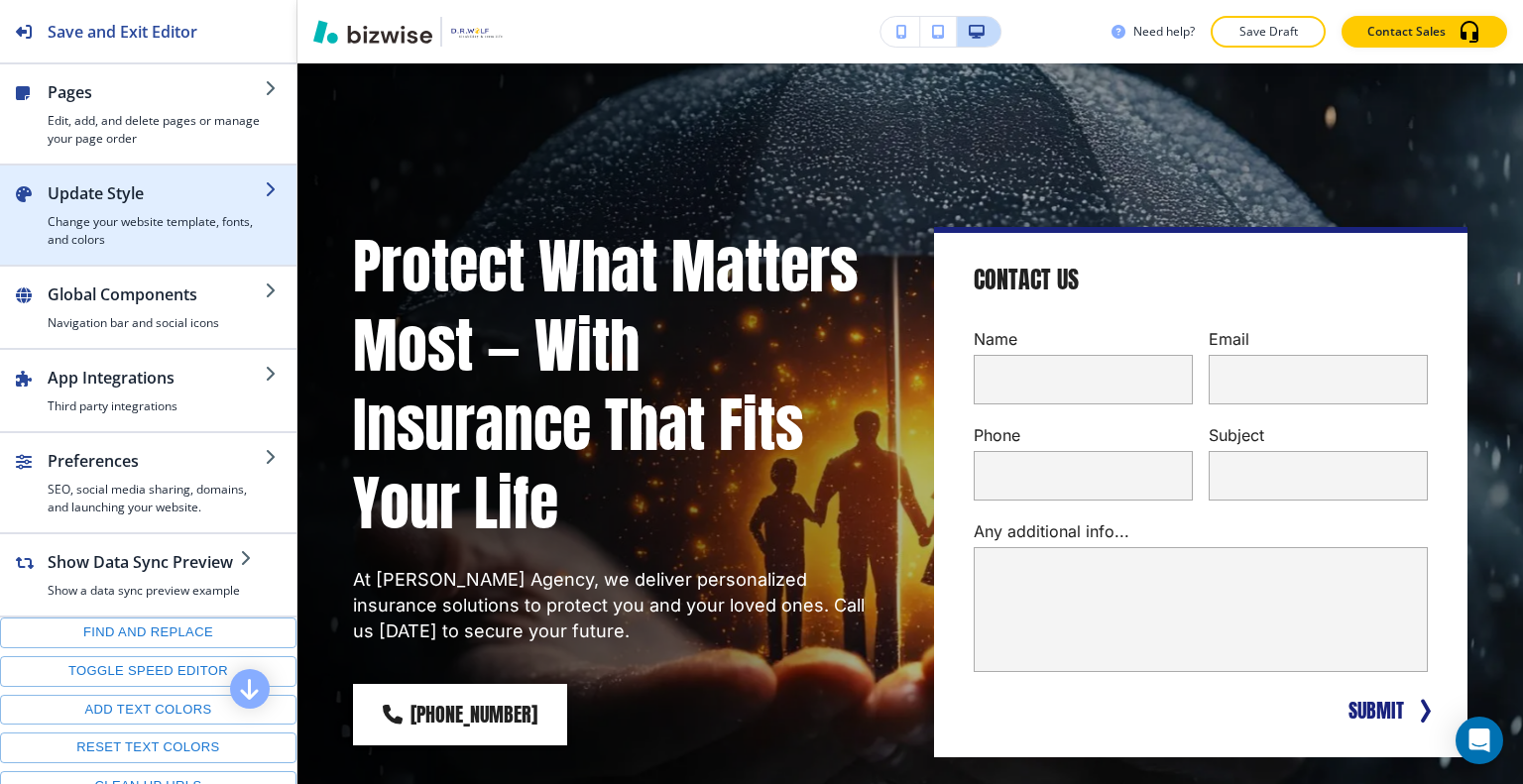 click on "Update Style" at bounding box center (156, 193) 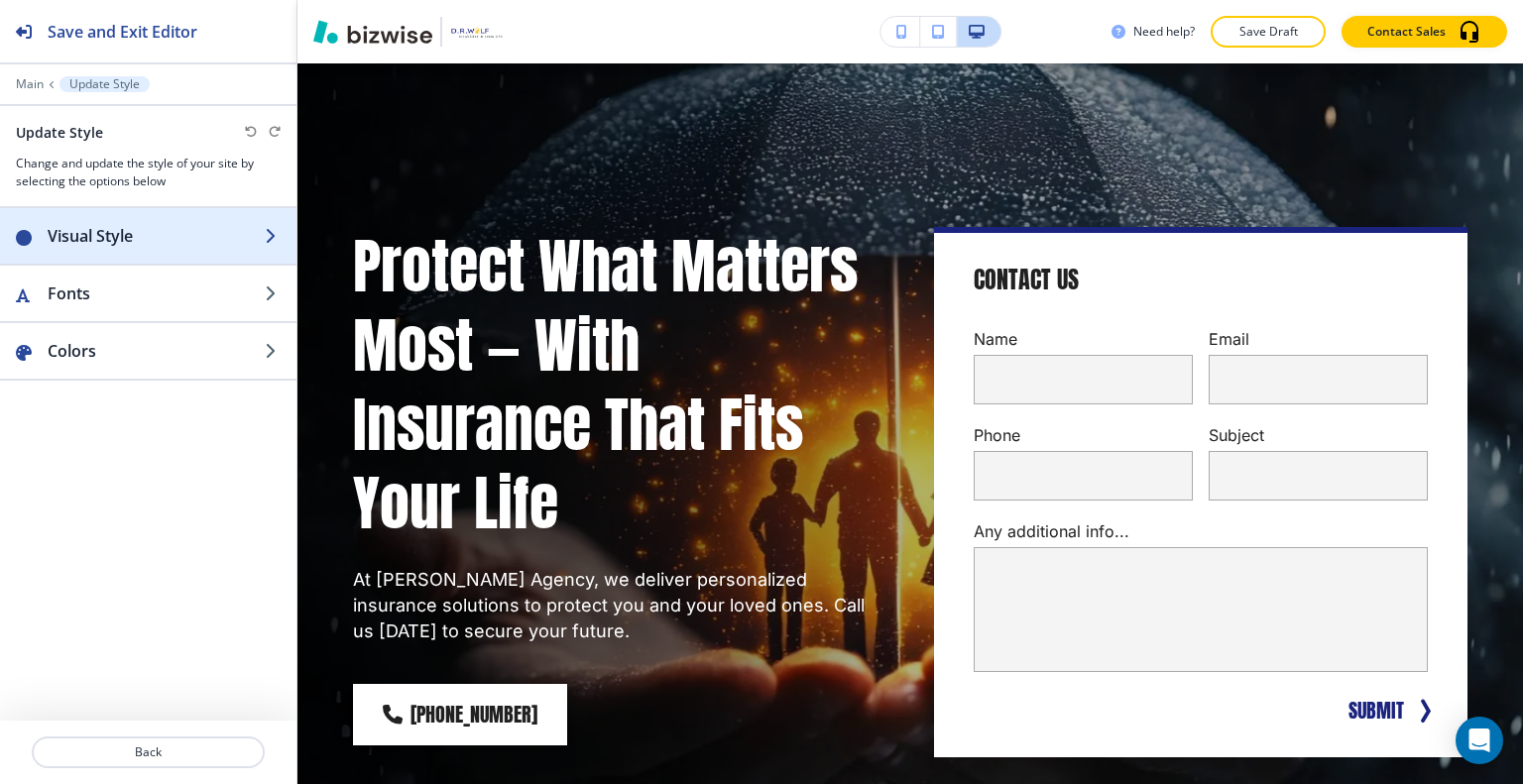 click on "Visual Style" at bounding box center (156, 236) 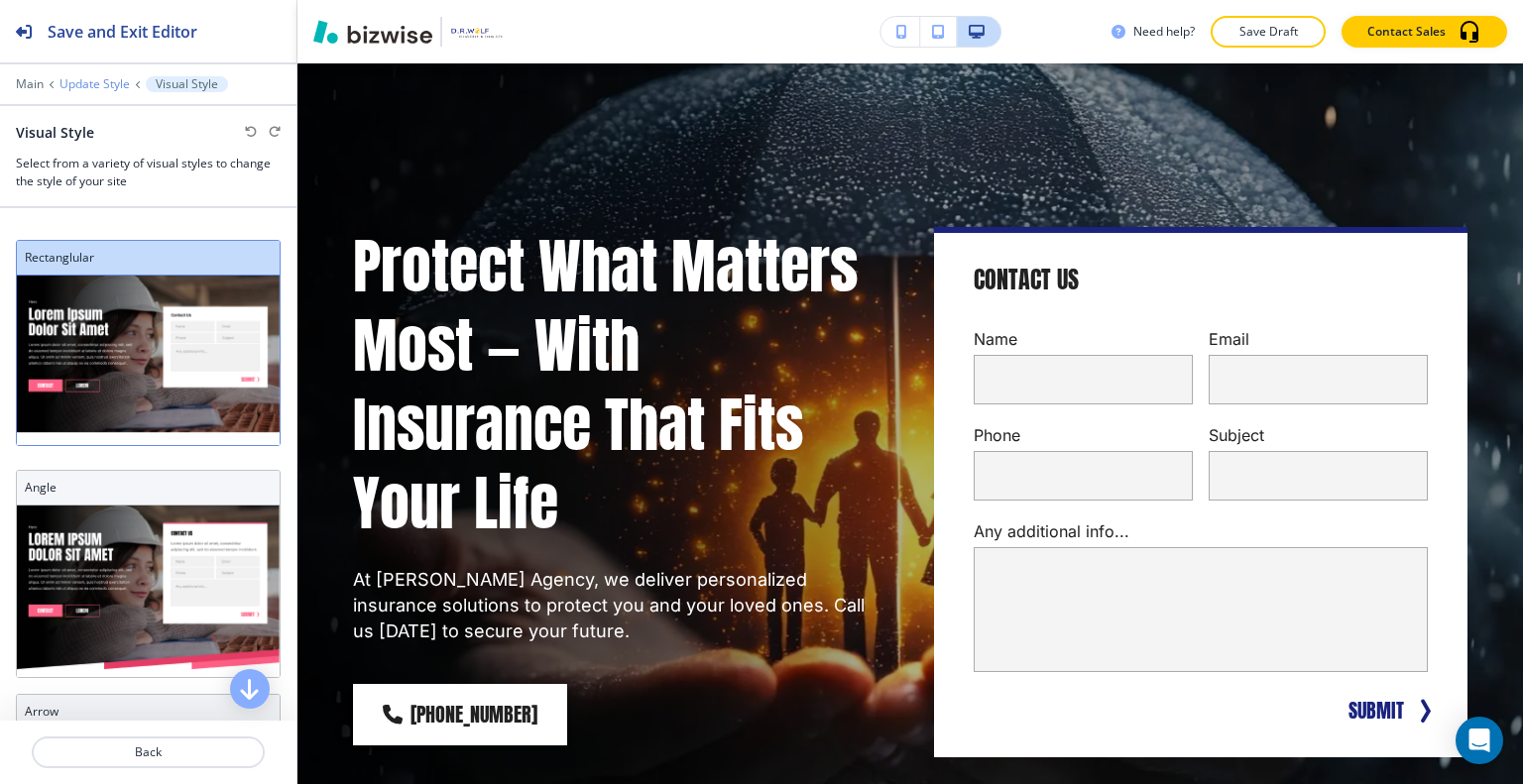click on "Update Style" at bounding box center (94, 84) 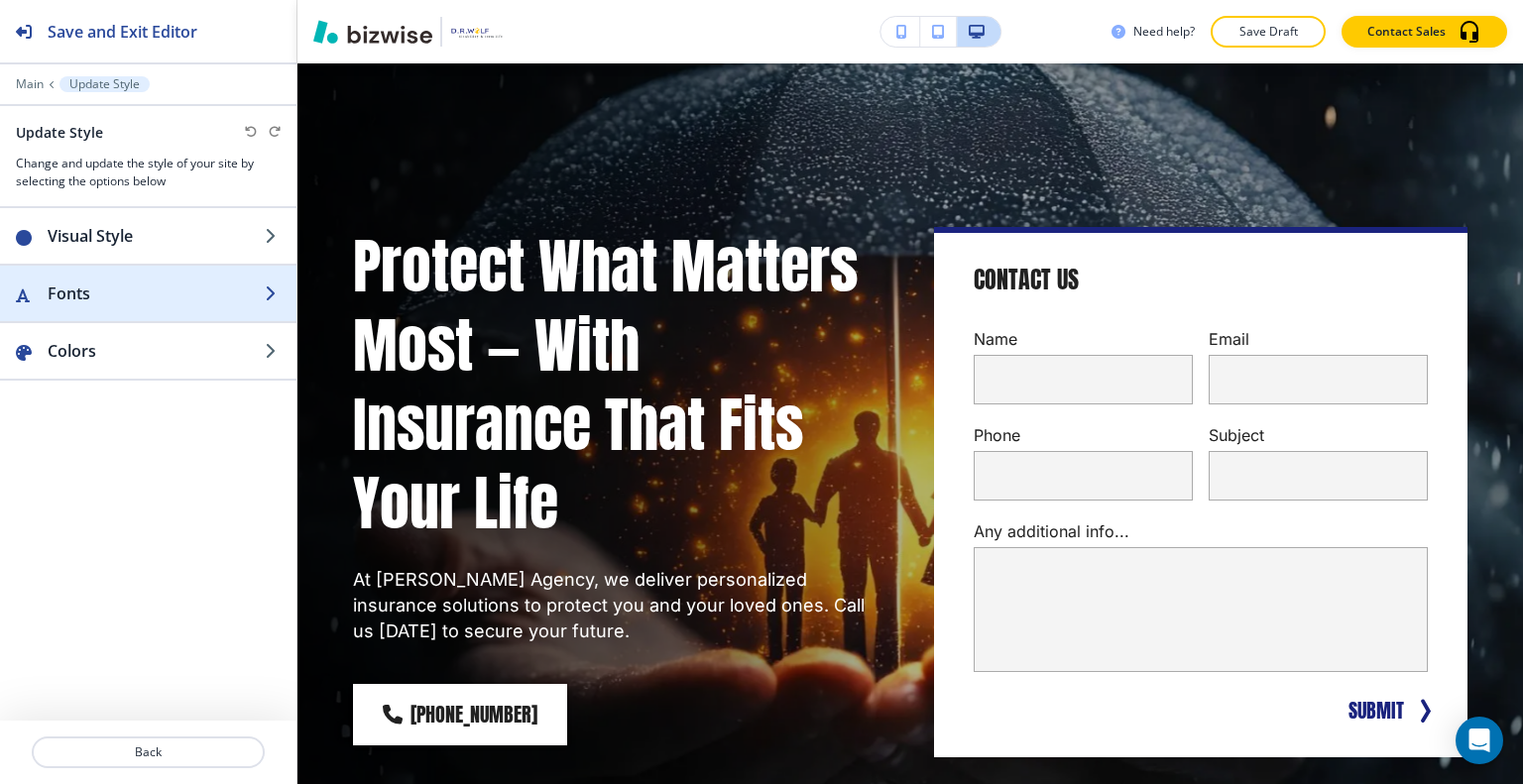 click on "Fonts" at bounding box center (156, 293) 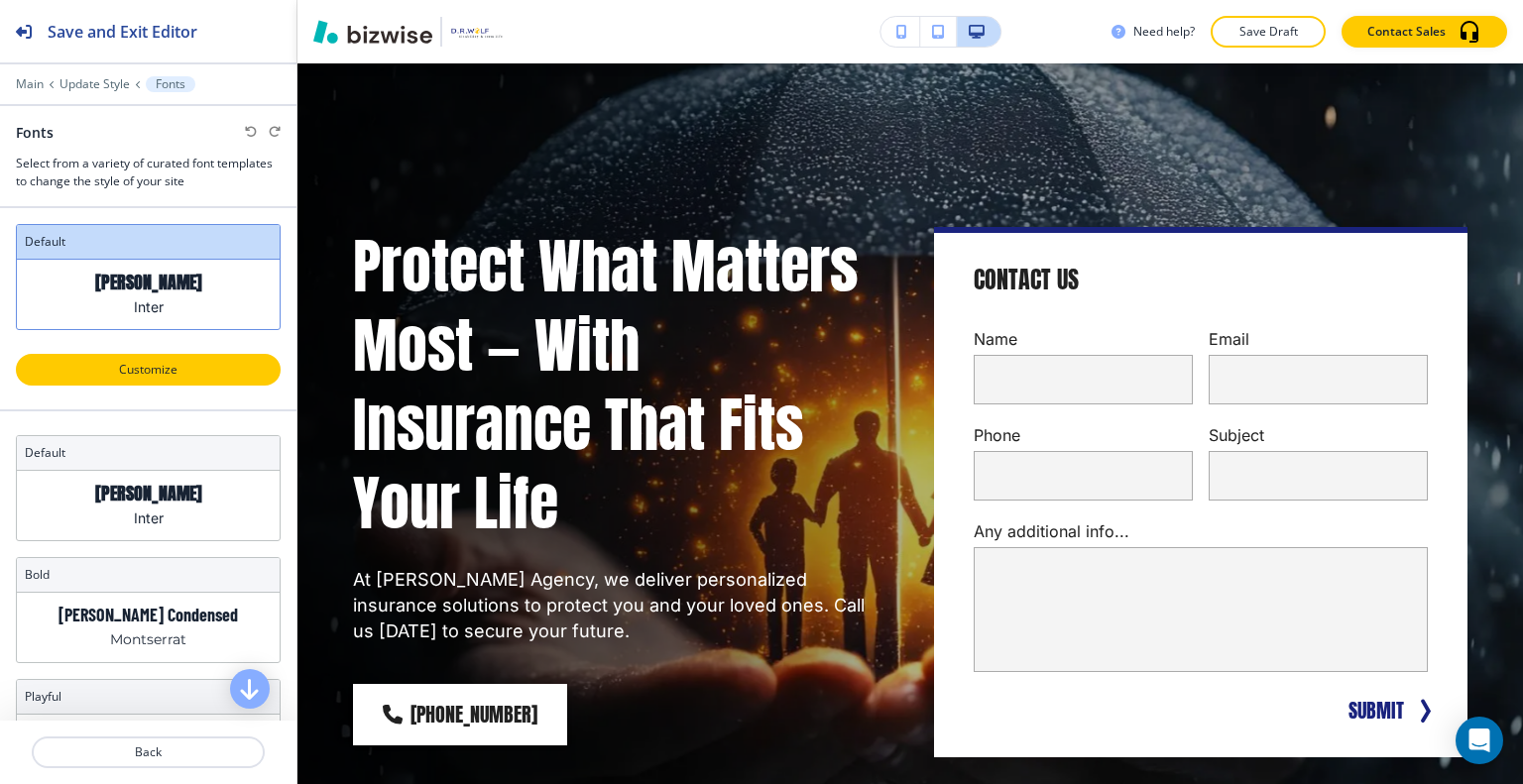 click on "Customize" at bounding box center (148, 370) 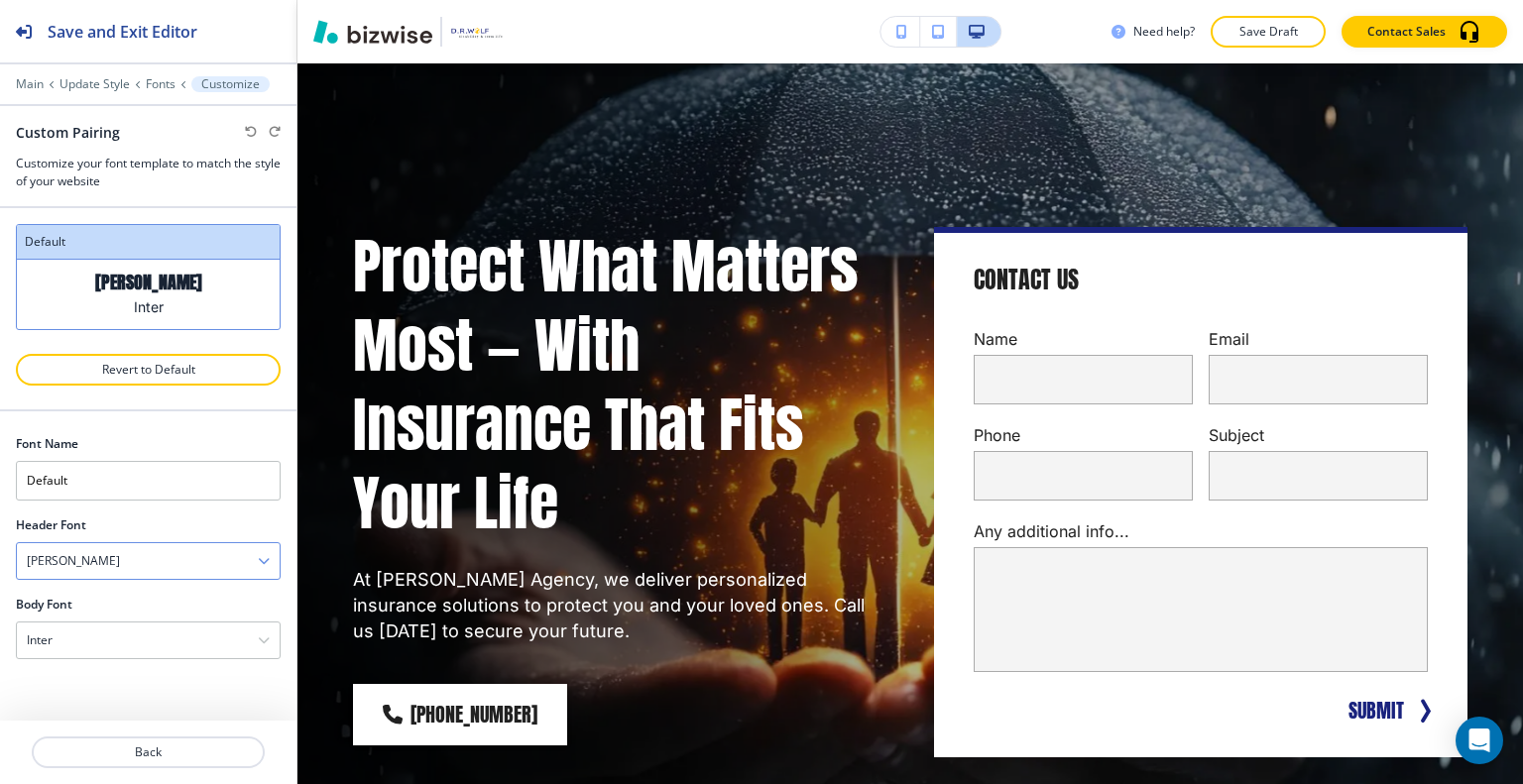 click on "[PERSON_NAME]" at bounding box center [148, 561] 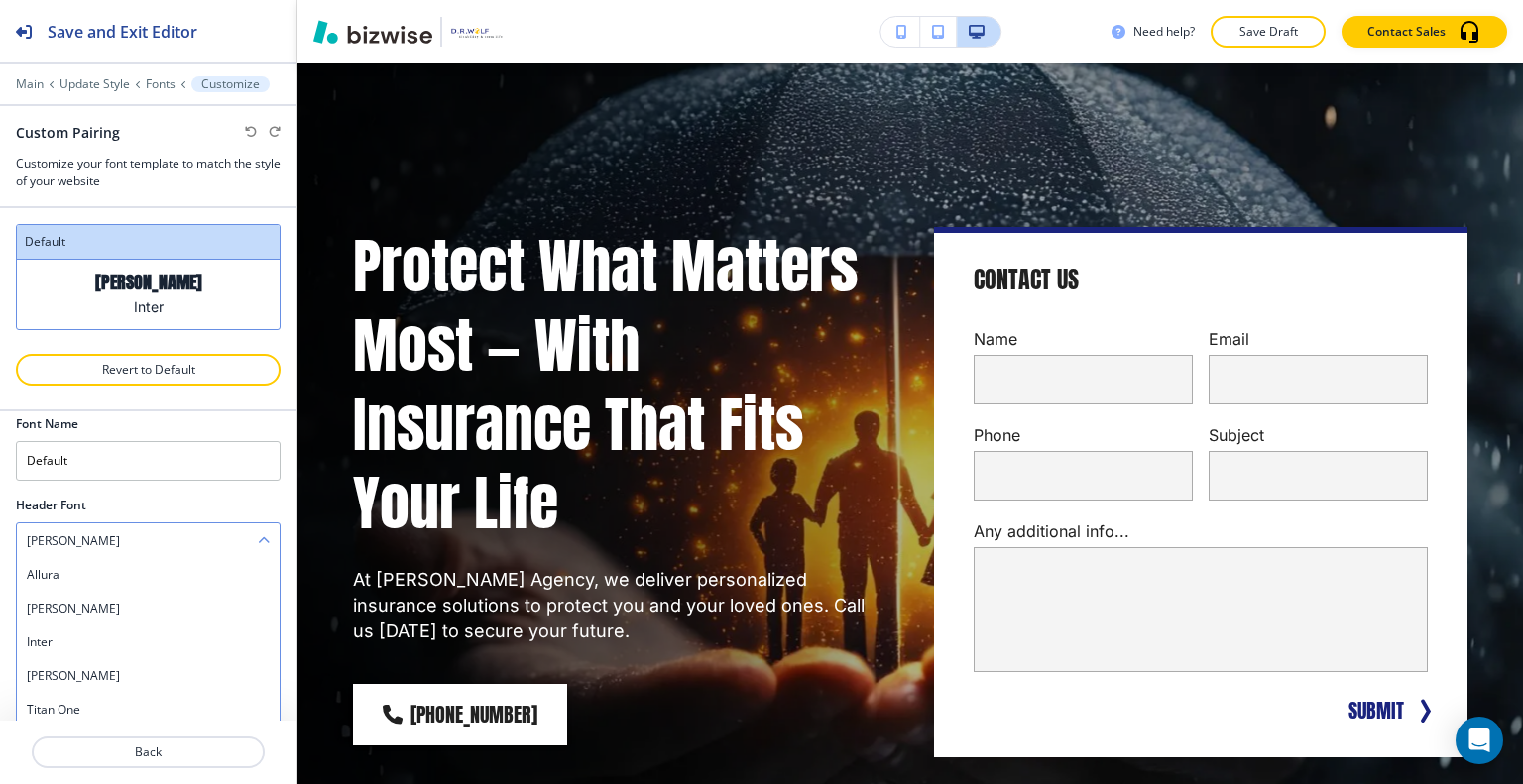scroll, scrollTop: 1617, scrollLeft: 0, axis: vertical 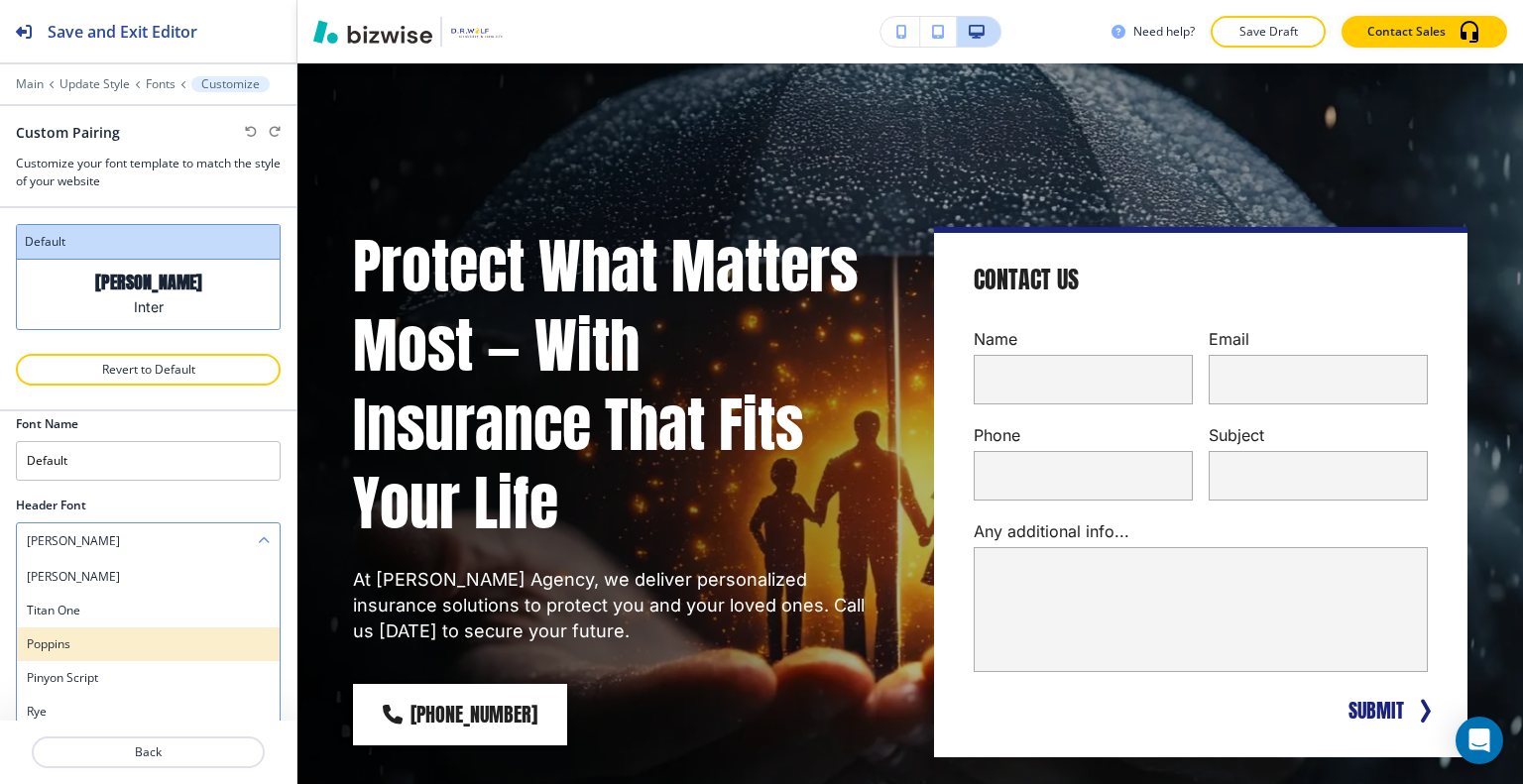 click on "Poppins" at bounding box center [148, 644] 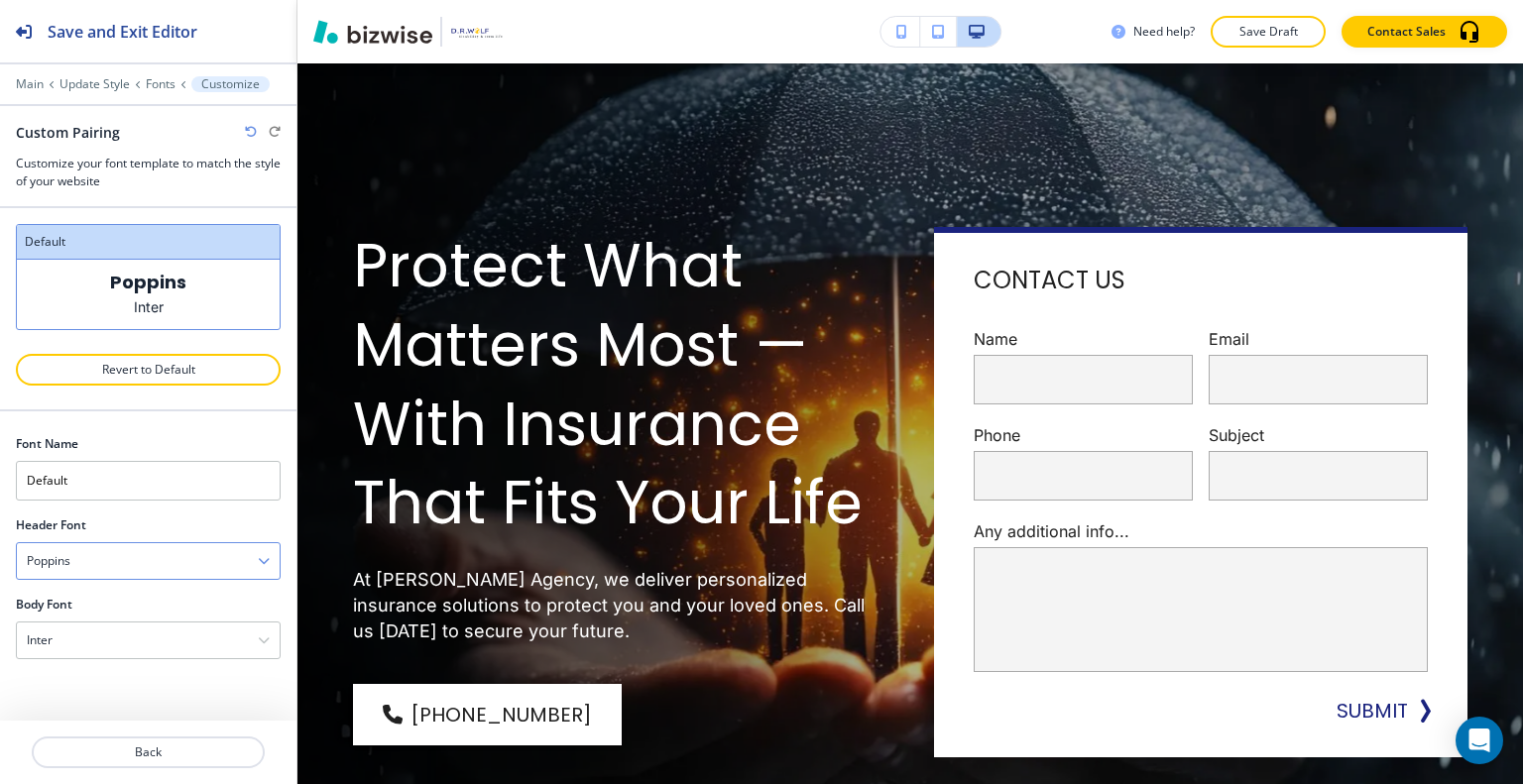 scroll, scrollTop: 0, scrollLeft: 0, axis: both 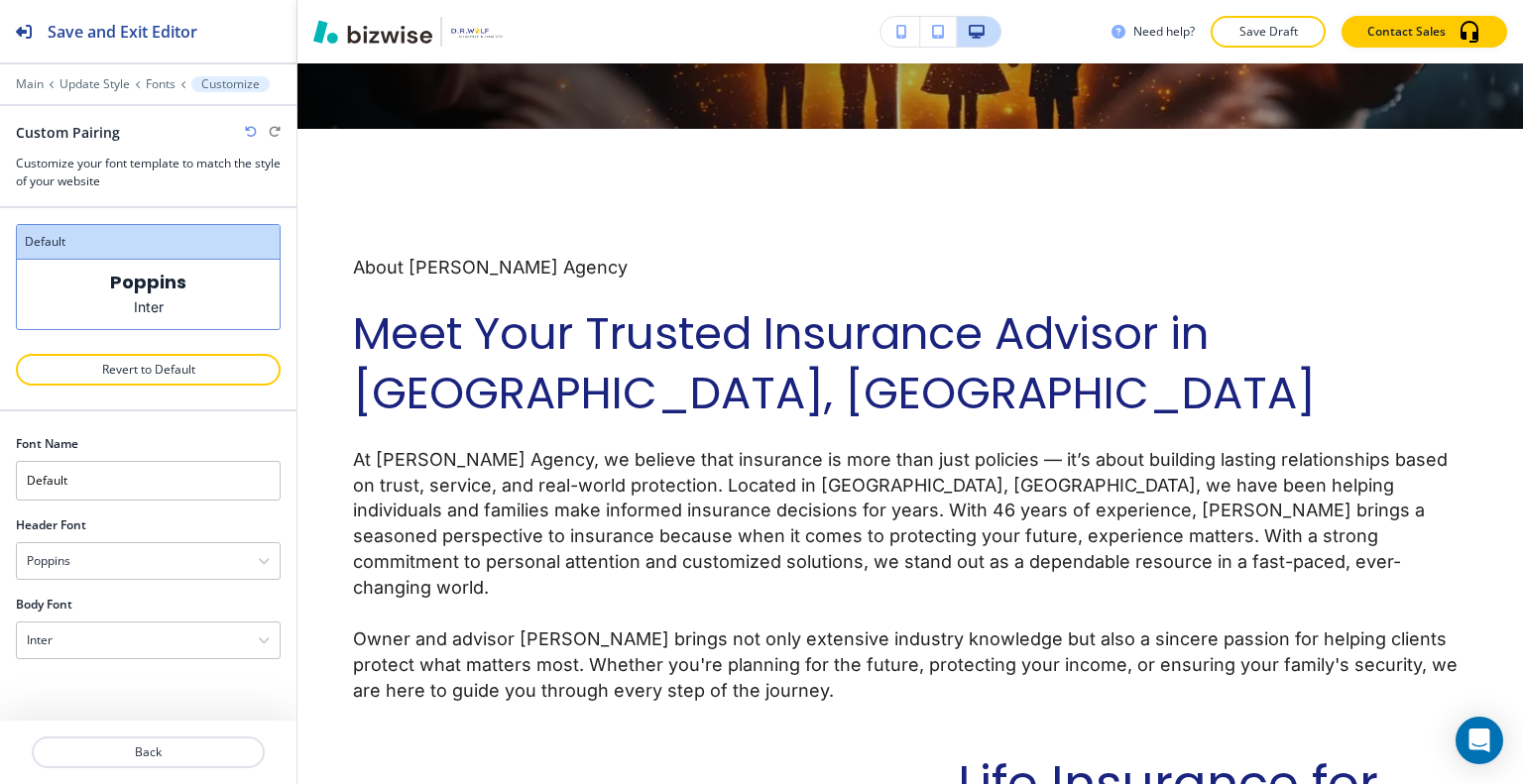 click at bounding box center [251, 132] 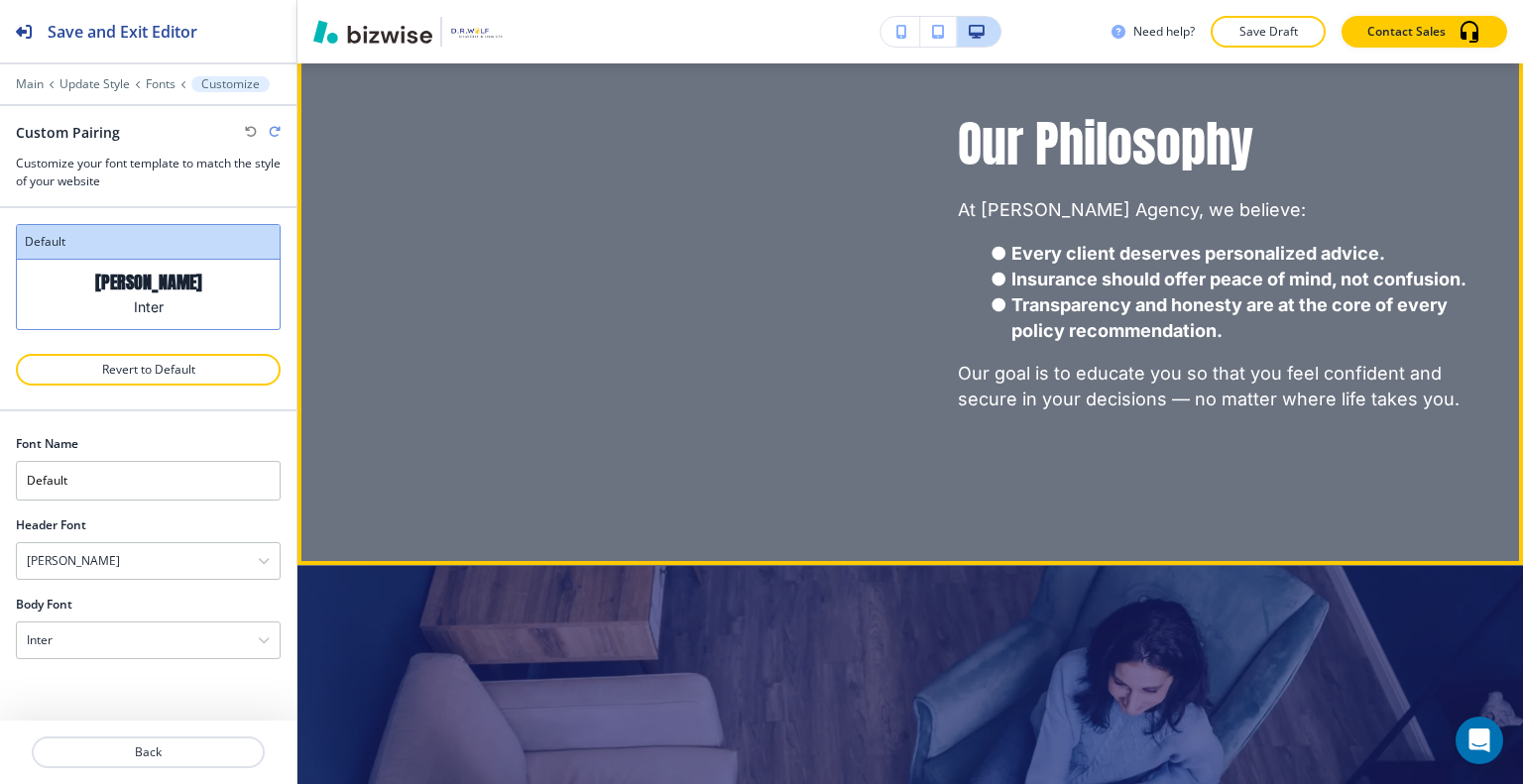 scroll, scrollTop: 3073, scrollLeft: 0, axis: vertical 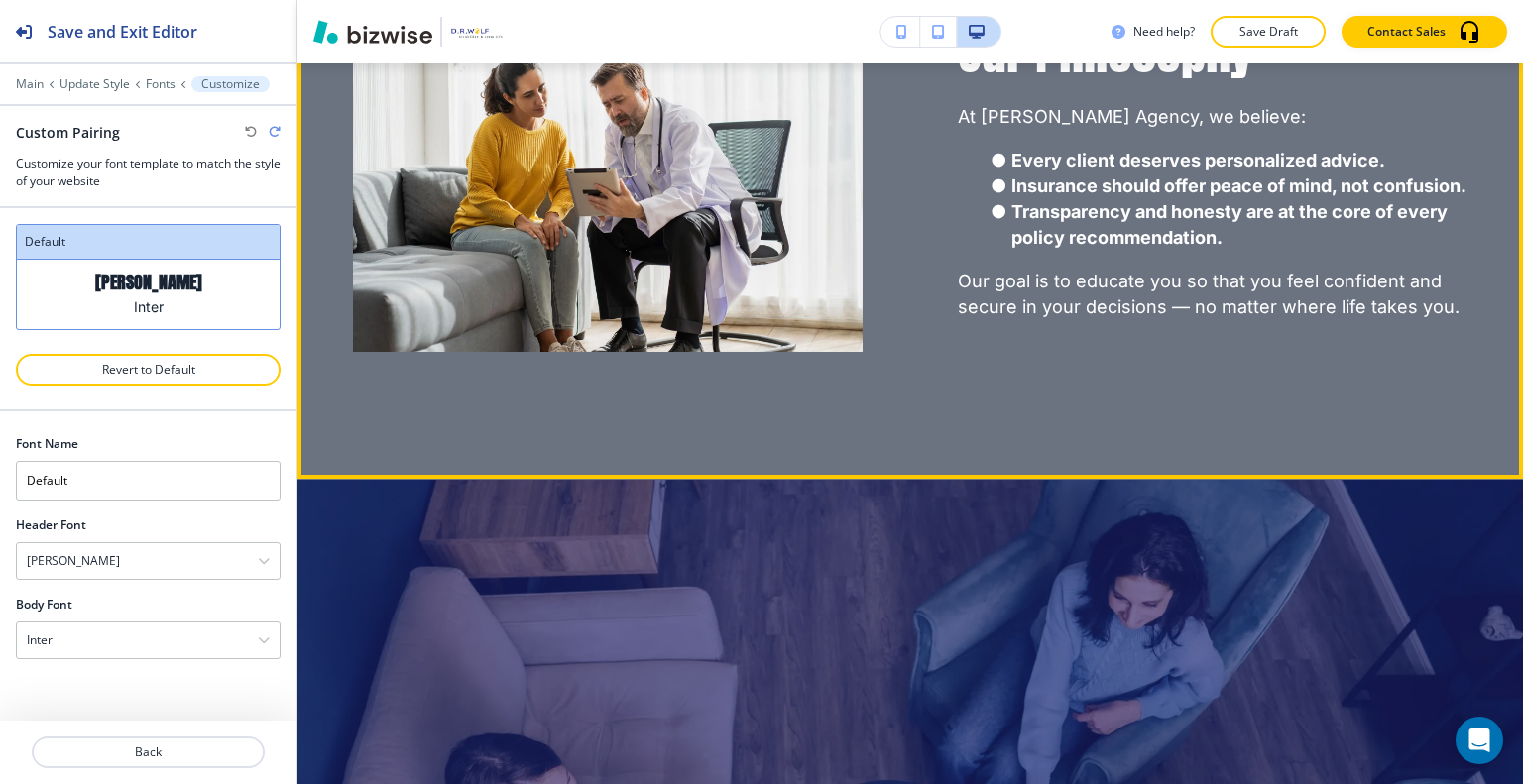 click on "Edit This Section" at bounding box center (376, -88) 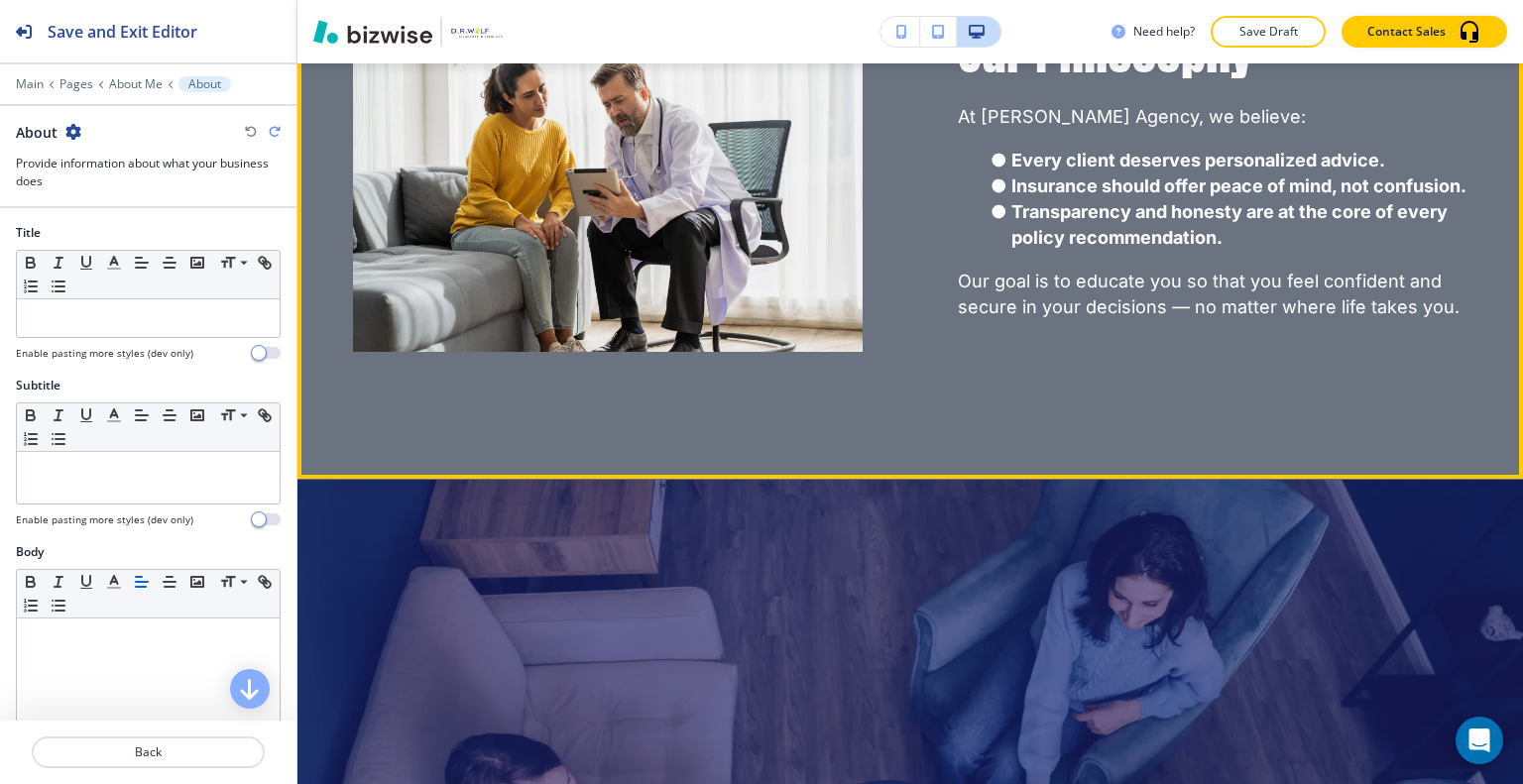 scroll, scrollTop: 3066, scrollLeft: 0, axis: vertical 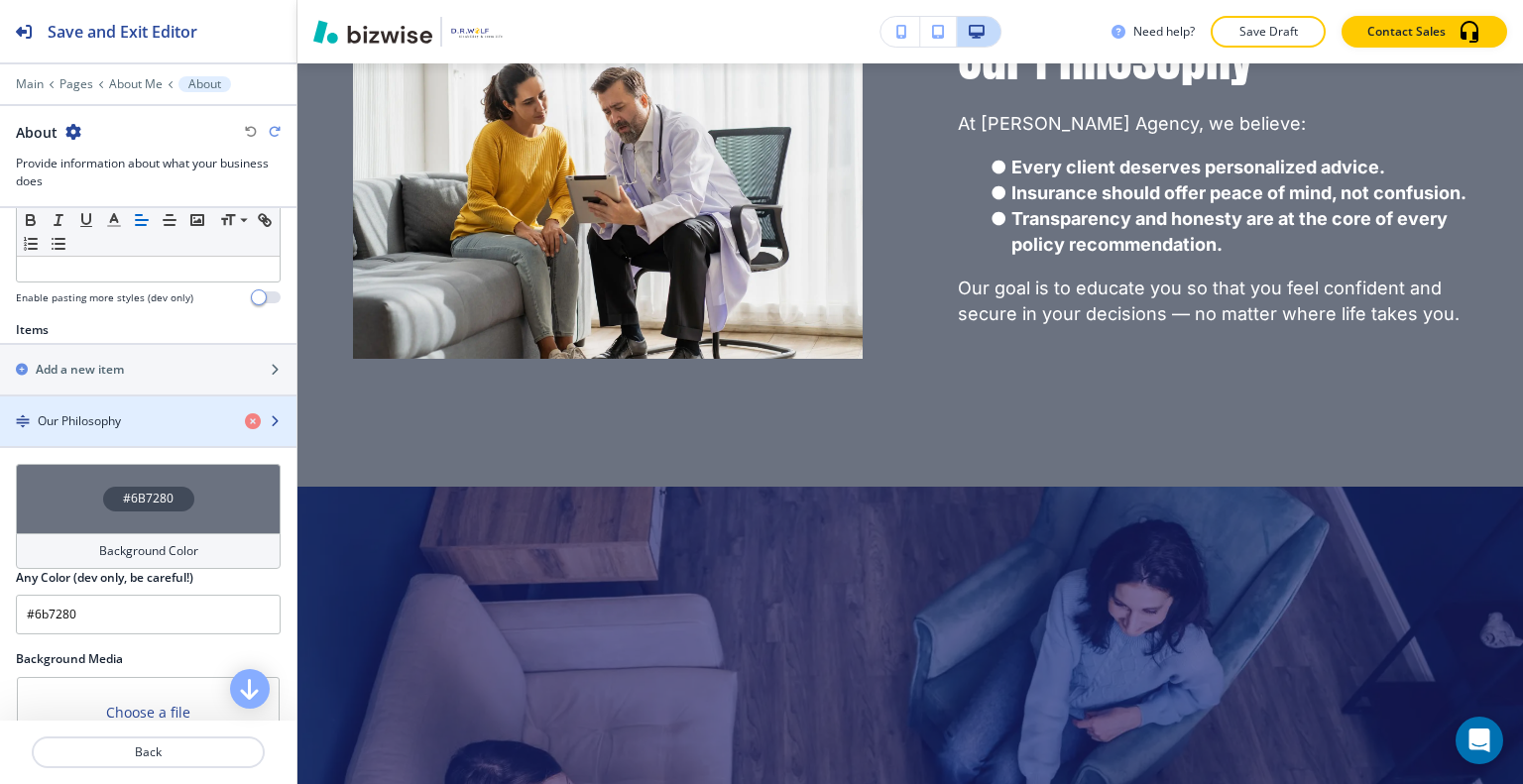 click on "Our Philosophy" at bounding box center [114, 421] 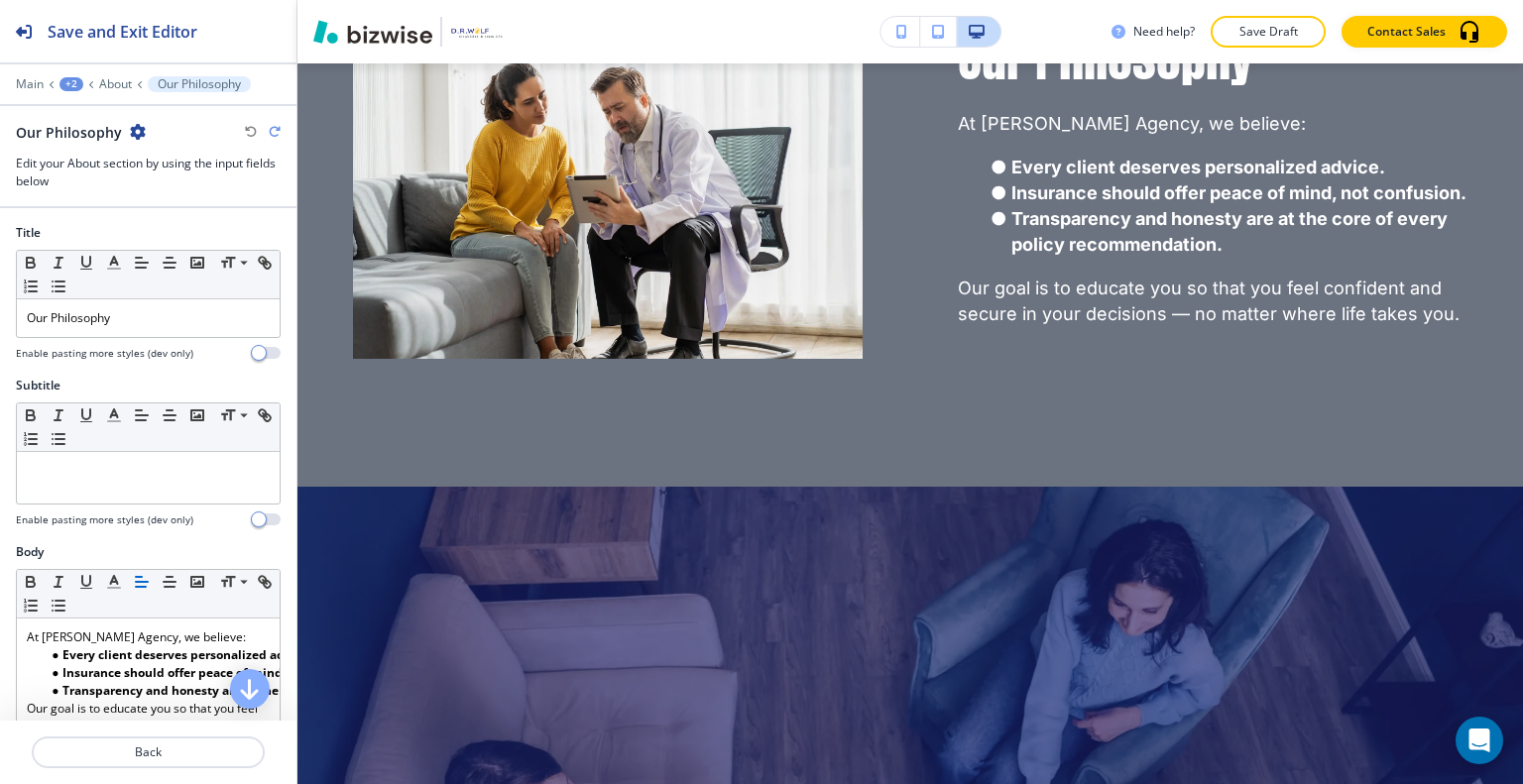 scroll, scrollTop: 3097, scrollLeft: 0, axis: vertical 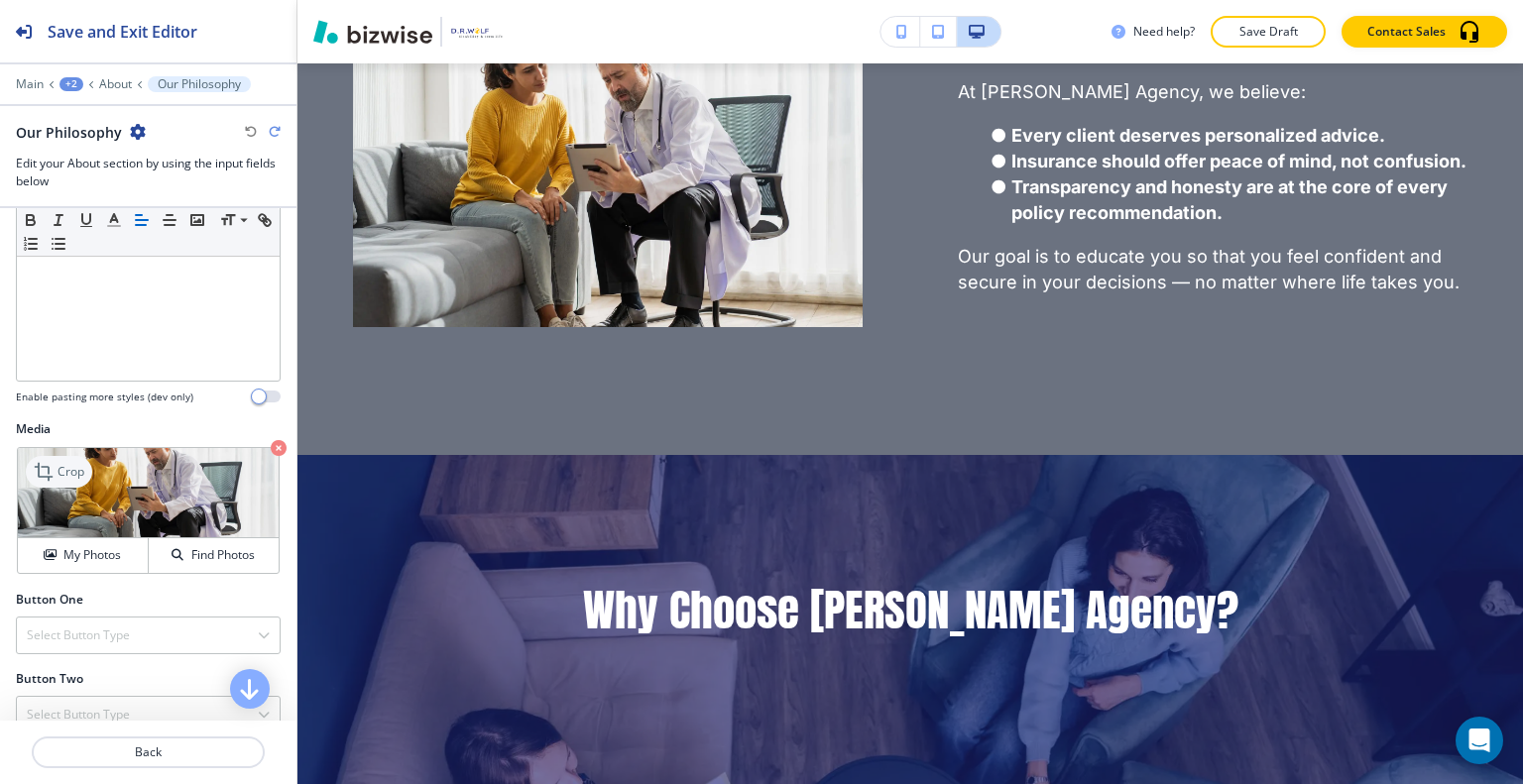 click 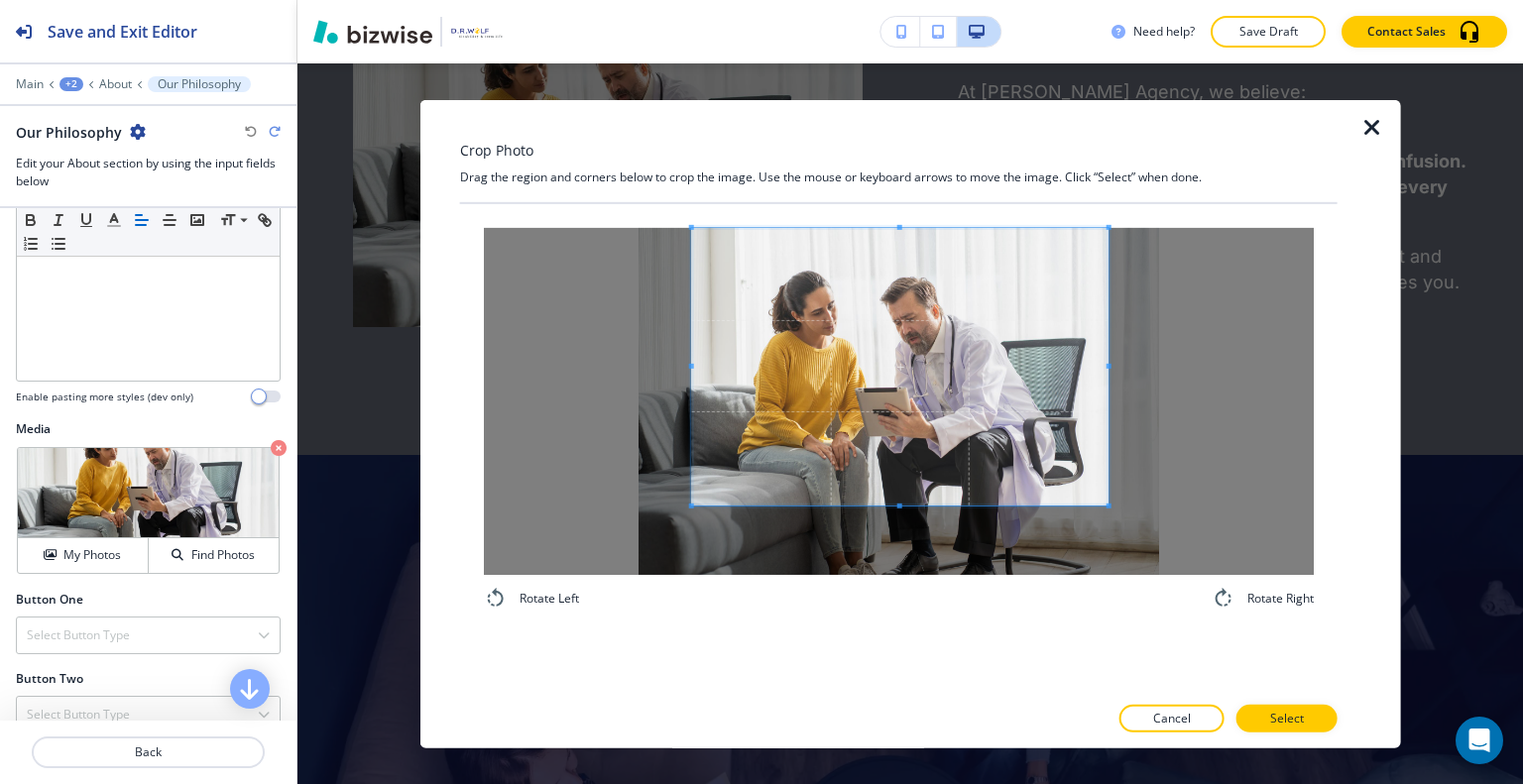 click at bounding box center [900, 366] 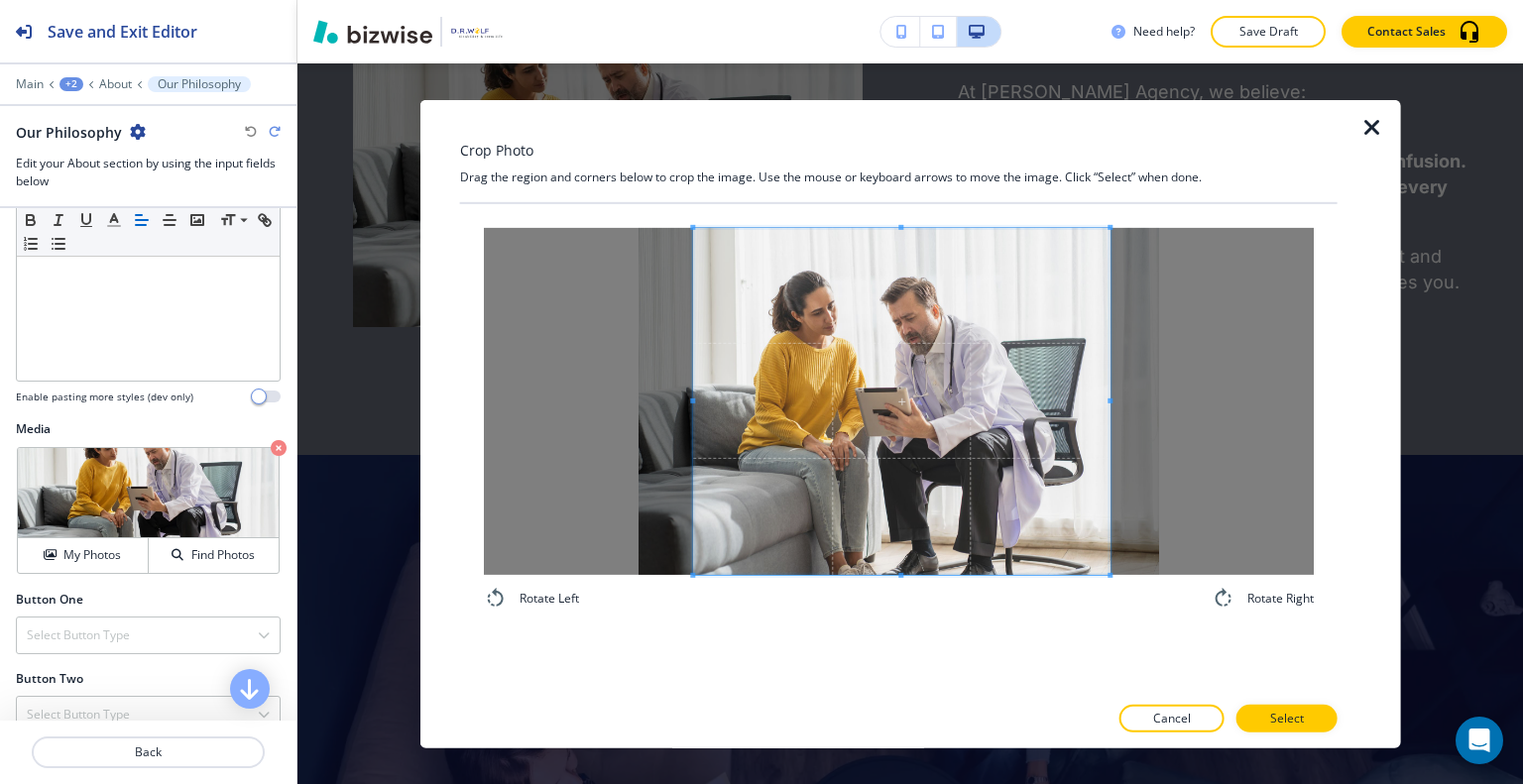 click on "Rotate Left Rotate Right" at bounding box center (898, 447) 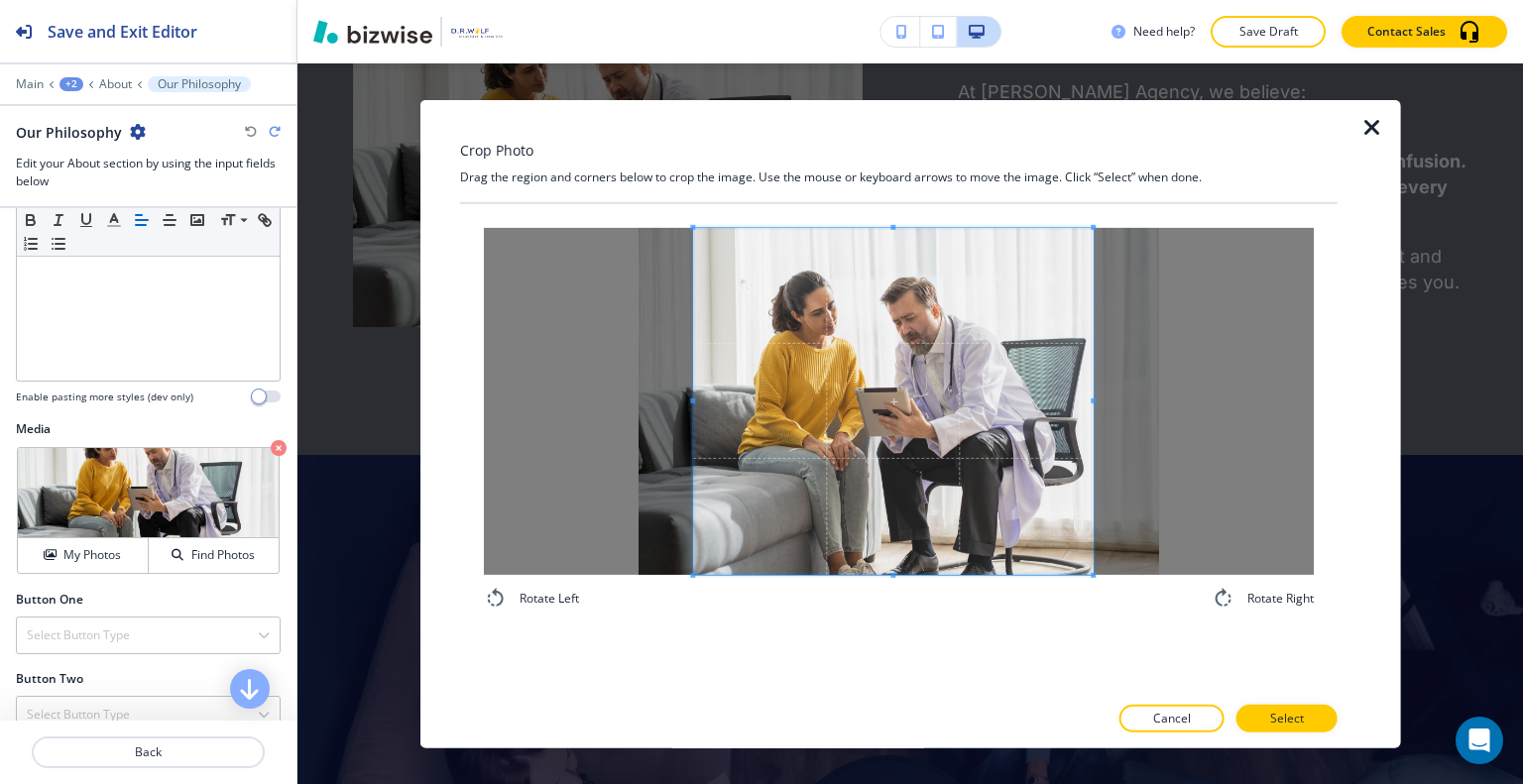 click at bounding box center [892, 400] 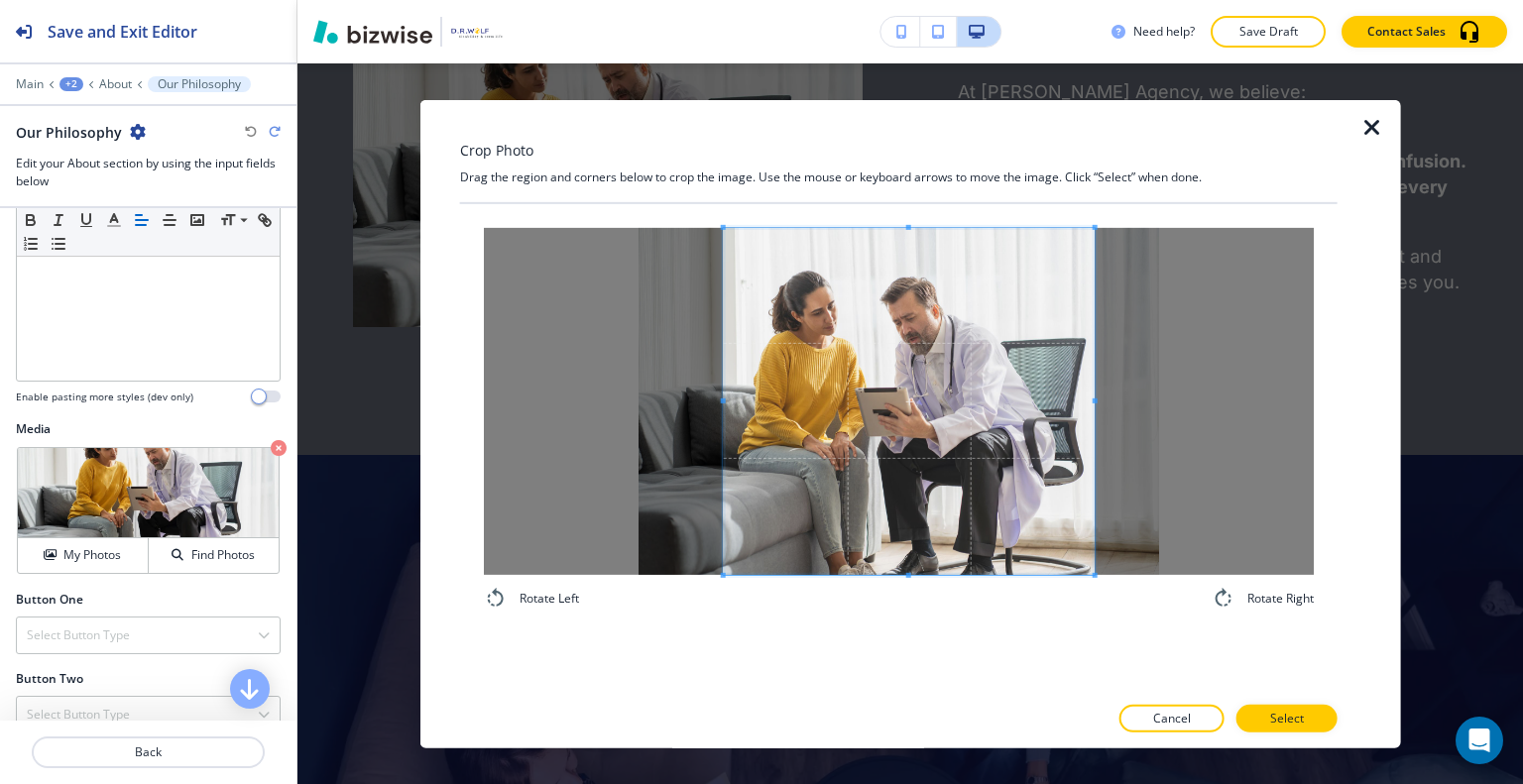 click at bounding box center [909, 400] 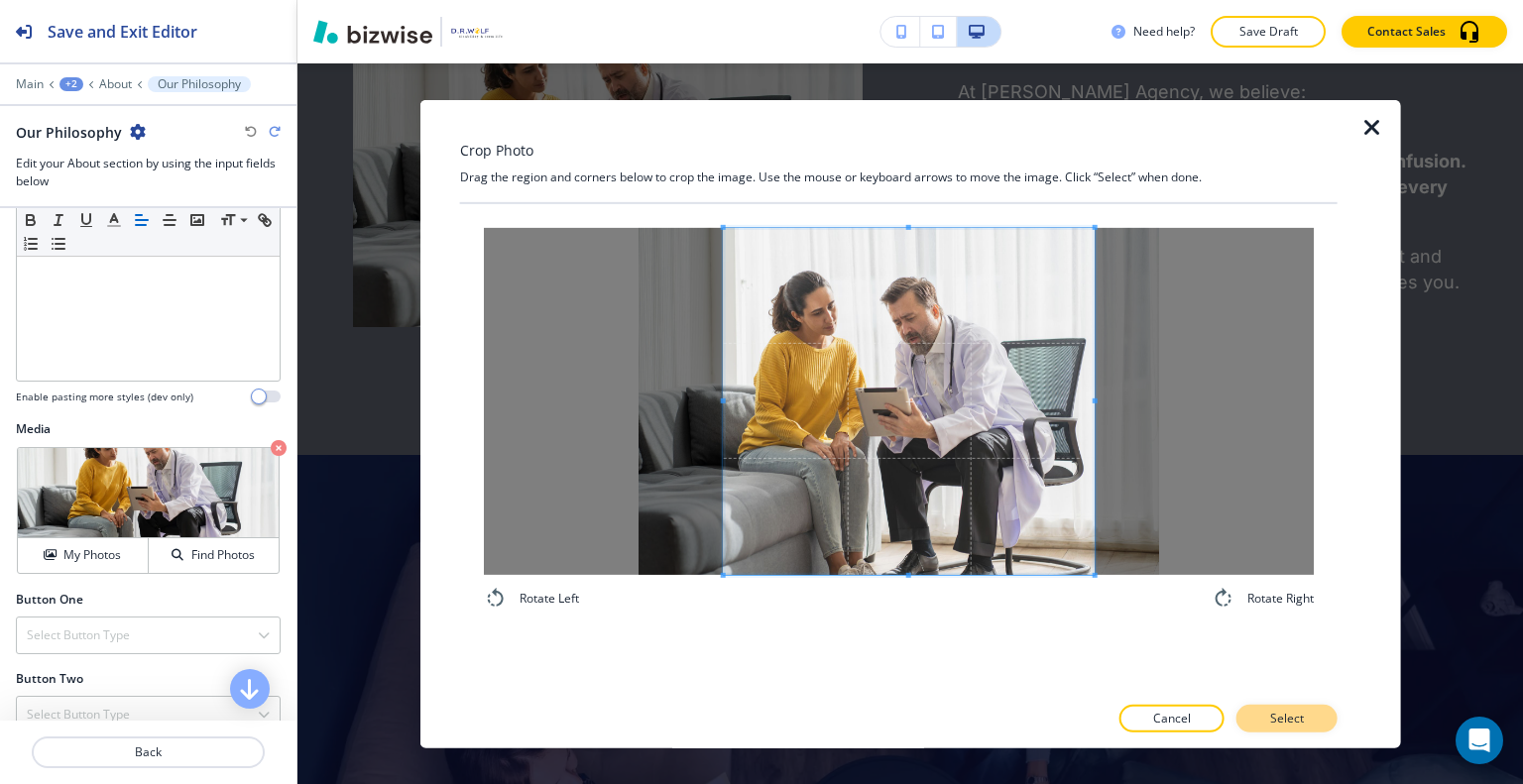 click on "Select" at bounding box center [1287, 719] 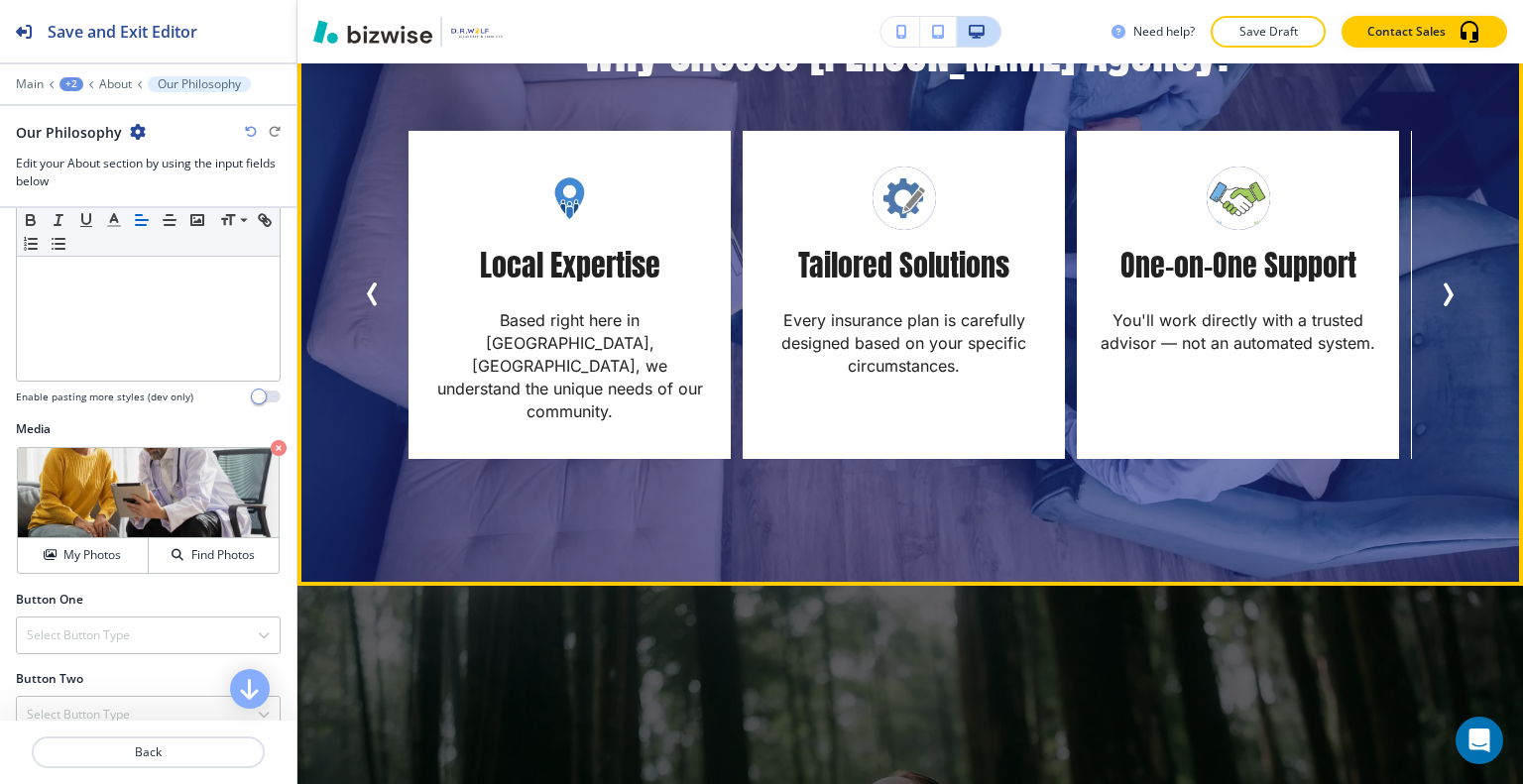 scroll, scrollTop: 3692, scrollLeft: 0, axis: vertical 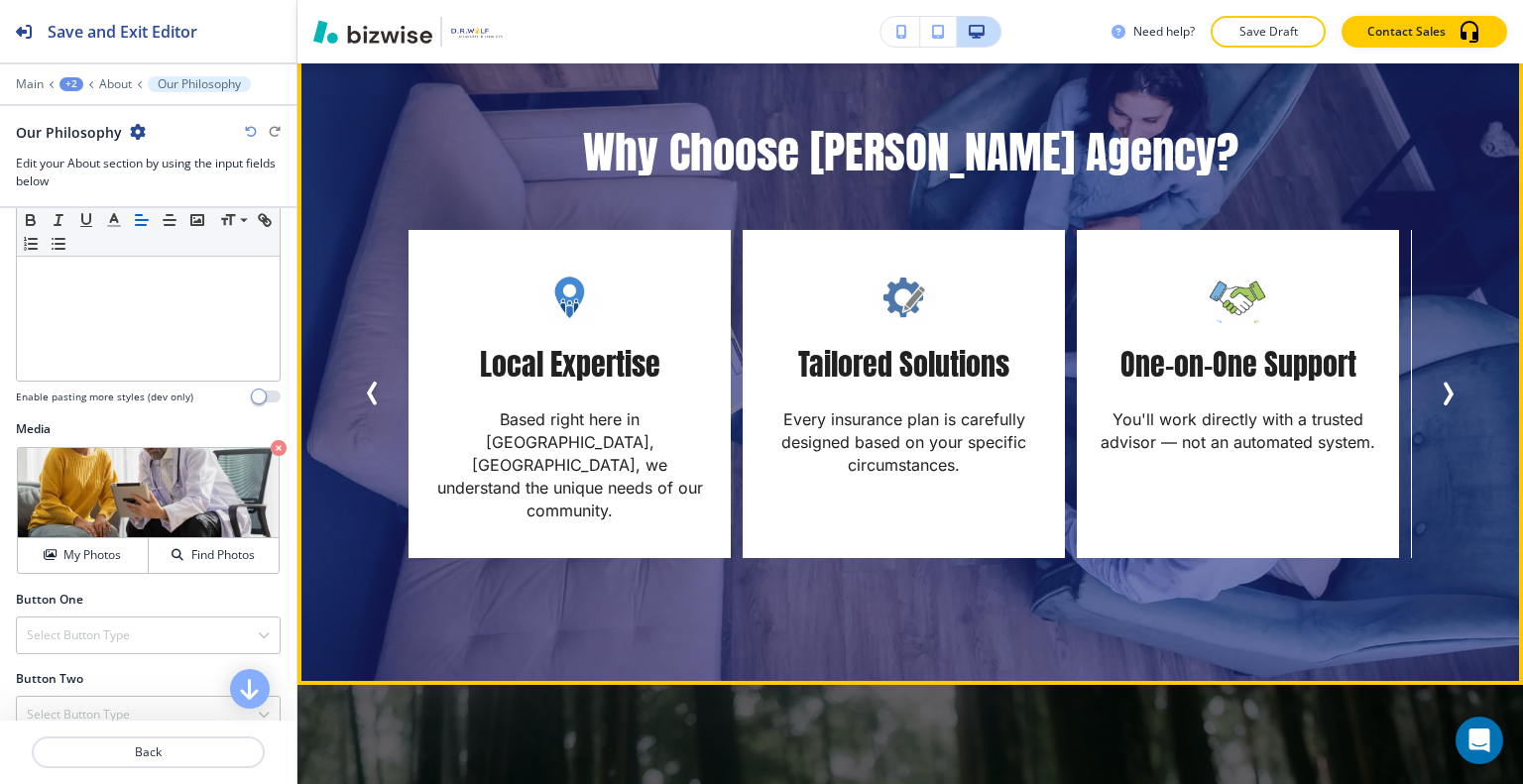 click 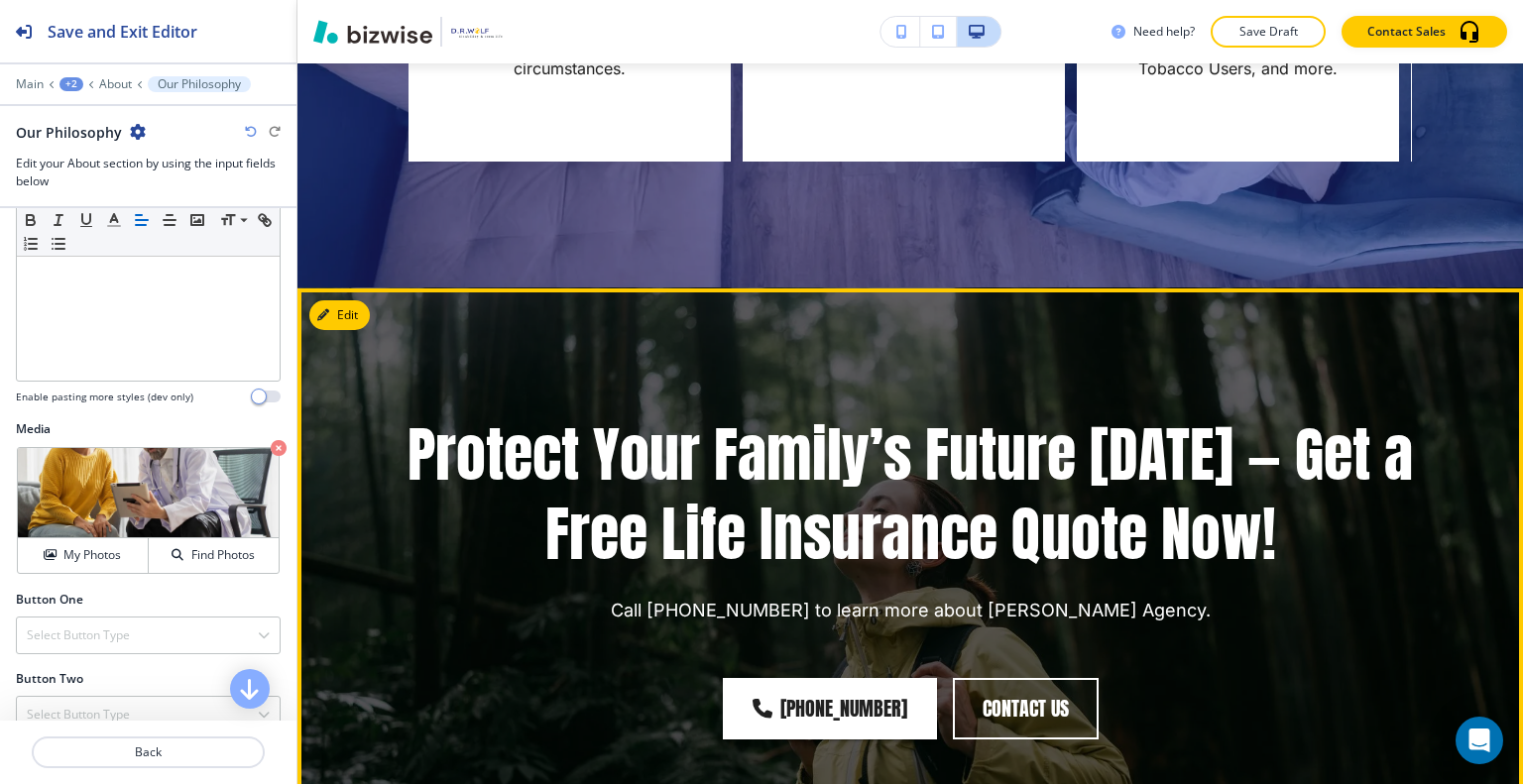scroll, scrollTop: 4386, scrollLeft: 0, axis: vertical 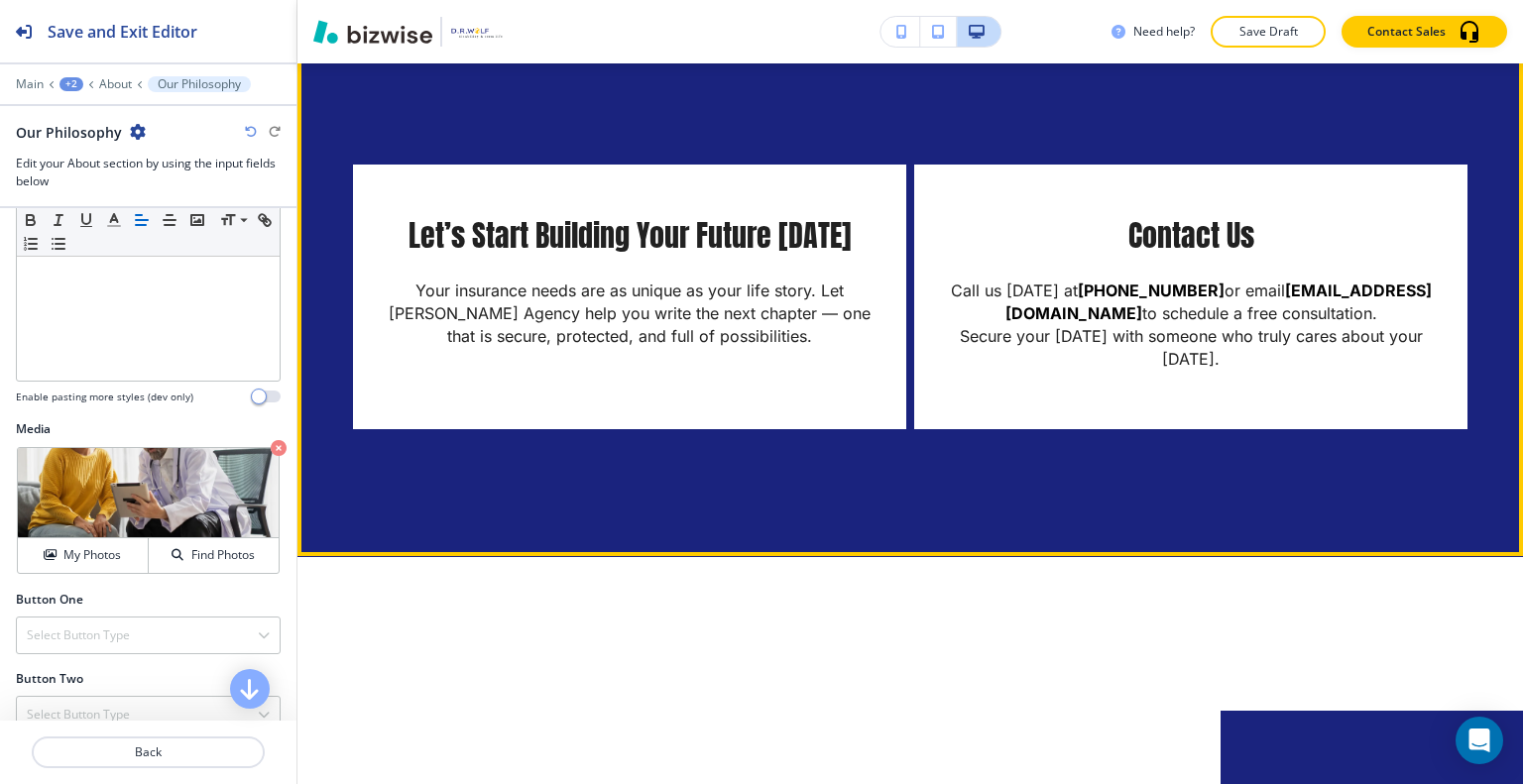 click on "Edit This Section" at bounding box center (376, 1) 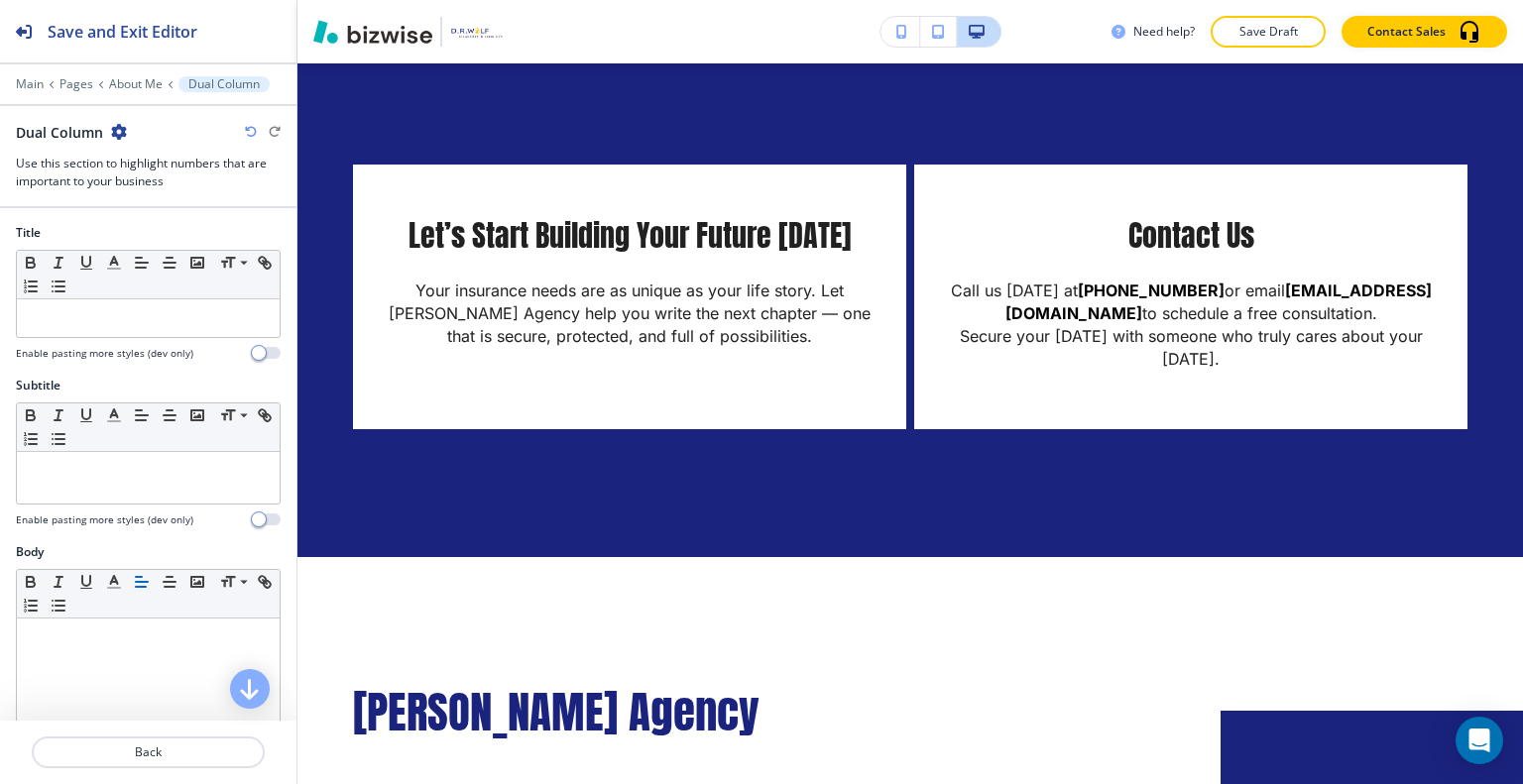 scroll, scrollTop: 5009, scrollLeft: 0, axis: vertical 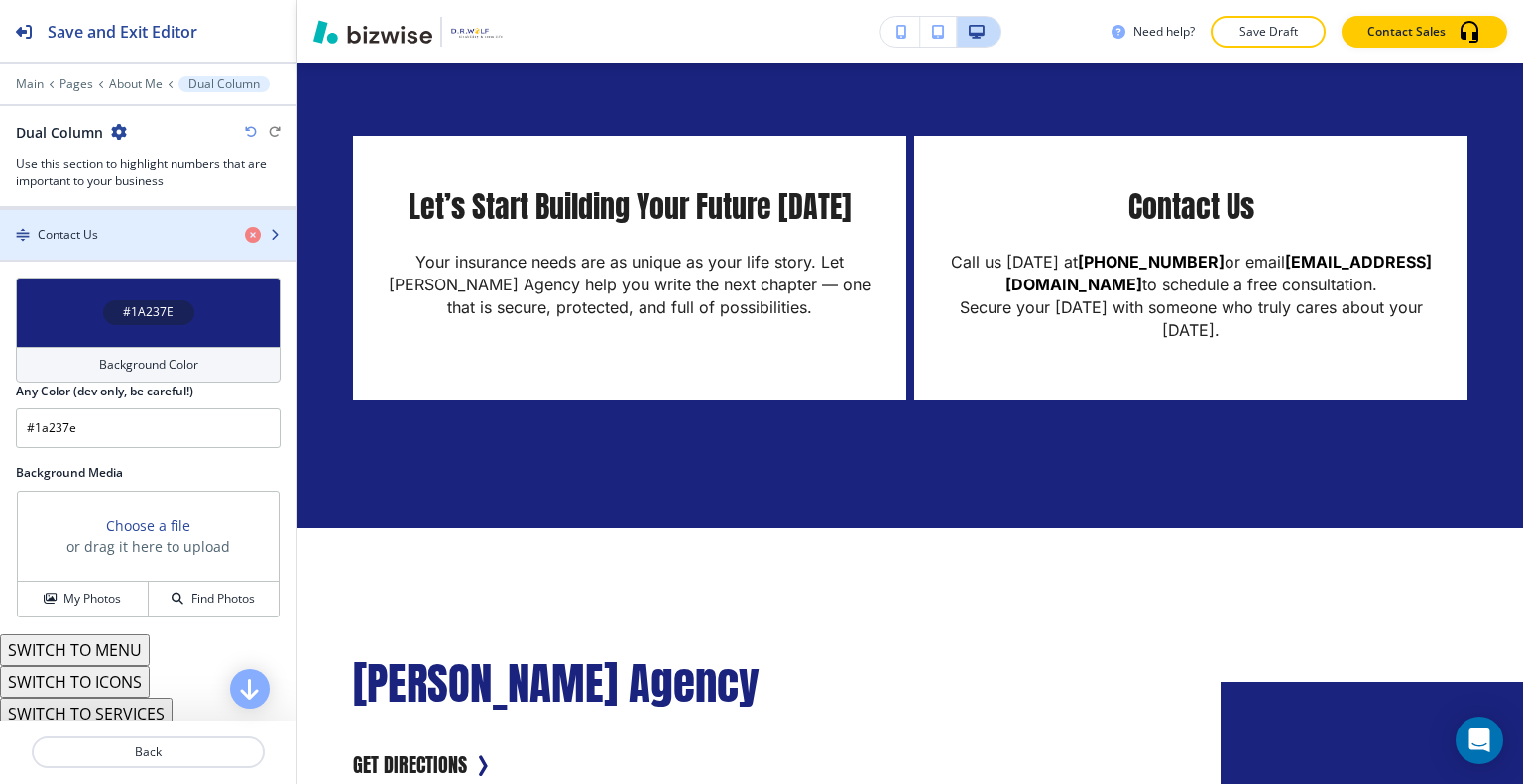 click at bounding box center (148, 252) 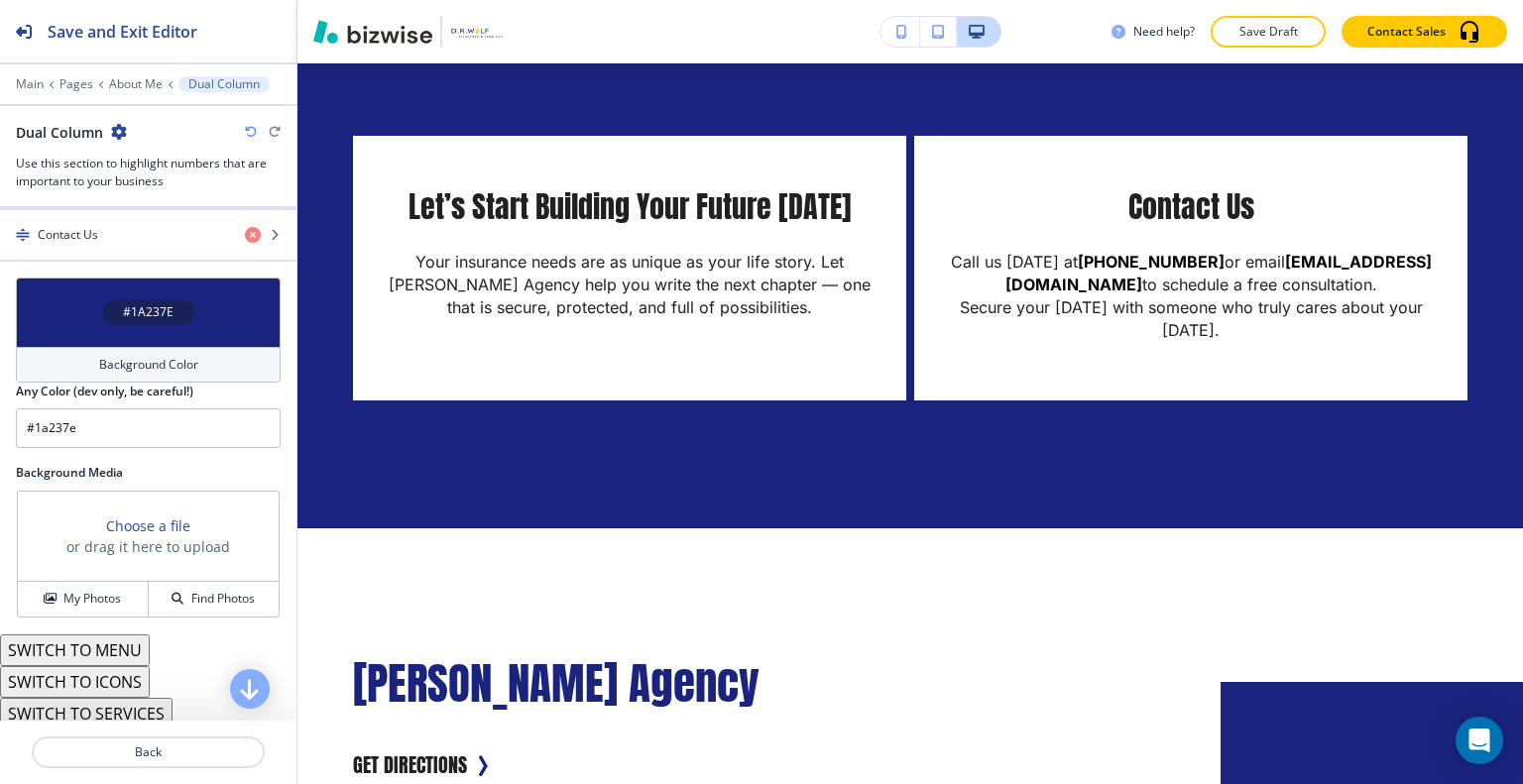 click on "#1A237E" at bounding box center [148, 312] 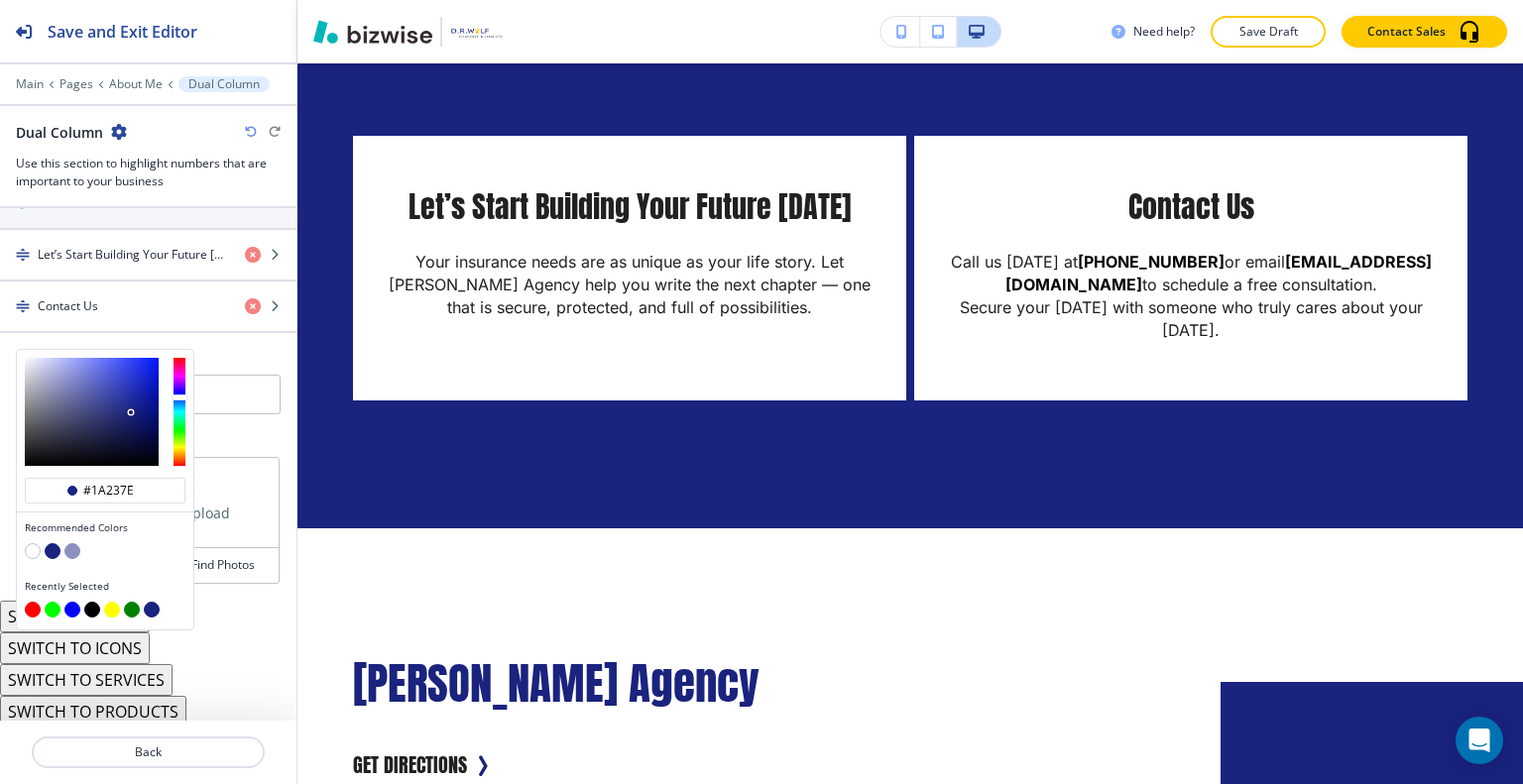 click at bounding box center (53, 551) 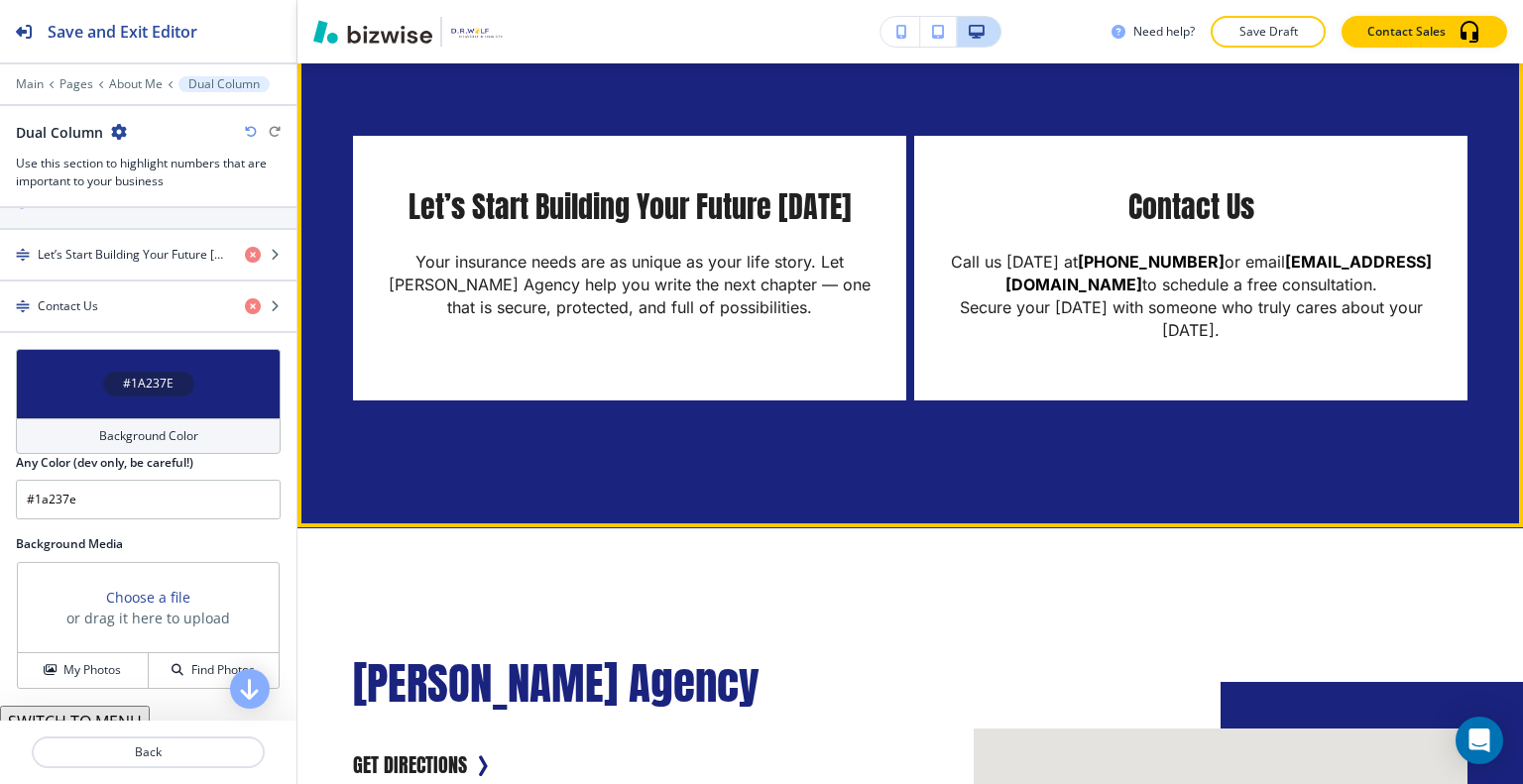 scroll, scrollTop: 4811, scrollLeft: 0, axis: vertical 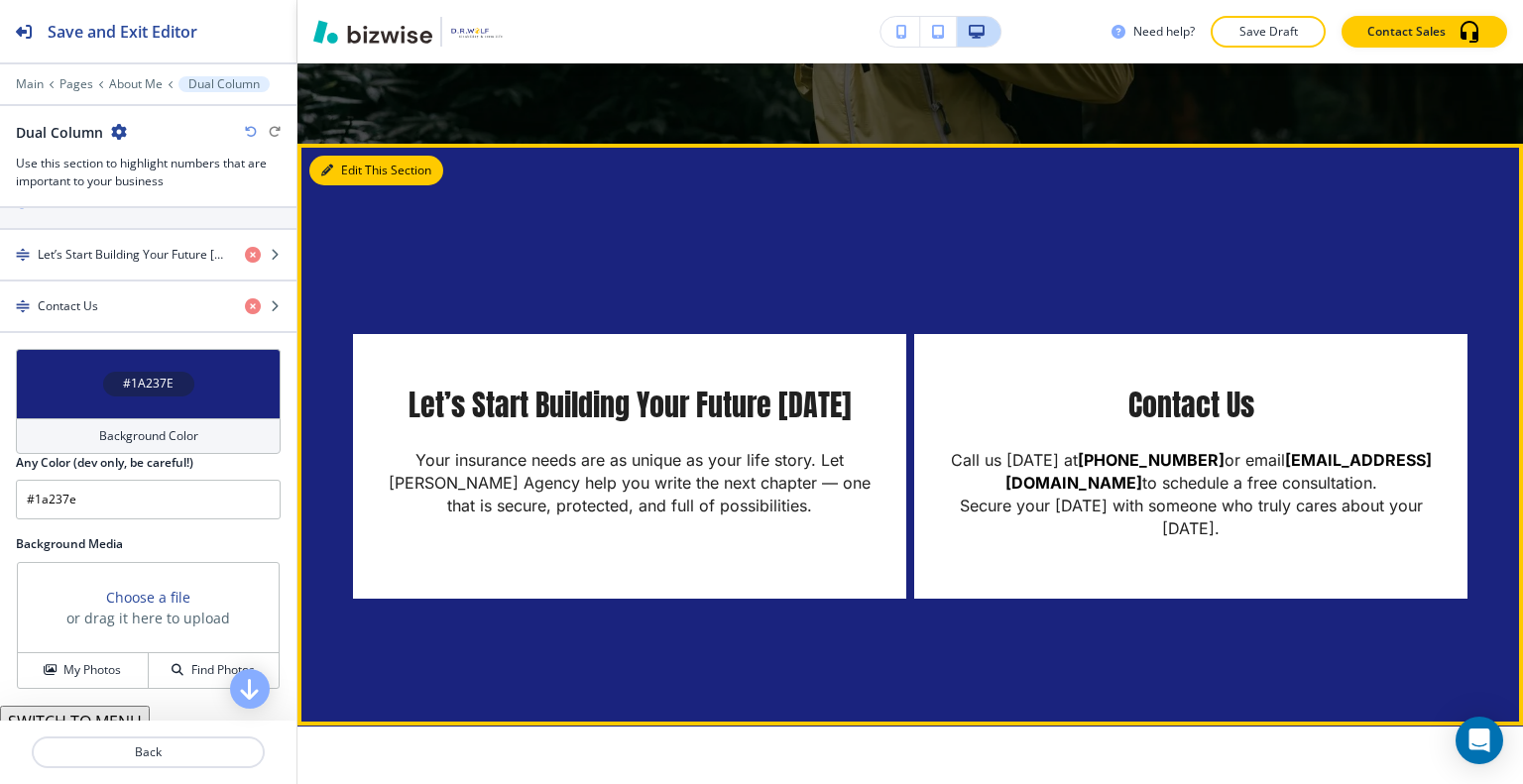 click on "Edit This Section" at bounding box center [376, 170] 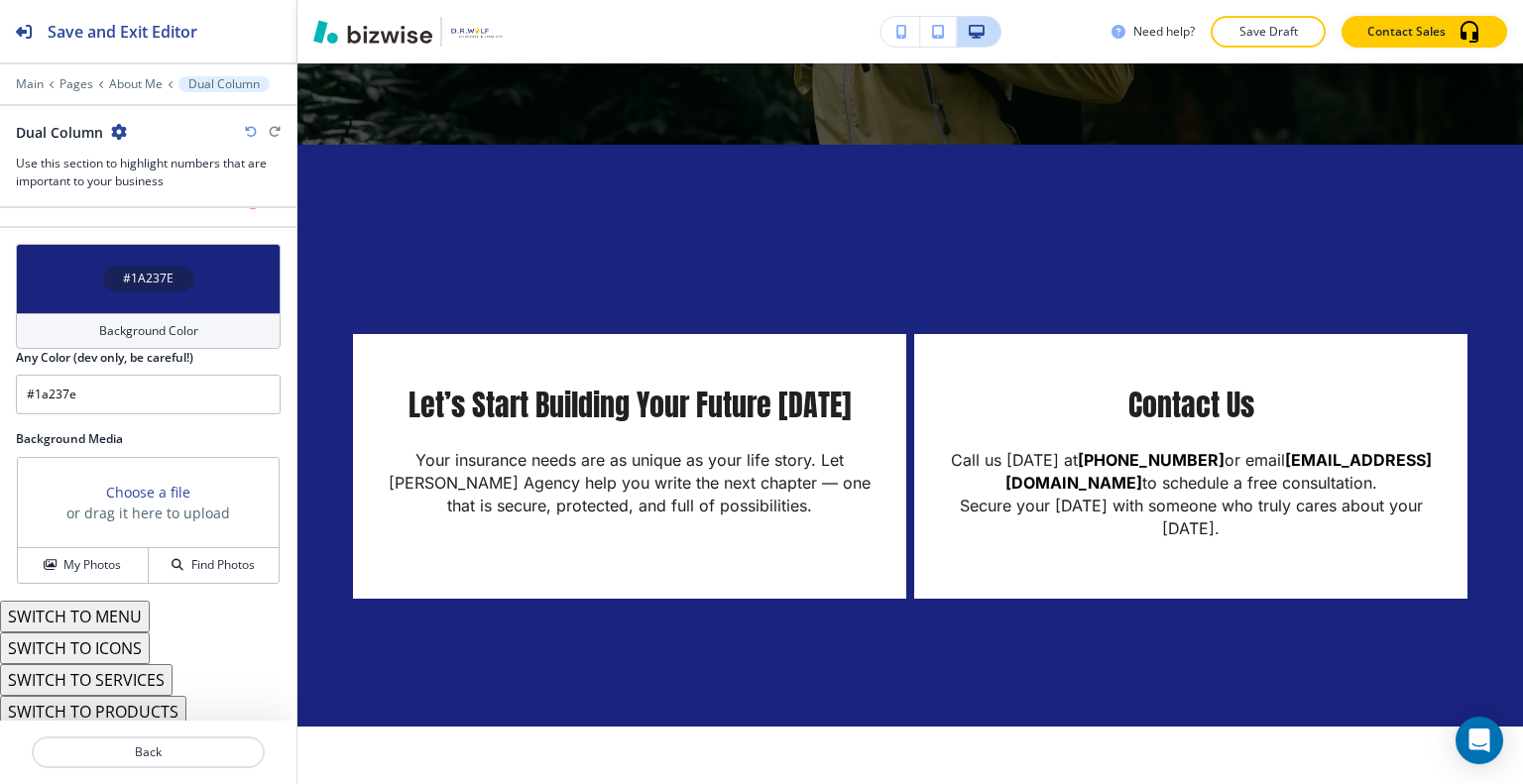 scroll, scrollTop: 728, scrollLeft: 0, axis: vertical 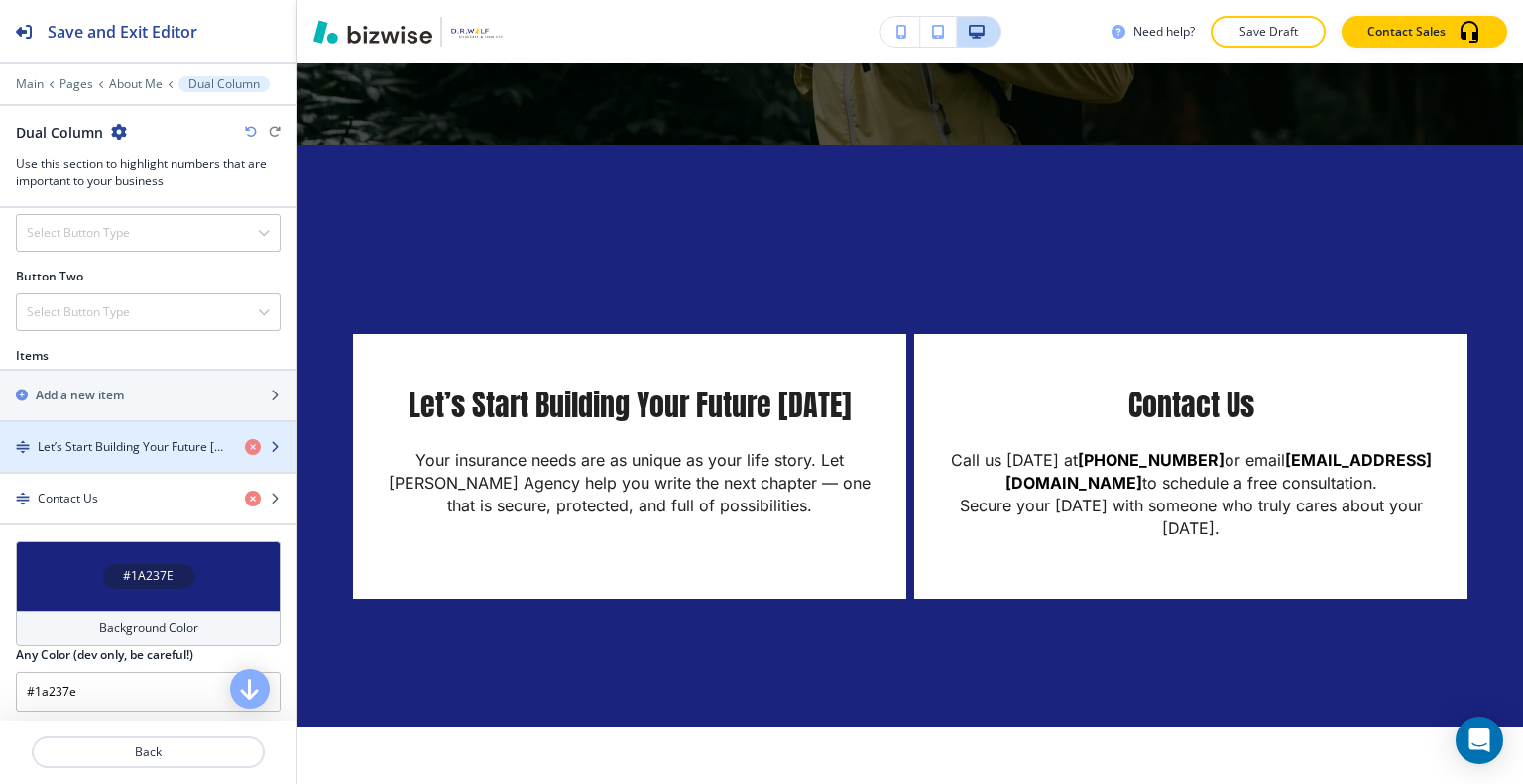 click at bounding box center (148, 430) 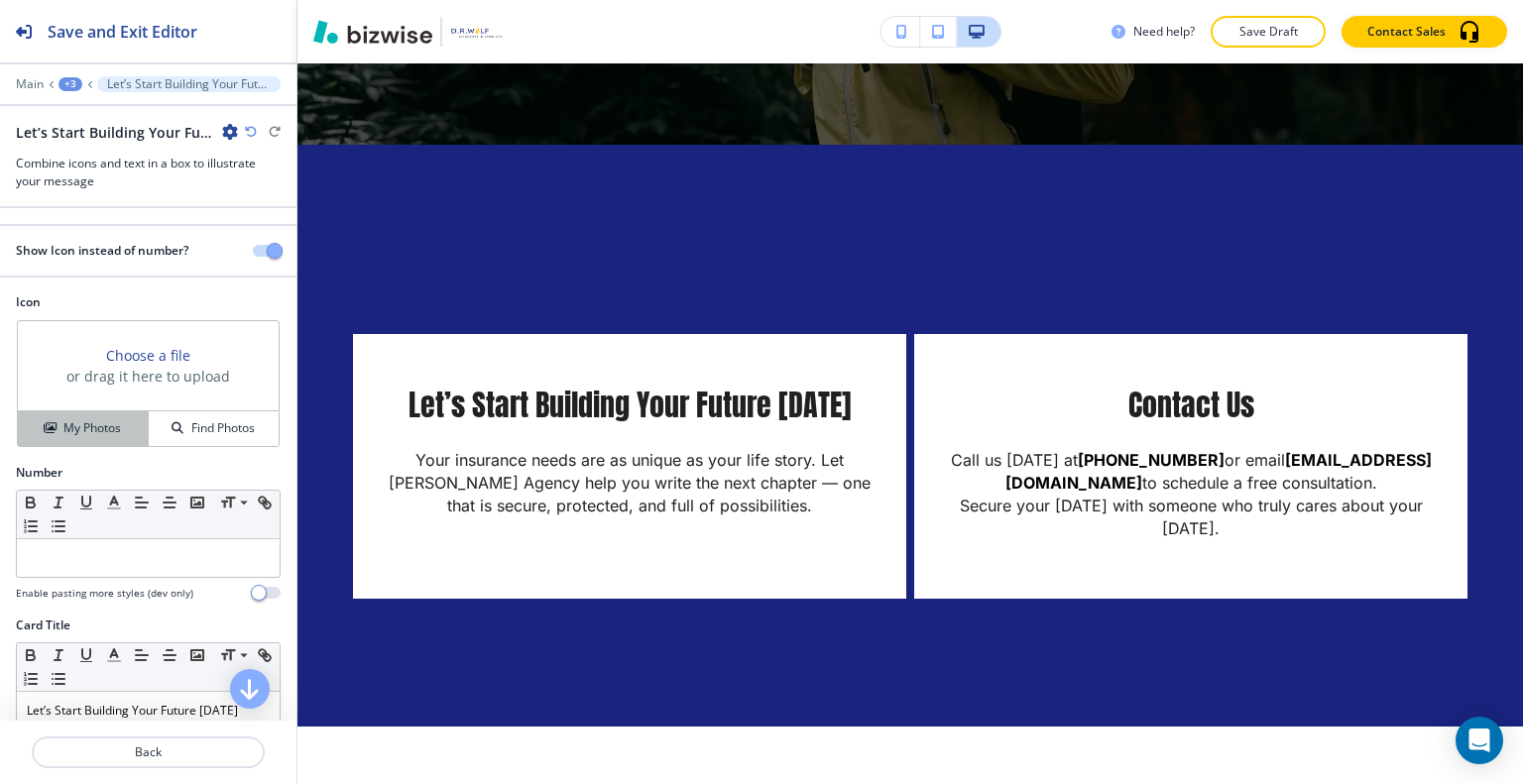 click on "My Photos" at bounding box center [92, 428] 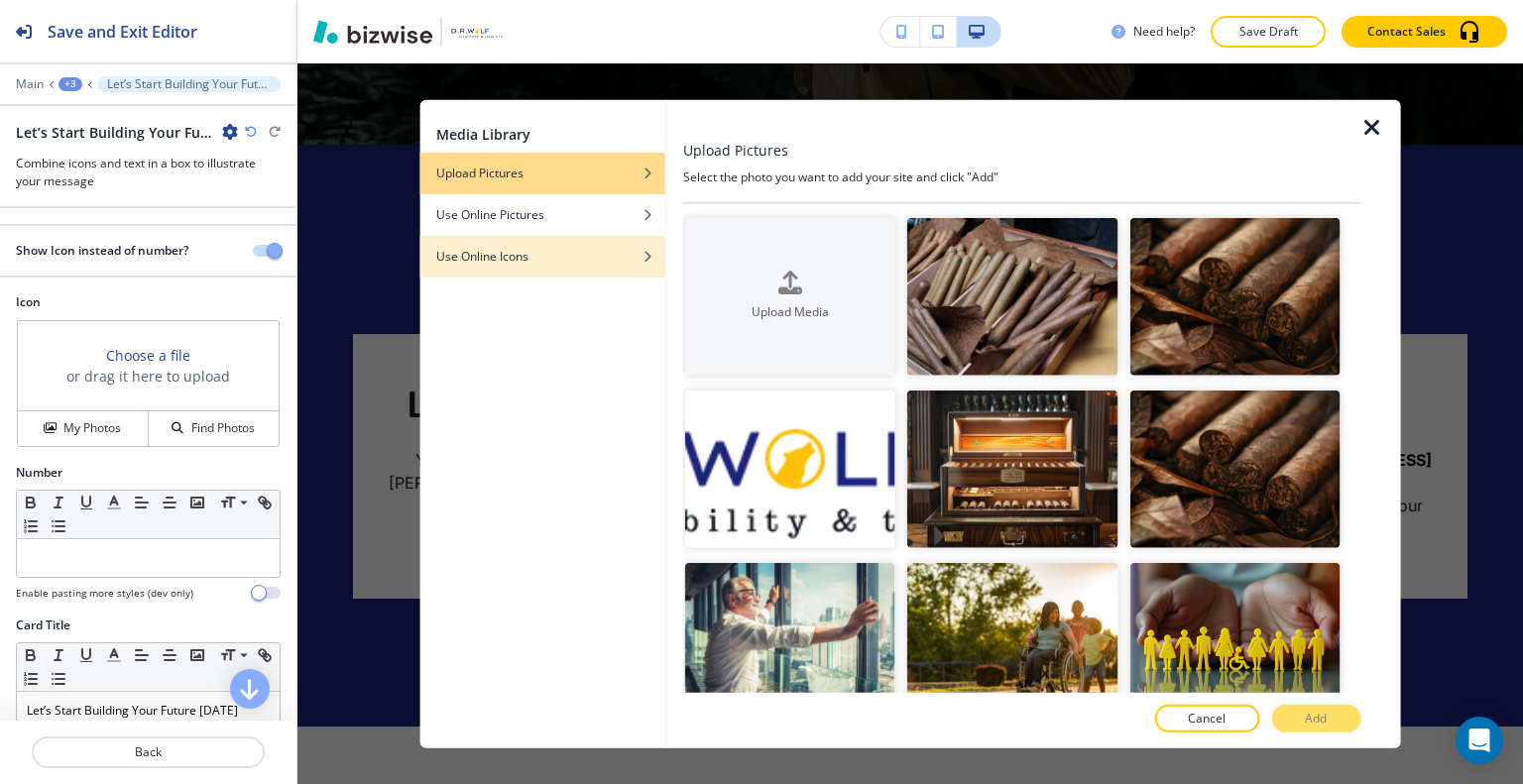 click at bounding box center [542, 241] 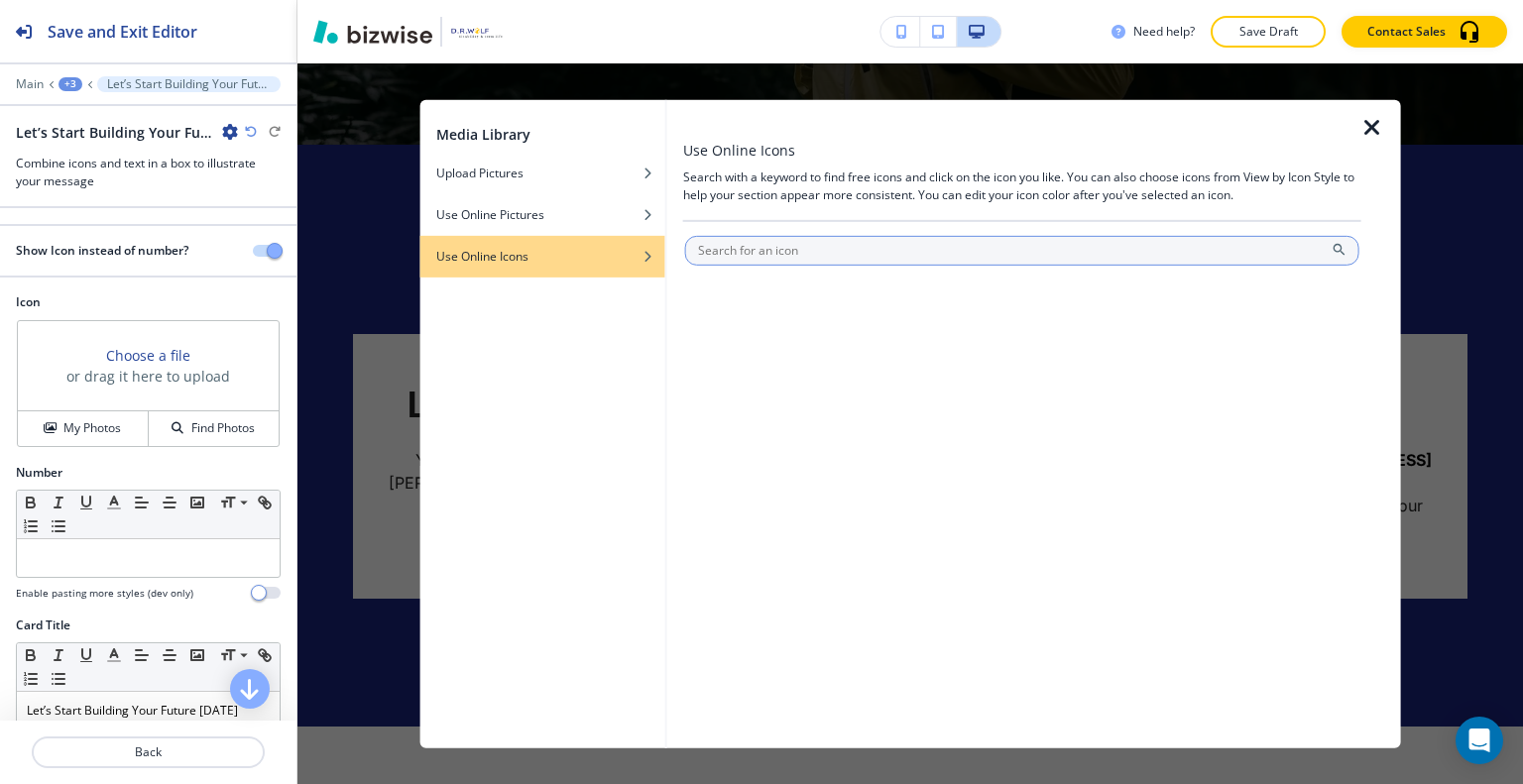 click at bounding box center (1022, 250) 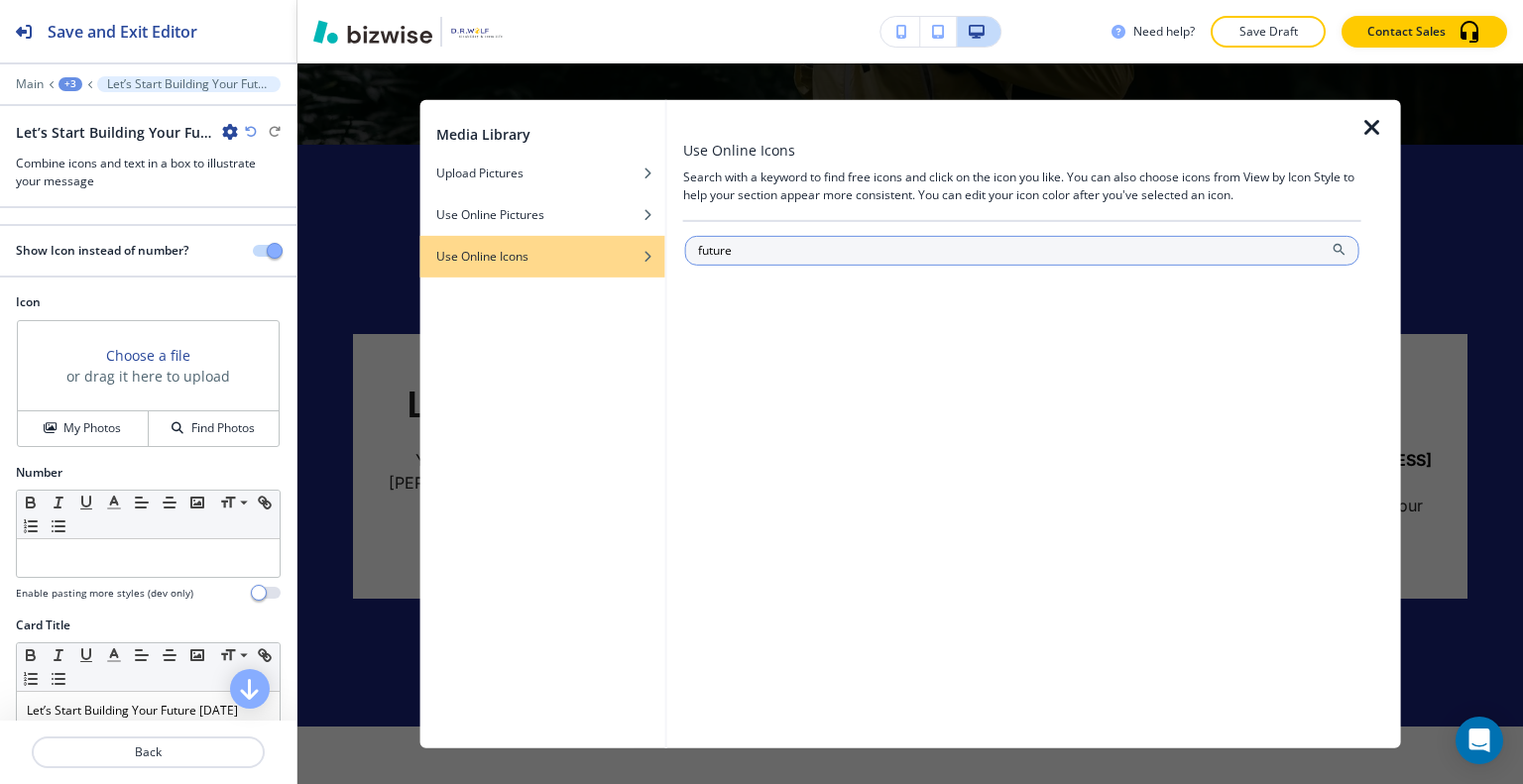 type on "future" 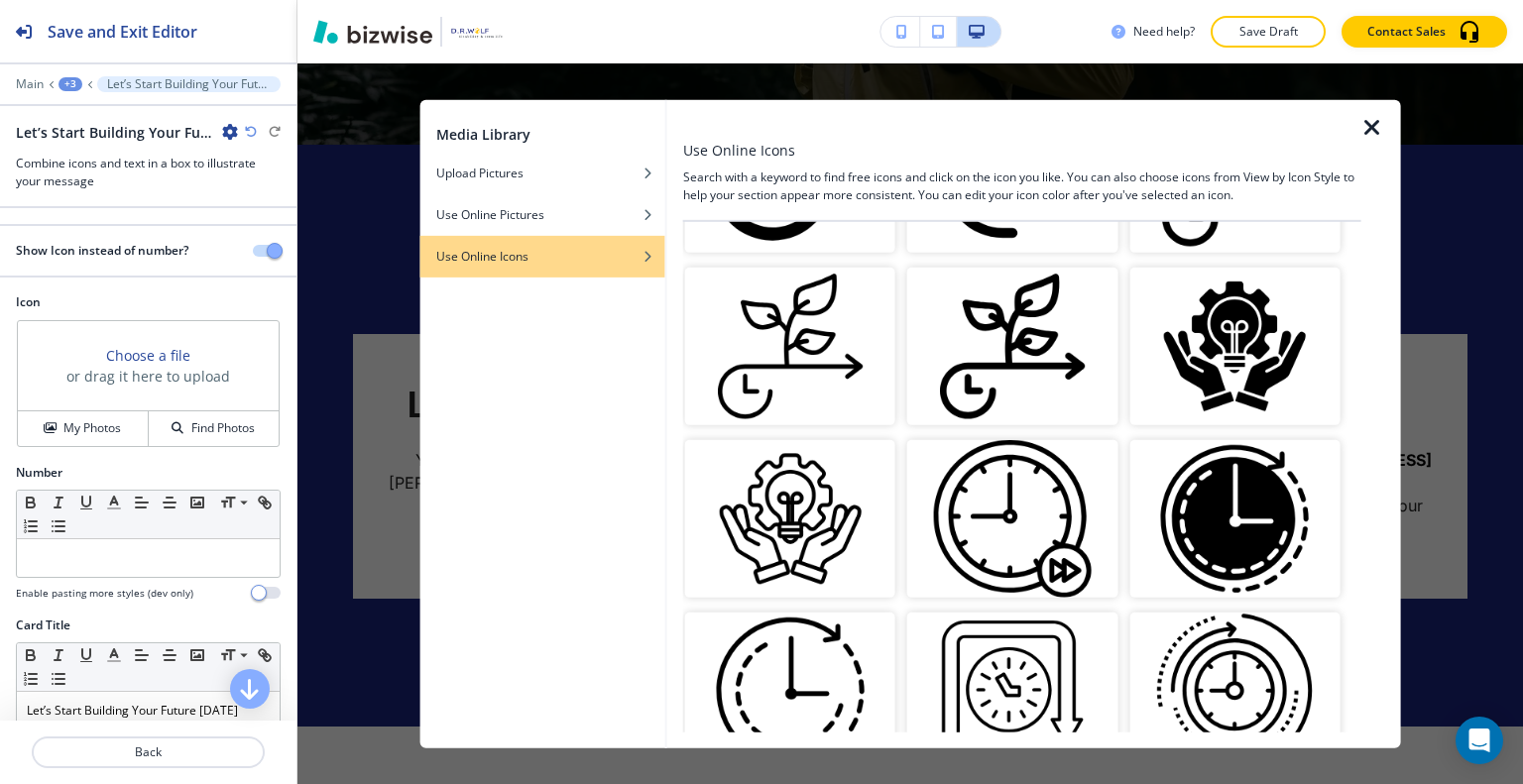 scroll, scrollTop: 2410, scrollLeft: 0, axis: vertical 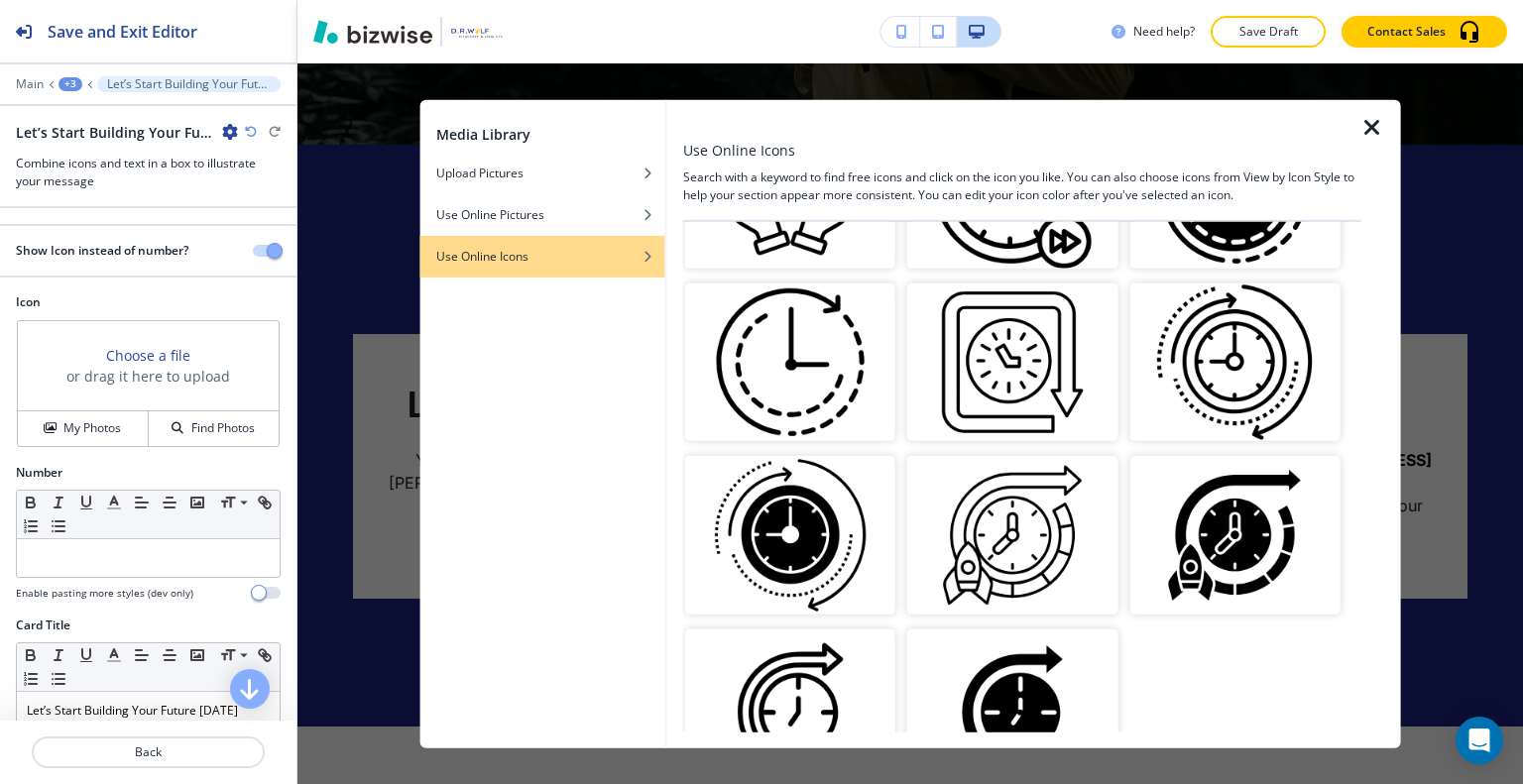 click at bounding box center [1012, 707] 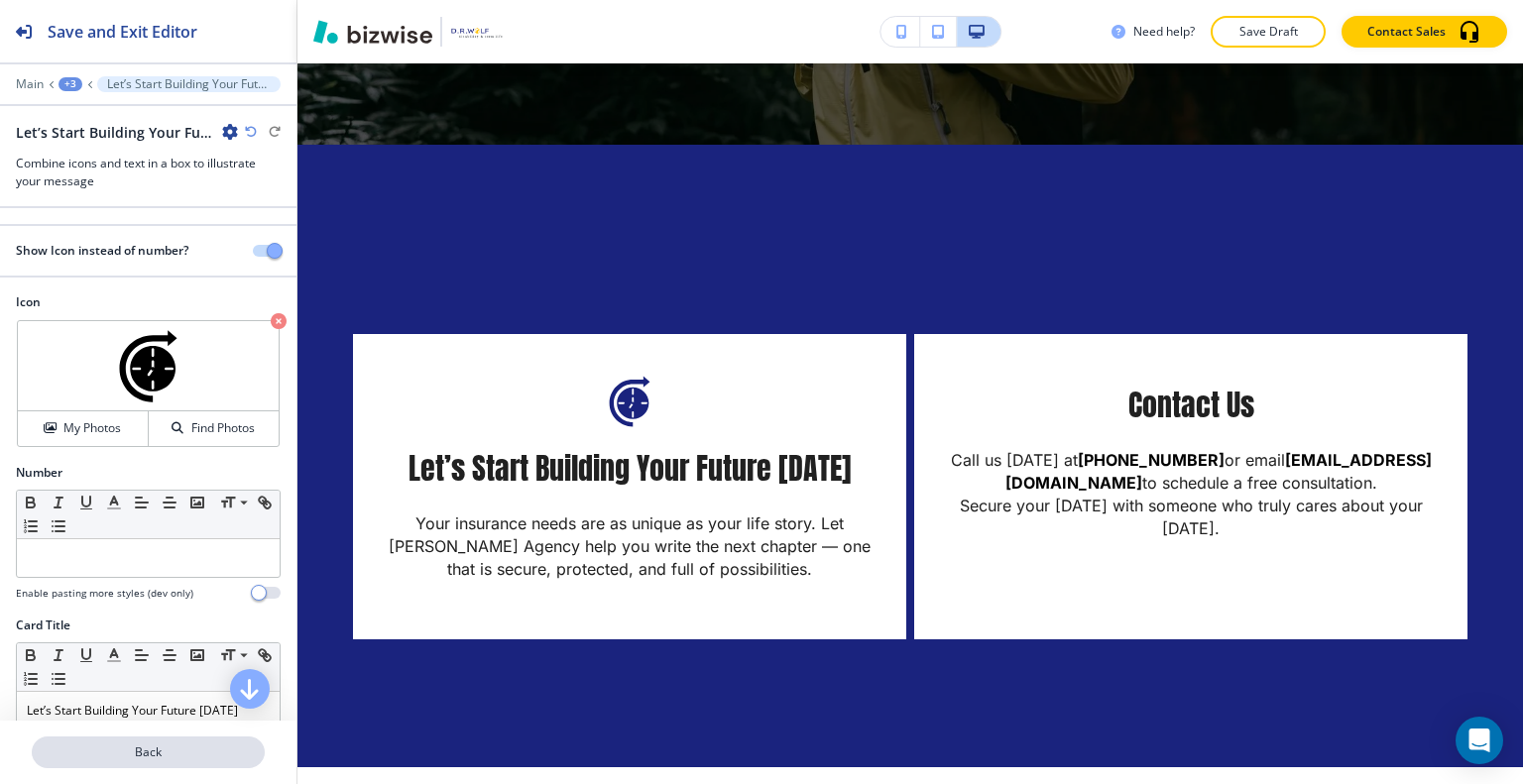click on "Back" at bounding box center [148, 752] 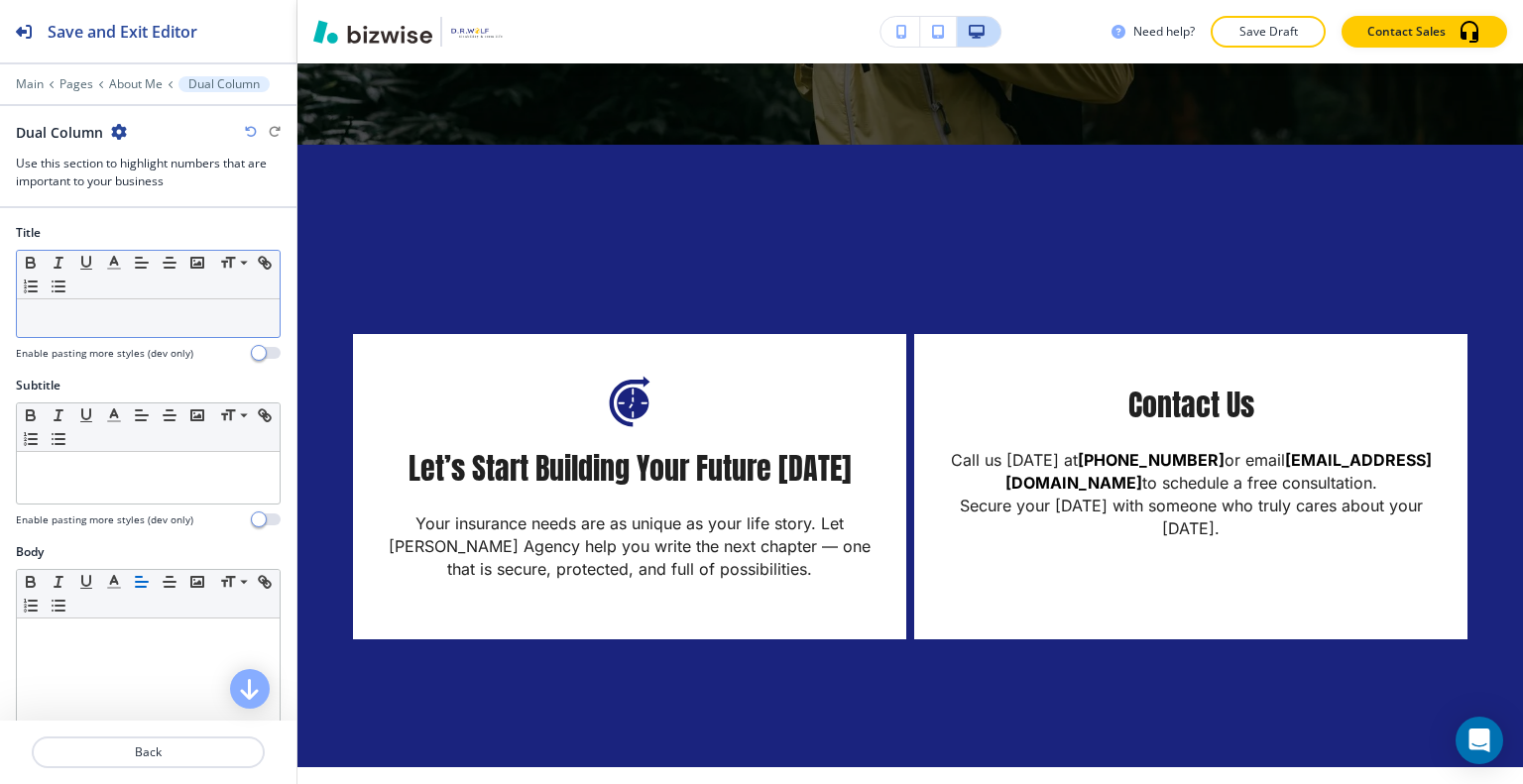 scroll, scrollTop: 5009, scrollLeft: 0, axis: vertical 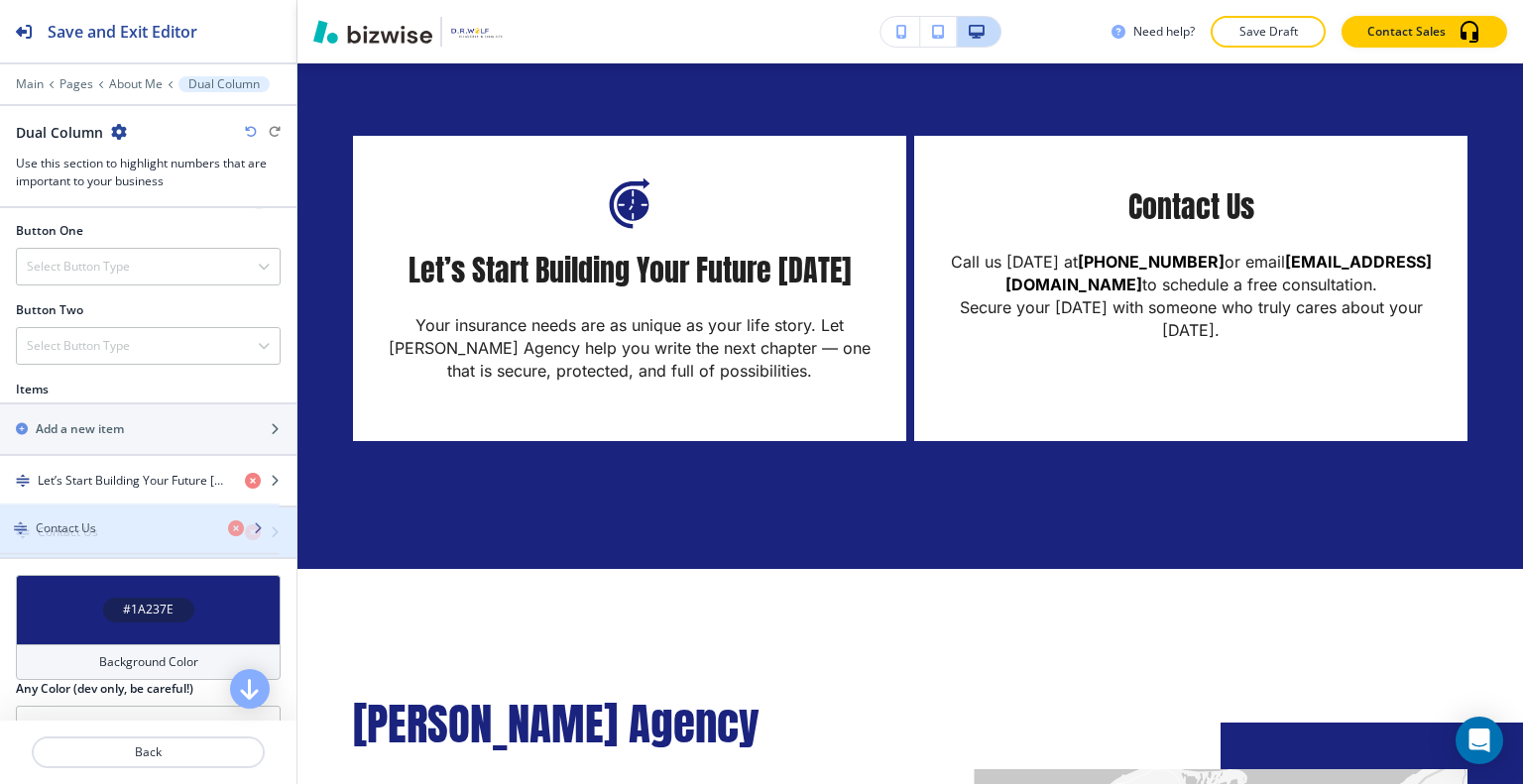 click at bounding box center (148, 549) 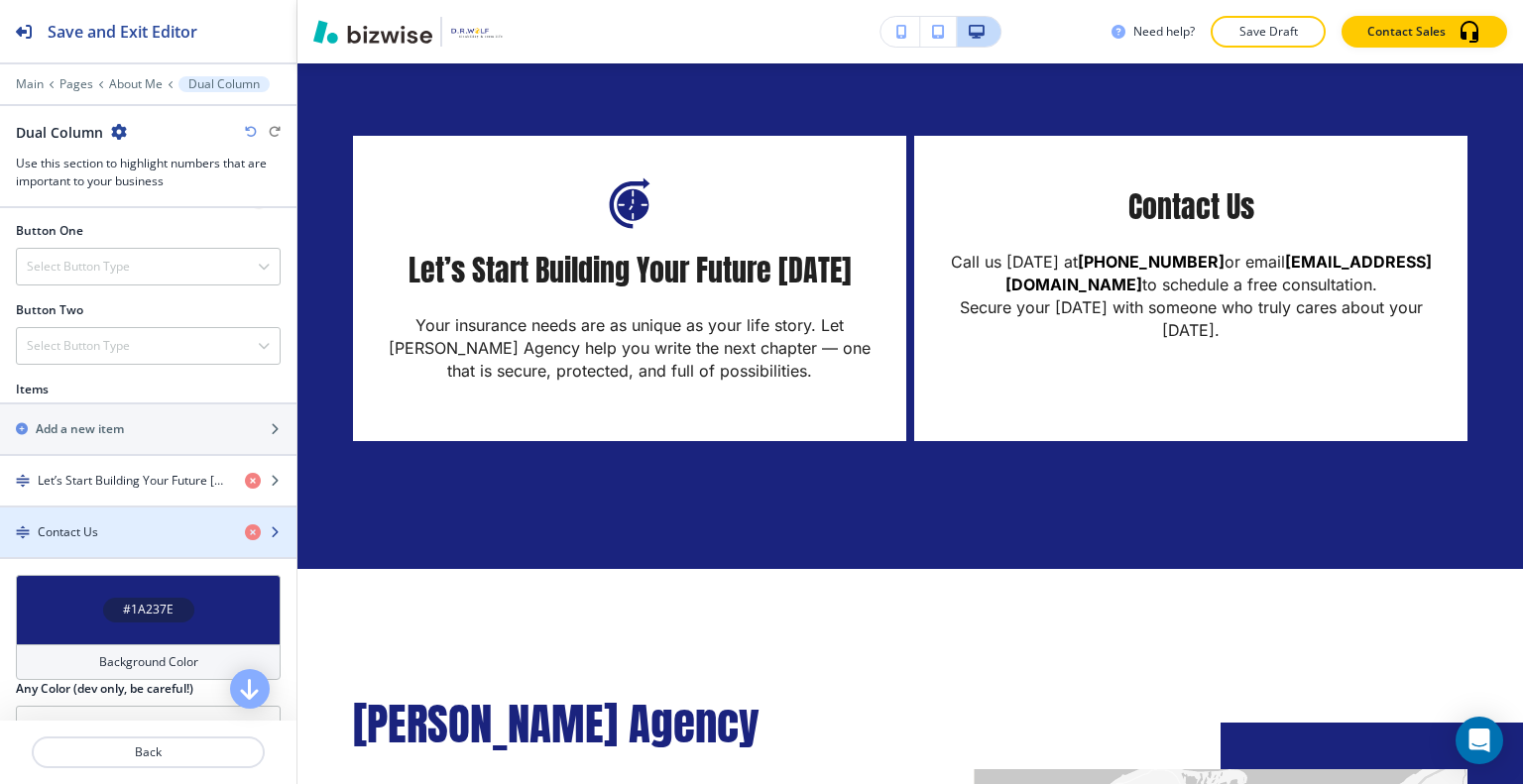 click at bounding box center (148, 549) 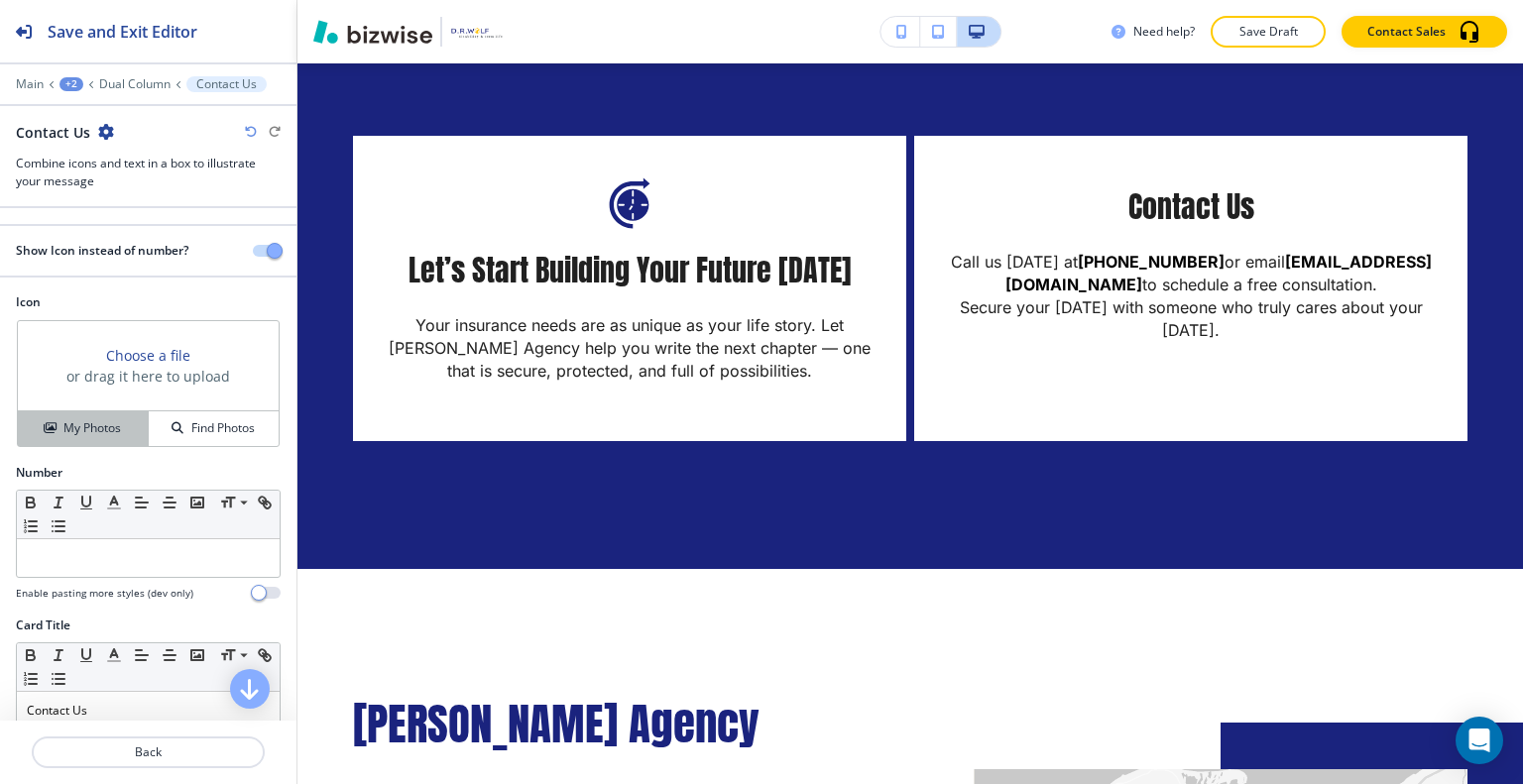click on "My Photos" at bounding box center (83, 428) 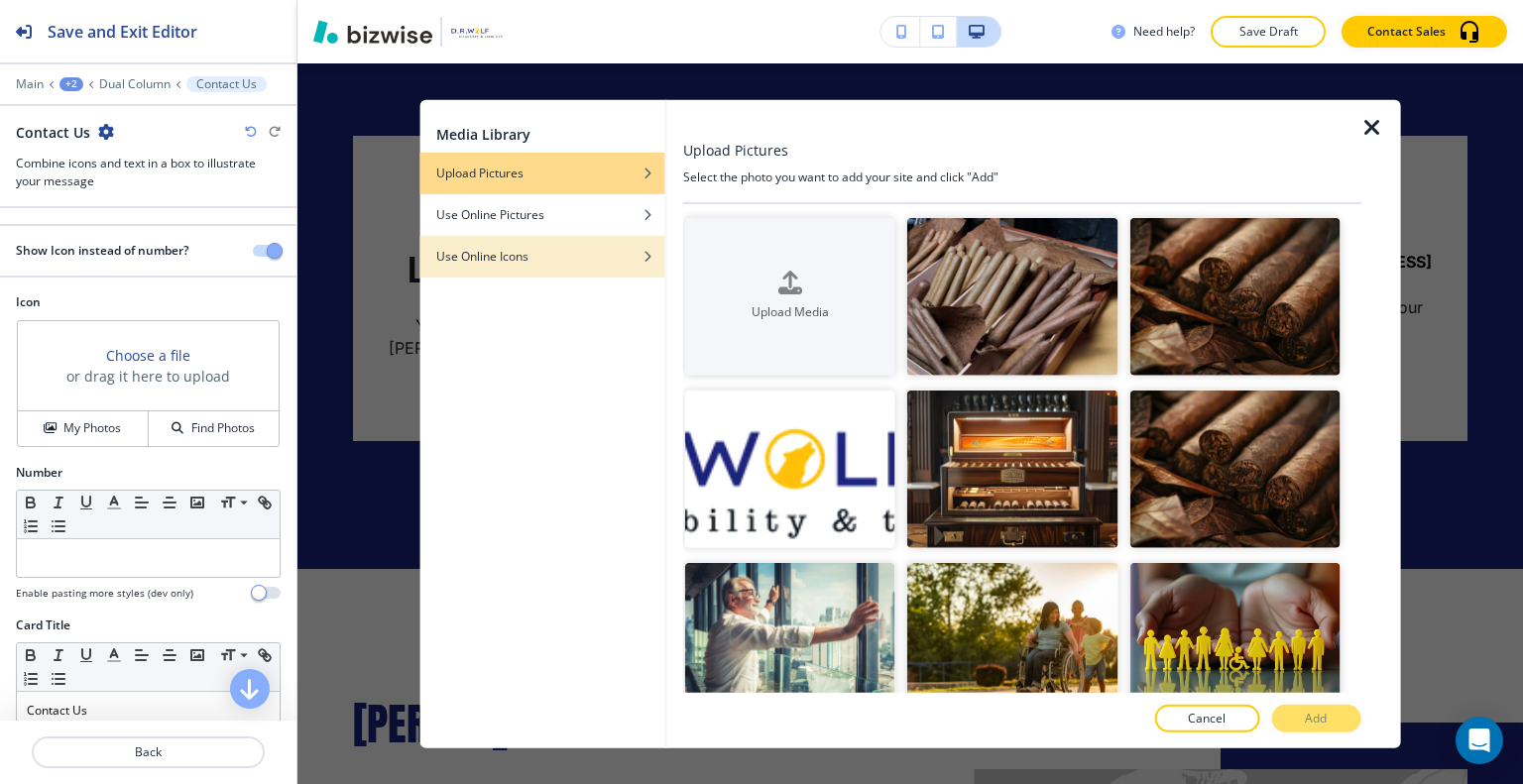 click on "Use Online Icons" at bounding box center (542, 256) 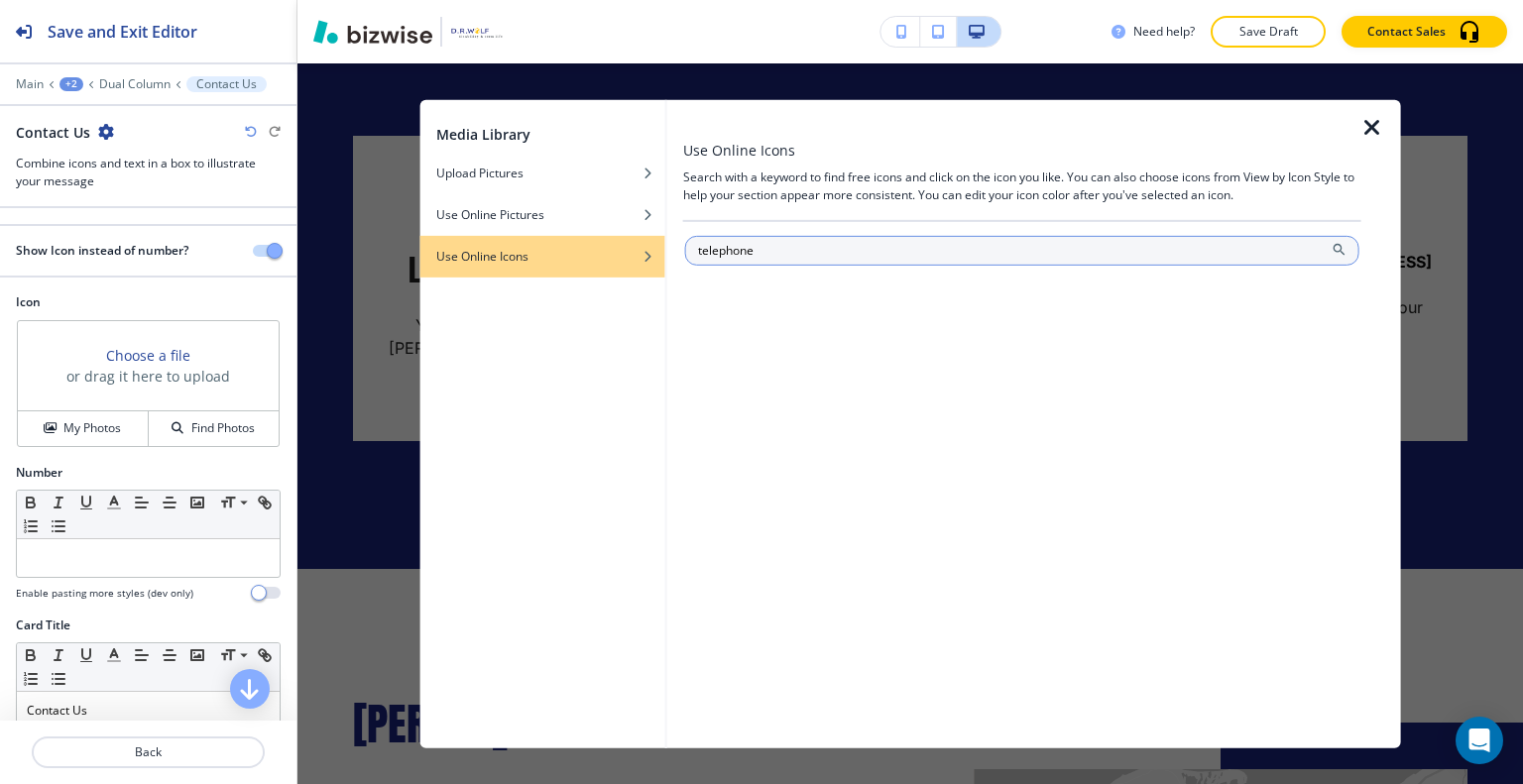type on "telephone" 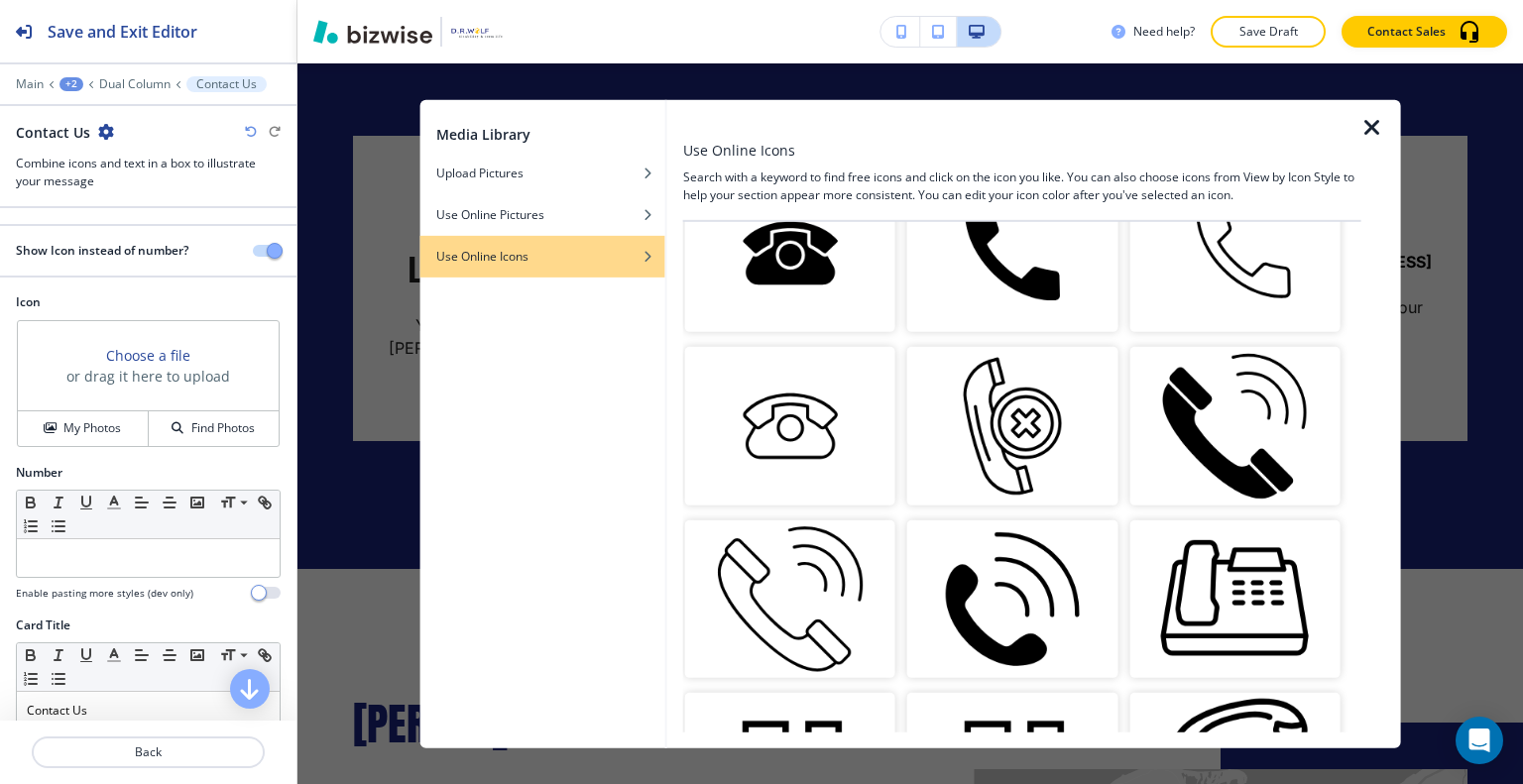 scroll, scrollTop: 991, scrollLeft: 0, axis: vertical 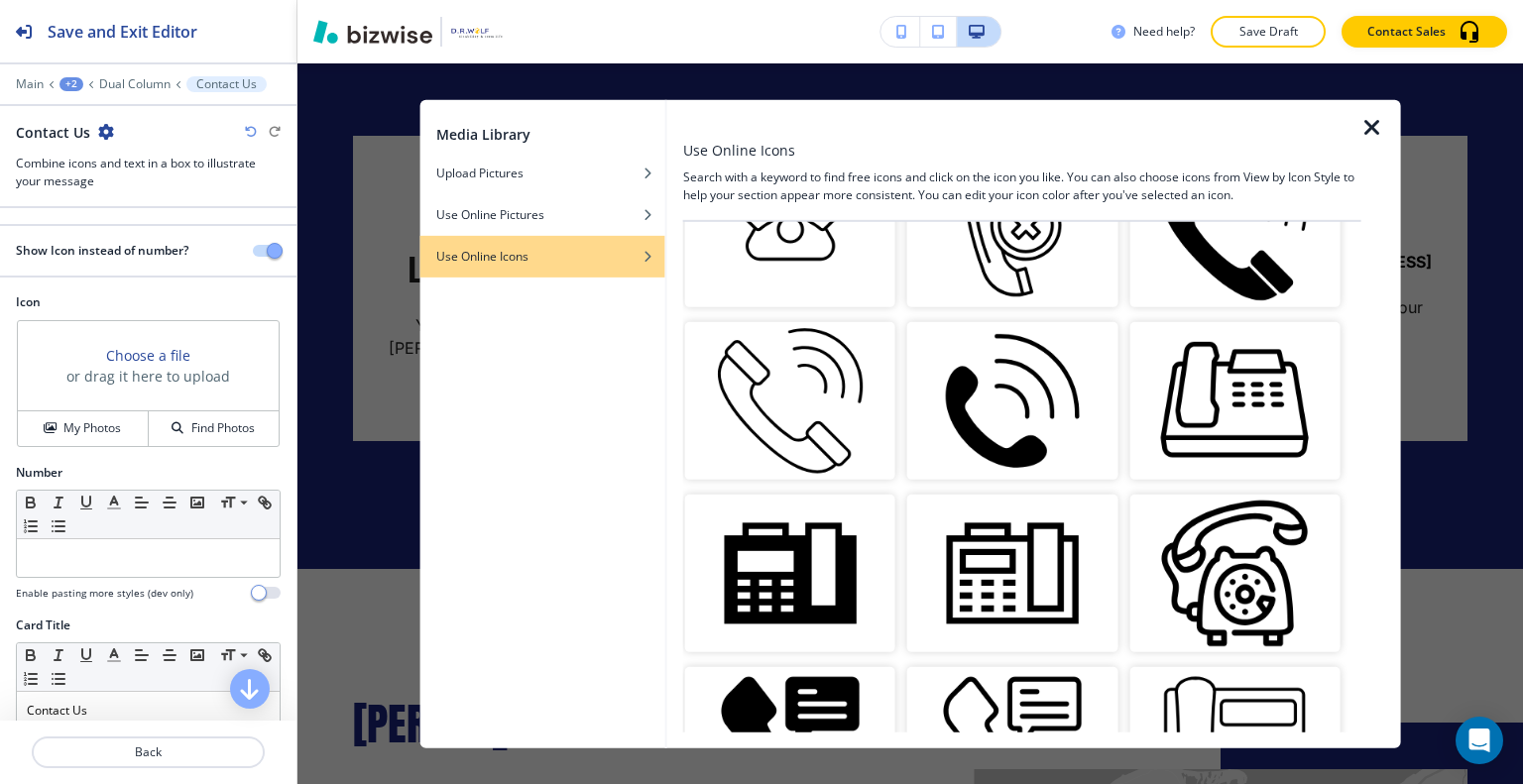 click at bounding box center (1012, 399) 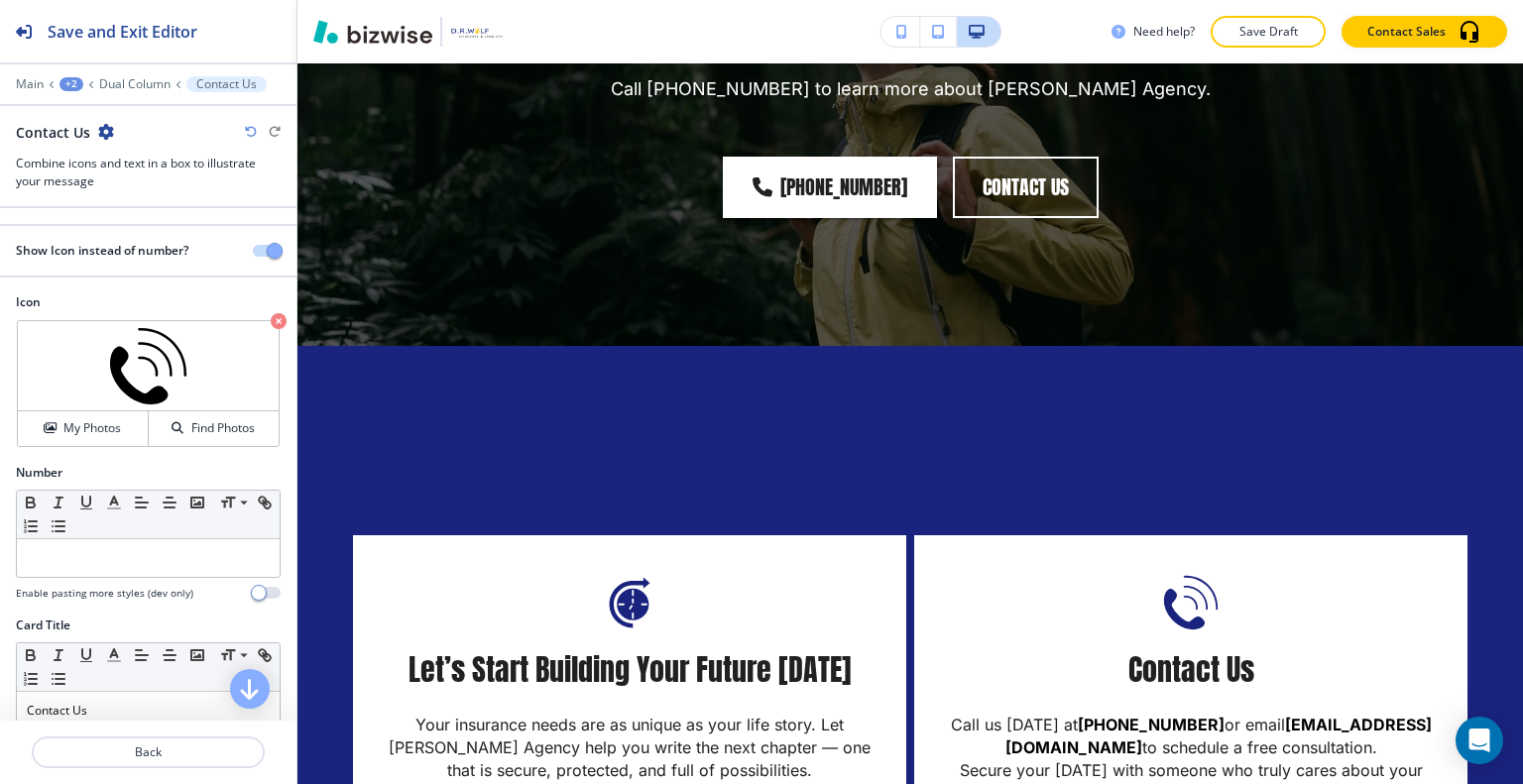 scroll, scrollTop: 0, scrollLeft: 0, axis: both 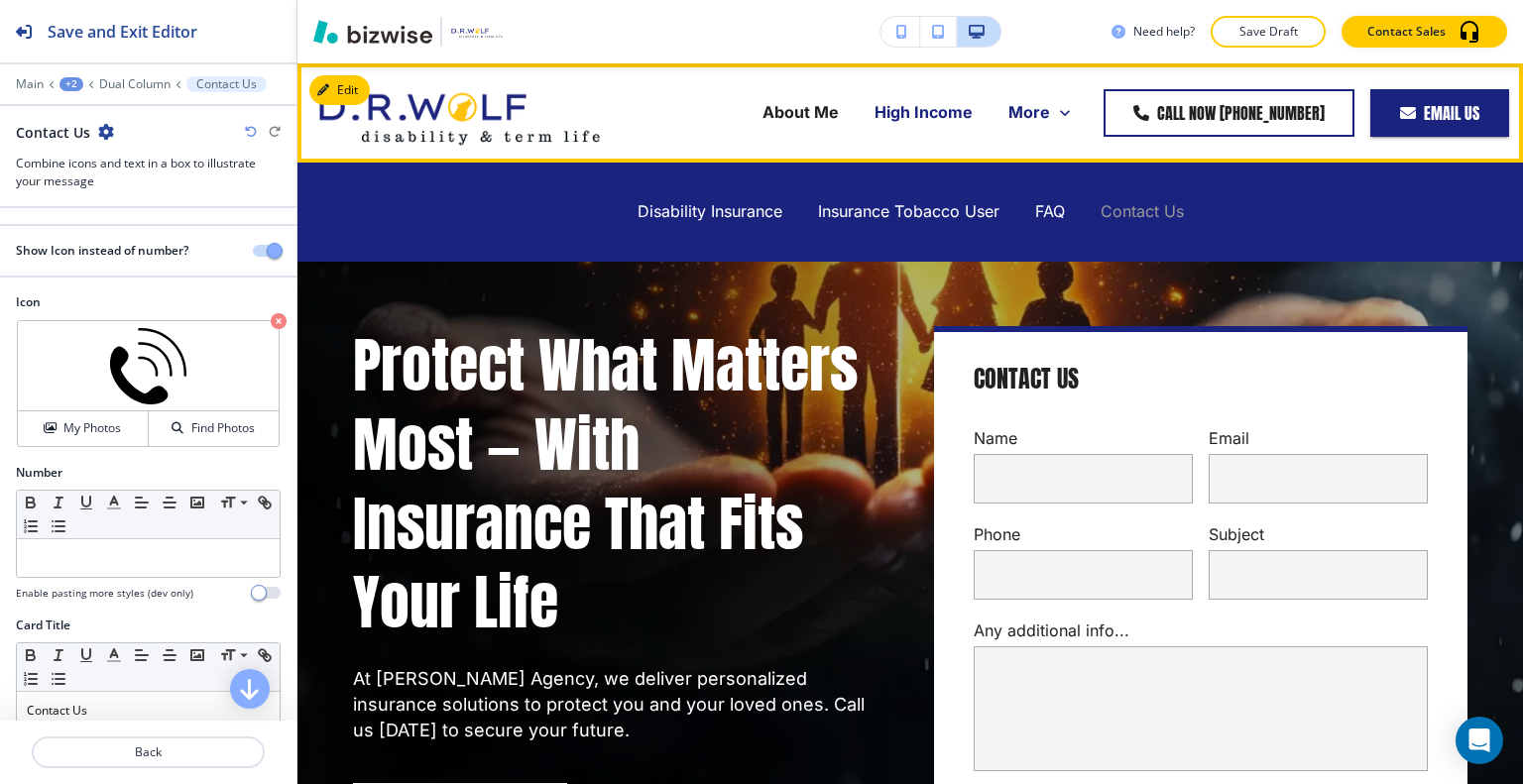 click on "Contact Us" at bounding box center (1142, 211) 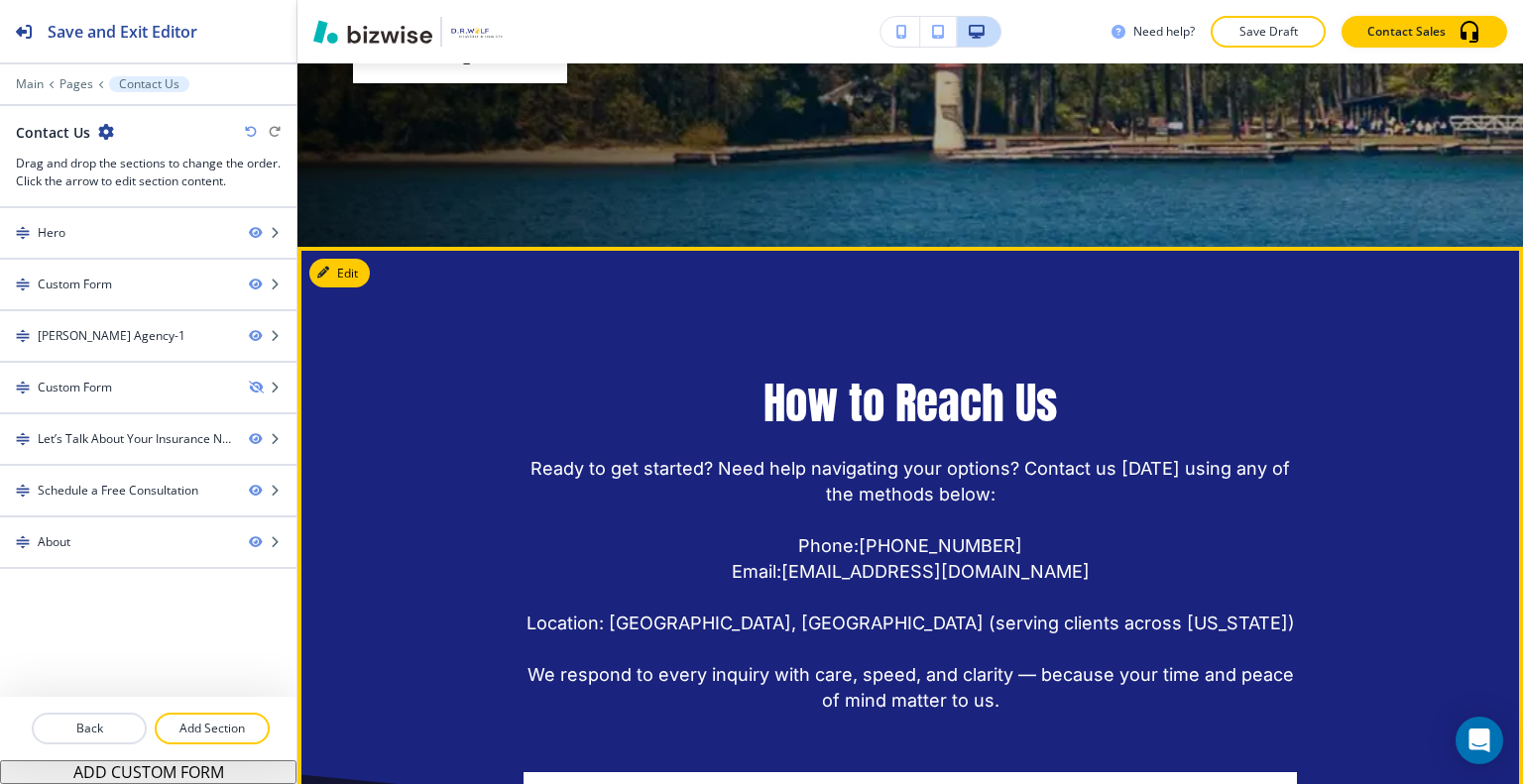 scroll, scrollTop: 793, scrollLeft: 0, axis: vertical 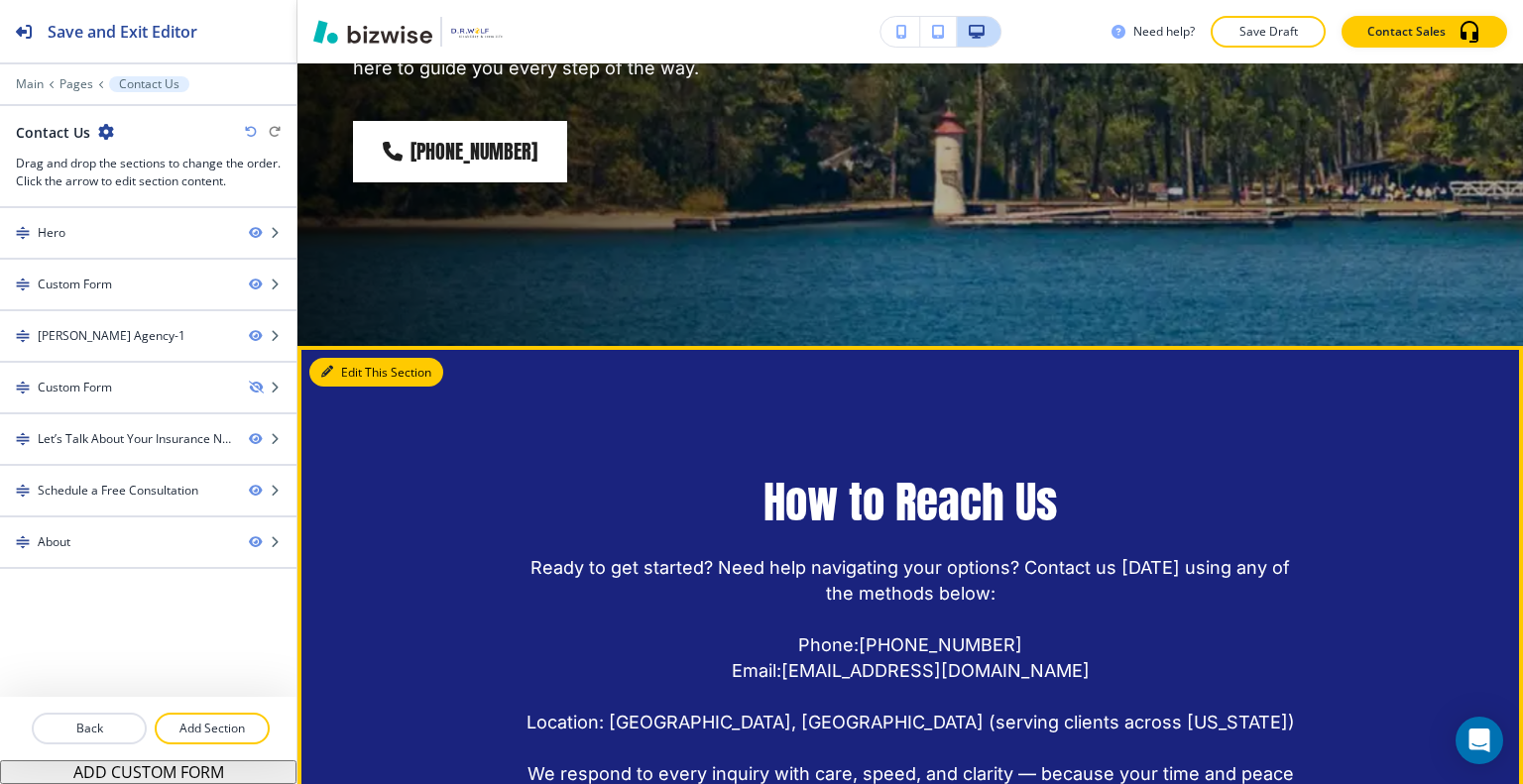 click on "Edit This Section" at bounding box center (376, 373) 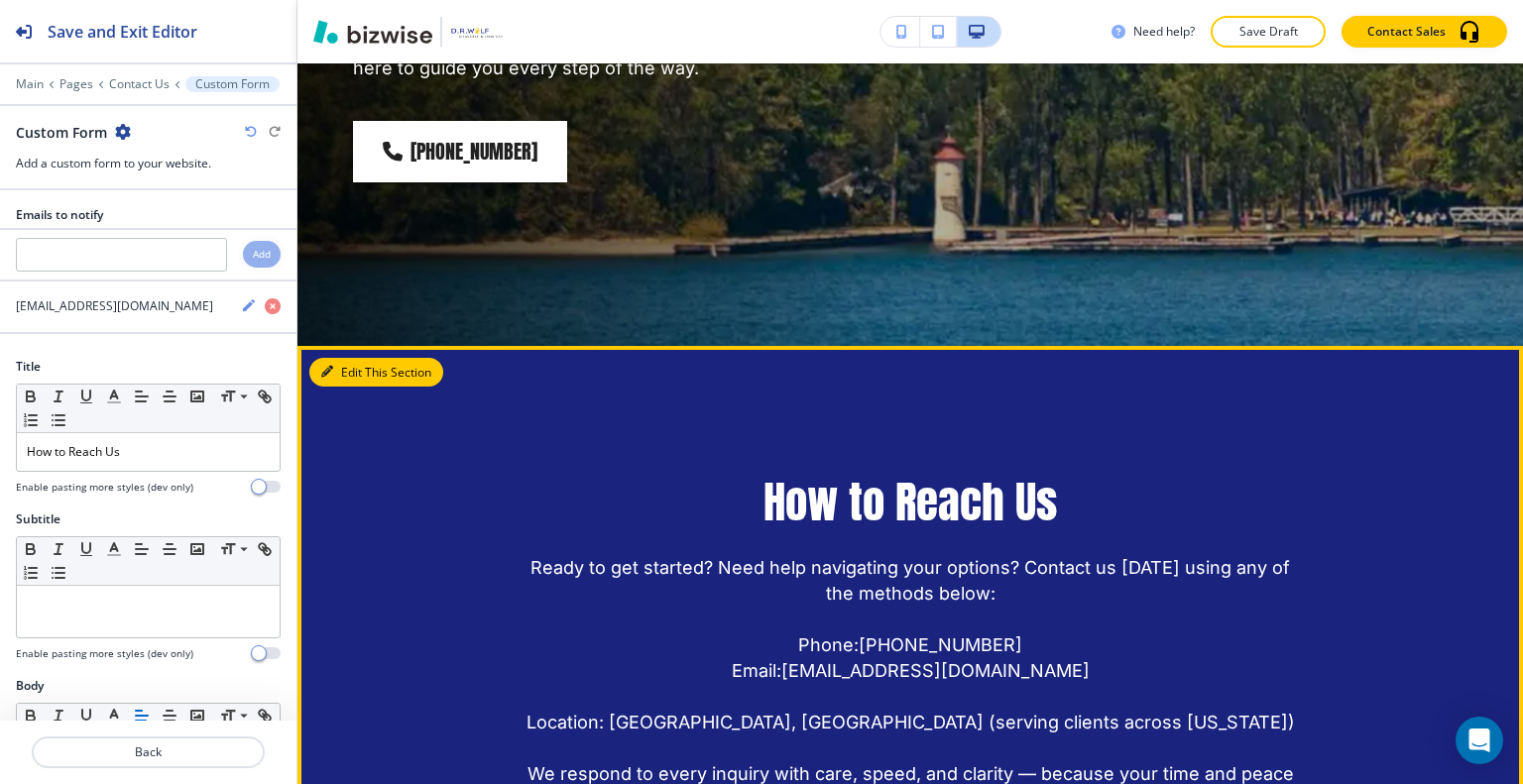 scroll, scrollTop: 811, scrollLeft: 0, axis: vertical 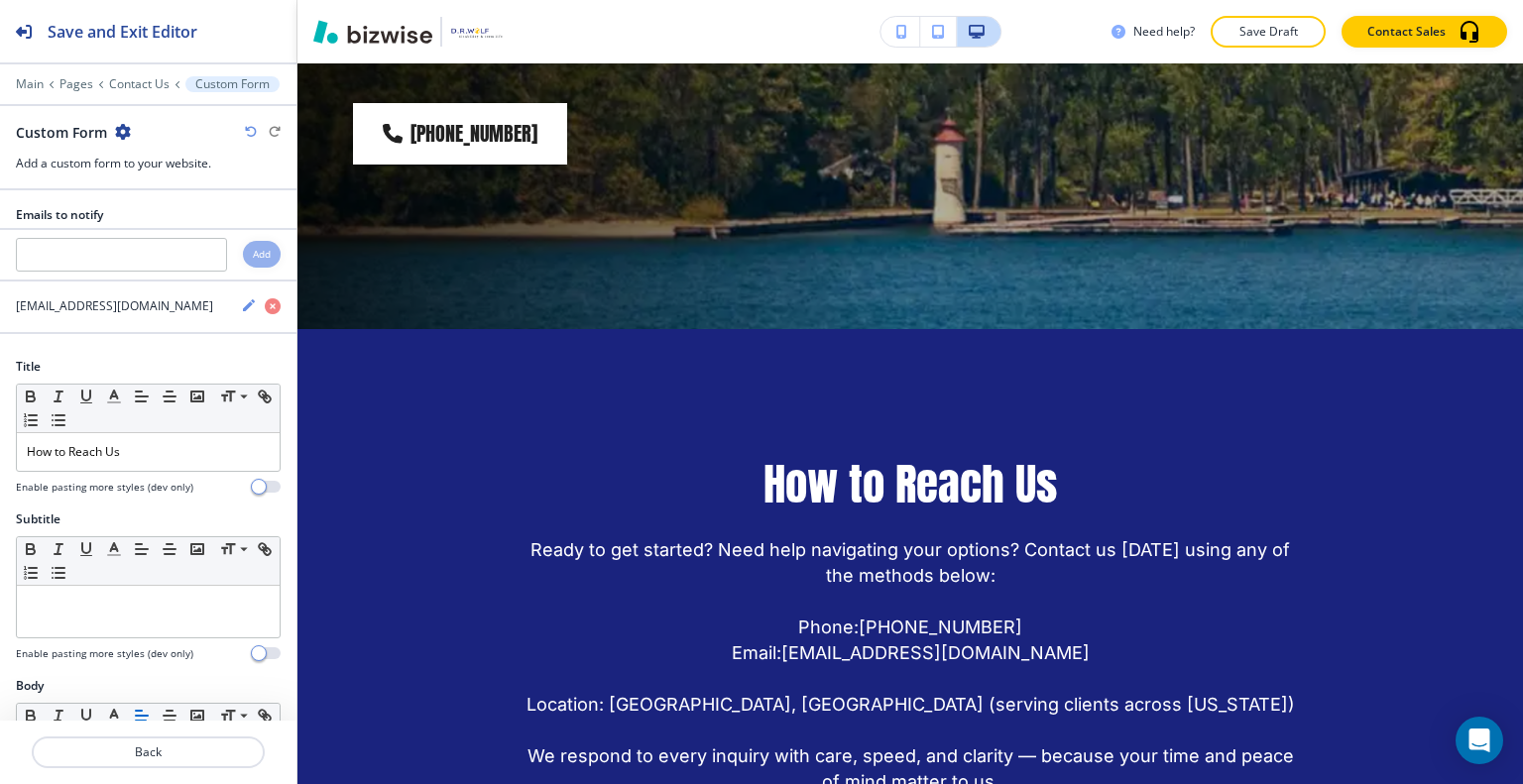 click on "Custom Form" at bounding box center [148, 132] 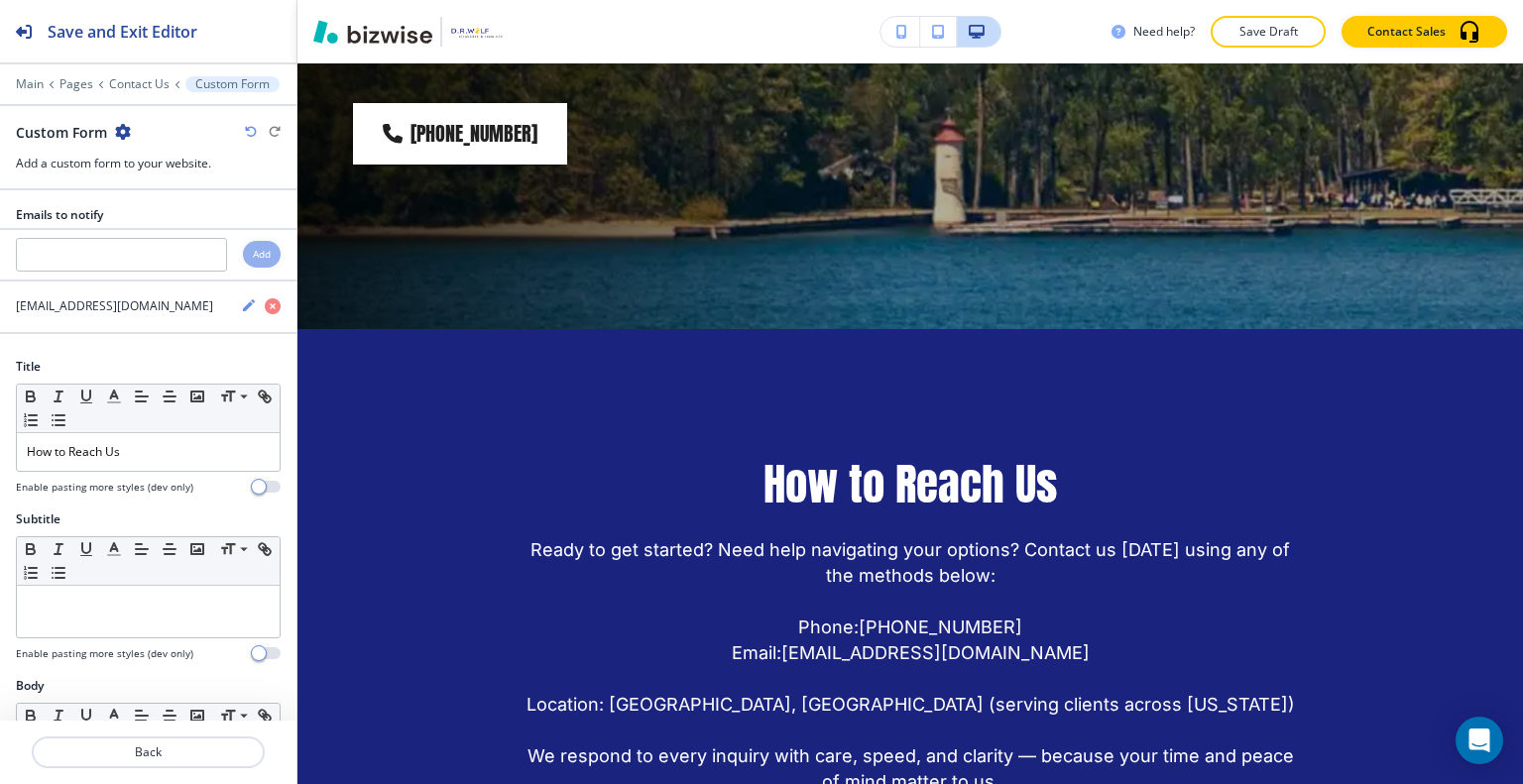 click at bounding box center (123, 132) 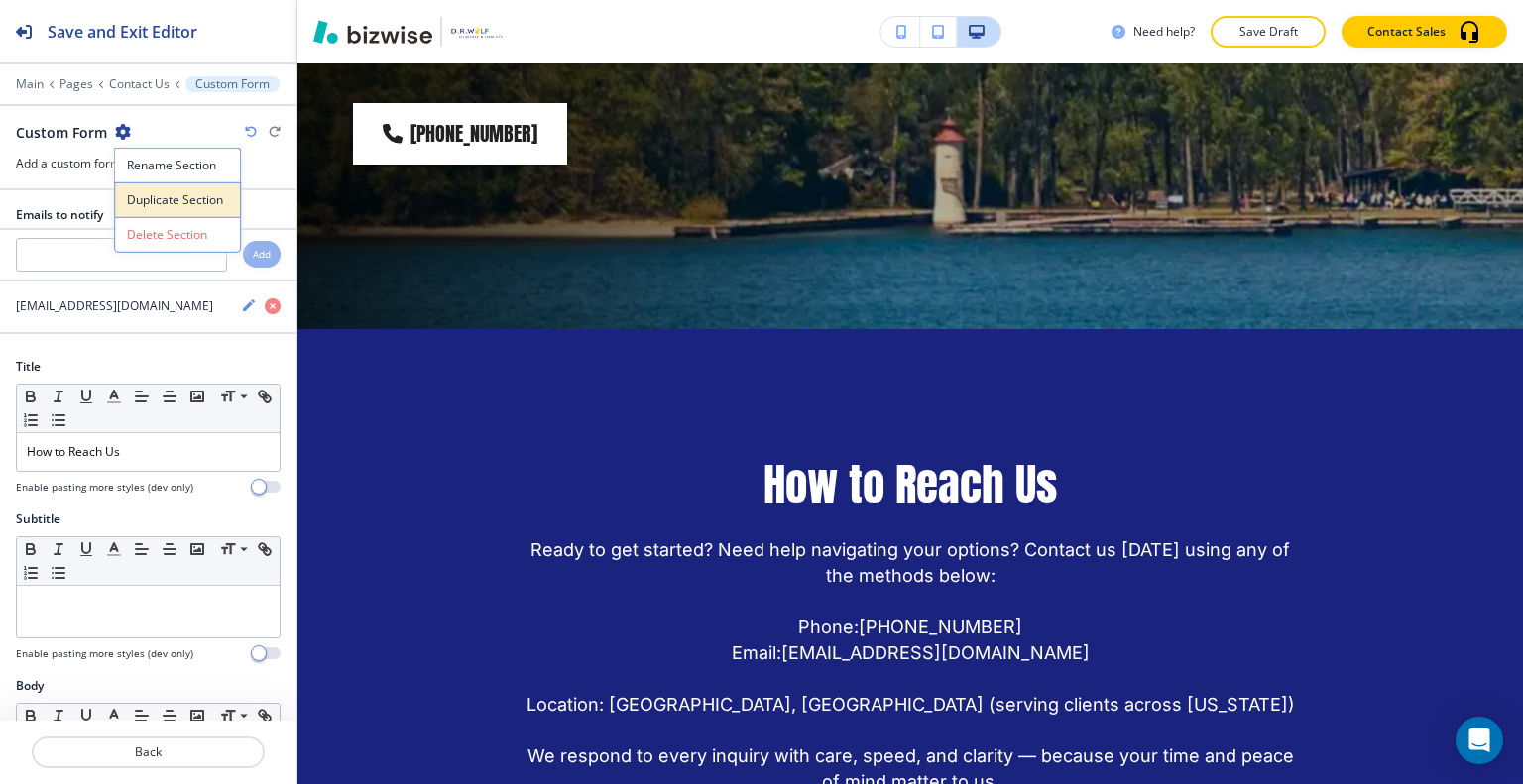 click on "Duplicate Section" at bounding box center (177, 200) 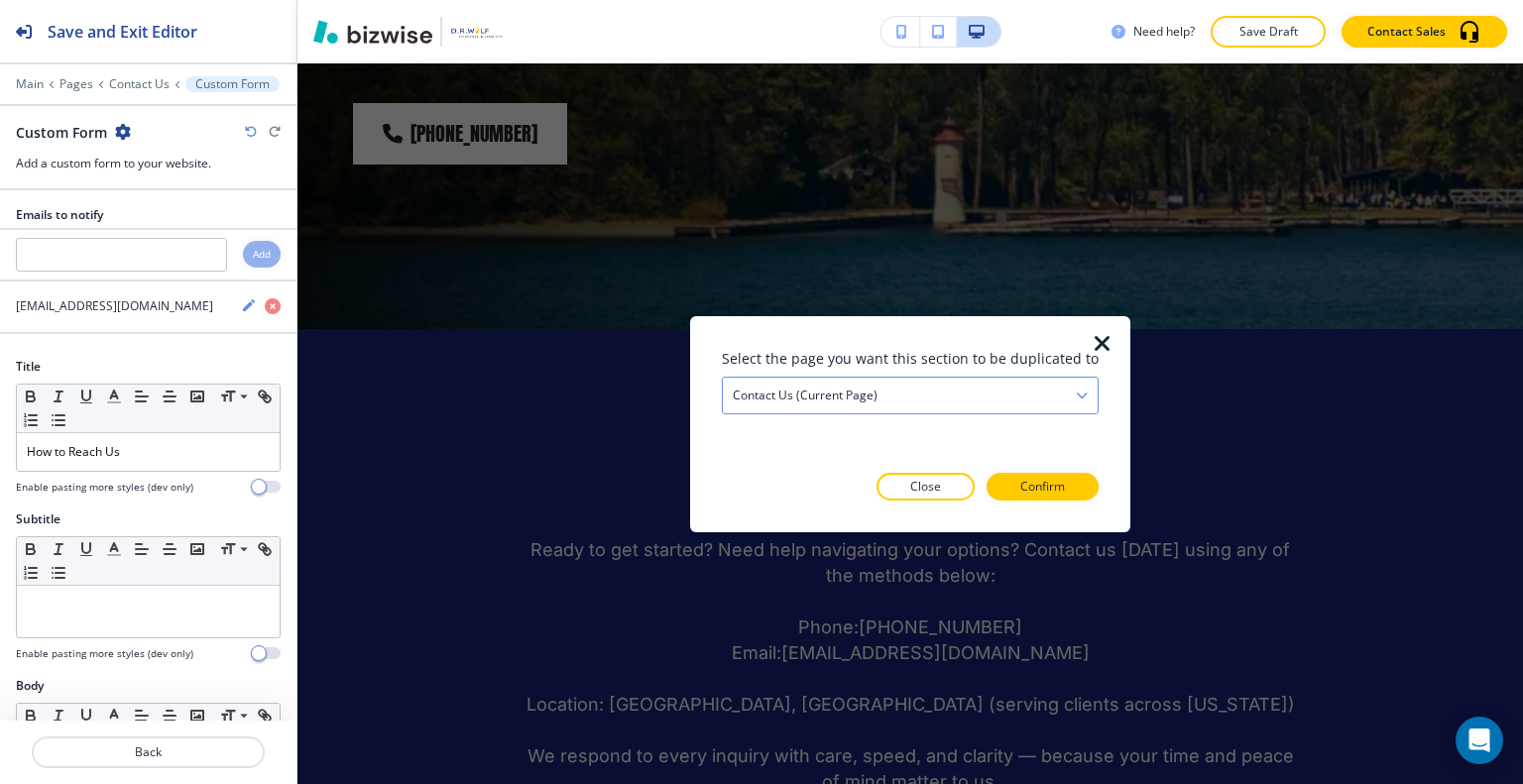 click on "Contact Us (current page)" at bounding box center [910, 394] 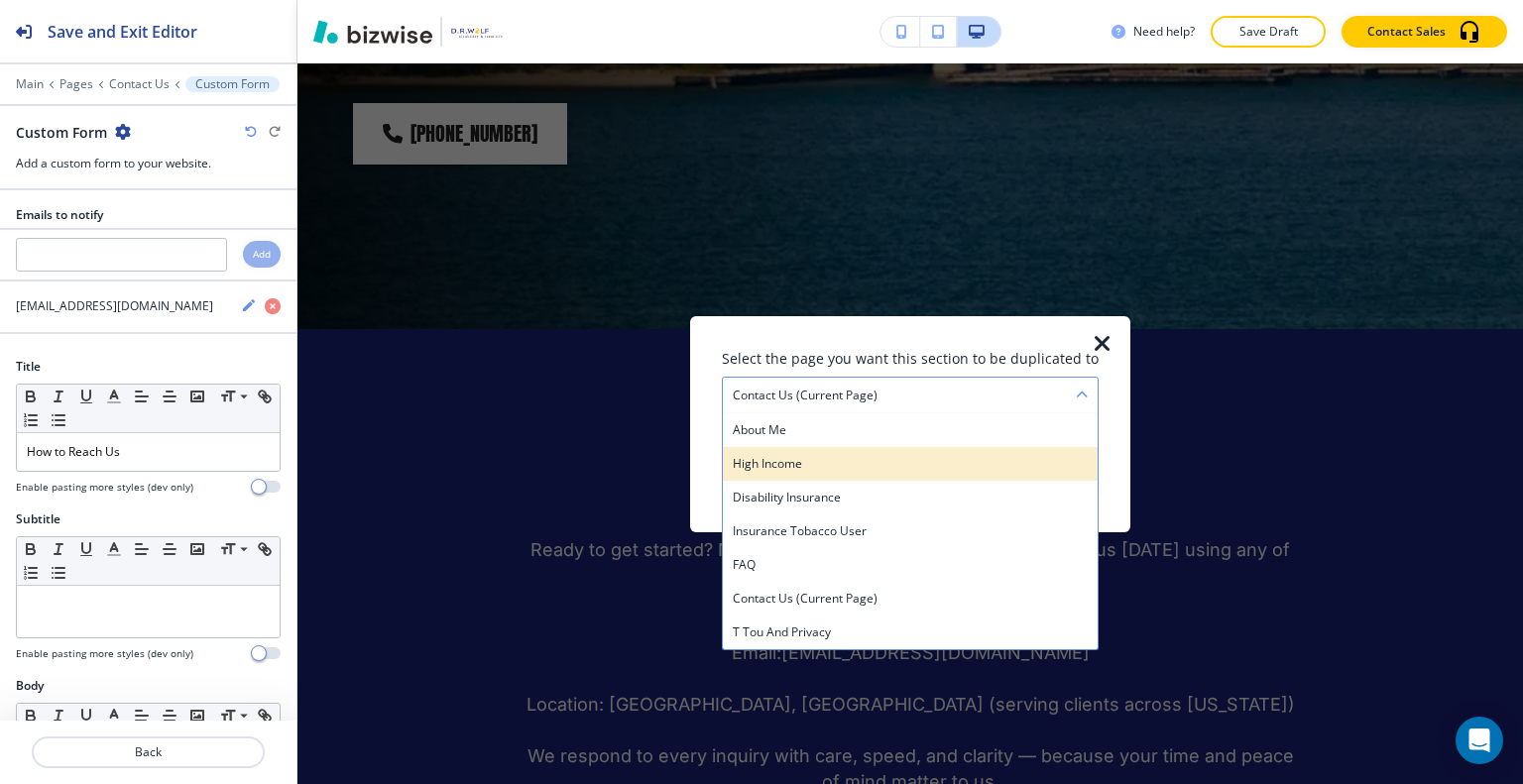 scroll, scrollTop: 414, scrollLeft: 0, axis: vertical 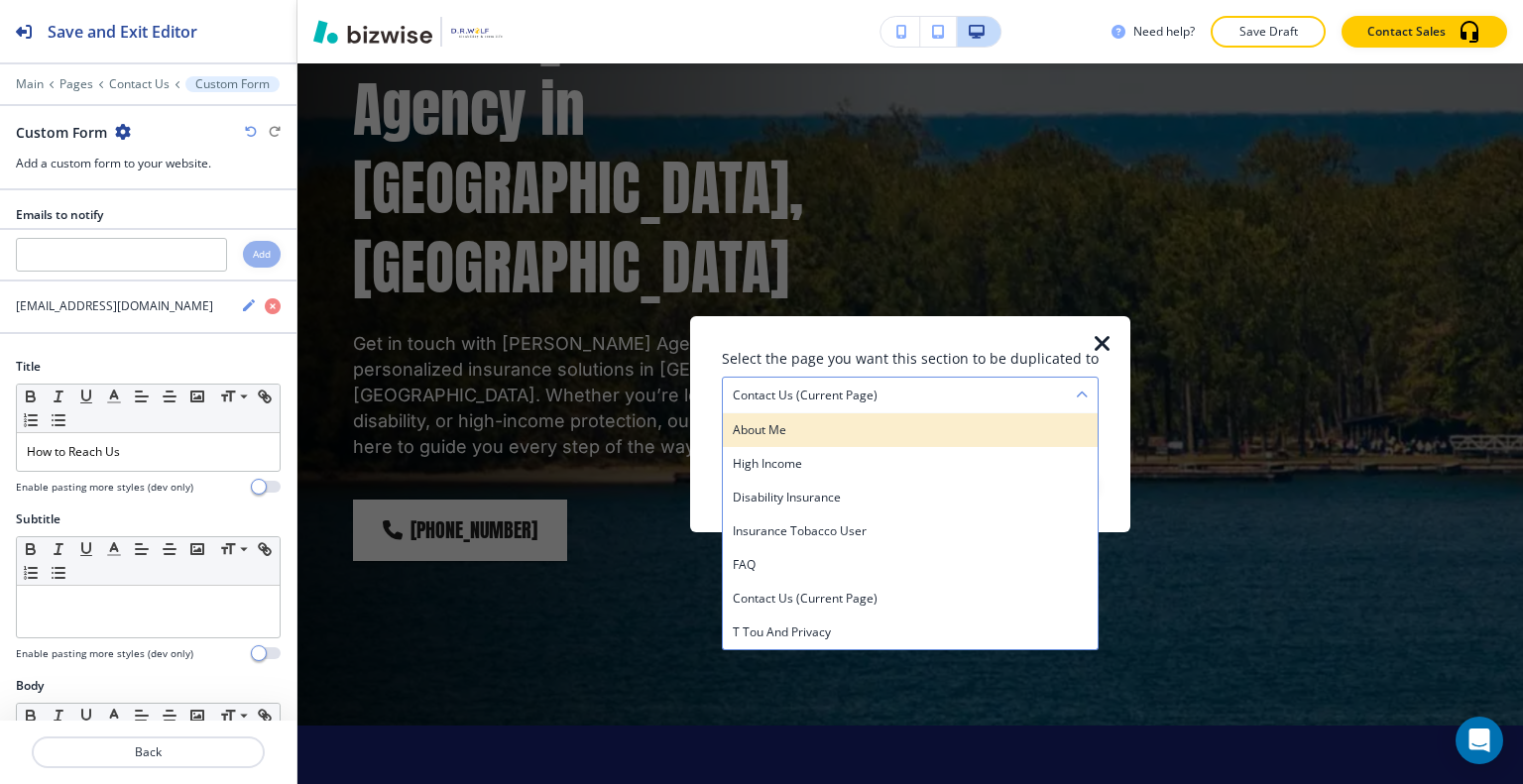 click on "About Me" at bounding box center [910, 429] 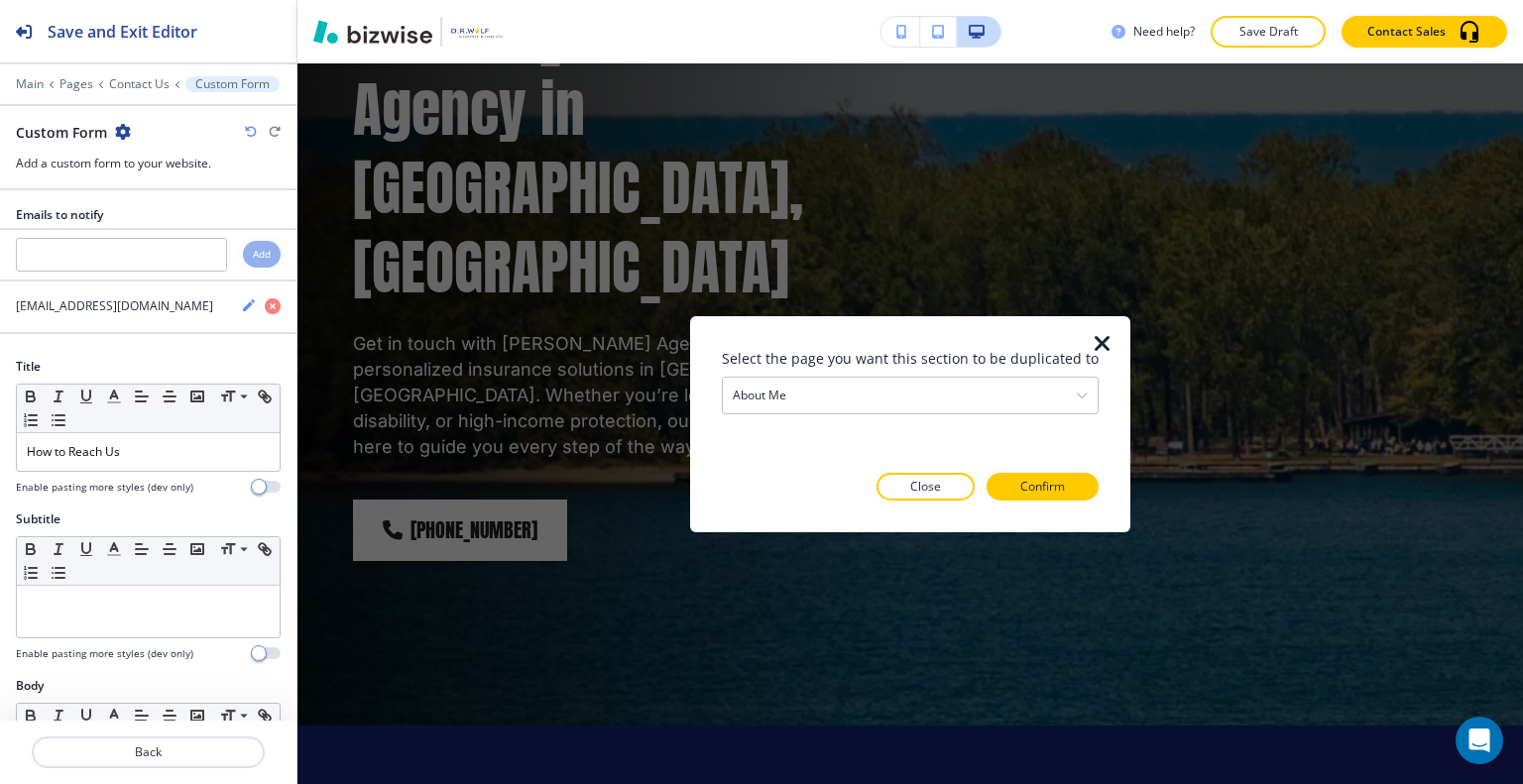 click at bounding box center (910, 516) 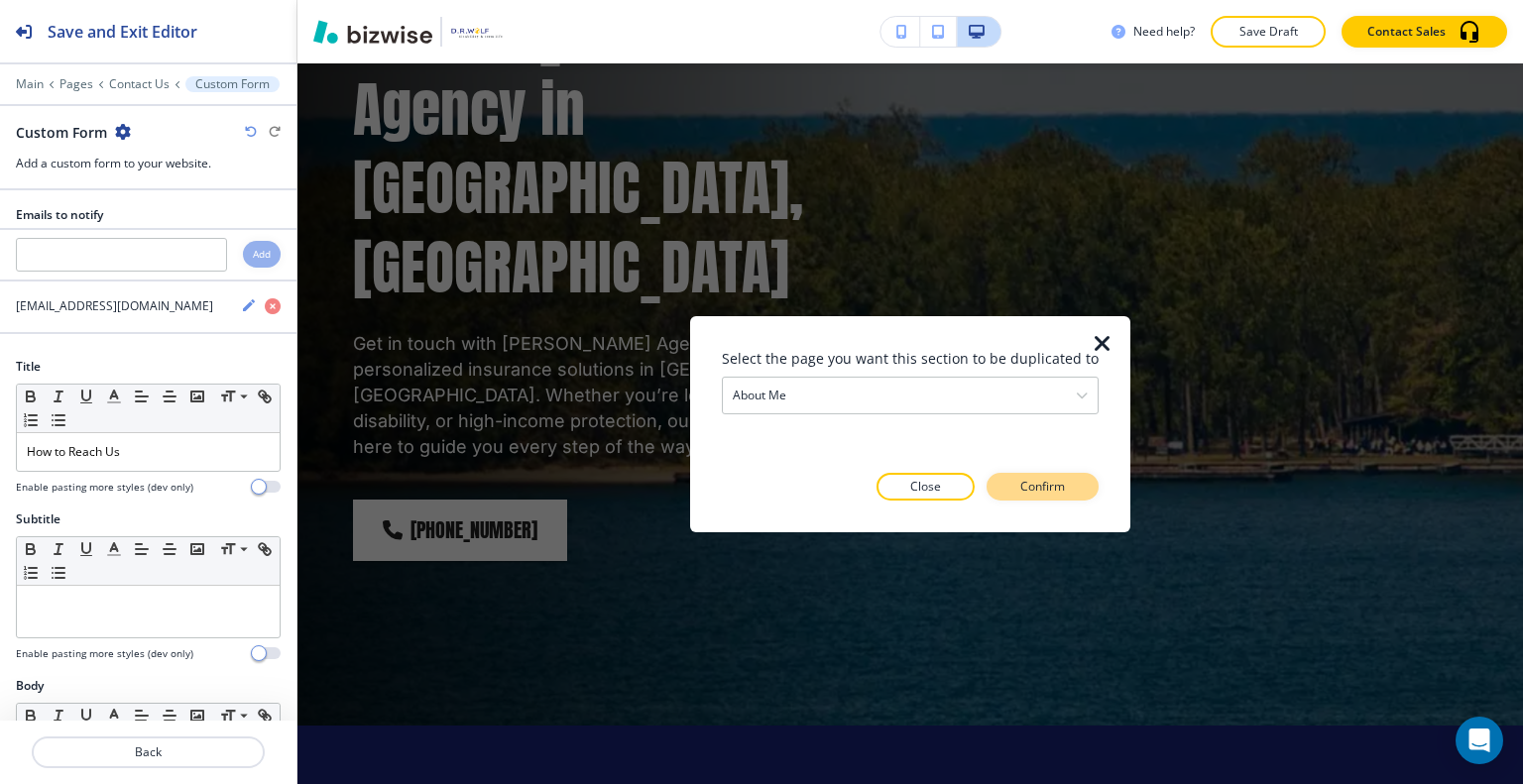 click on "Confirm" at bounding box center (1042, 487) 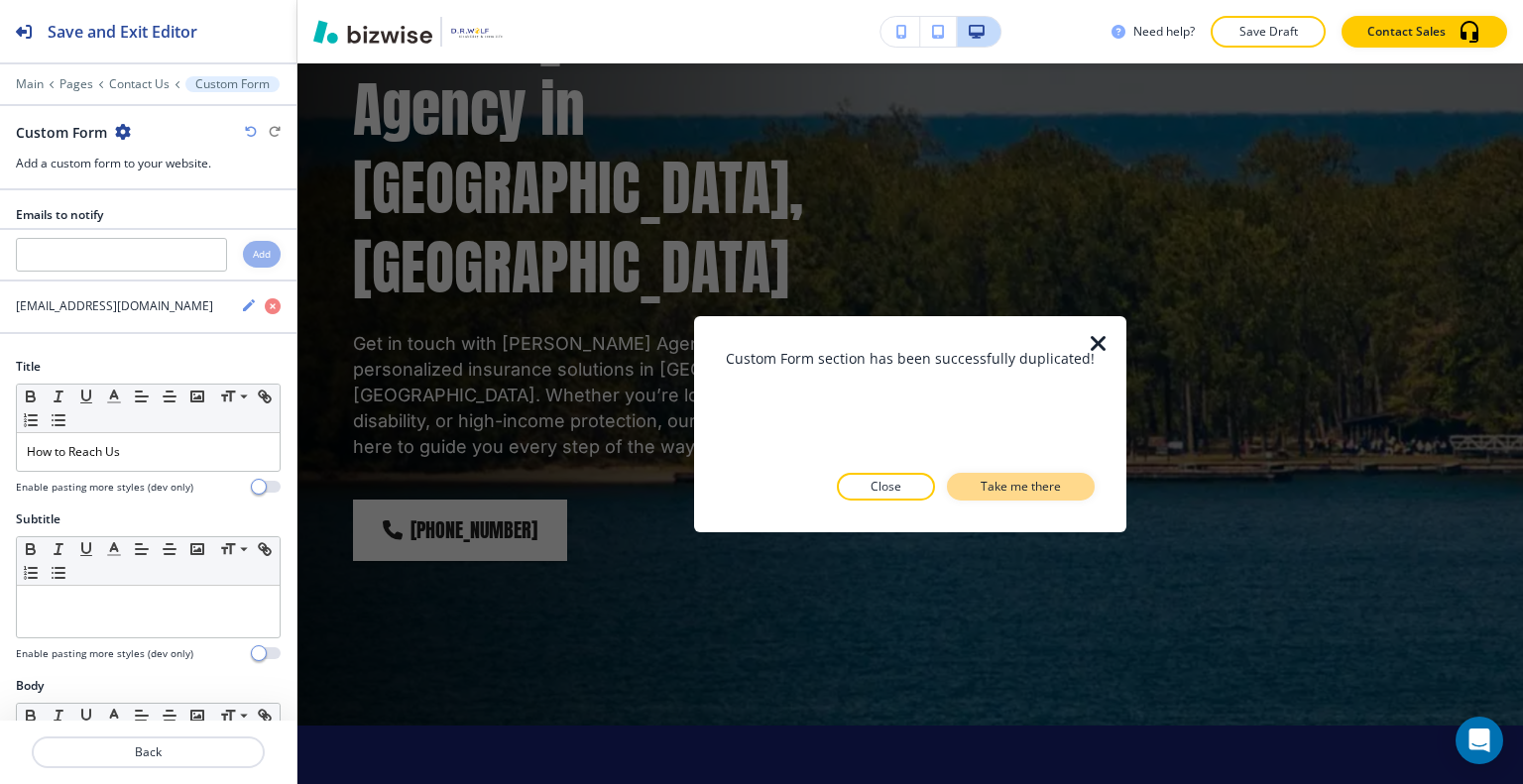click on "Take me there" at bounding box center [1020, 487] 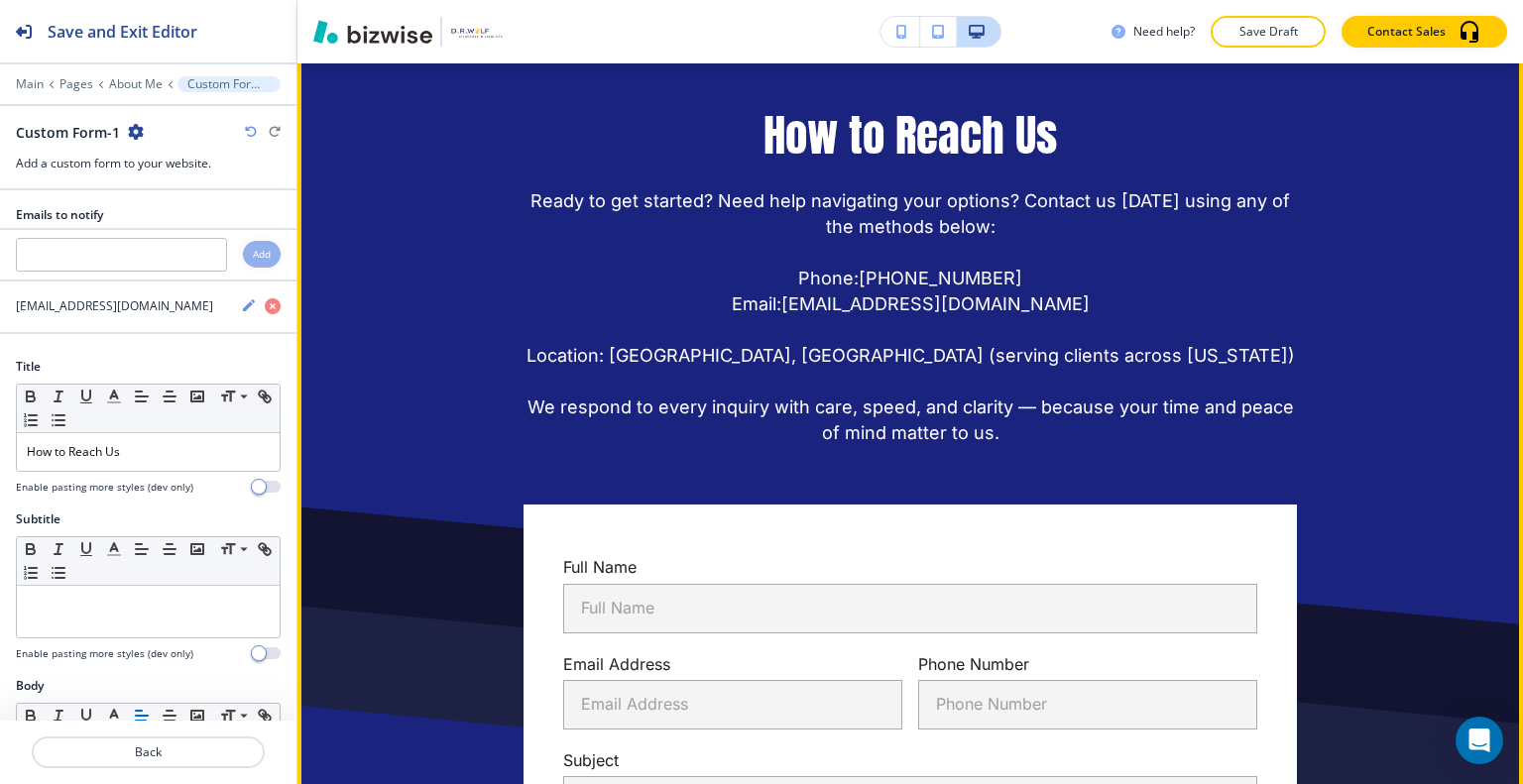 scroll, scrollTop: 6365, scrollLeft: 0, axis: vertical 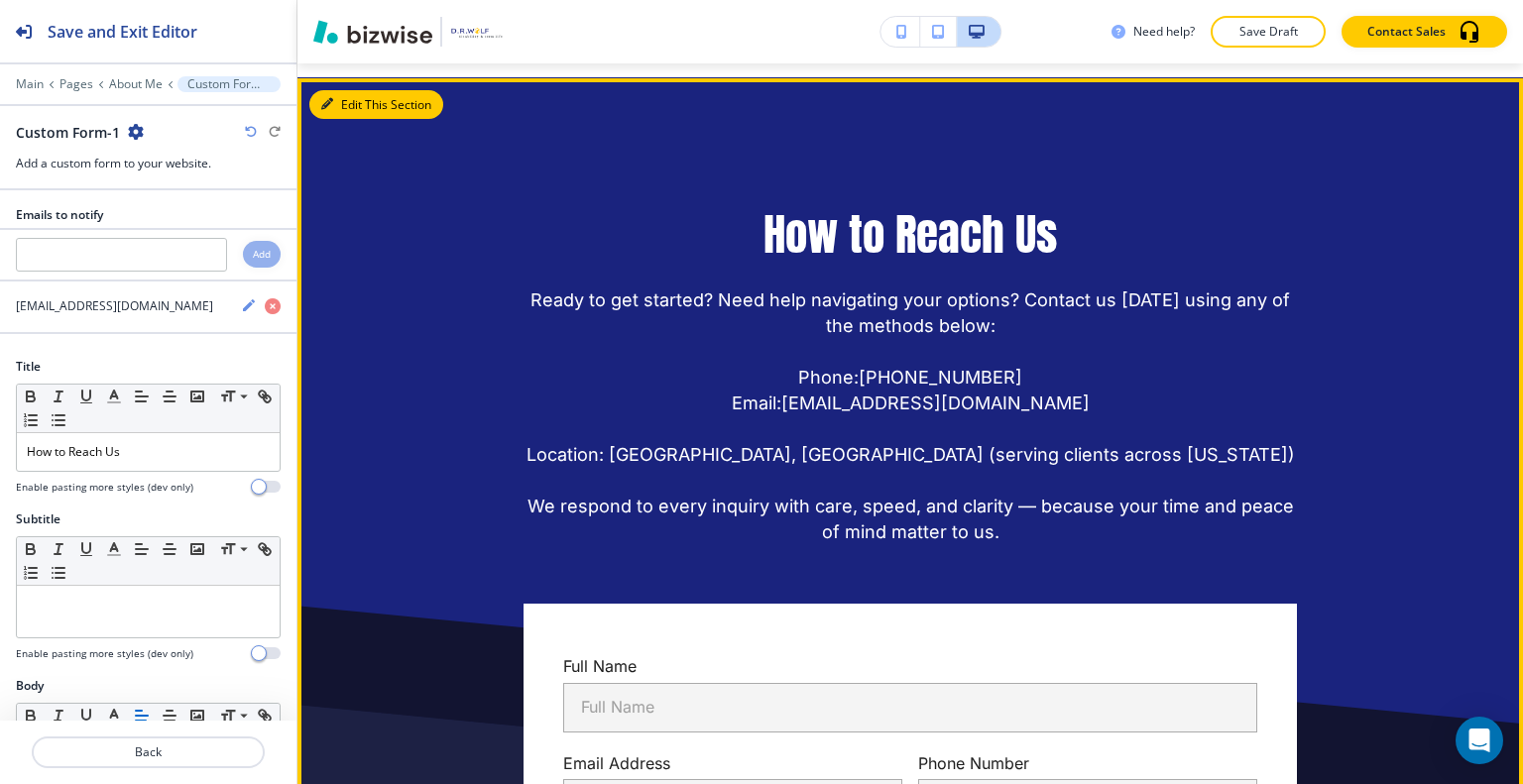 click at bounding box center (327, 104) 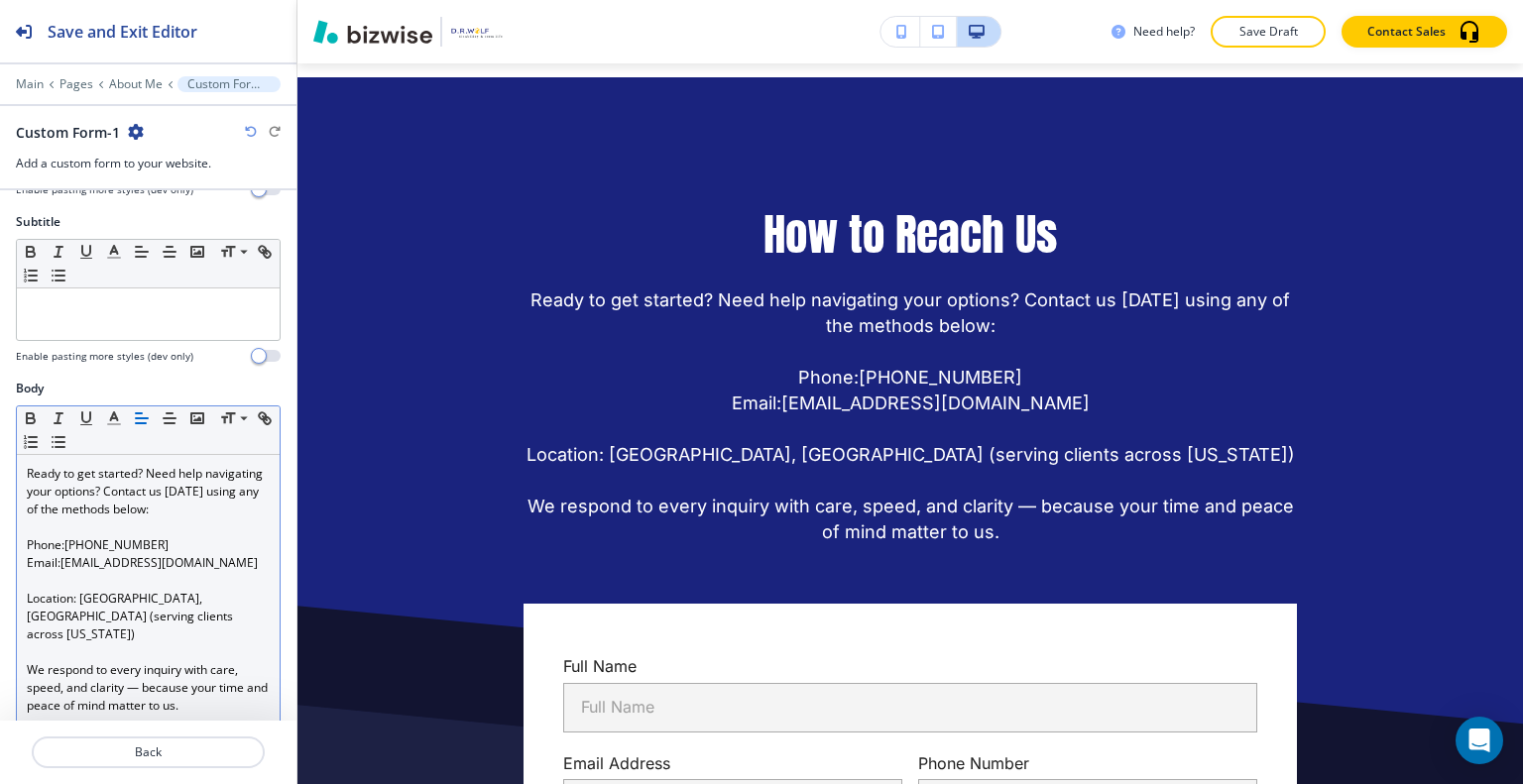 scroll, scrollTop: 396, scrollLeft: 0, axis: vertical 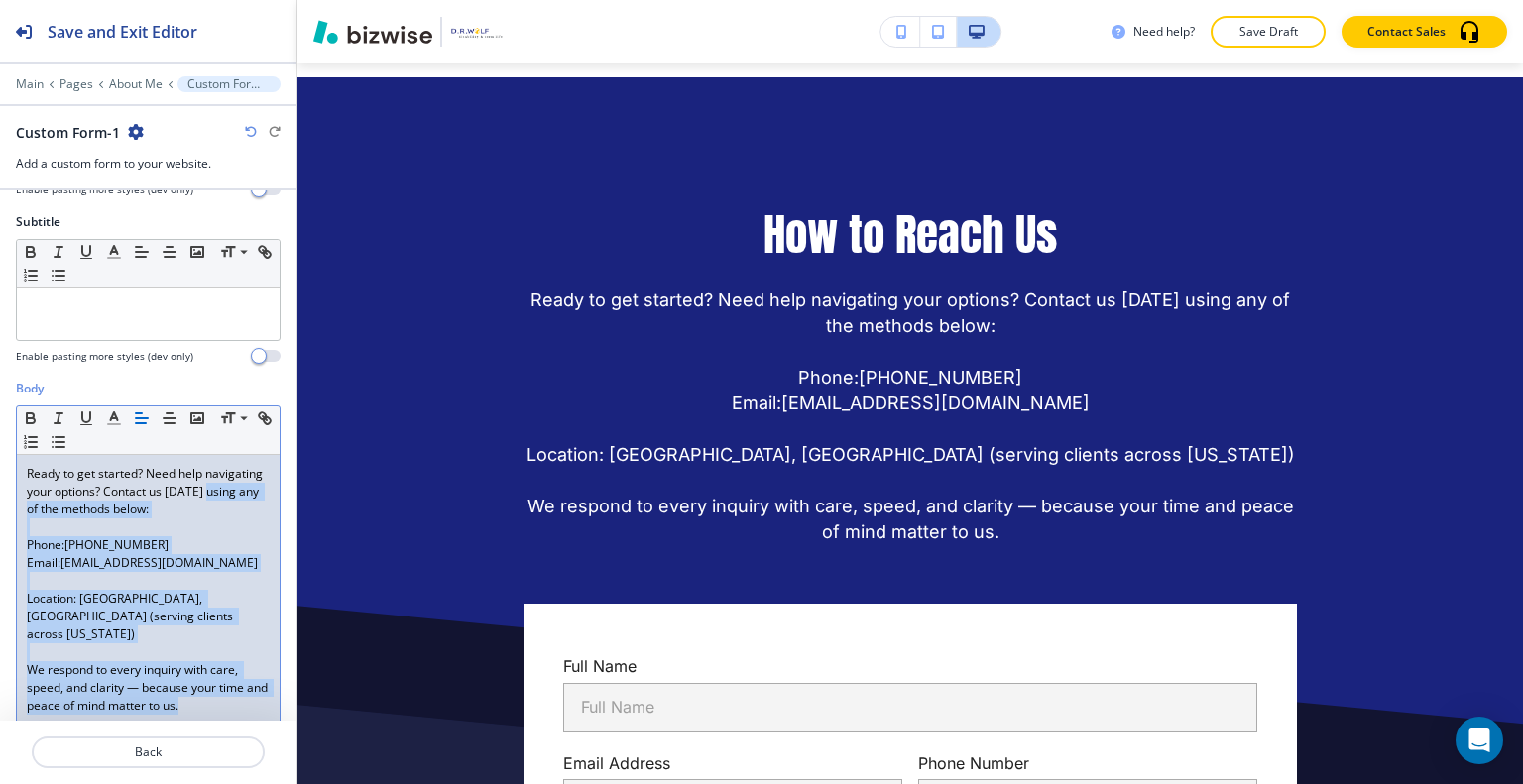 drag, startPoint x: 228, startPoint y: 601, endPoint x: 67, endPoint y: 506, distance: 186.93849 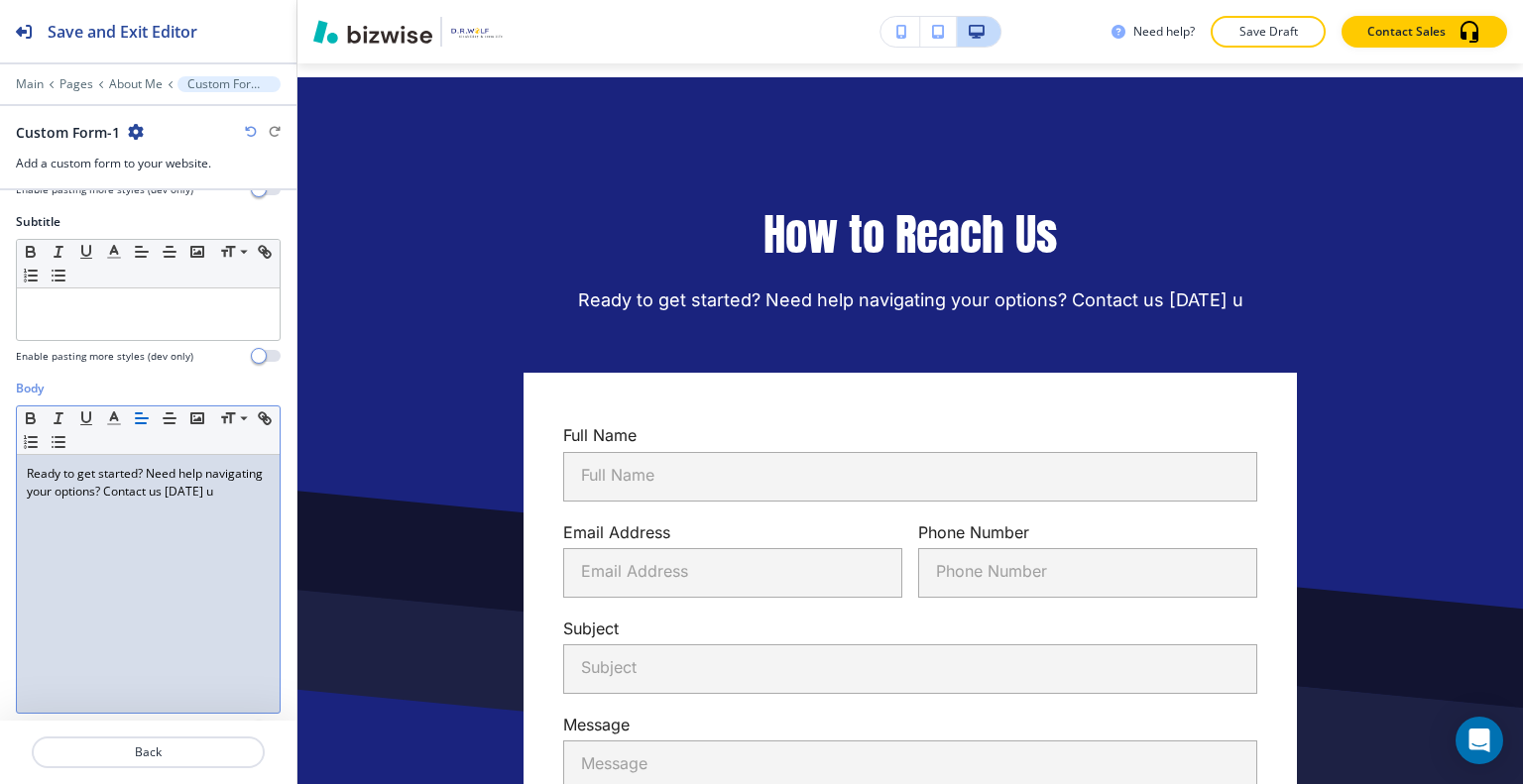 type 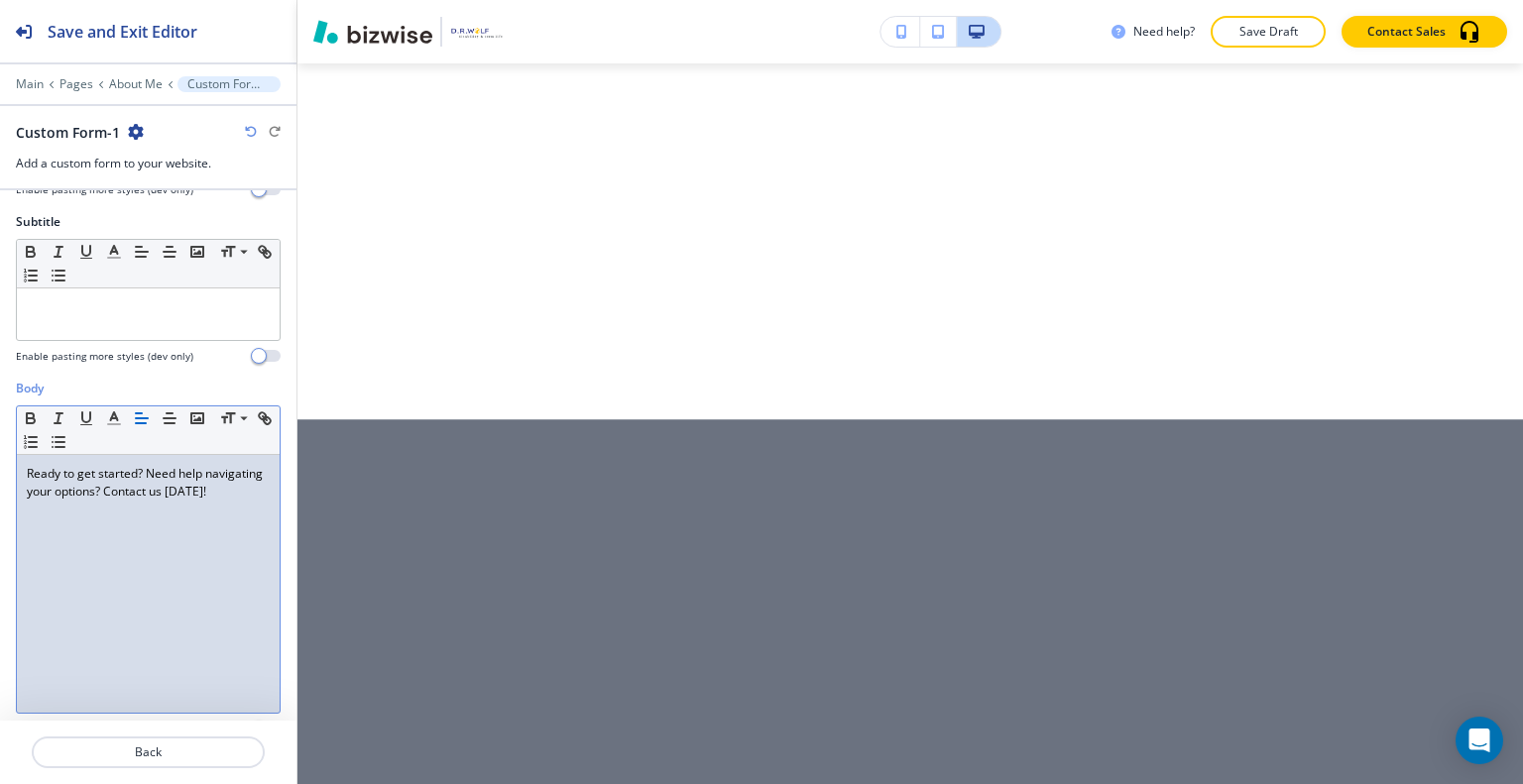 scroll, scrollTop: 0, scrollLeft: 0, axis: both 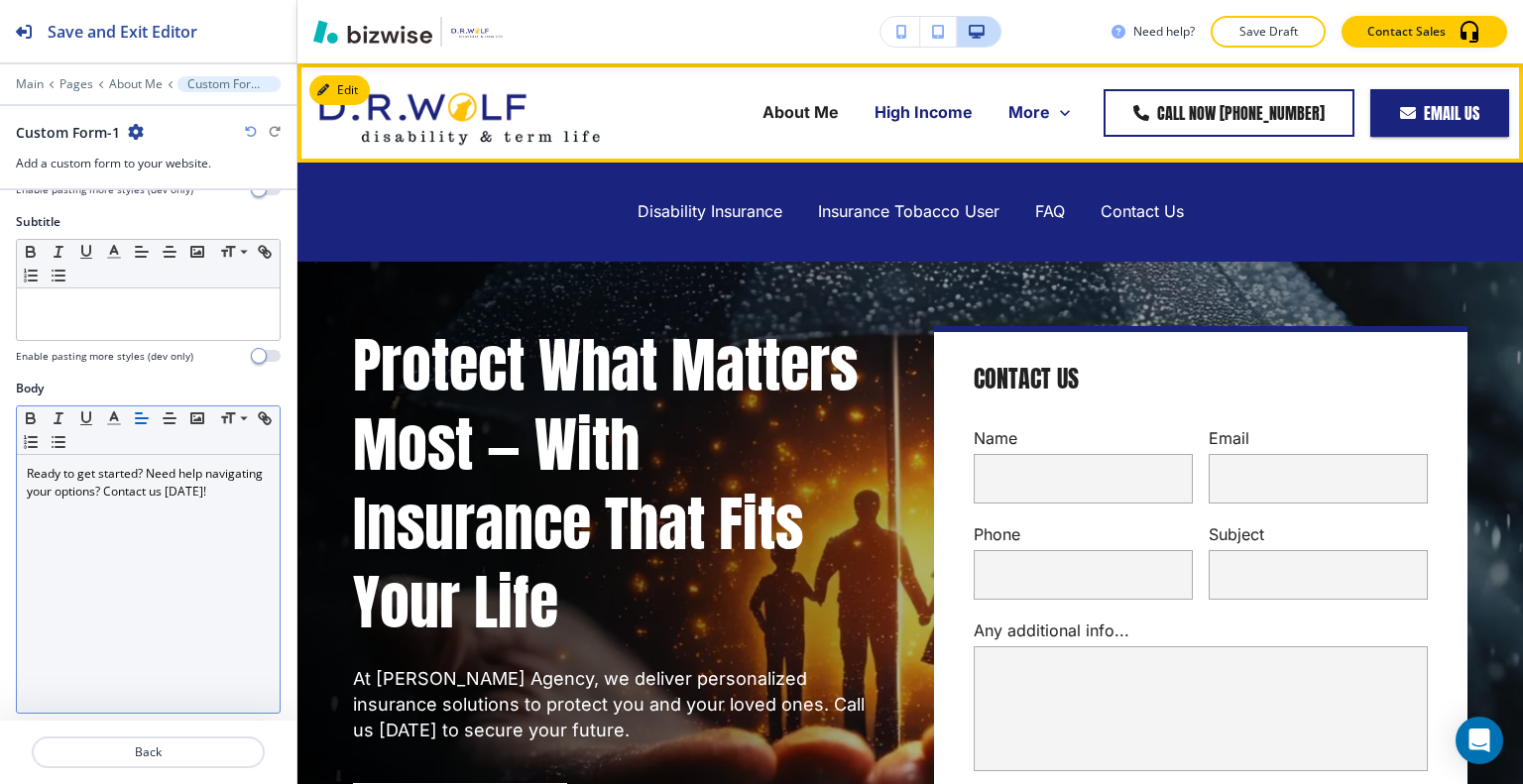 click on "High Income" at bounding box center [923, 113] 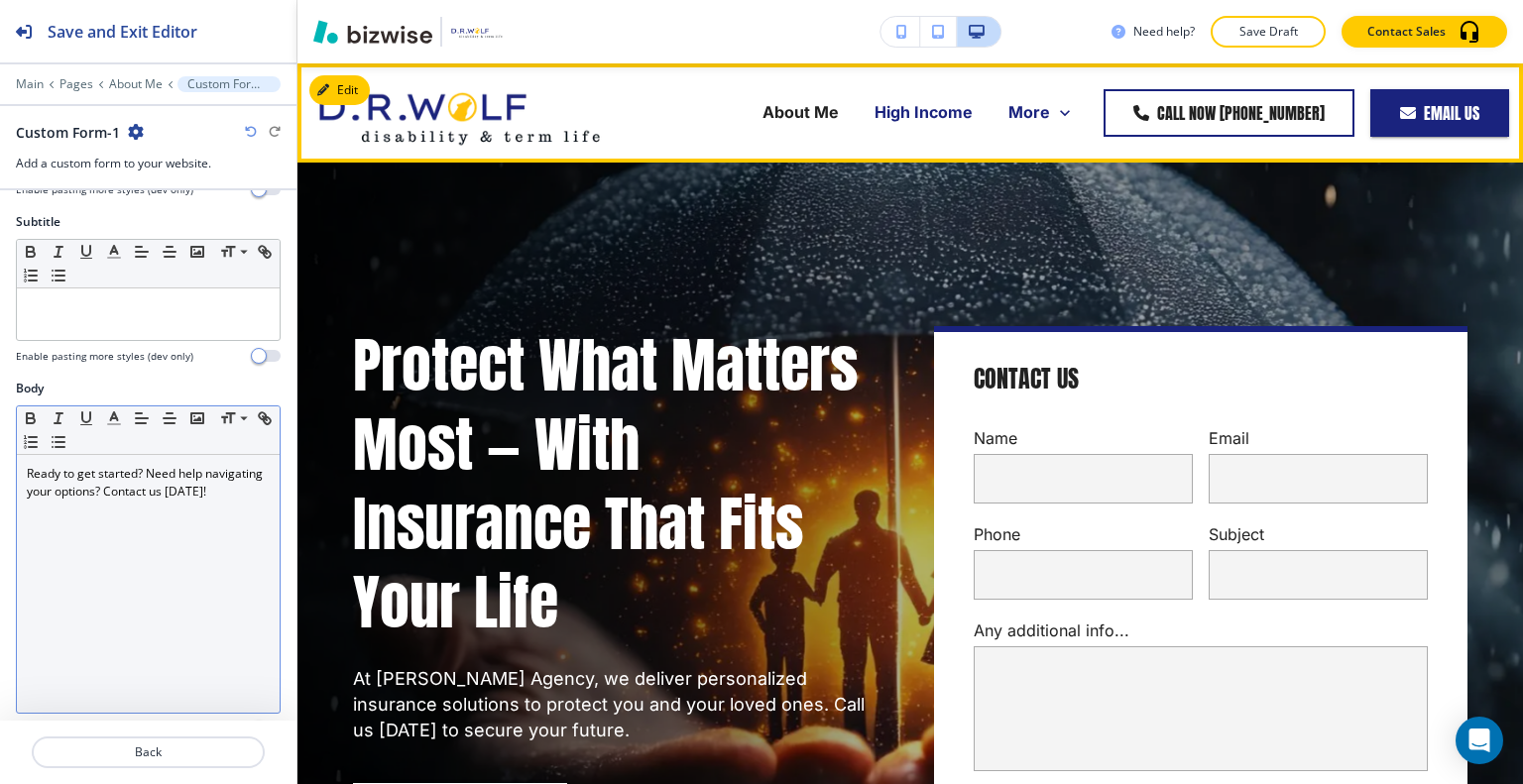 click on "High Income" at bounding box center (923, 113) 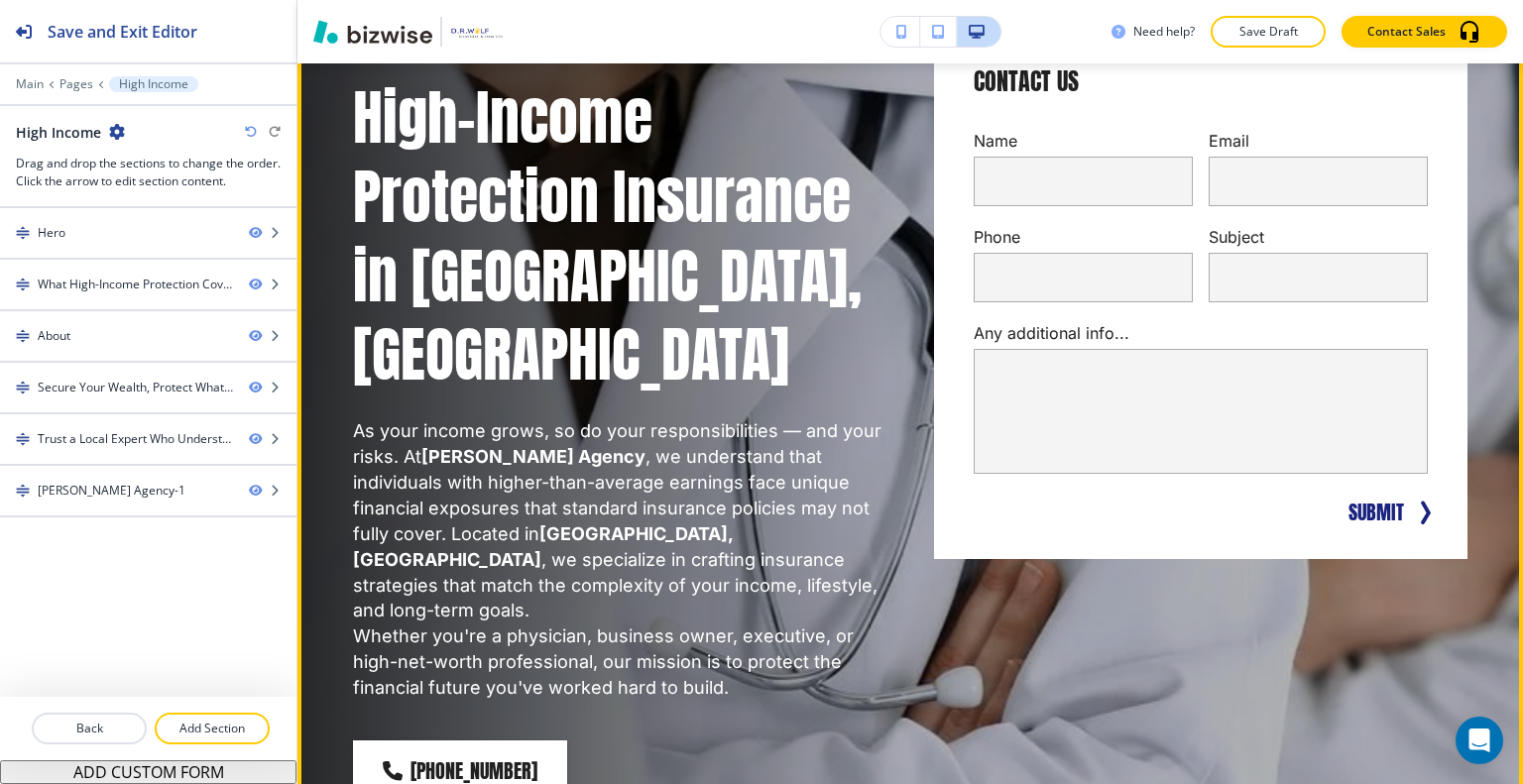 scroll, scrollTop: 0, scrollLeft: 0, axis: both 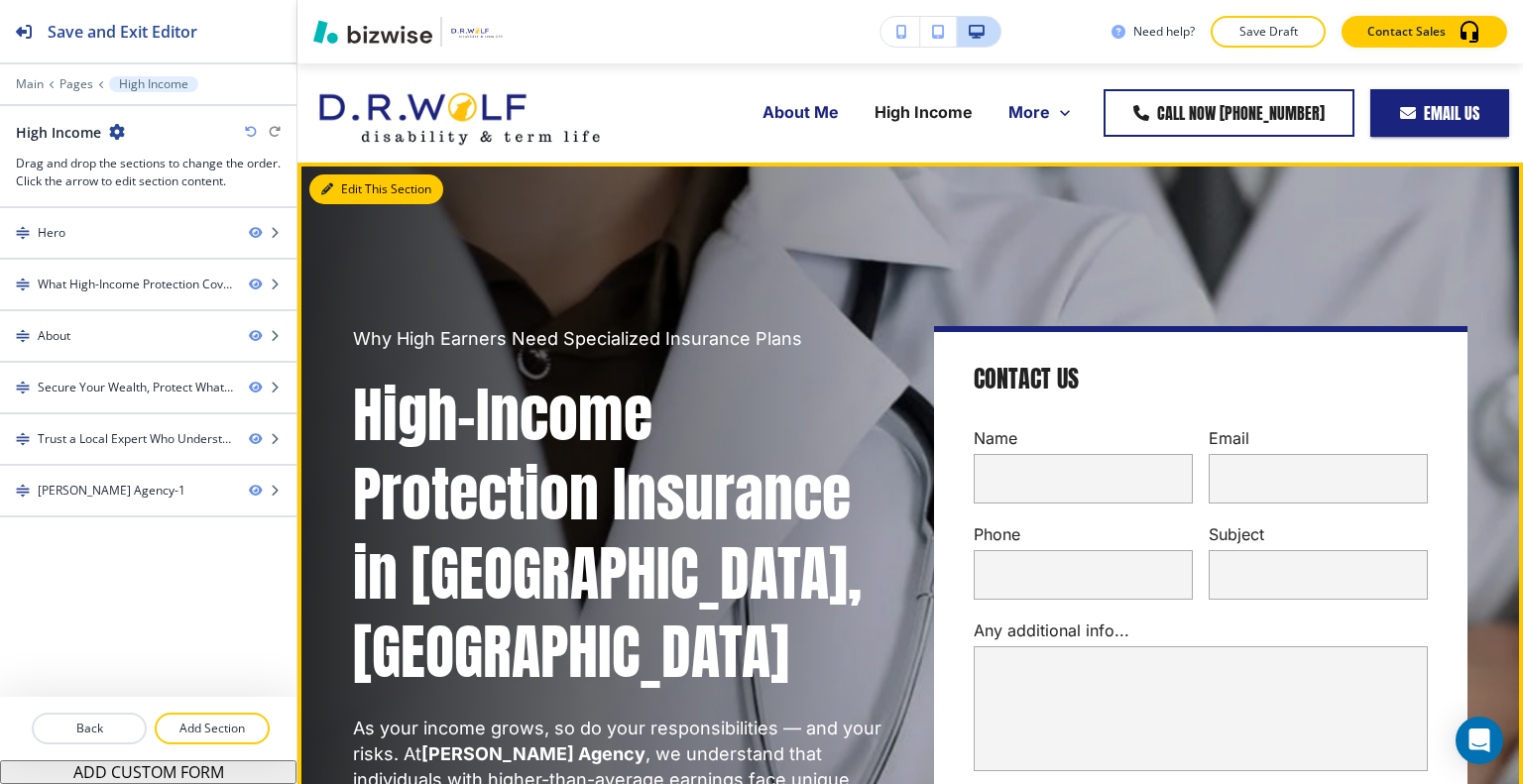 click on "Edit This Section" at bounding box center (376, 189) 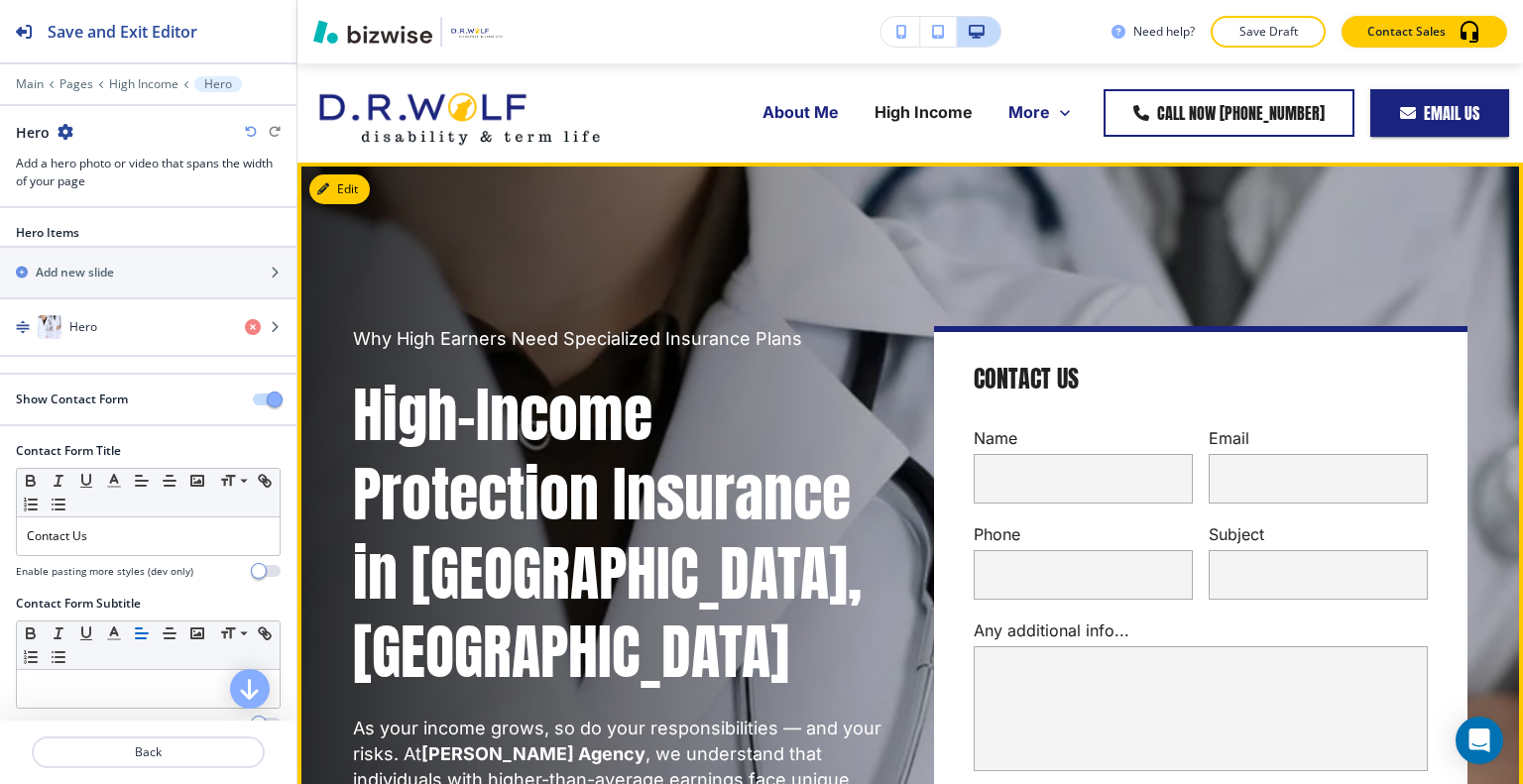 scroll, scrollTop: 99, scrollLeft: 0, axis: vertical 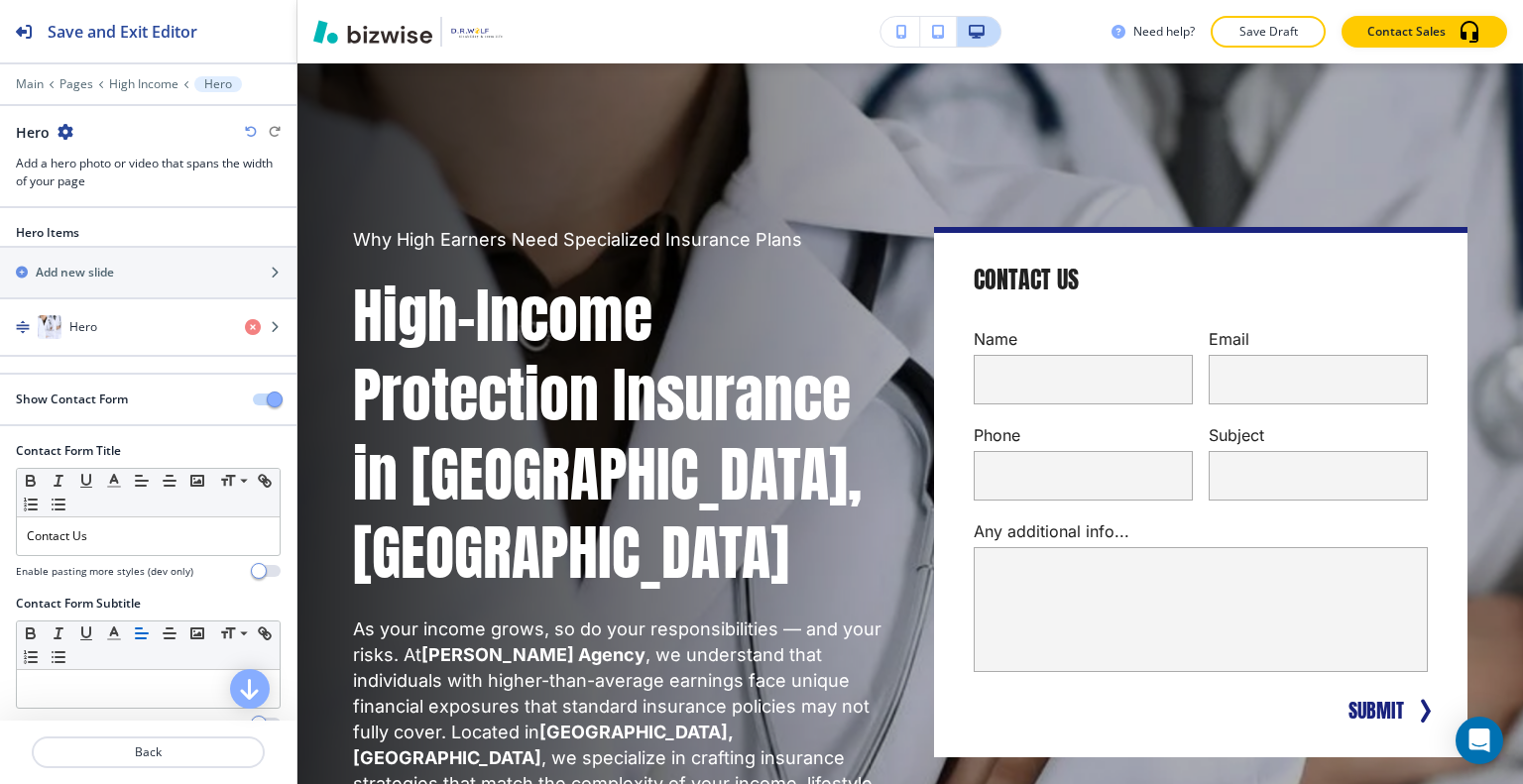 click at bounding box center [267, 399] 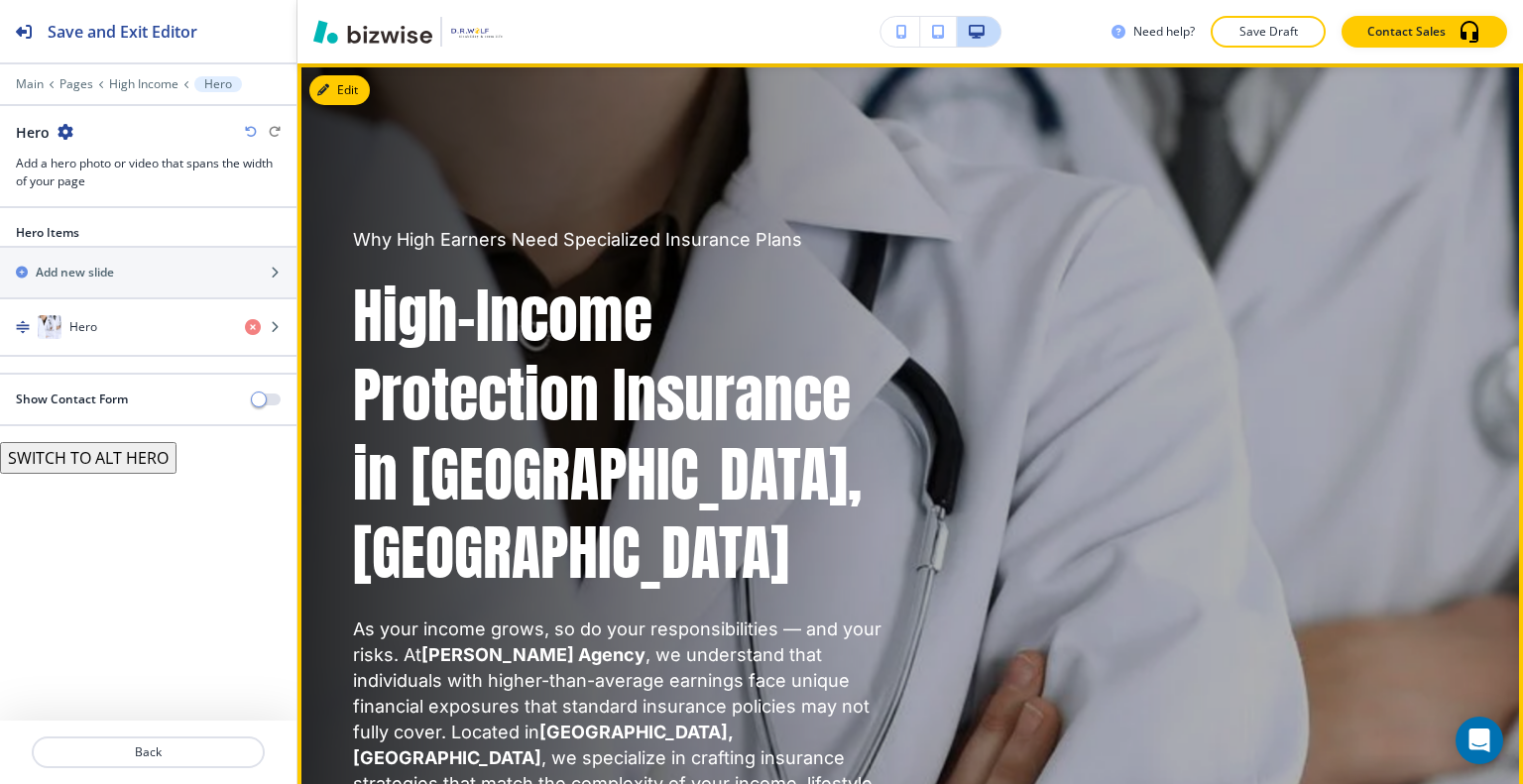 scroll, scrollTop: 297, scrollLeft: 0, axis: vertical 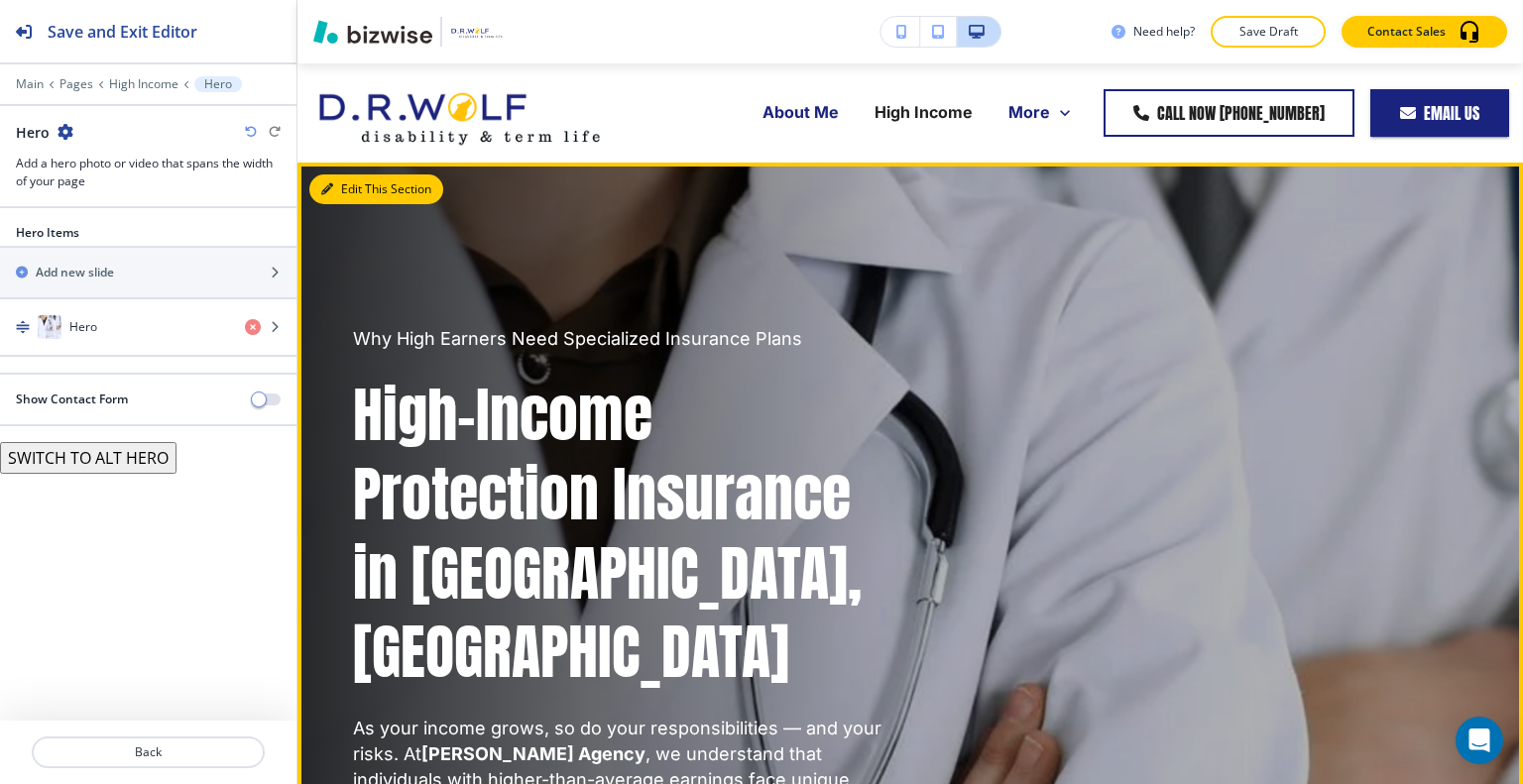 click on "Edit This Section" at bounding box center (376, 189) 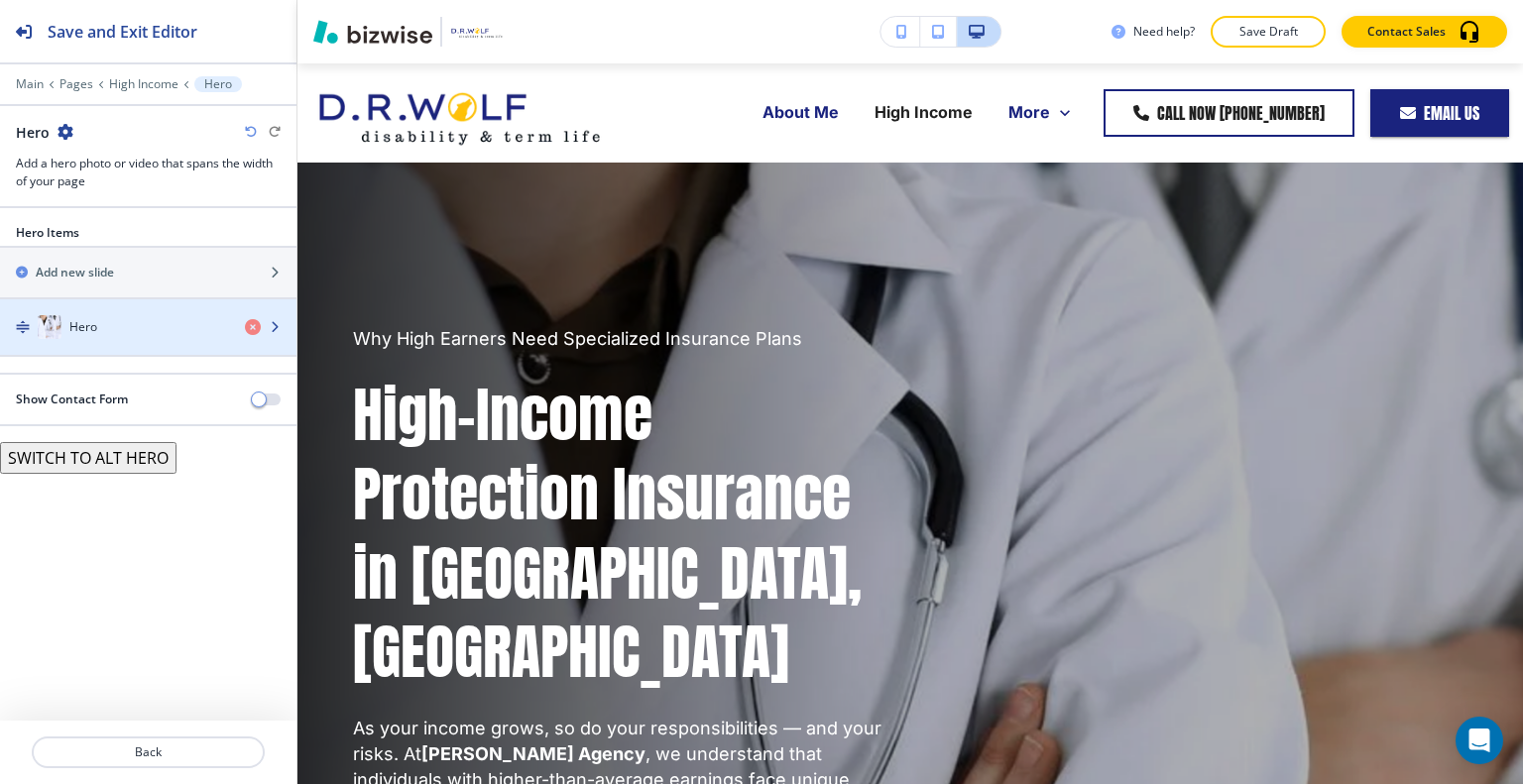 click on "Hero" at bounding box center [114, 327] 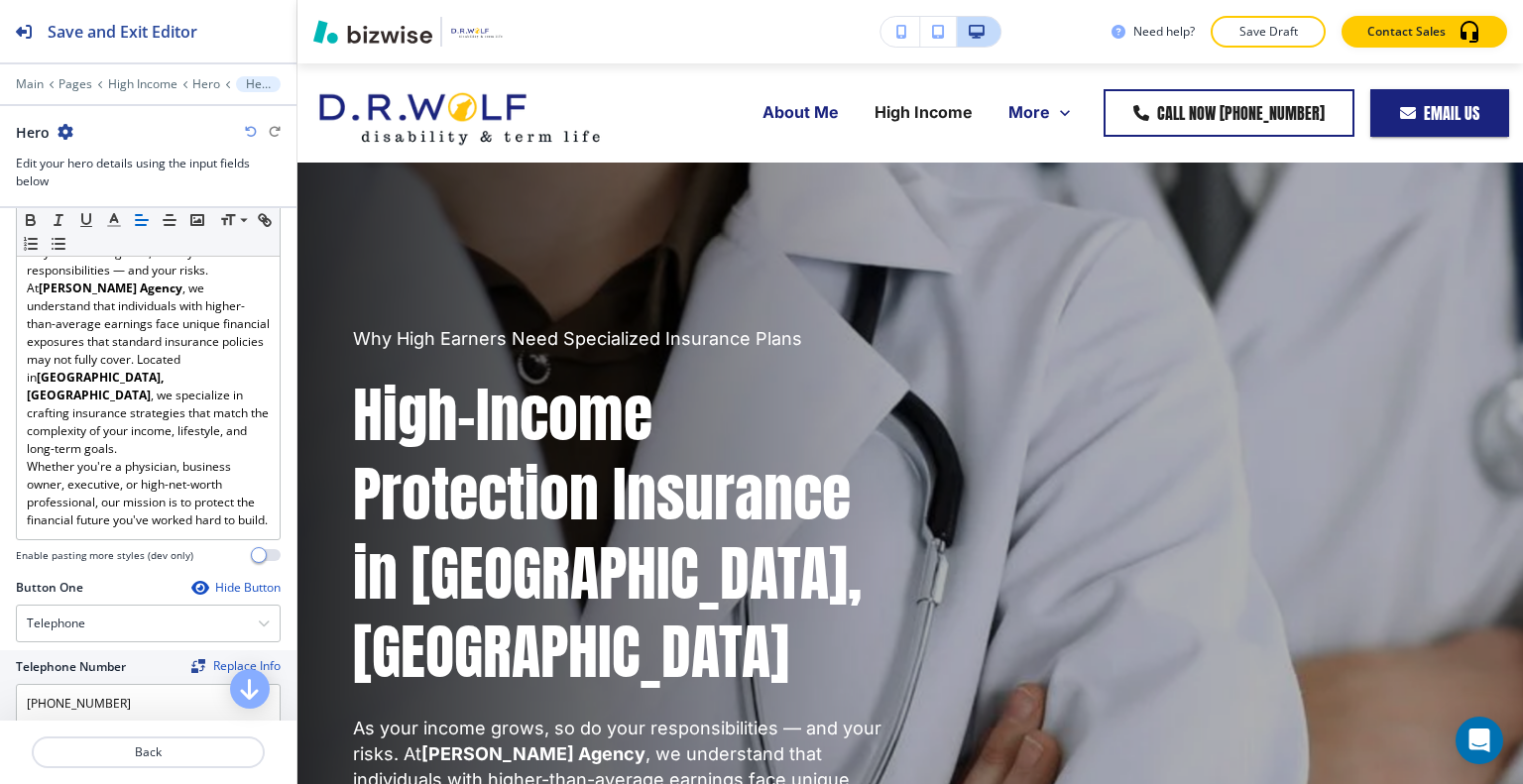 scroll, scrollTop: 694, scrollLeft: 0, axis: vertical 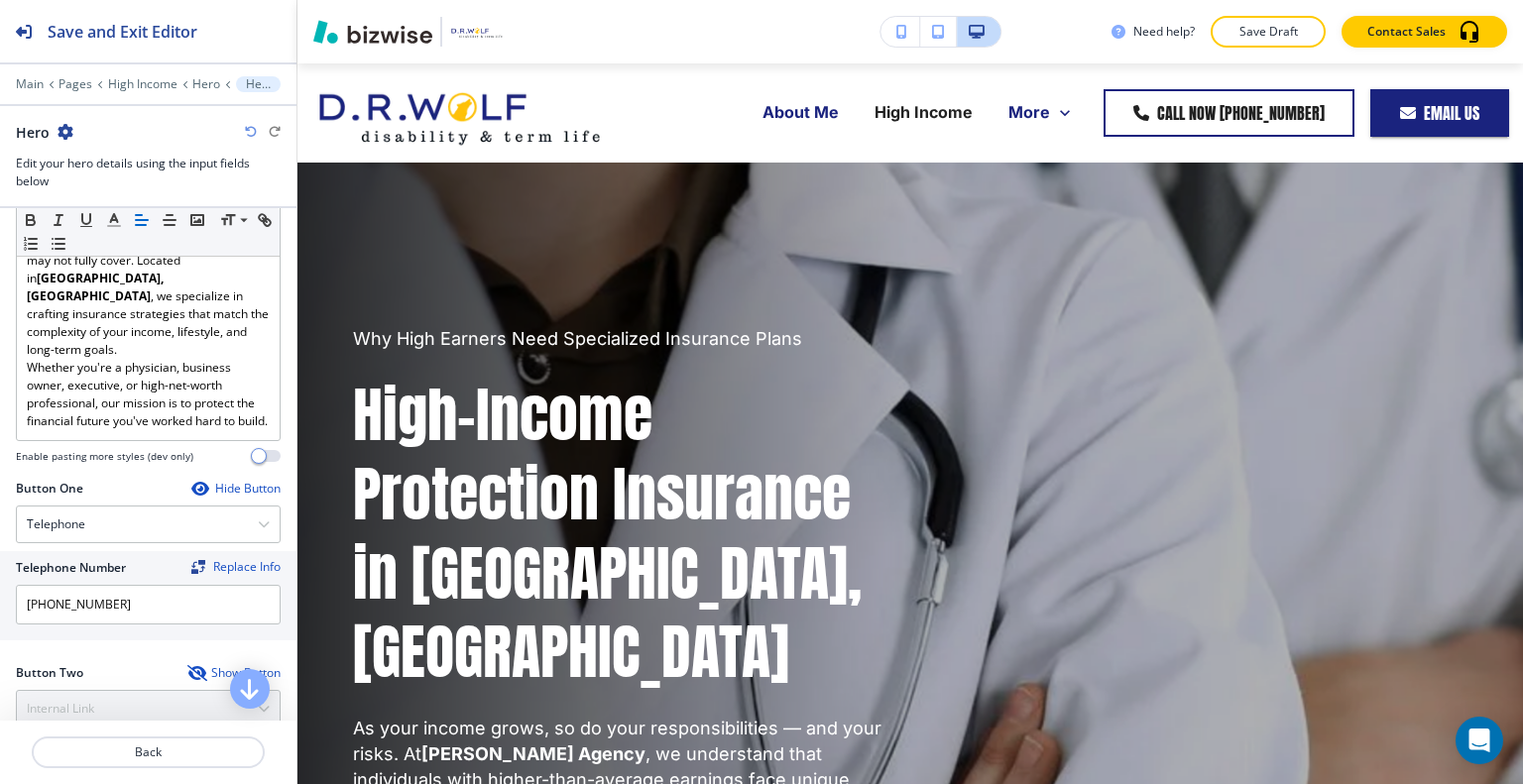 click on "Button Two Show Button Internal Link Telephone External Link Social Media Email File Sharing Internal Link" at bounding box center [148, 696] 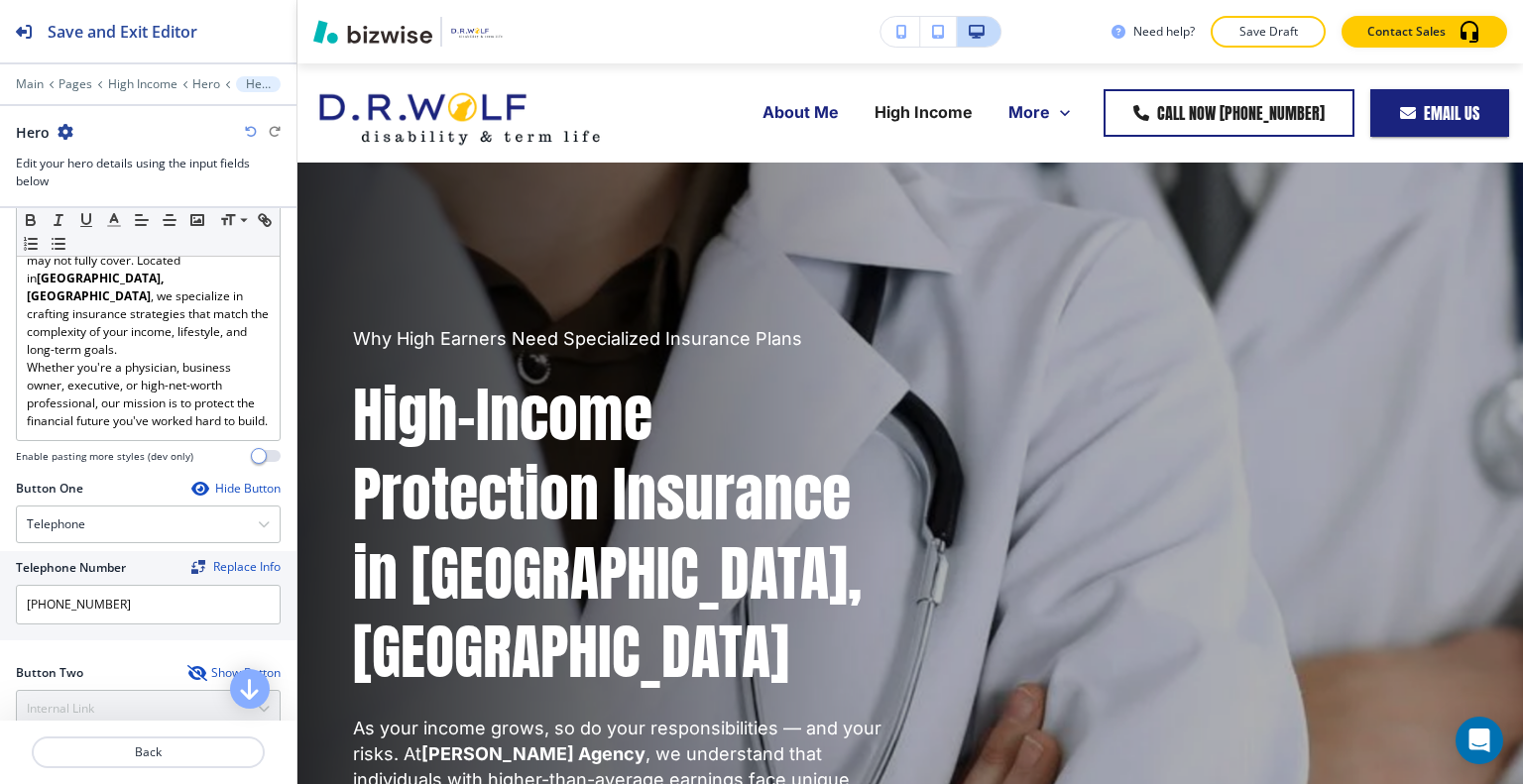 click at bounding box center (195, 673) 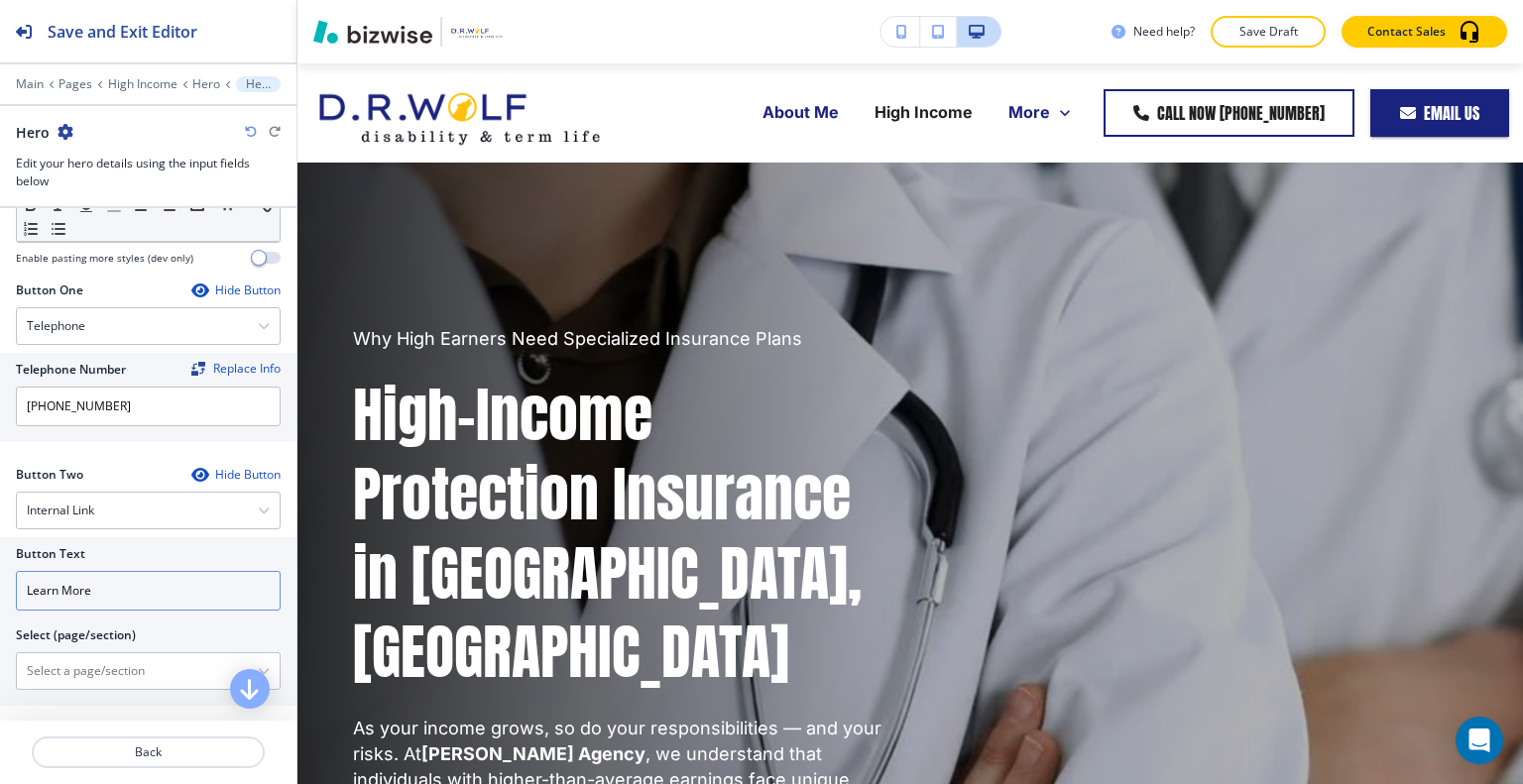 scroll, scrollTop: 991, scrollLeft: 0, axis: vertical 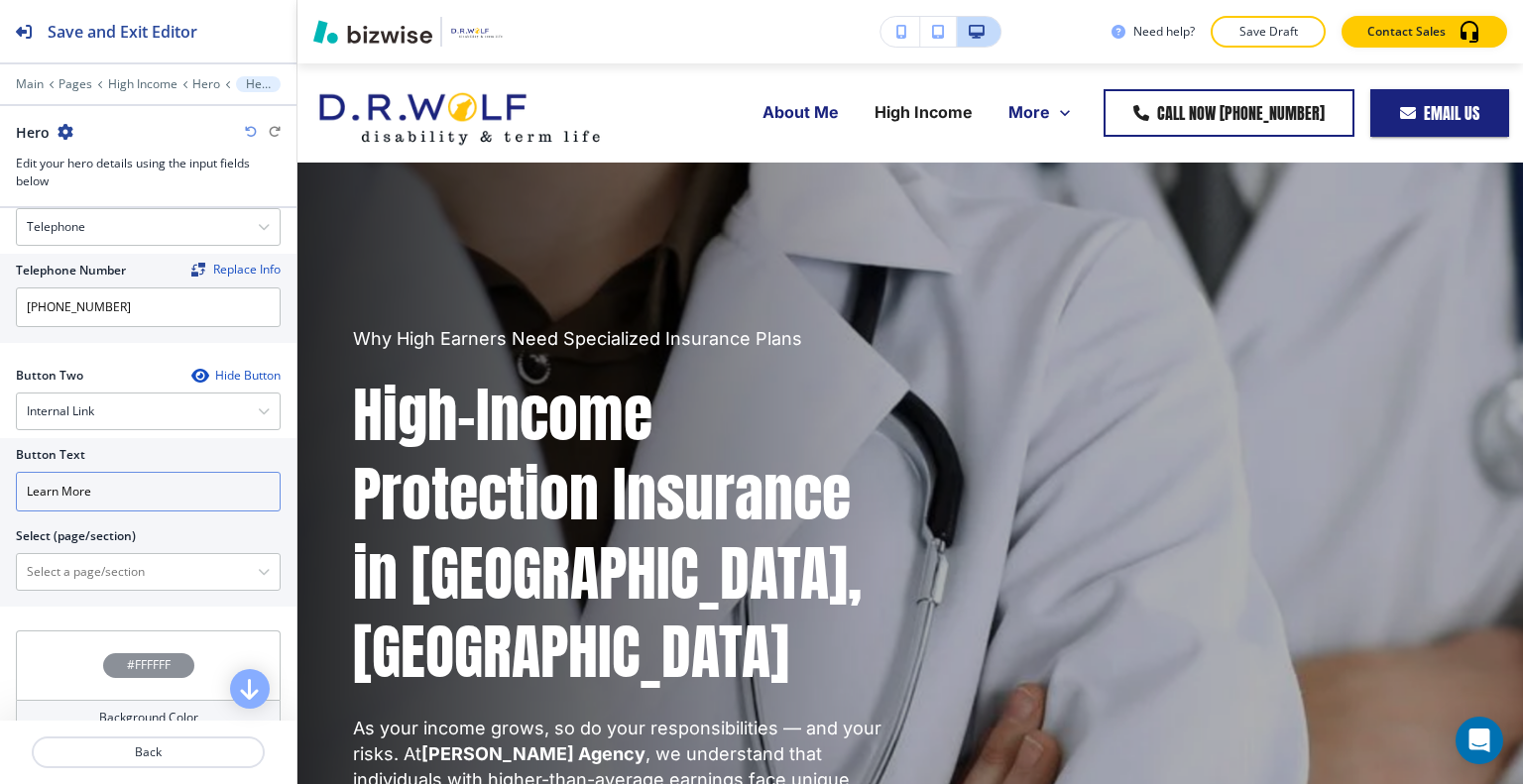 click on "Learn More" at bounding box center (148, 492) 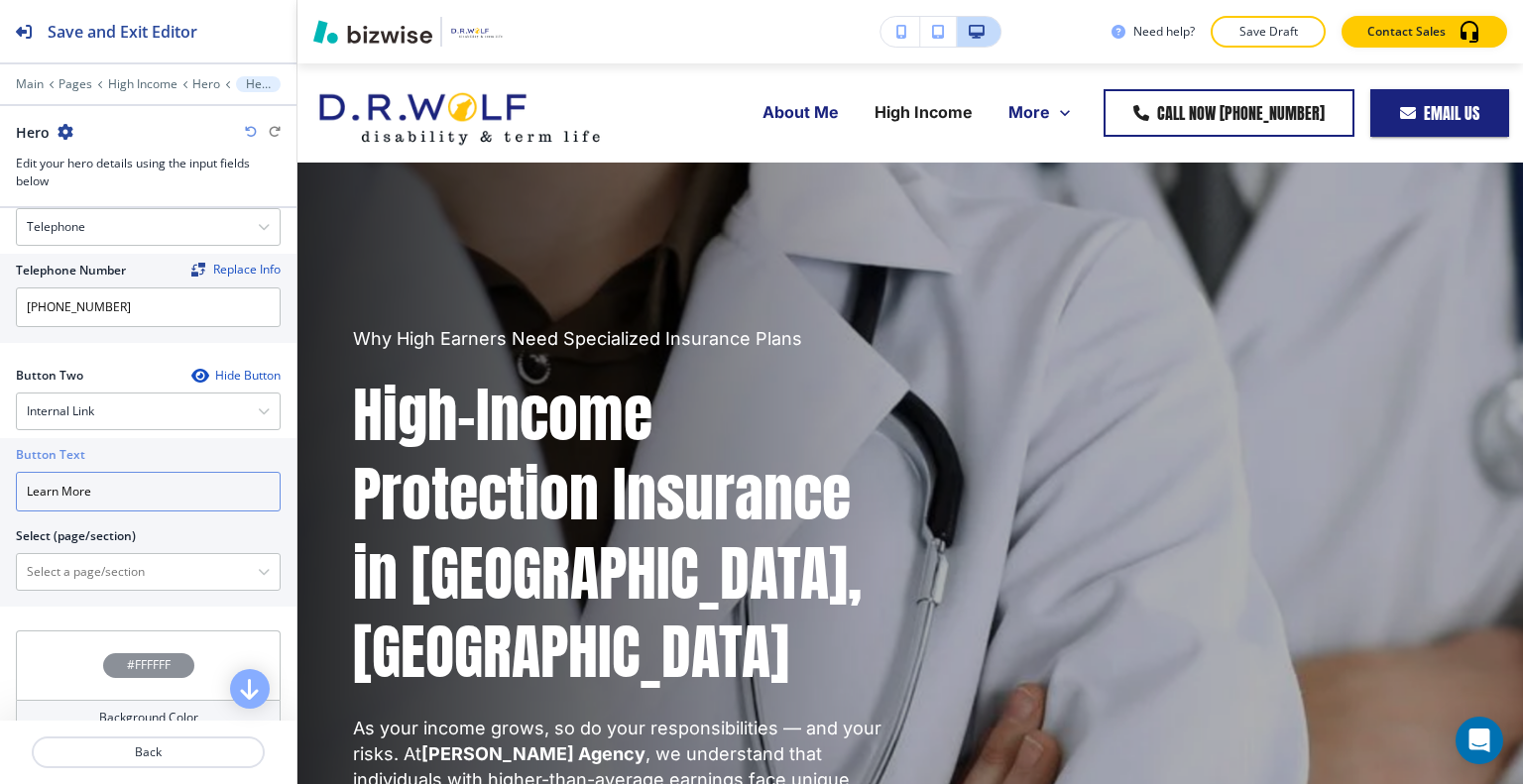 drag, startPoint x: 121, startPoint y: 446, endPoint x: 0, endPoint y: 431, distance: 121.92621 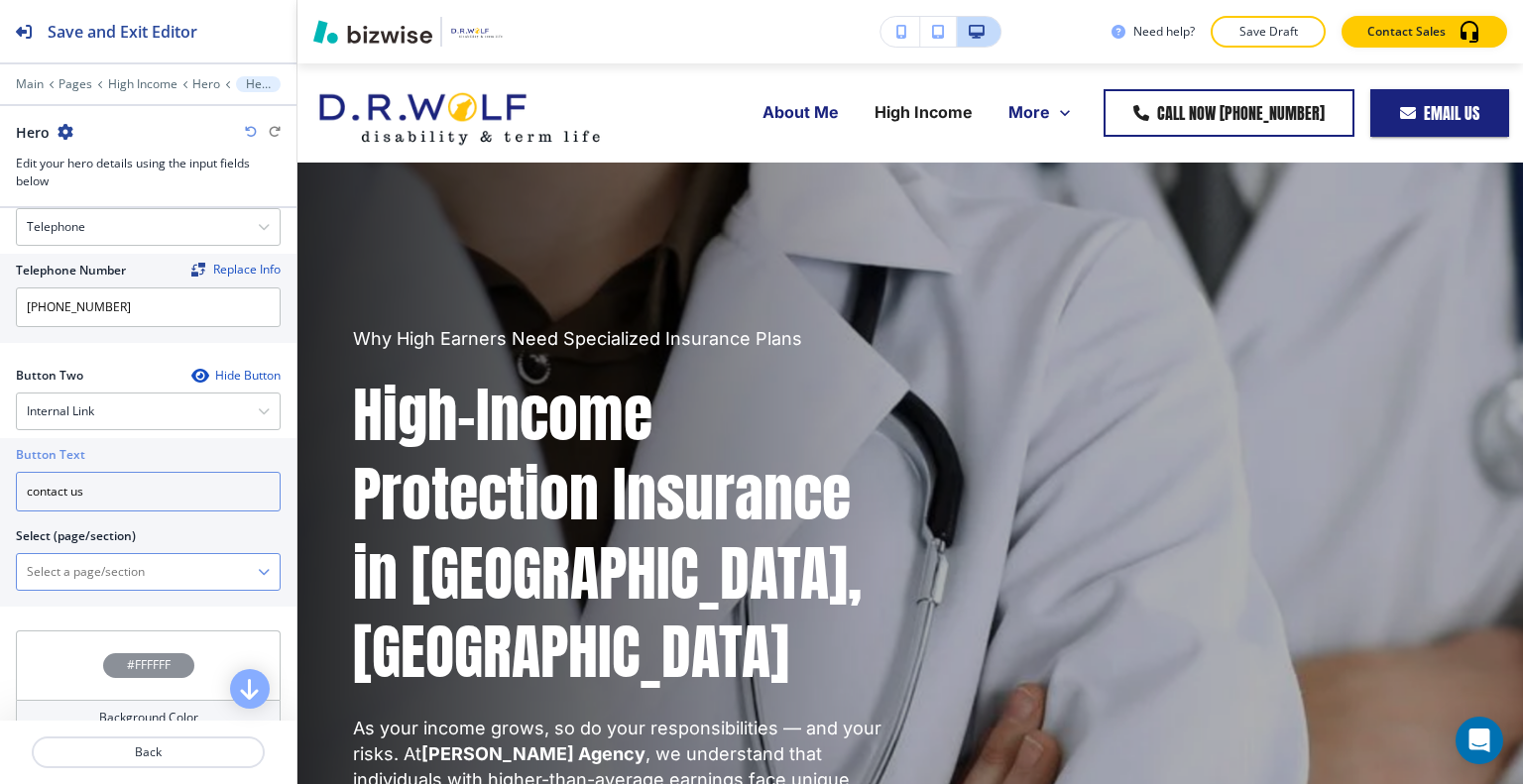 type on "contact us" 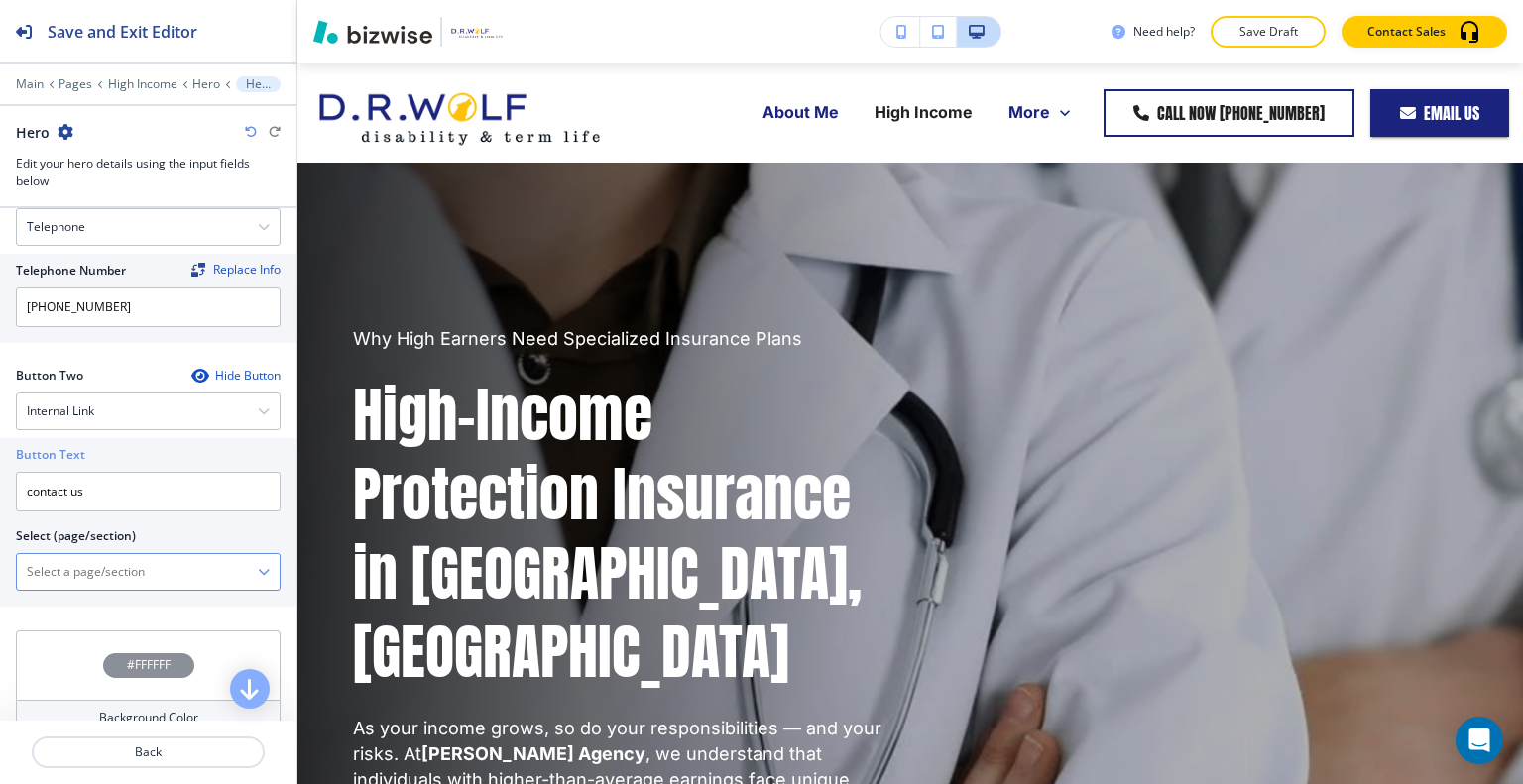 click at bounding box center (137, 572) 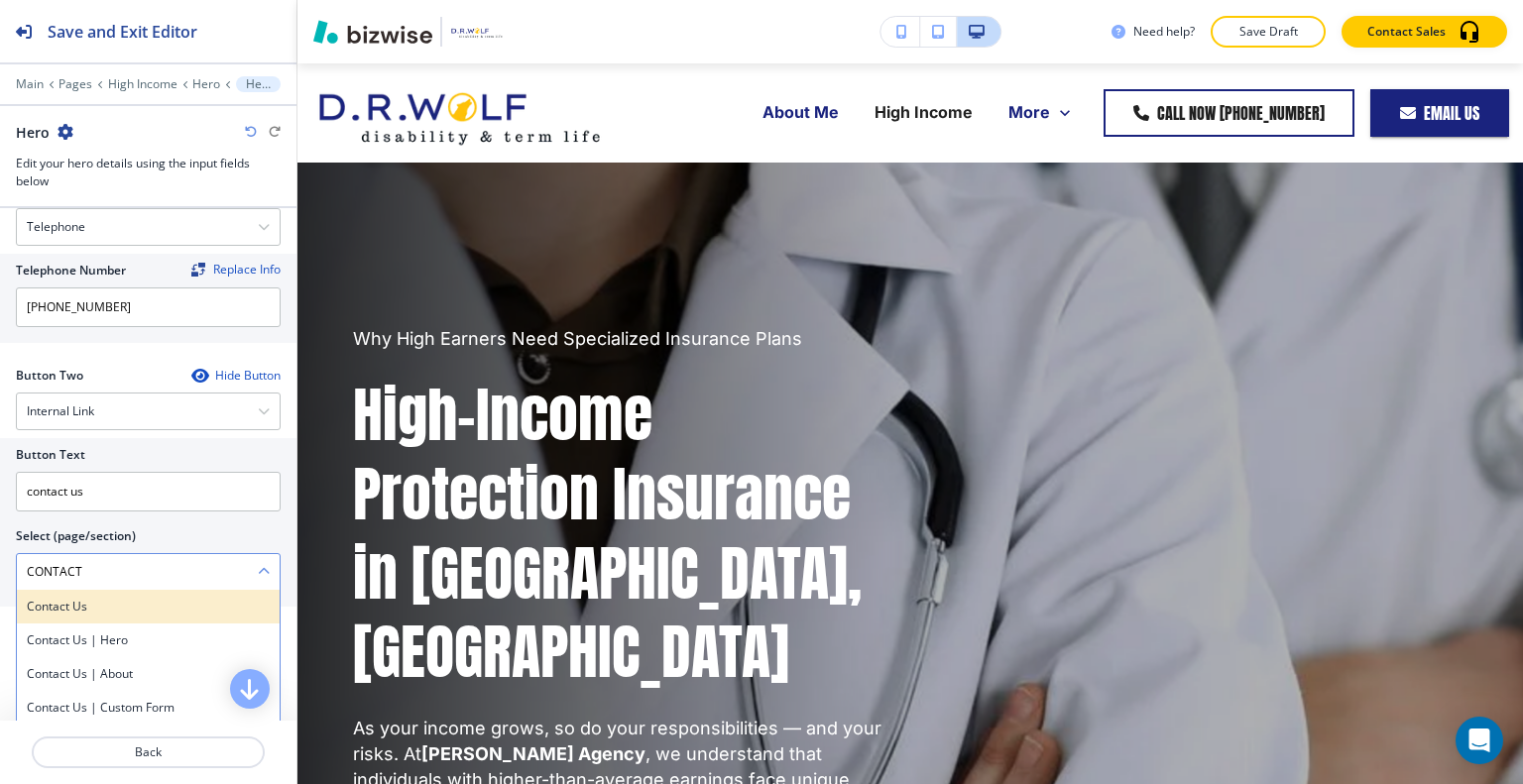 click on "Contact Us" at bounding box center [148, 607] 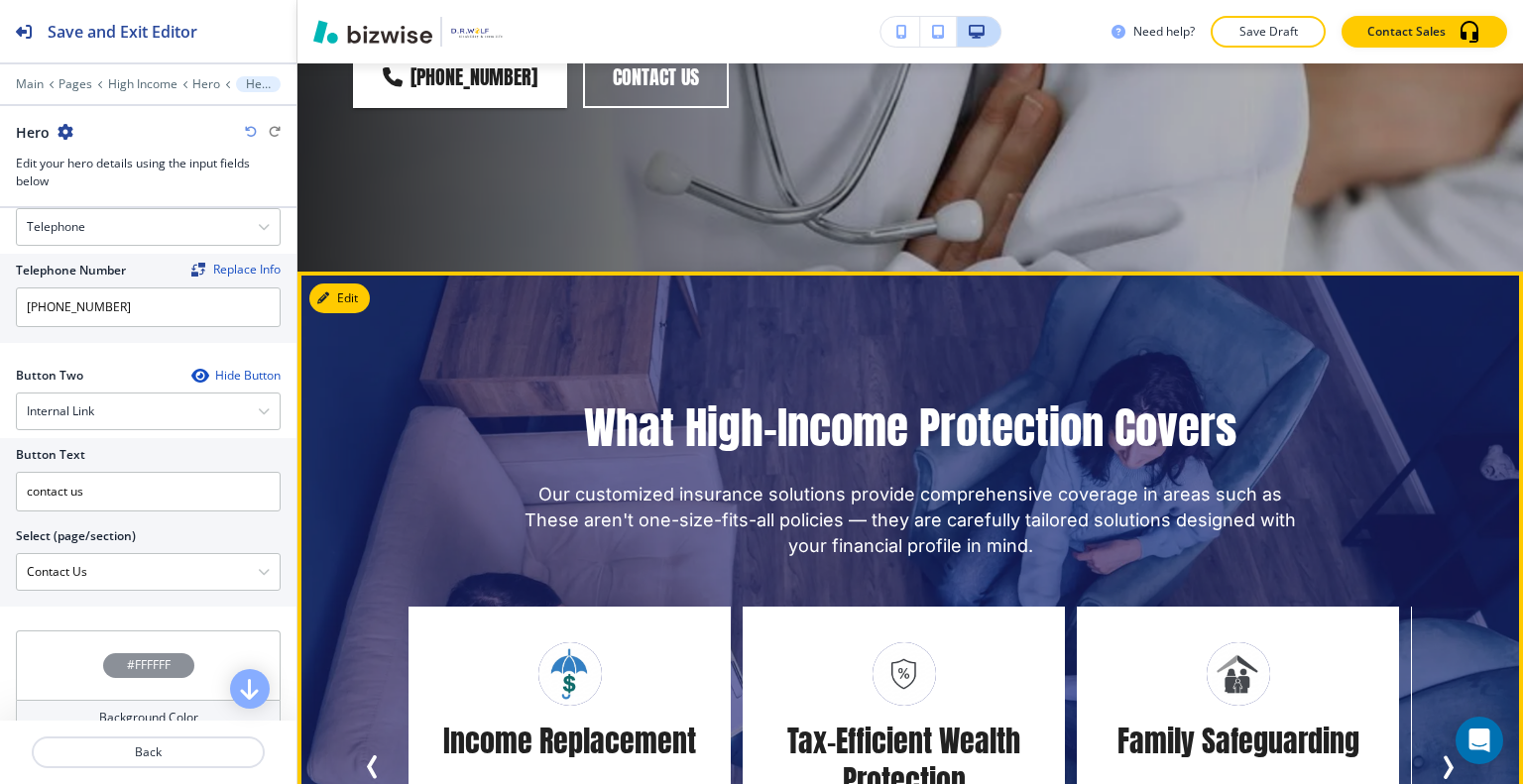 scroll, scrollTop: 1288, scrollLeft: 0, axis: vertical 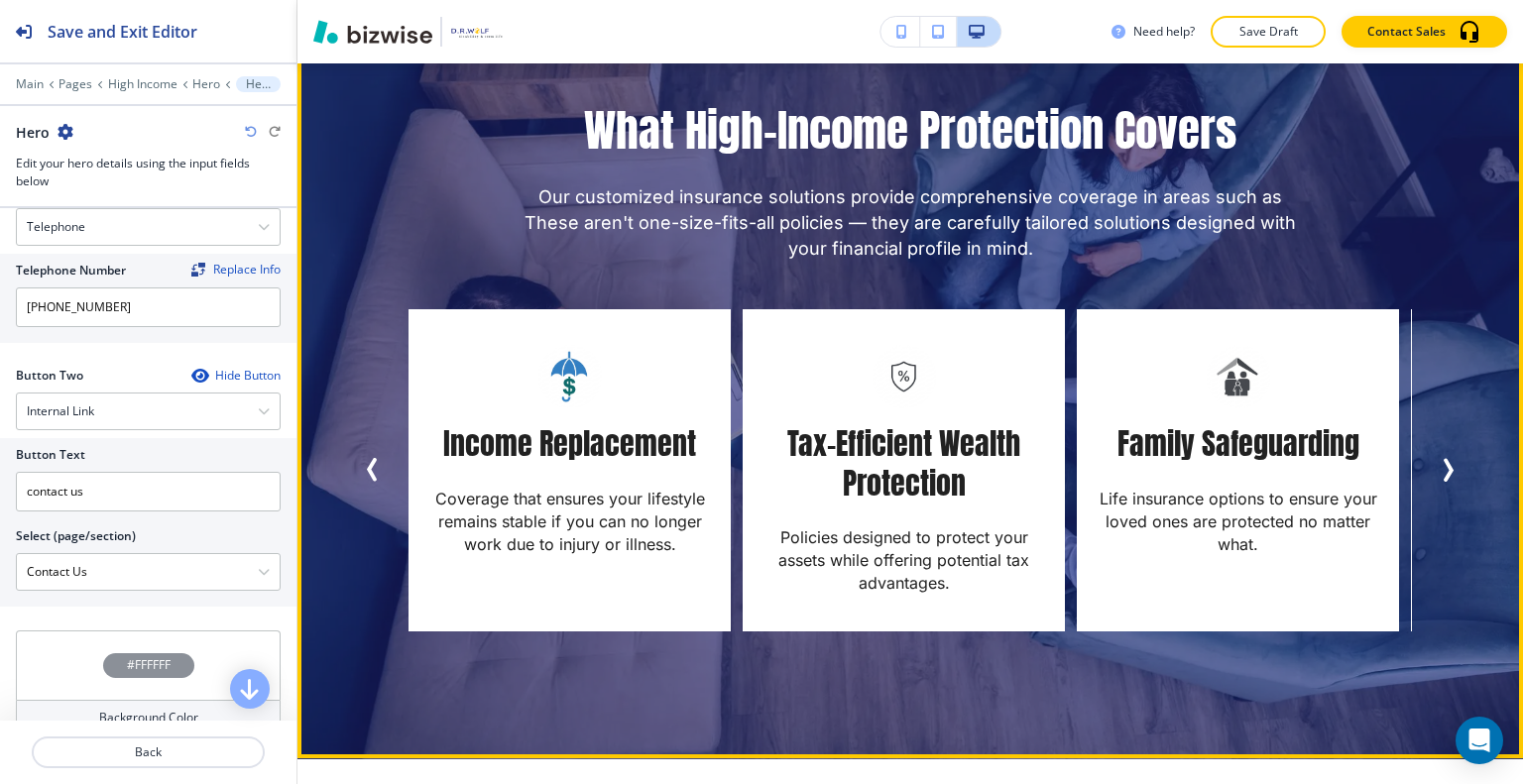 click 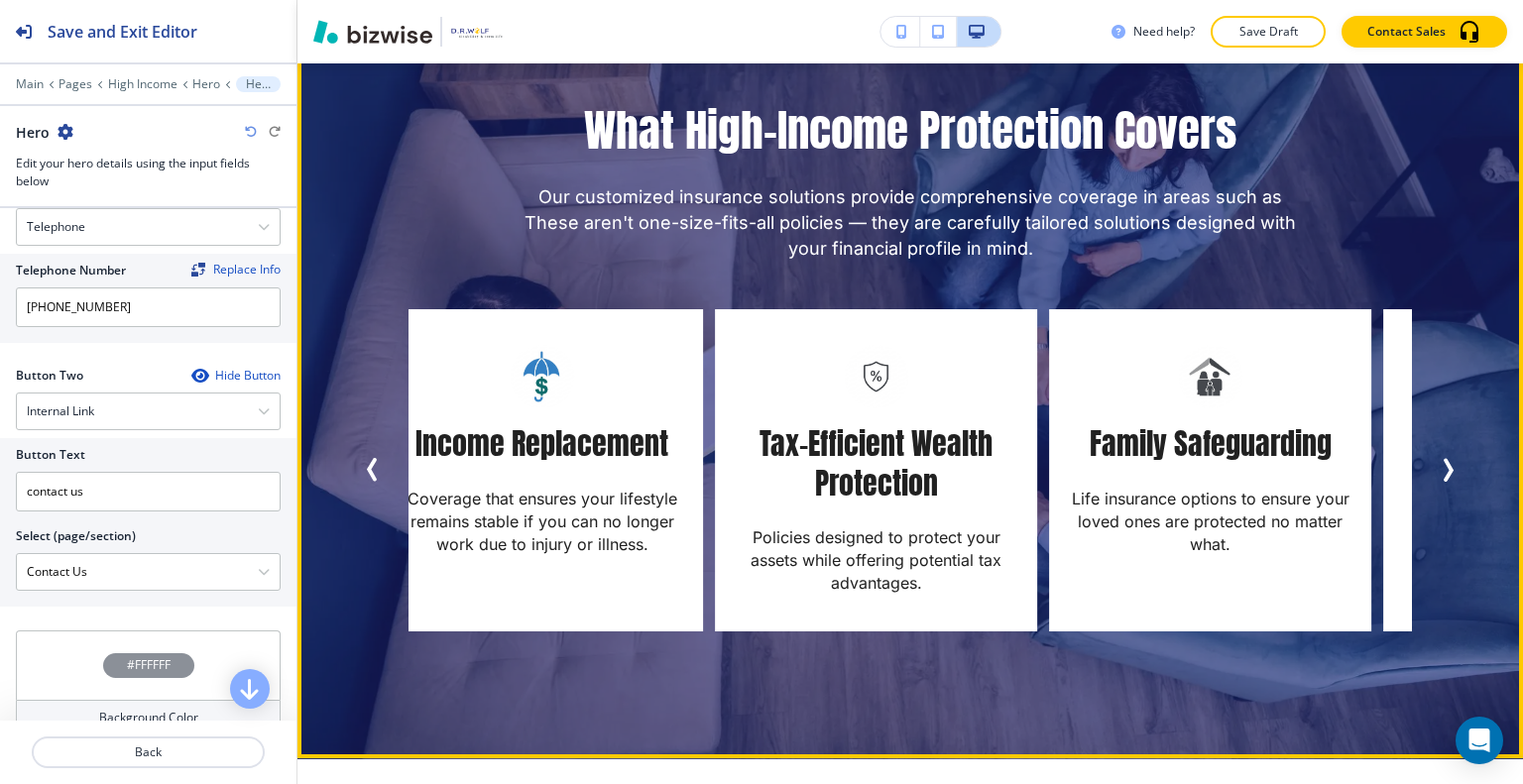 click 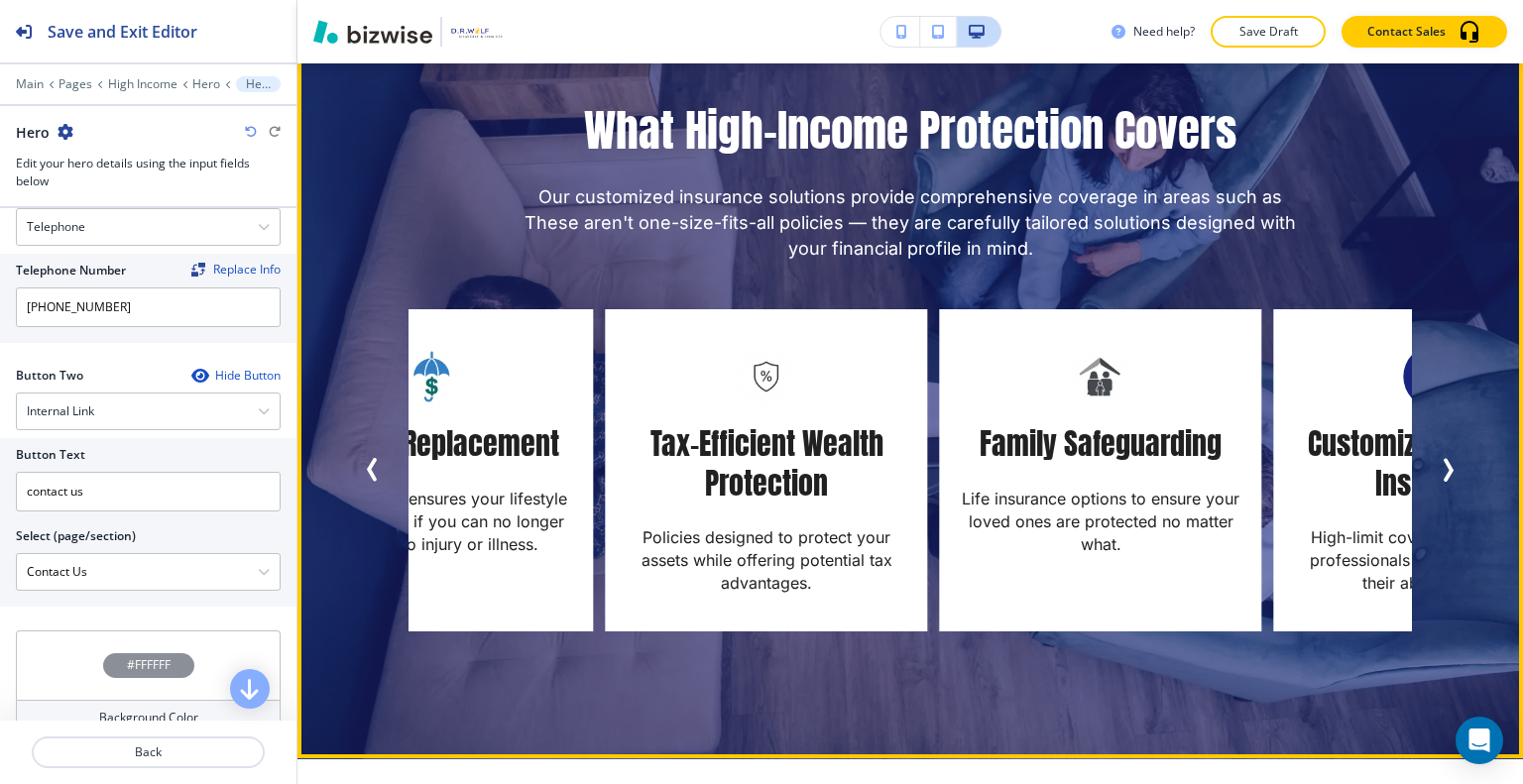 click 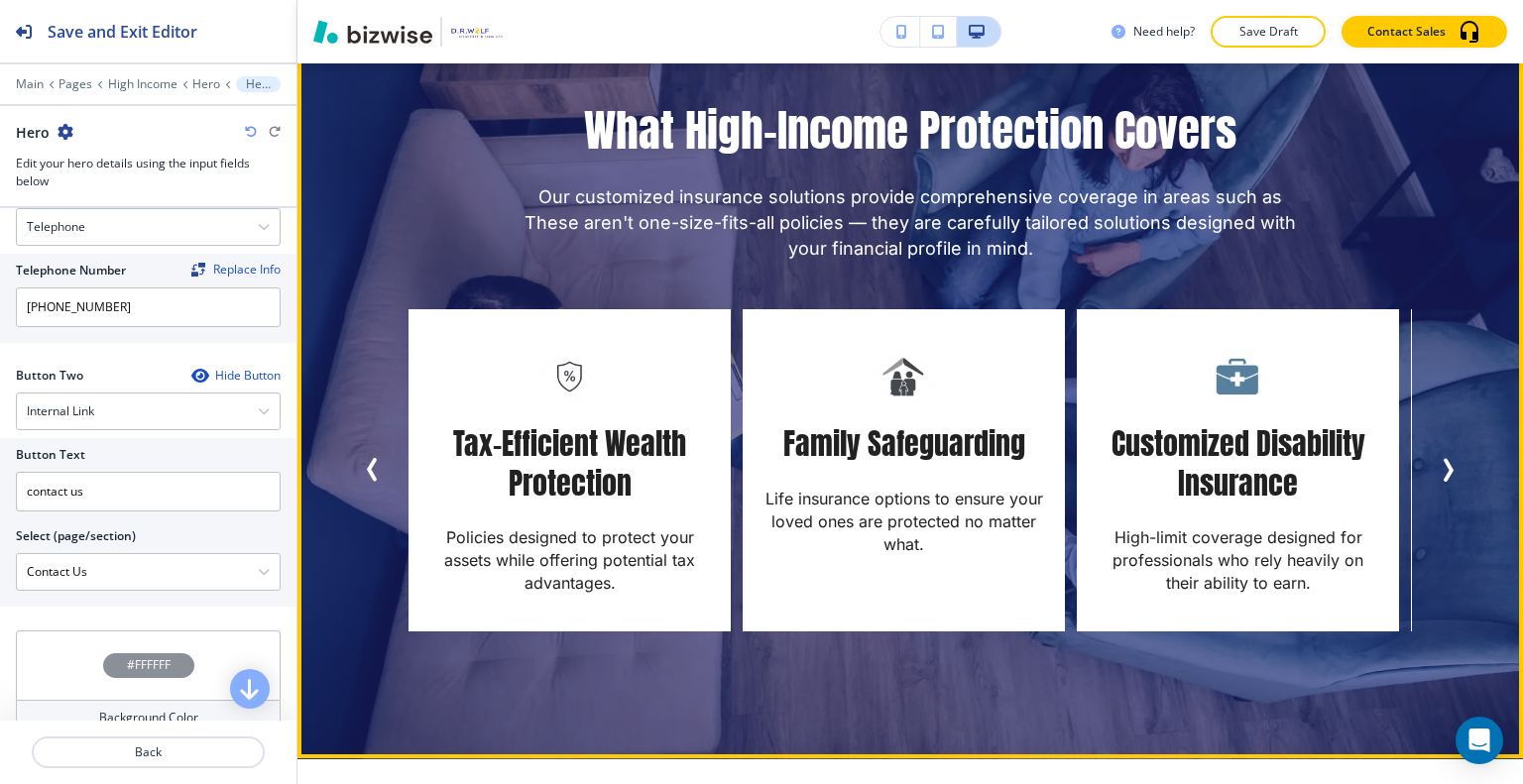 click 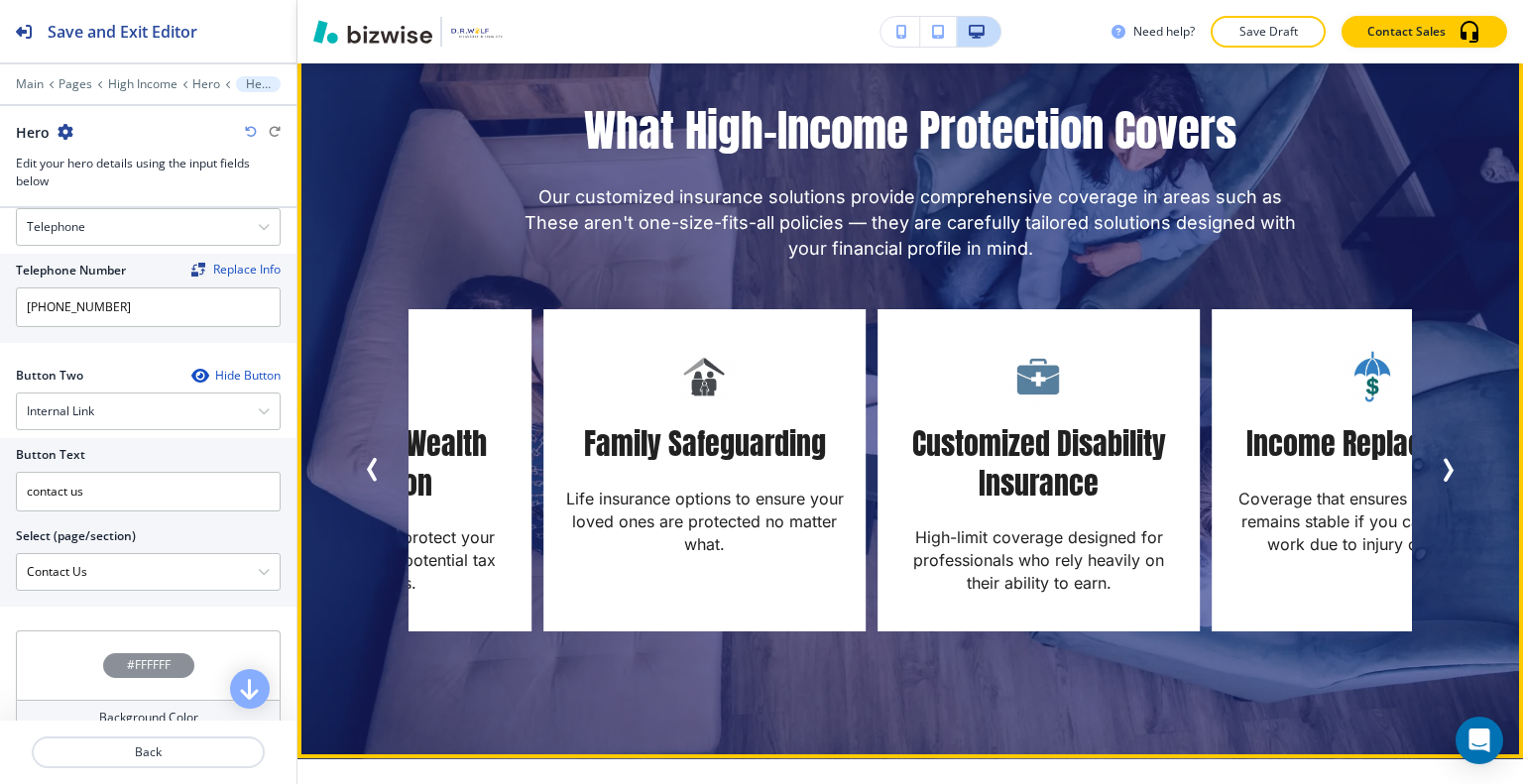 click 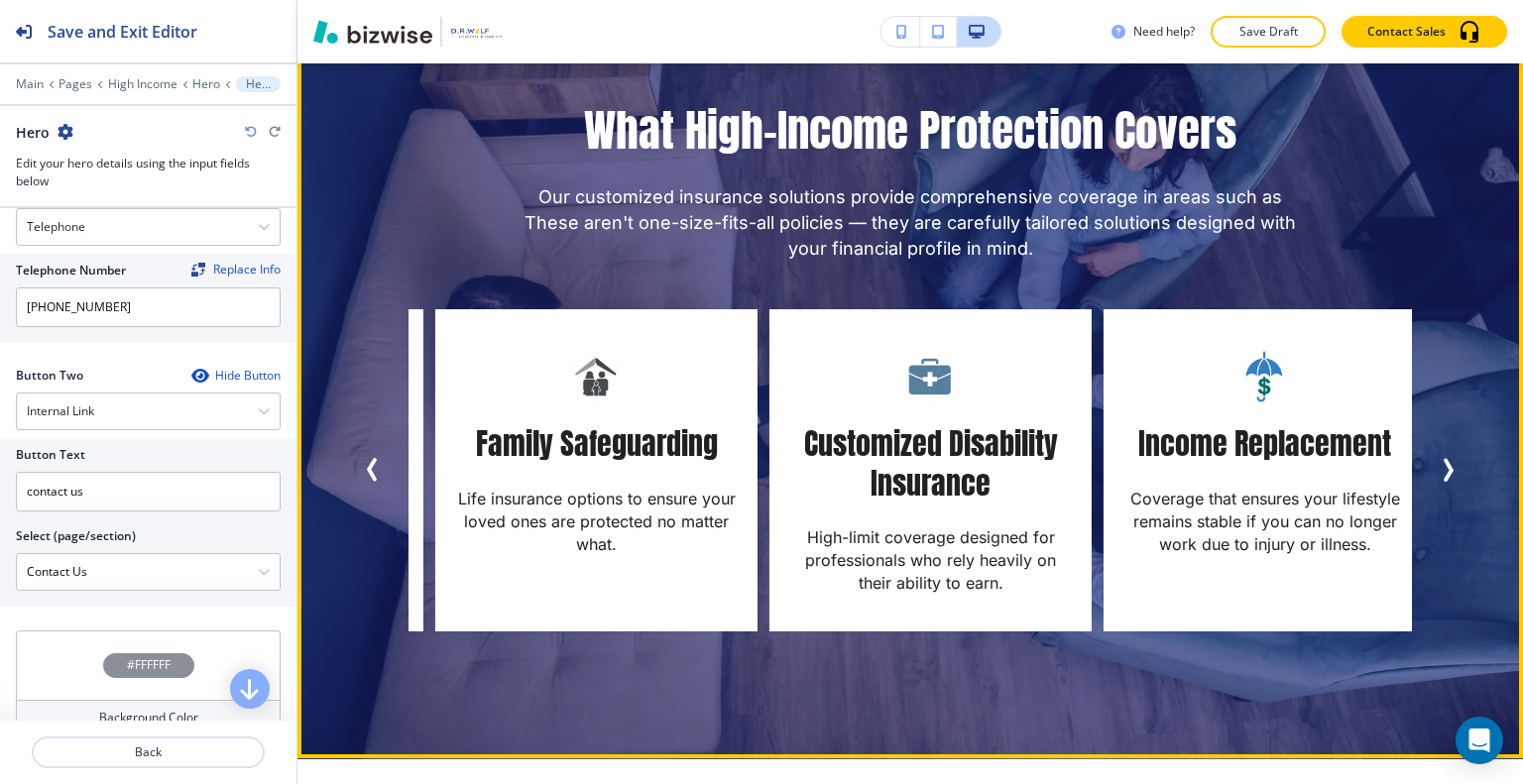 click 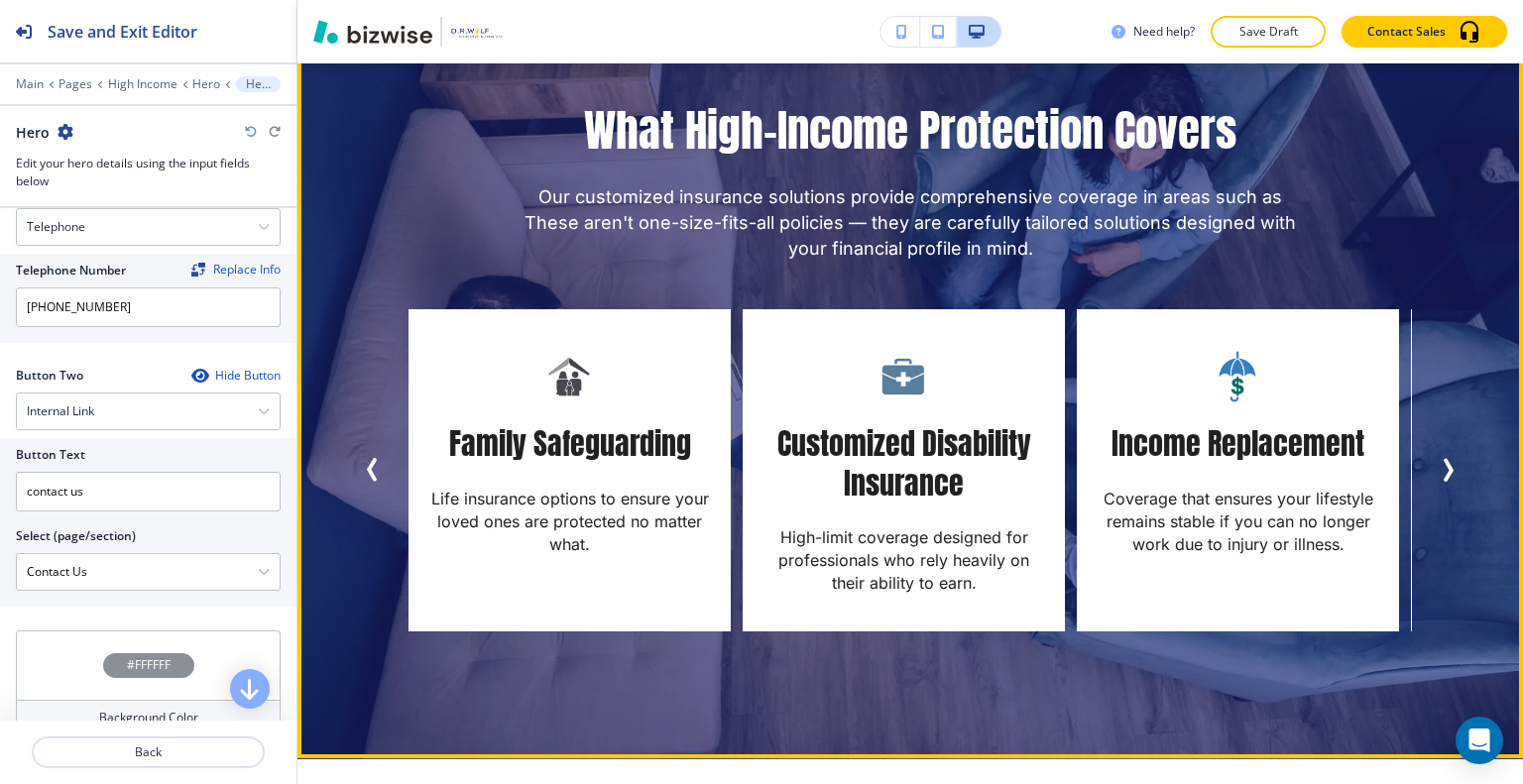 click 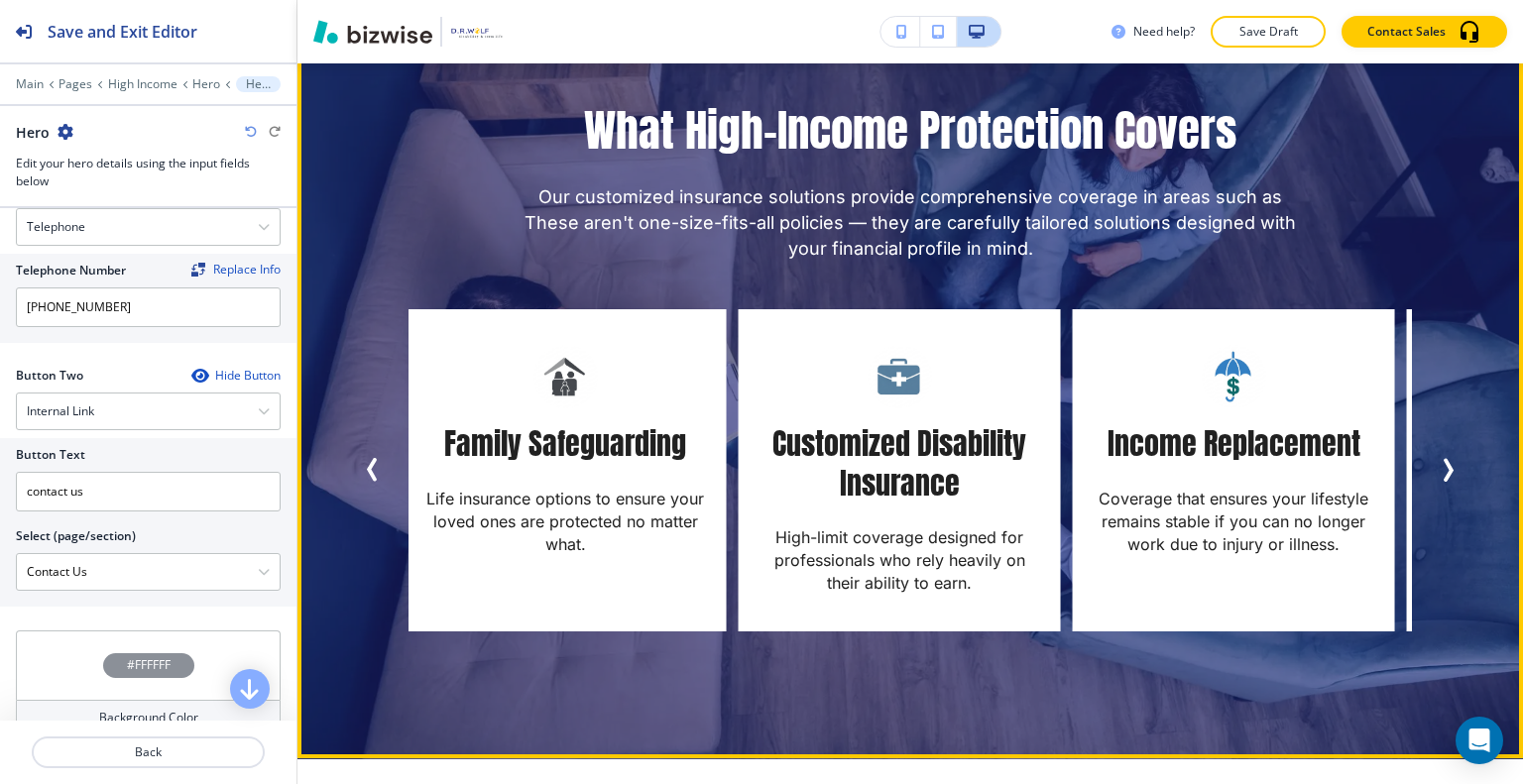 click 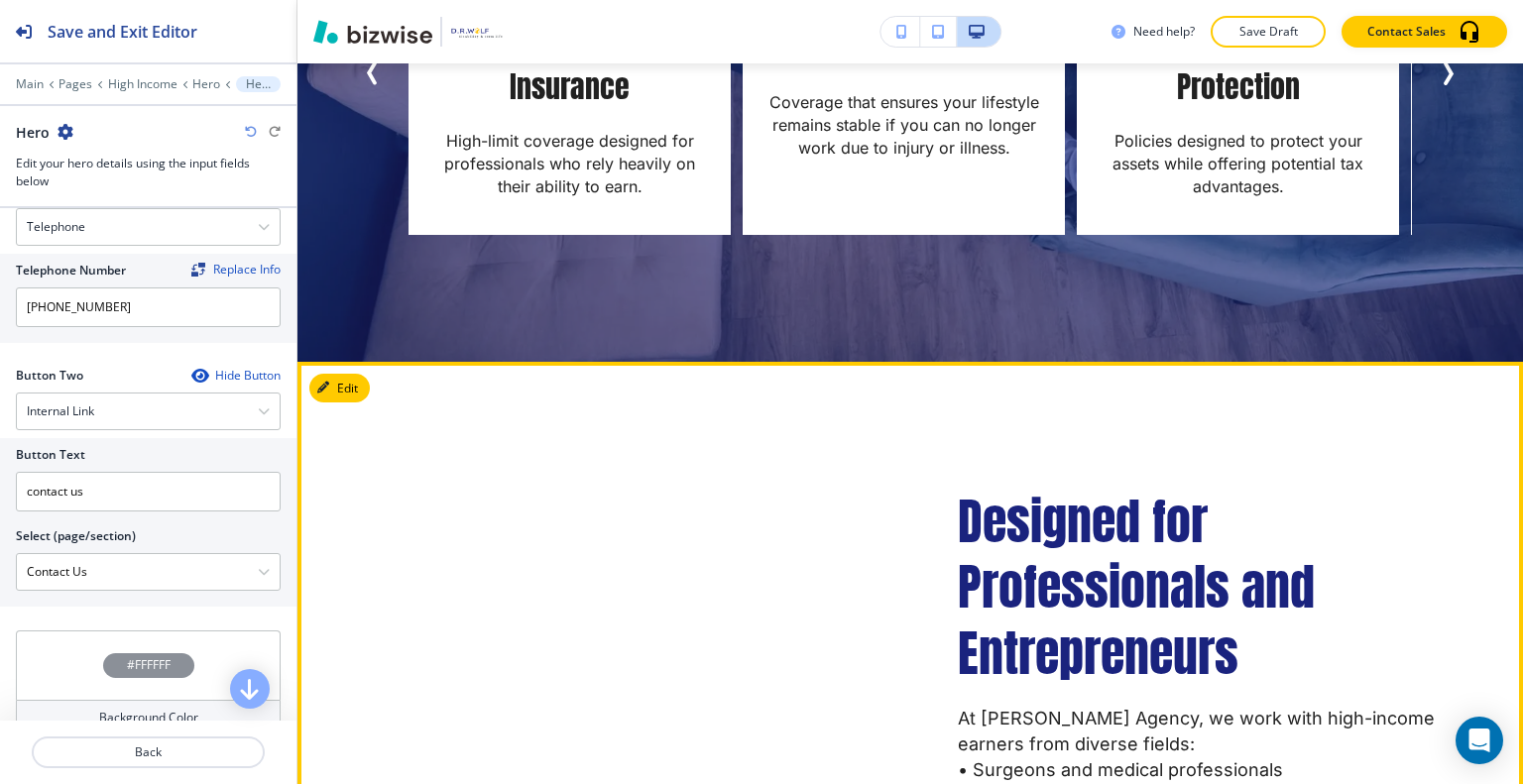 scroll, scrollTop: 1883, scrollLeft: 0, axis: vertical 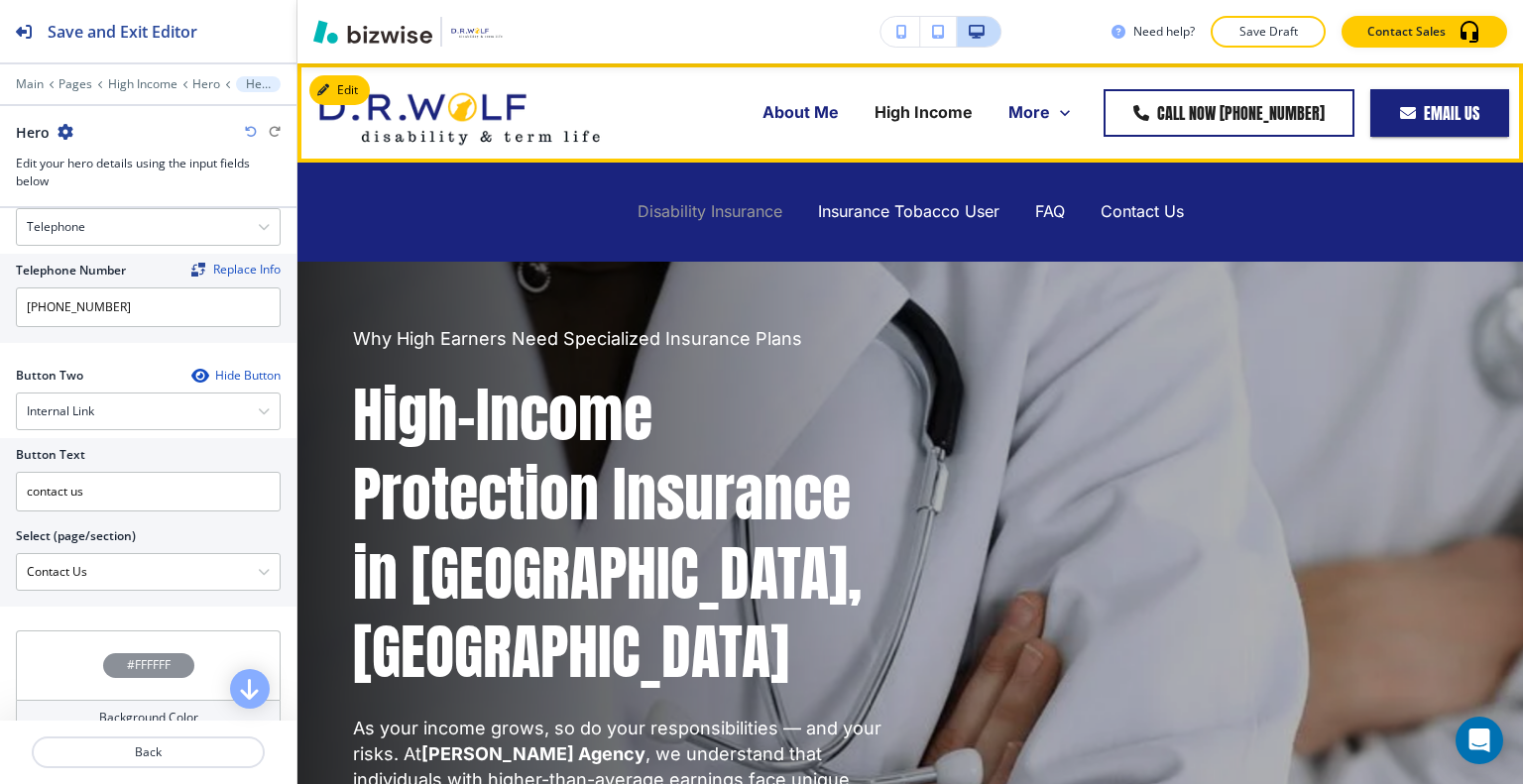 click on "Disability Insurance" at bounding box center (710, 211) 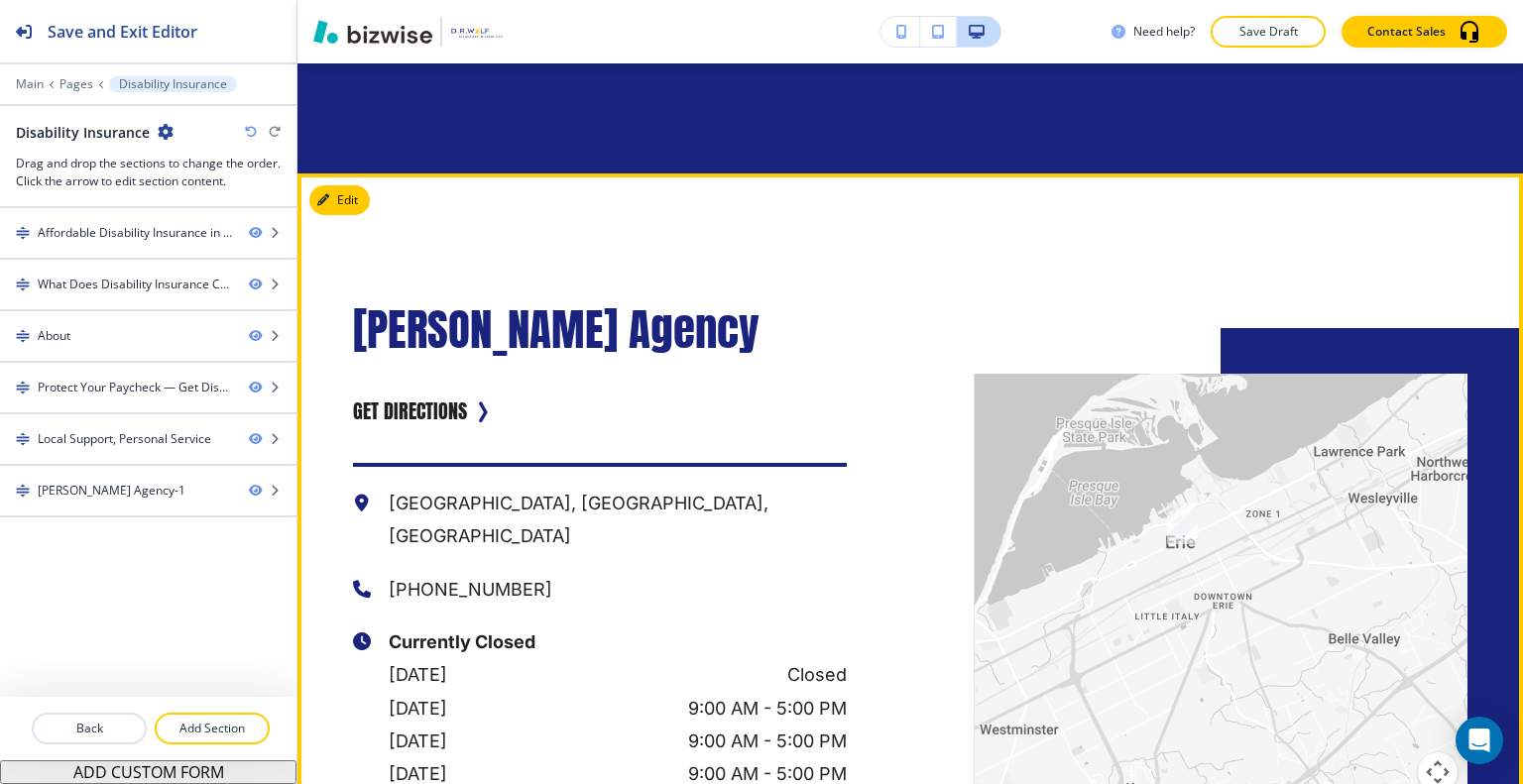 scroll, scrollTop: 4262, scrollLeft: 0, axis: vertical 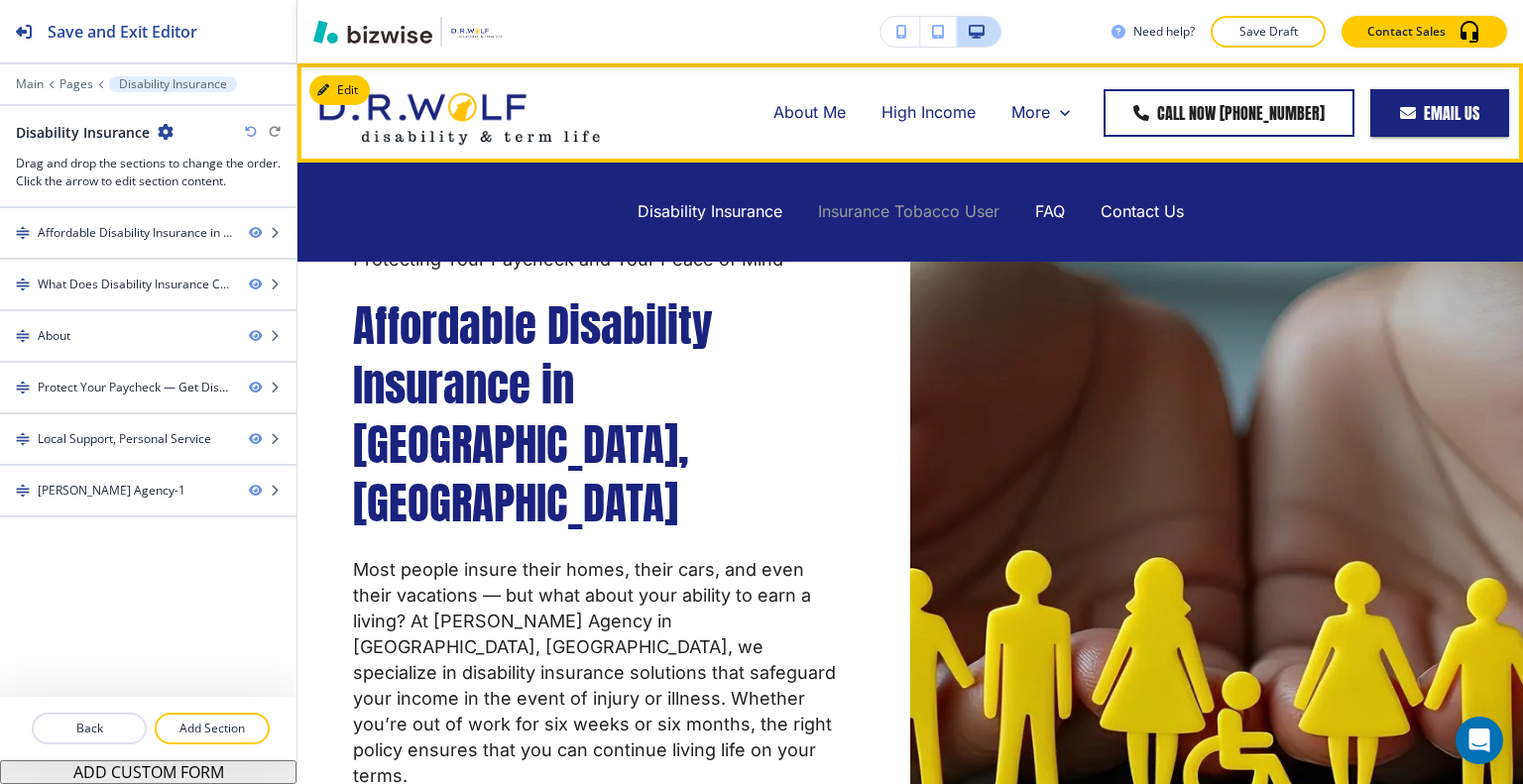 click on "Insurance Tobacco User" at bounding box center [908, 211] 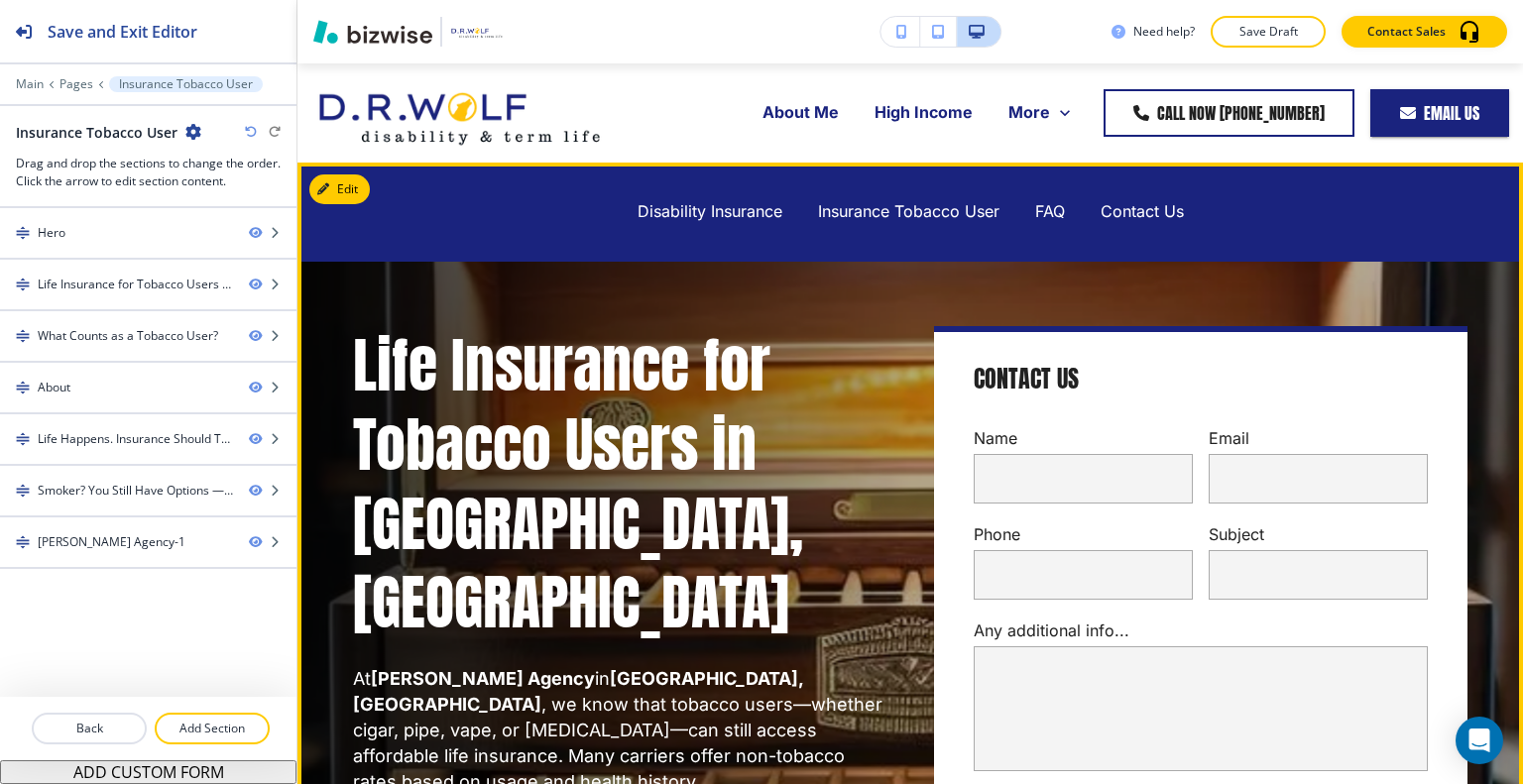 click on "Life Insurance for Tobacco Users in [GEOGRAPHIC_DATA], [GEOGRAPHIC_DATA] At  [PERSON_NAME] Agency  in  [GEOGRAPHIC_DATA], [GEOGRAPHIC_DATA] , we know that tobacco users—whether cigar, pipe, vape, or [MEDICAL_DATA]—can still access affordable life insurance. Many carriers offer non-tobacco rates based on usage and health history. By comparing multiple providers, we help you secure the coverage you need at a rate you deserve, cutting premiums nearly in half or doubling your protection." at bounding box center (620, 599) 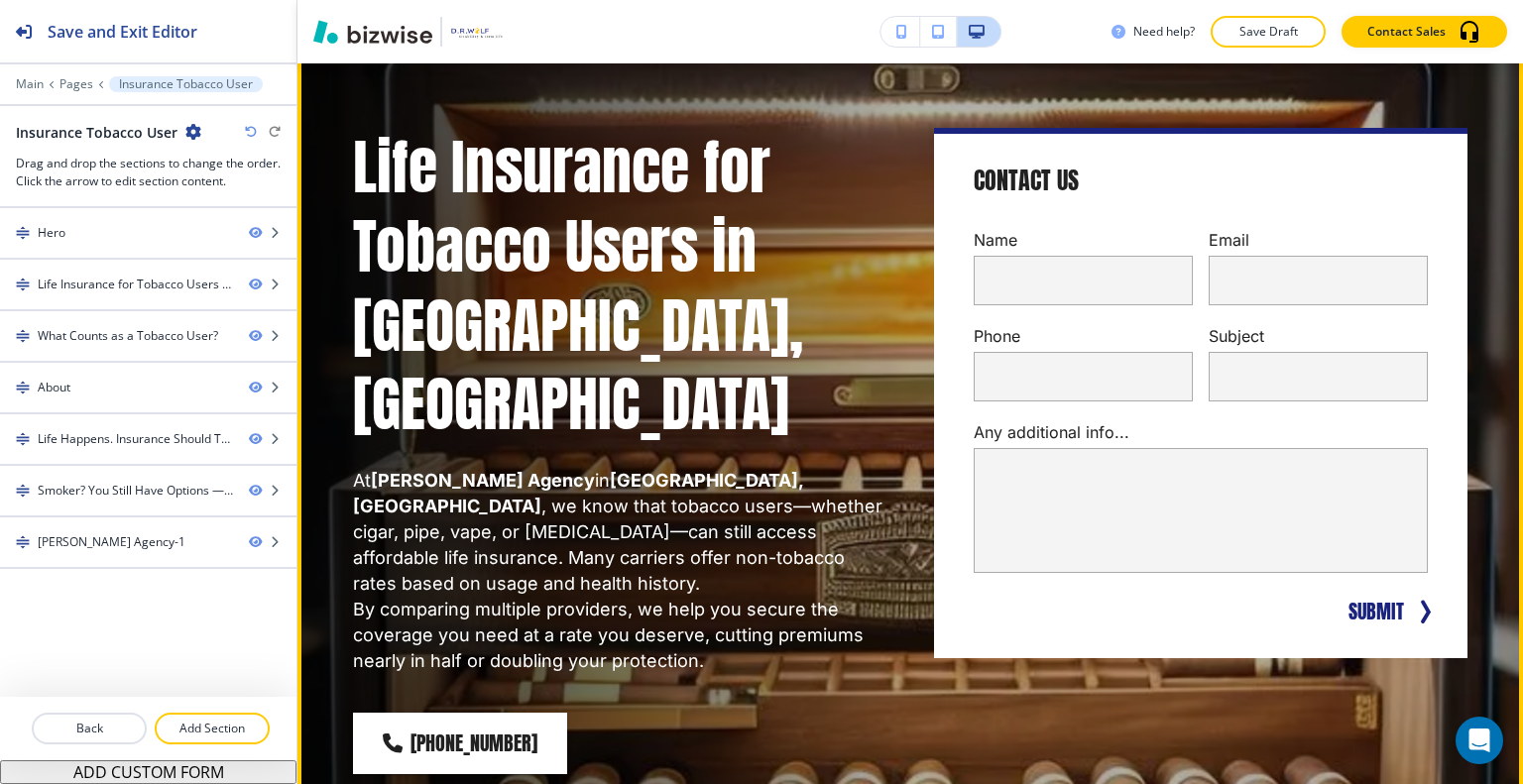 scroll, scrollTop: 0, scrollLeft: 0, axis: both 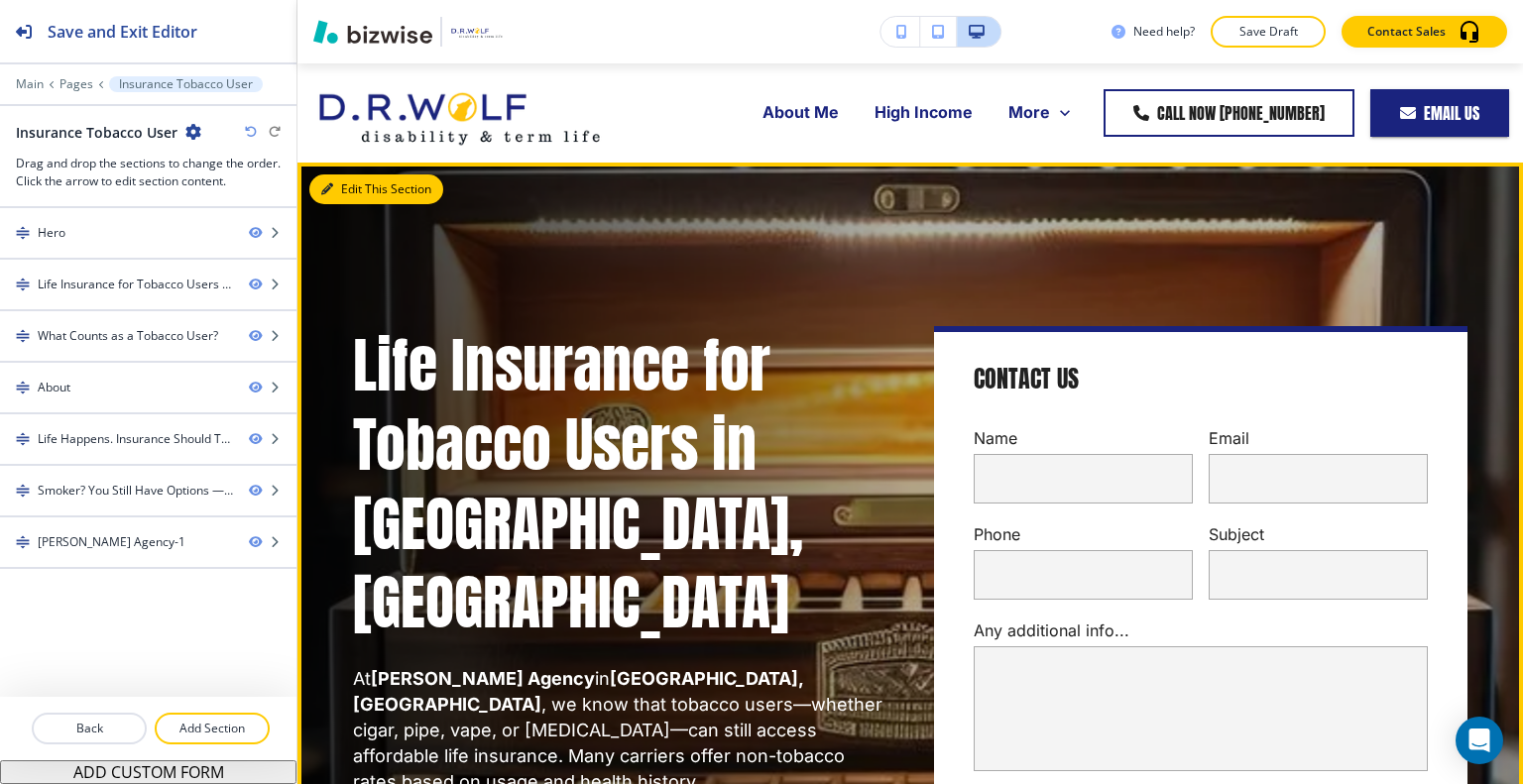 click on "Edit This Section" at bounding box center (376, 189) 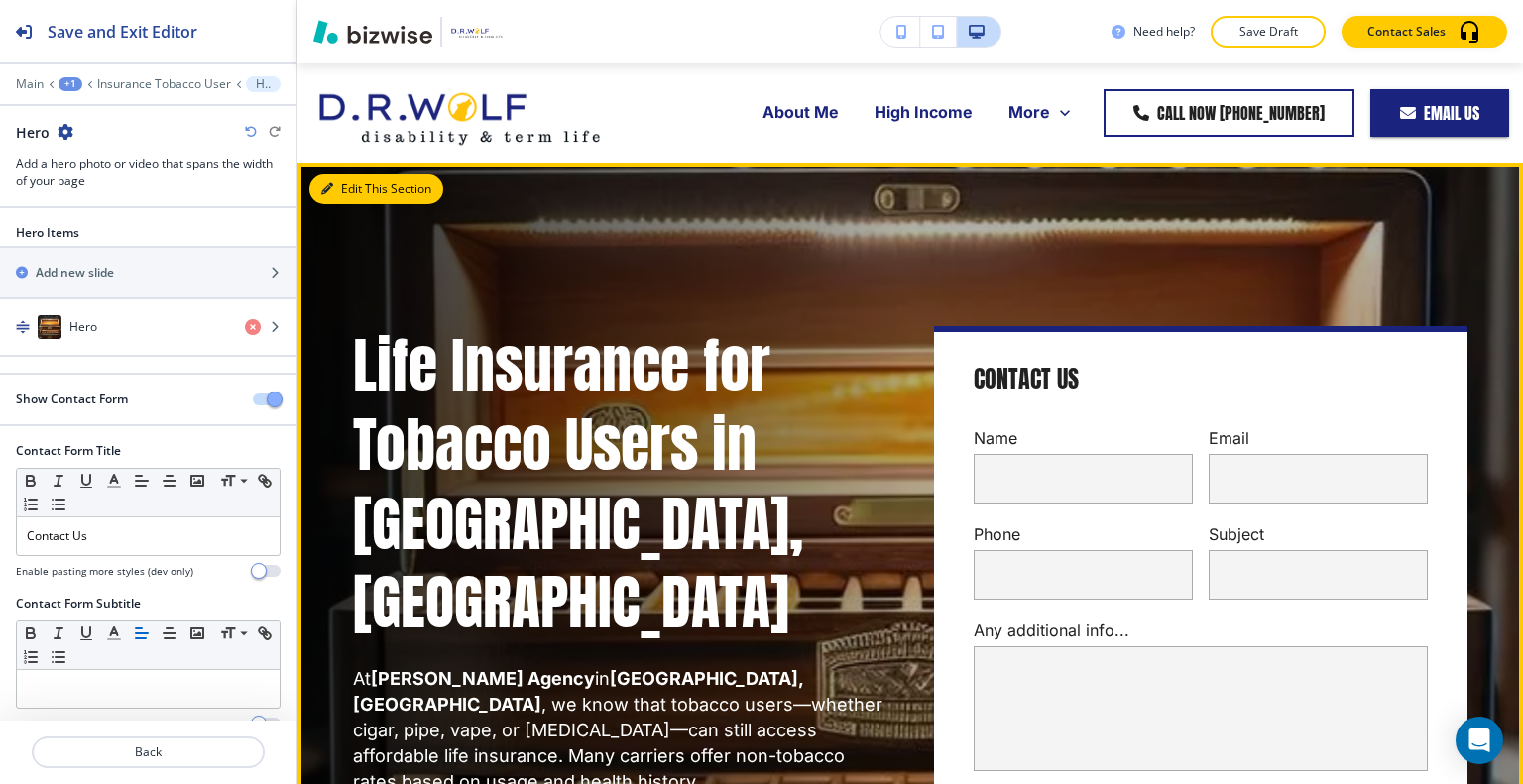 scroll, scrollTop: 99, scrollLeft: 0, axis: vertical 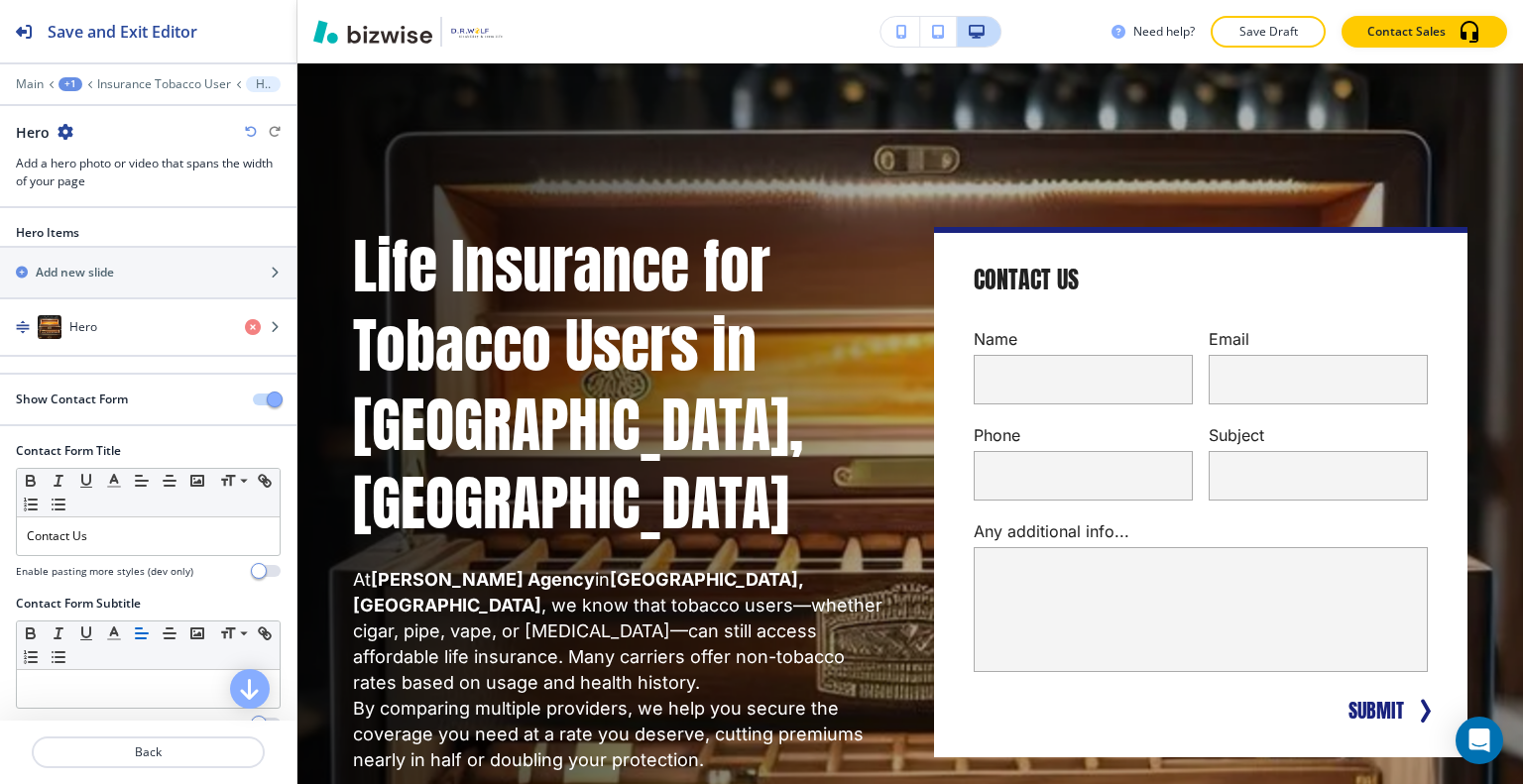 click at bounding box center [267, 399] 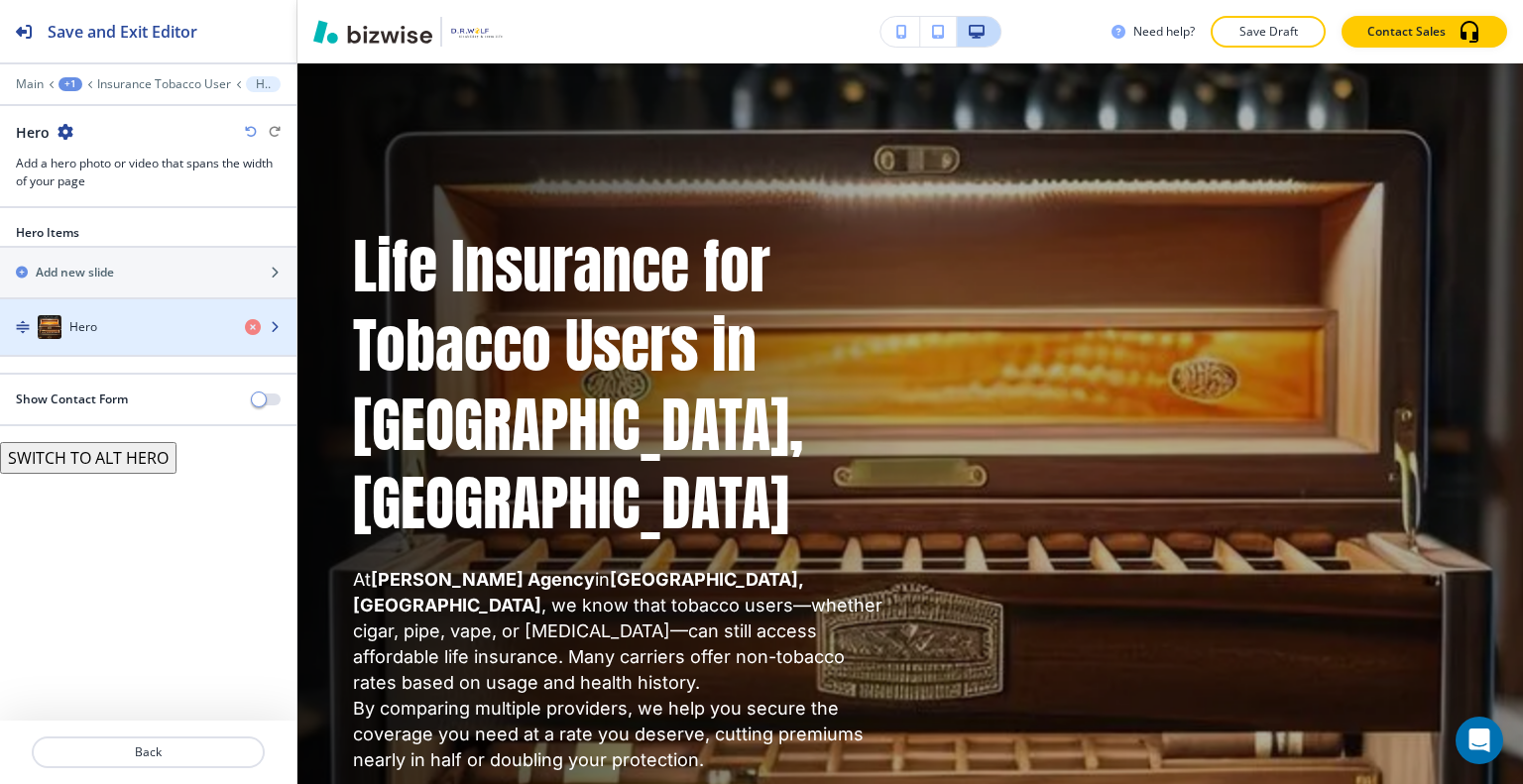 click on "Hero" at bounding box center [114, 327] 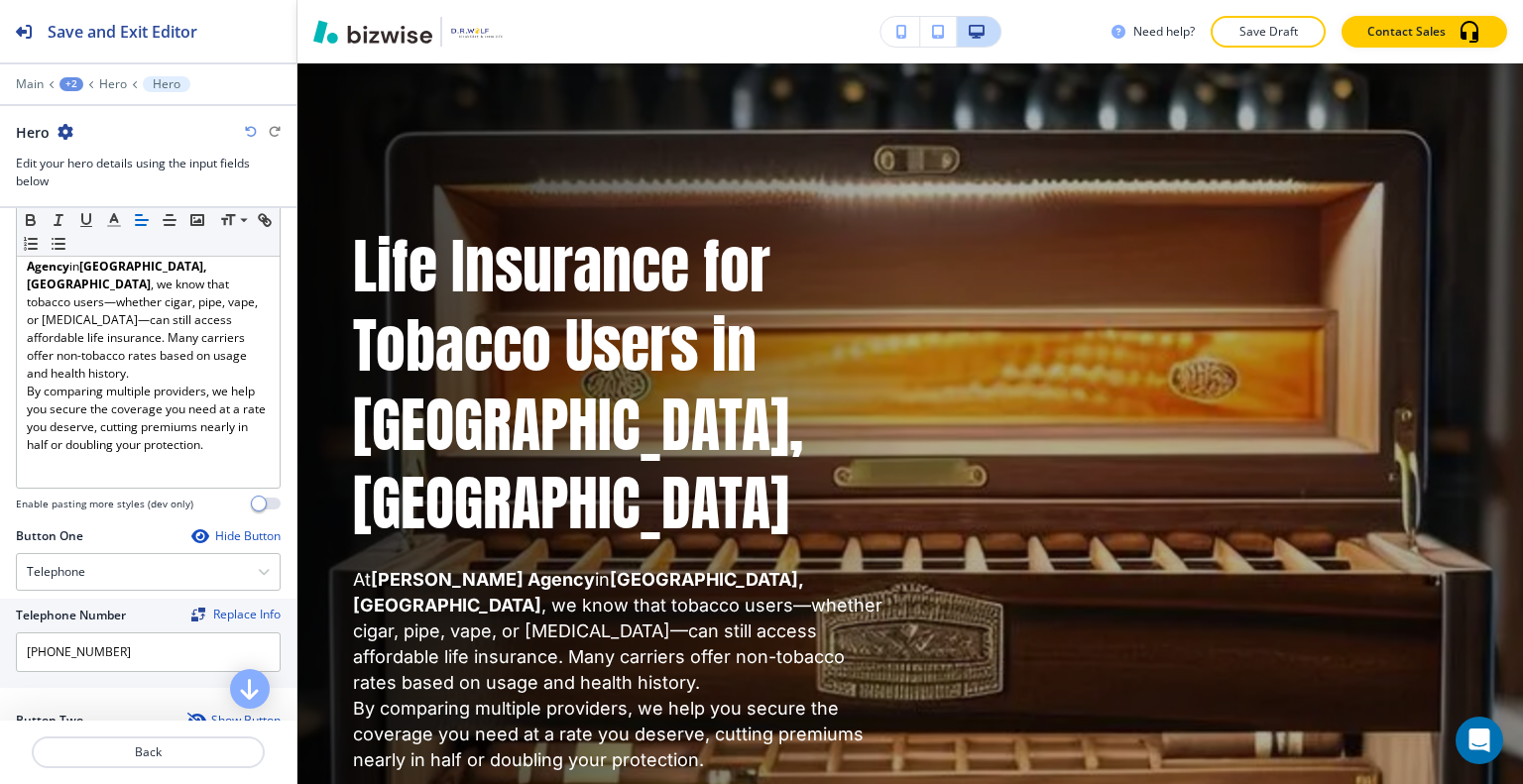 scroll, scrollTop: 694, scrollLeft: 0, axis: vertical 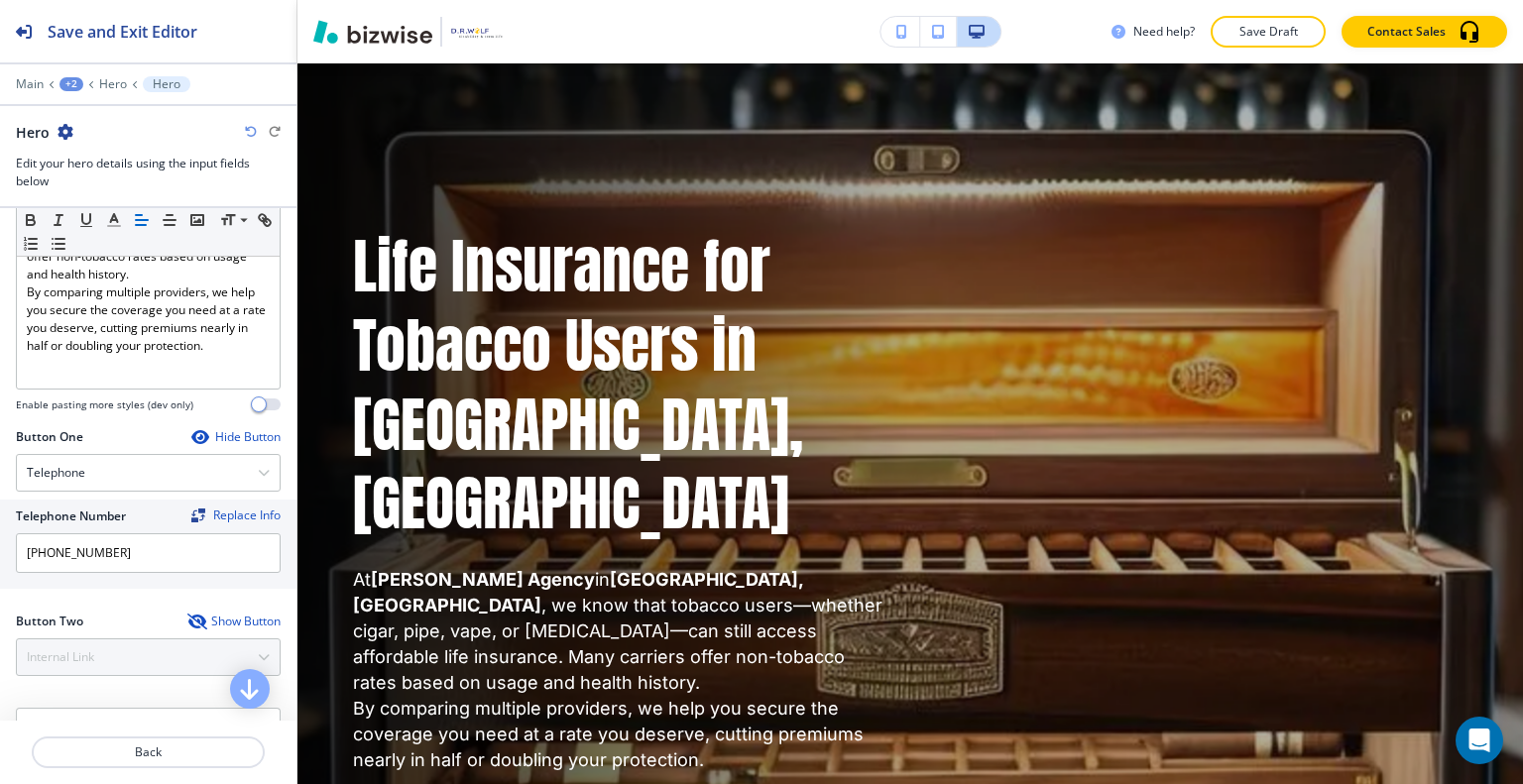 click on "Button Two Show Button" at bounding box center (148, 621) 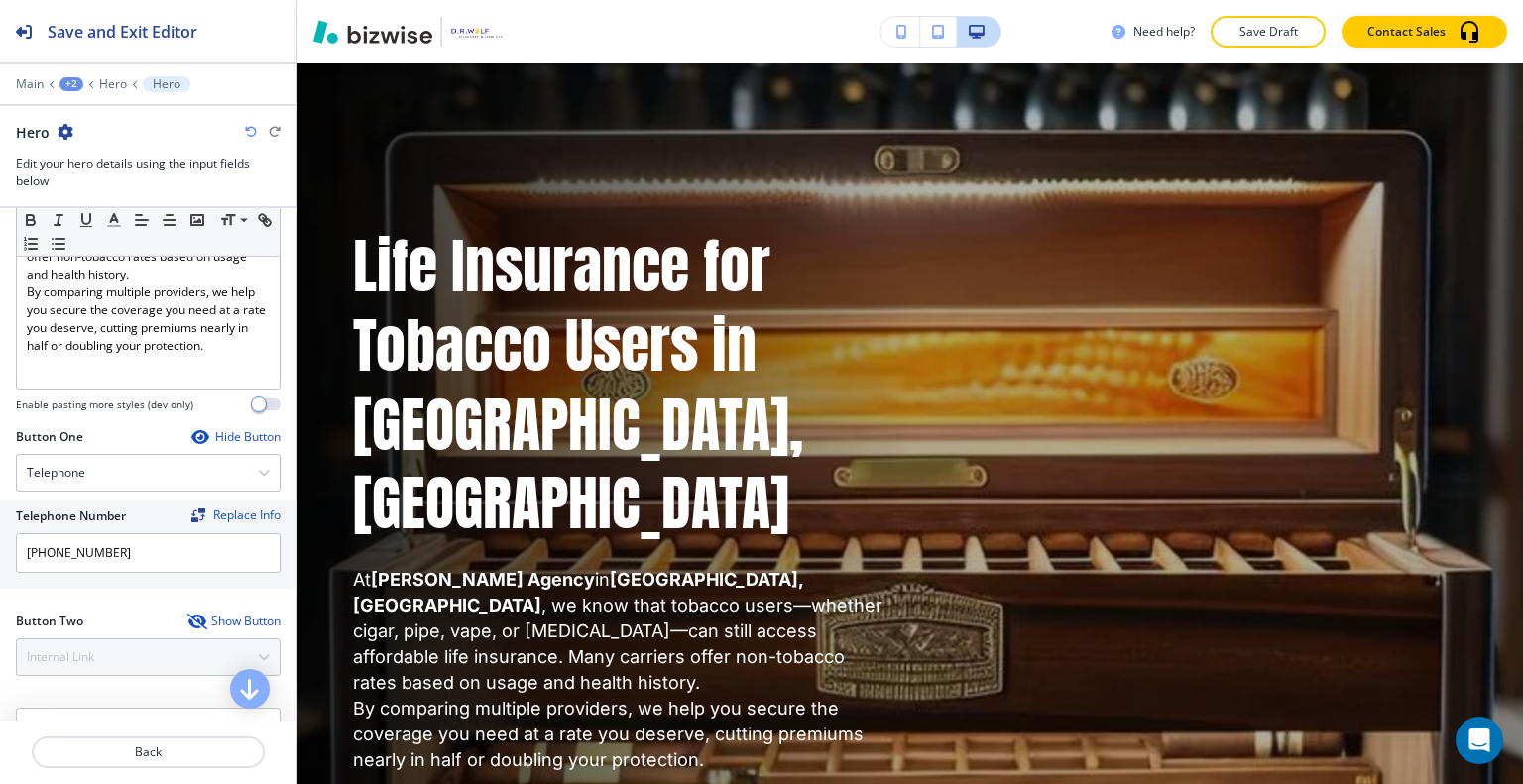 click on "Show Button" at bounding box center (234, 621) 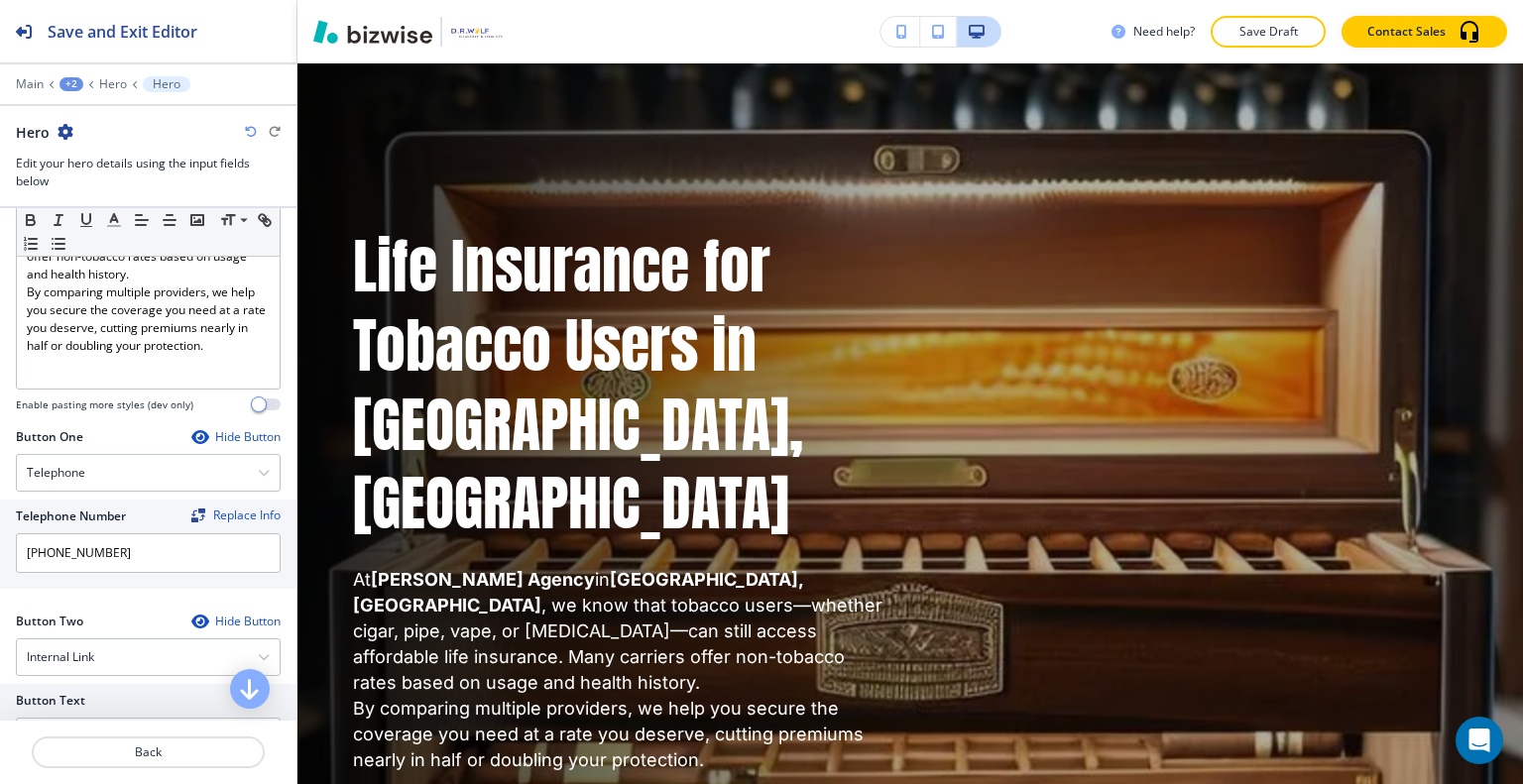 scroll, scrollTop: 892, scrollLeft: 0, axis: vertical 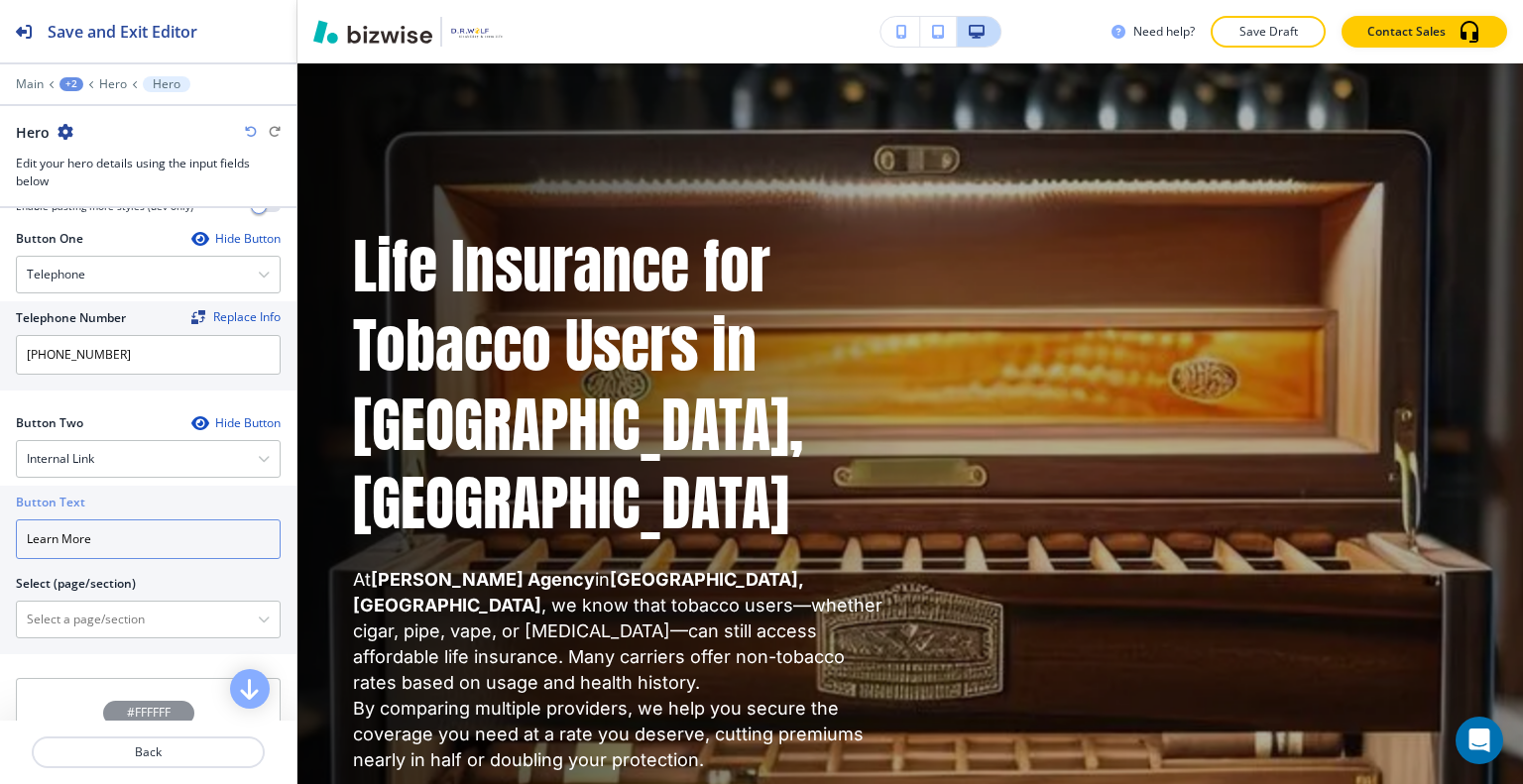 click on "Learn More" at bounding box center (148, 539) 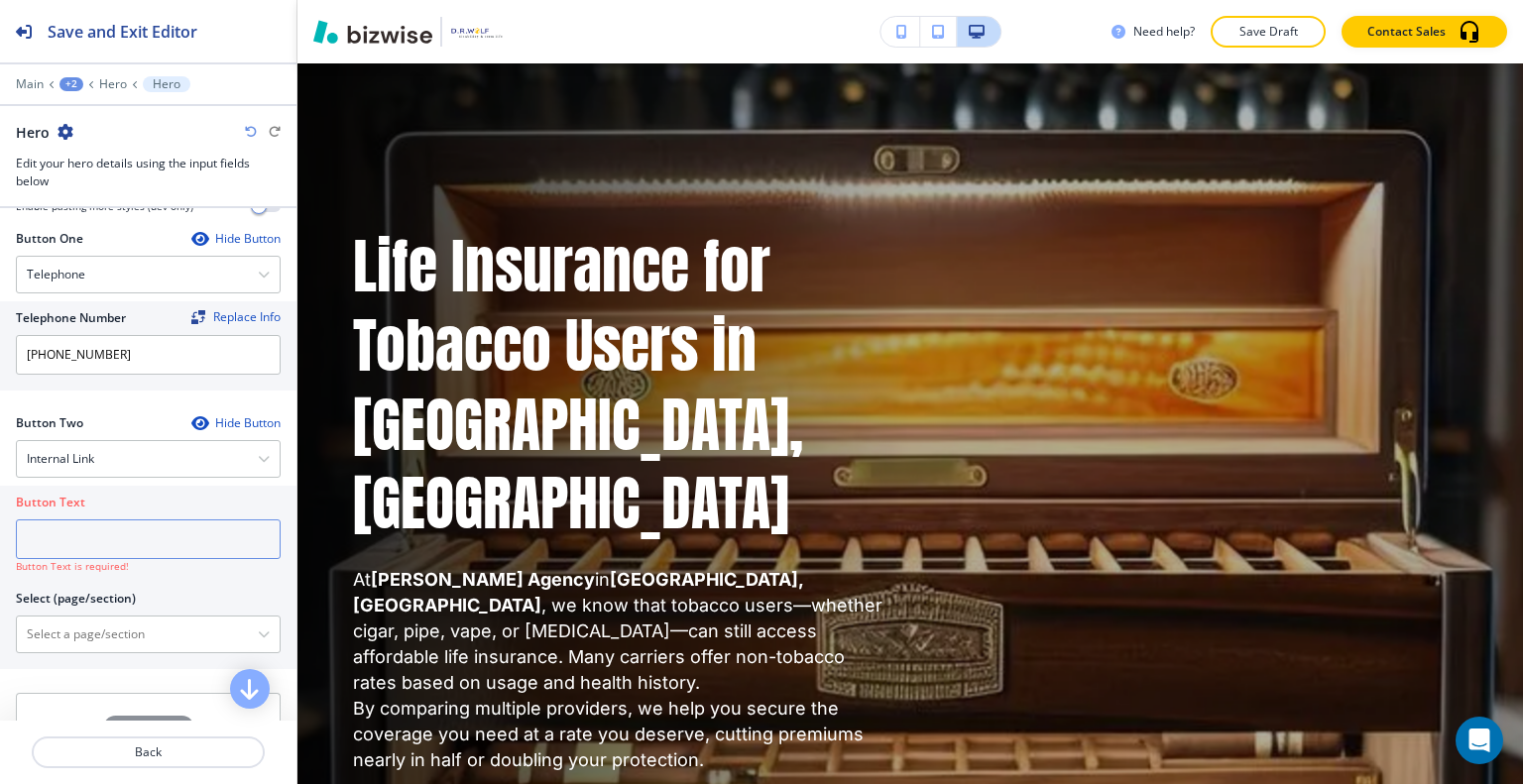 click at bounding box center [148, 539] 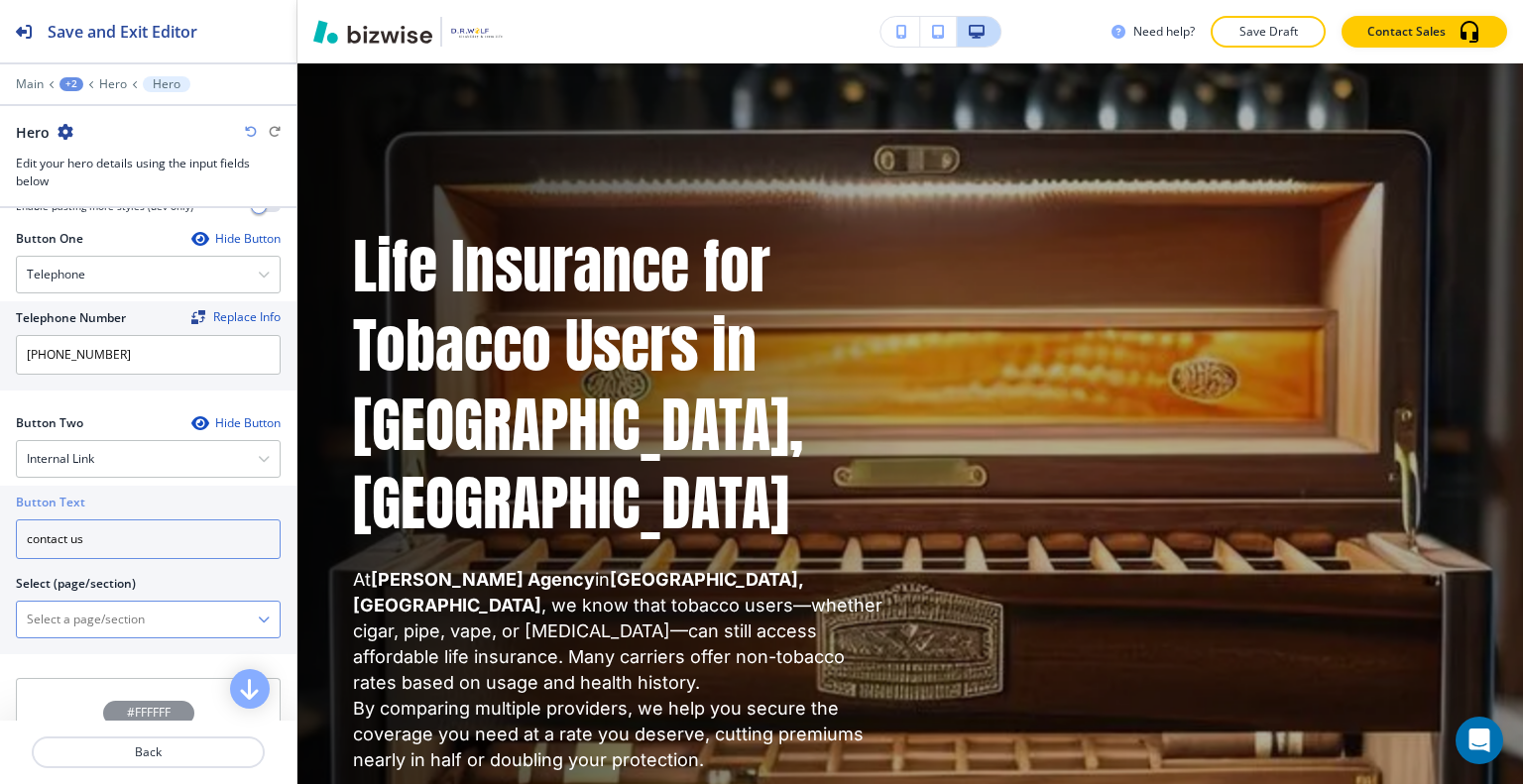 type on "contact us" 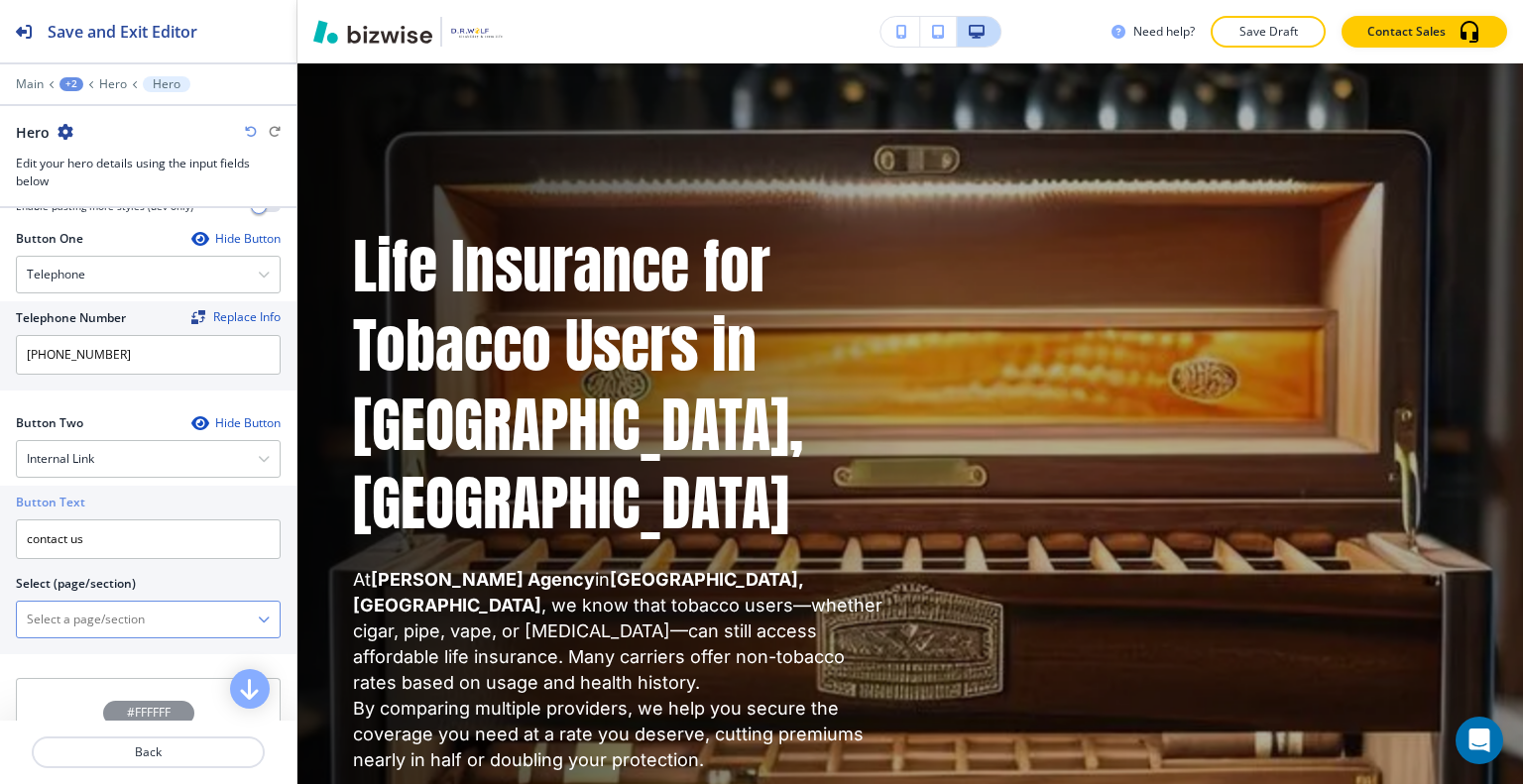 click on "About Me About Me | Hero About Me | Meet Your Trusted Insurance Advisor in [GEOGRAPHIC_DATA], [GEOGRAPHIC_DATA] About Me | About About Me | Why Choose [PERSON_NAME] Agency? About Me | Protect Your Family’s Future [DATE] — Get a Free Life Insurance Quote Now! About Me | Dual Column About Me | [PERSON_NAME] Agency About Me | Custom Form-1 High Income High Income | Hero High Income | What High-Income Protection Covers High Income | About High Income | Secure Your Wealth, Protect What Matters — Explore High-Income Life Insurance [DATE]! High Income | Trust a Local Expert Who Understands High Income | [PERSON_NAME] Agency-1 Disability Insurance Disability Insurance | Affordable Disability Insurance in [GEOGRAPHIC_DATA], [GEOGRAPHIC_DATA] Disability Insurance | What Does Disability Insurance Cover? Disability Insurance | About Disability Insurance | Protect Your Paycheck — Get Disability Coverage That Works When You Can’t Disability Insurance | Local Support, Personal Service Disability Insurance | [PERSON_NAME] Agency-1 Insurance Tobacco User Insurance Tobacco User | Hero FAQ" at bounding box center [148, 619] 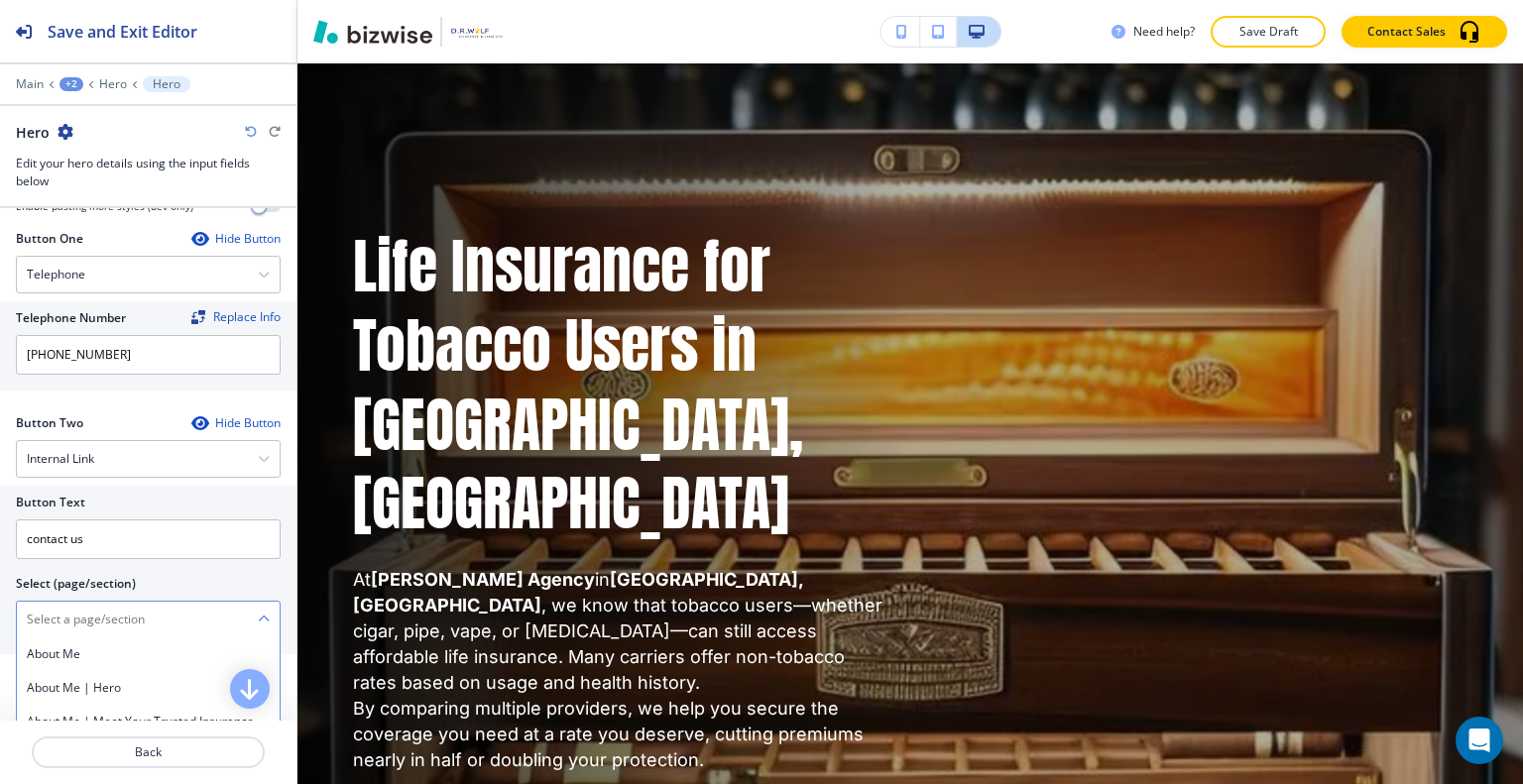 click at bounding box center (137, 619) 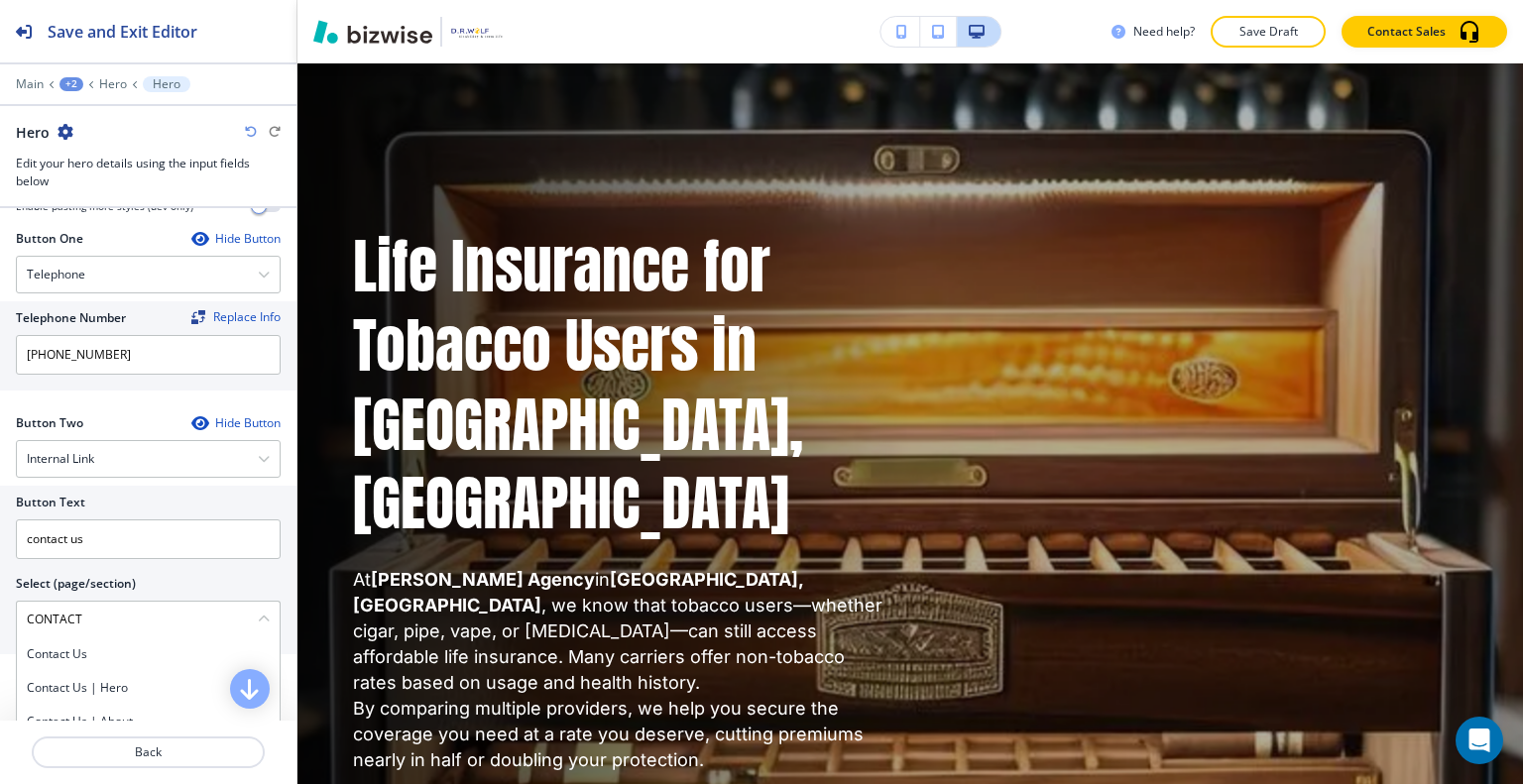 click on "Contact Us" at bounding box center (148, 654) 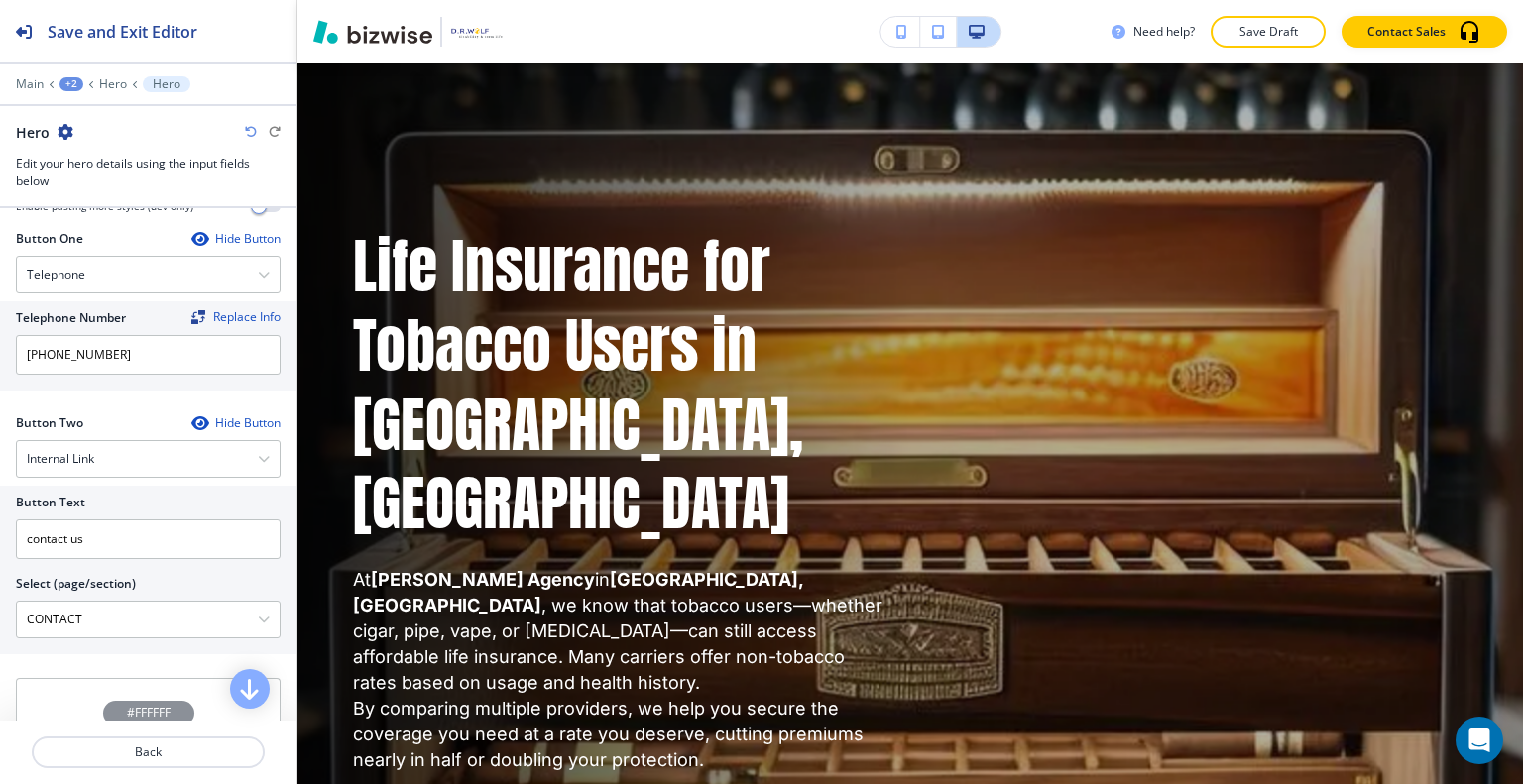 type on "Contact Us" 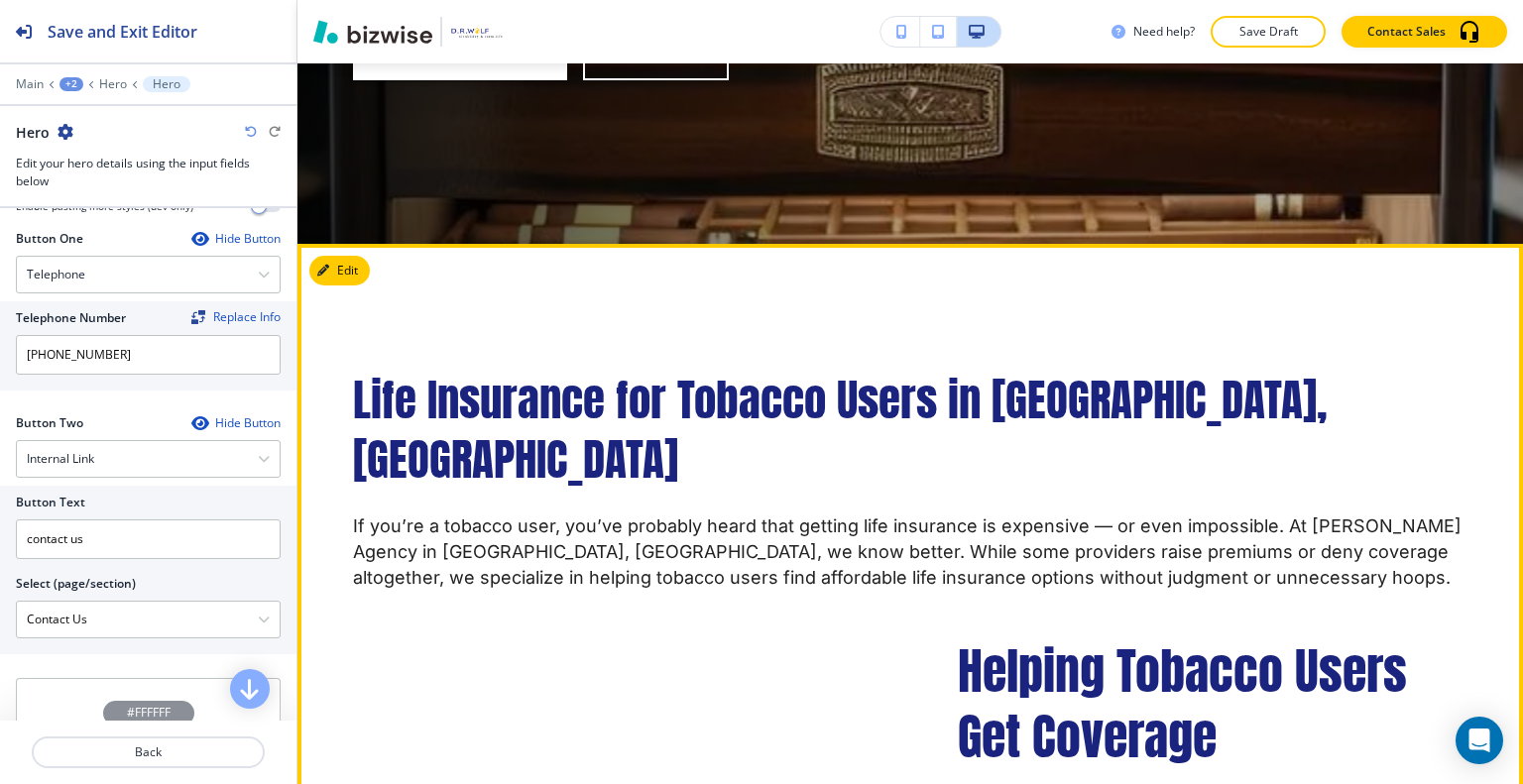 scroll, scrollTop: 1288, scrollLeft: 0, axis: vertical 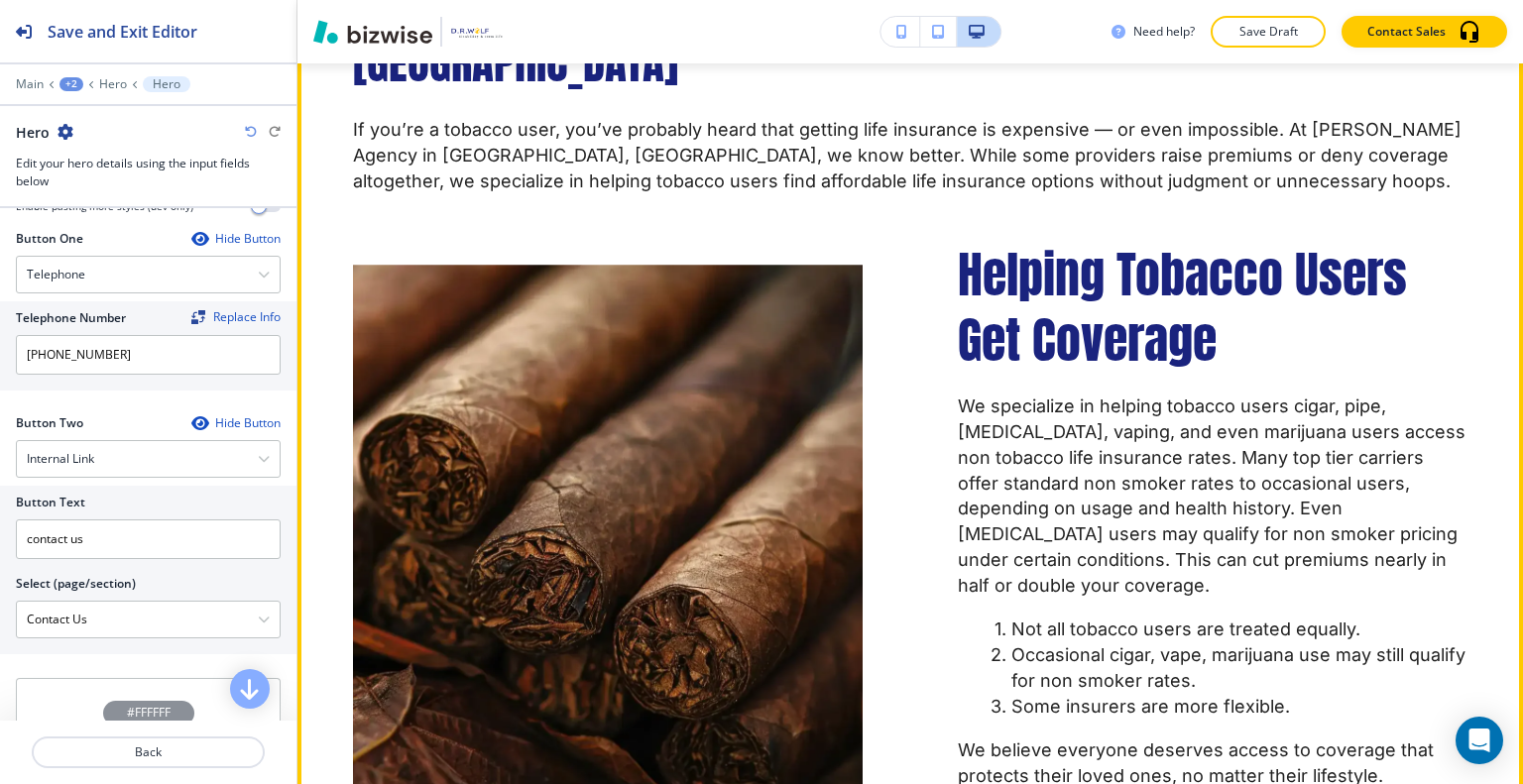 click on "Email Us" at bounding box center (1265, 855) 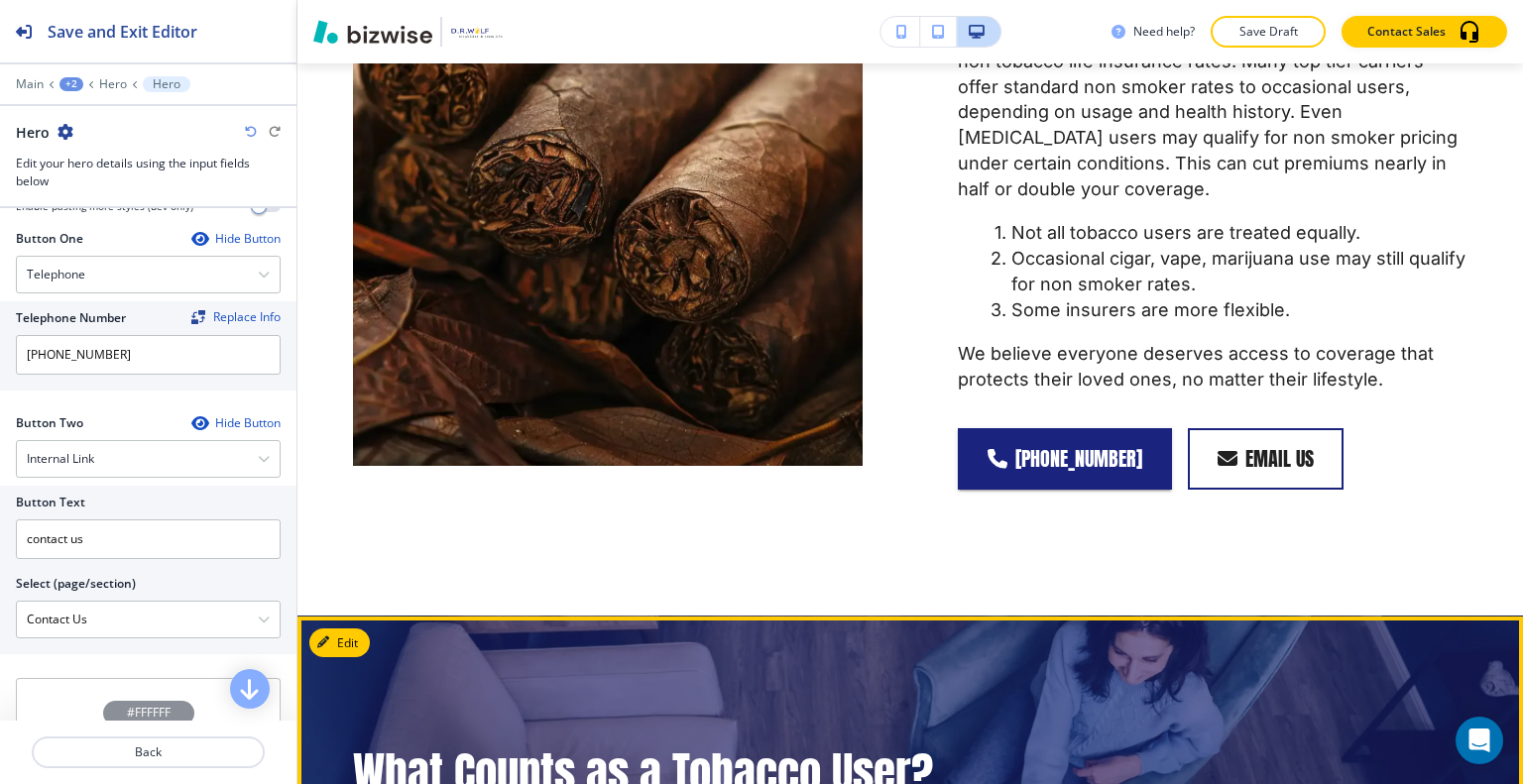 scroll, scrollTop: 2081, scrollLeft: 0, axis: vertical 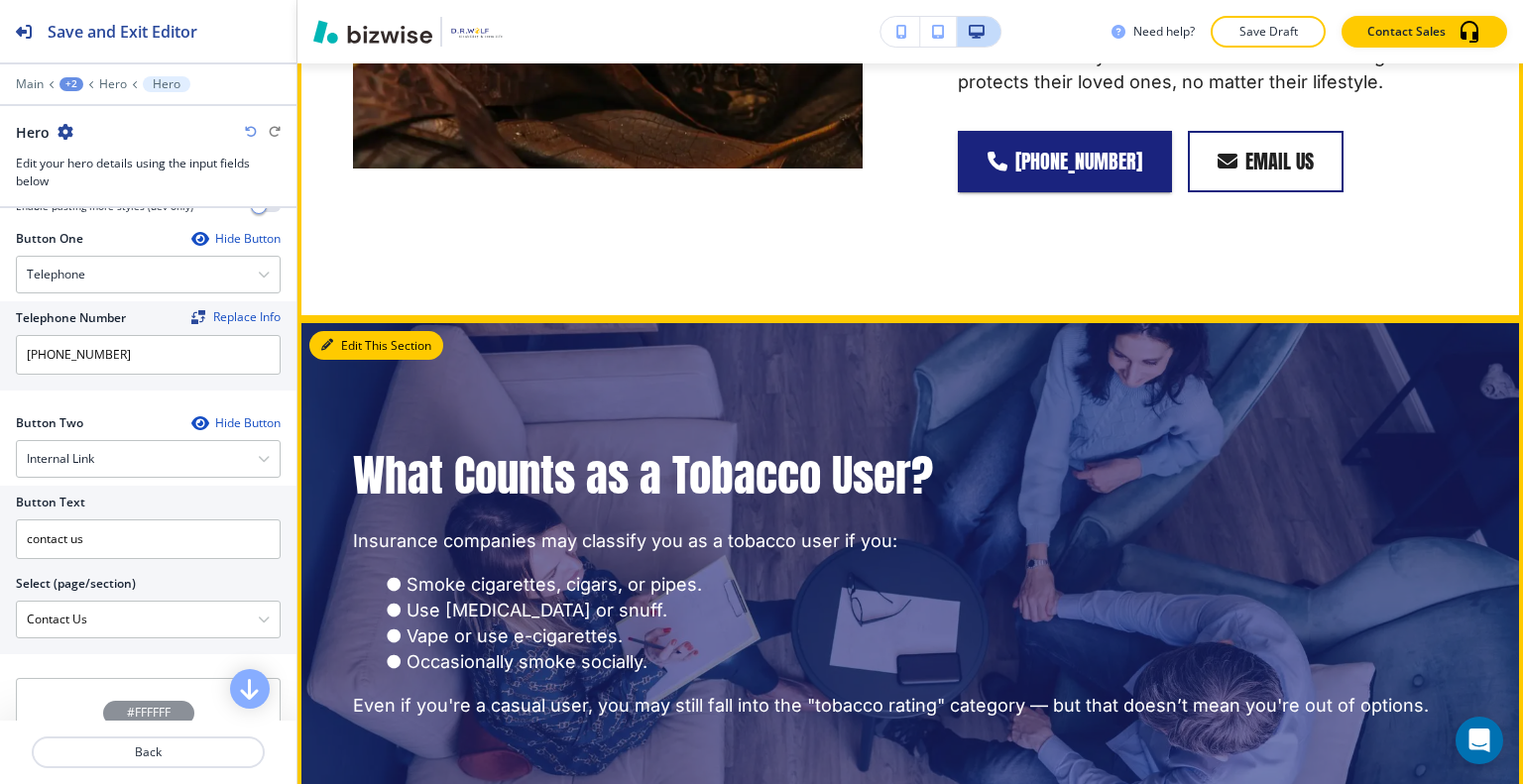 click at bounding box center (327, 345) 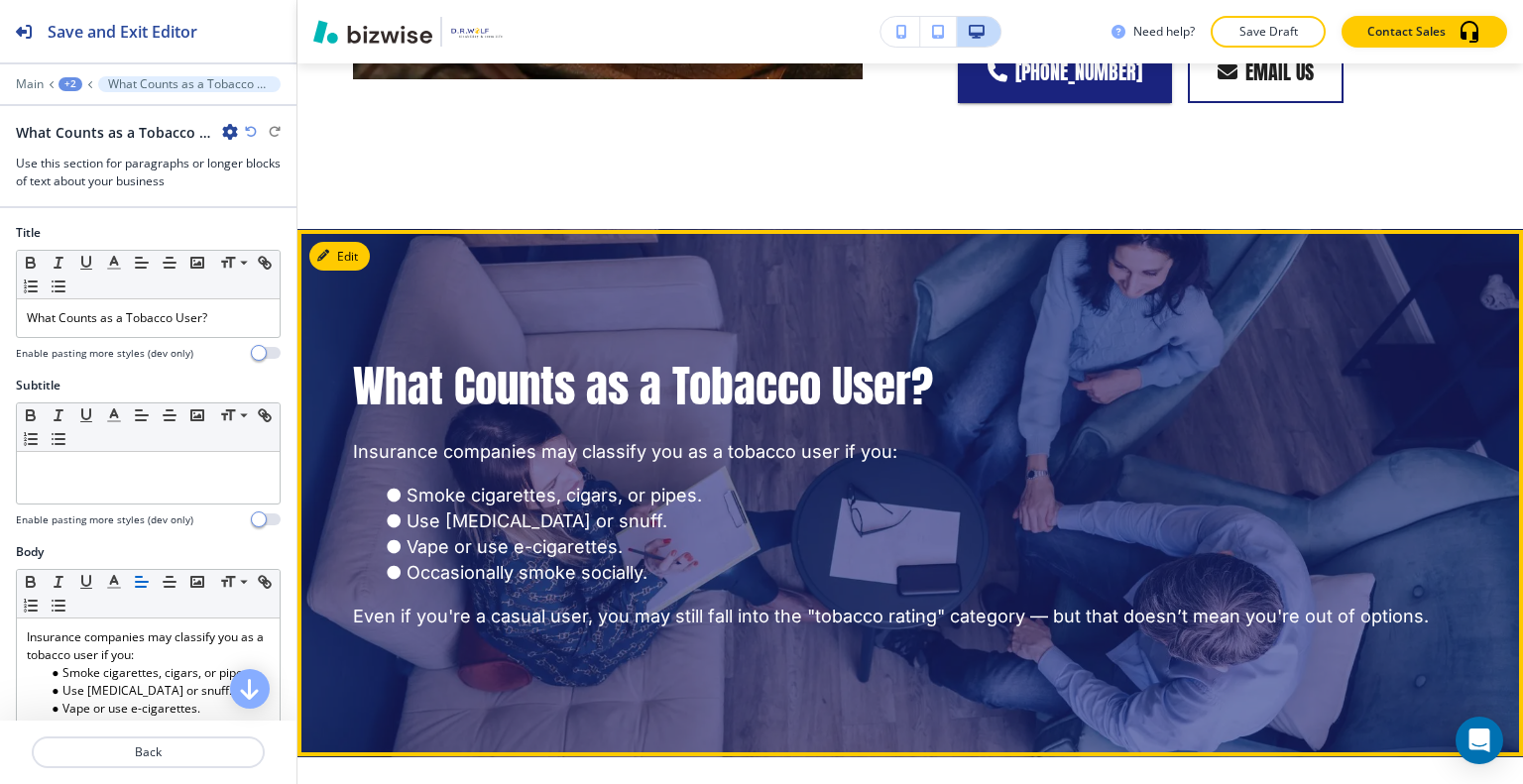 scroll, scrollTop: 2270, scrollLeft: 0, axis: vertical 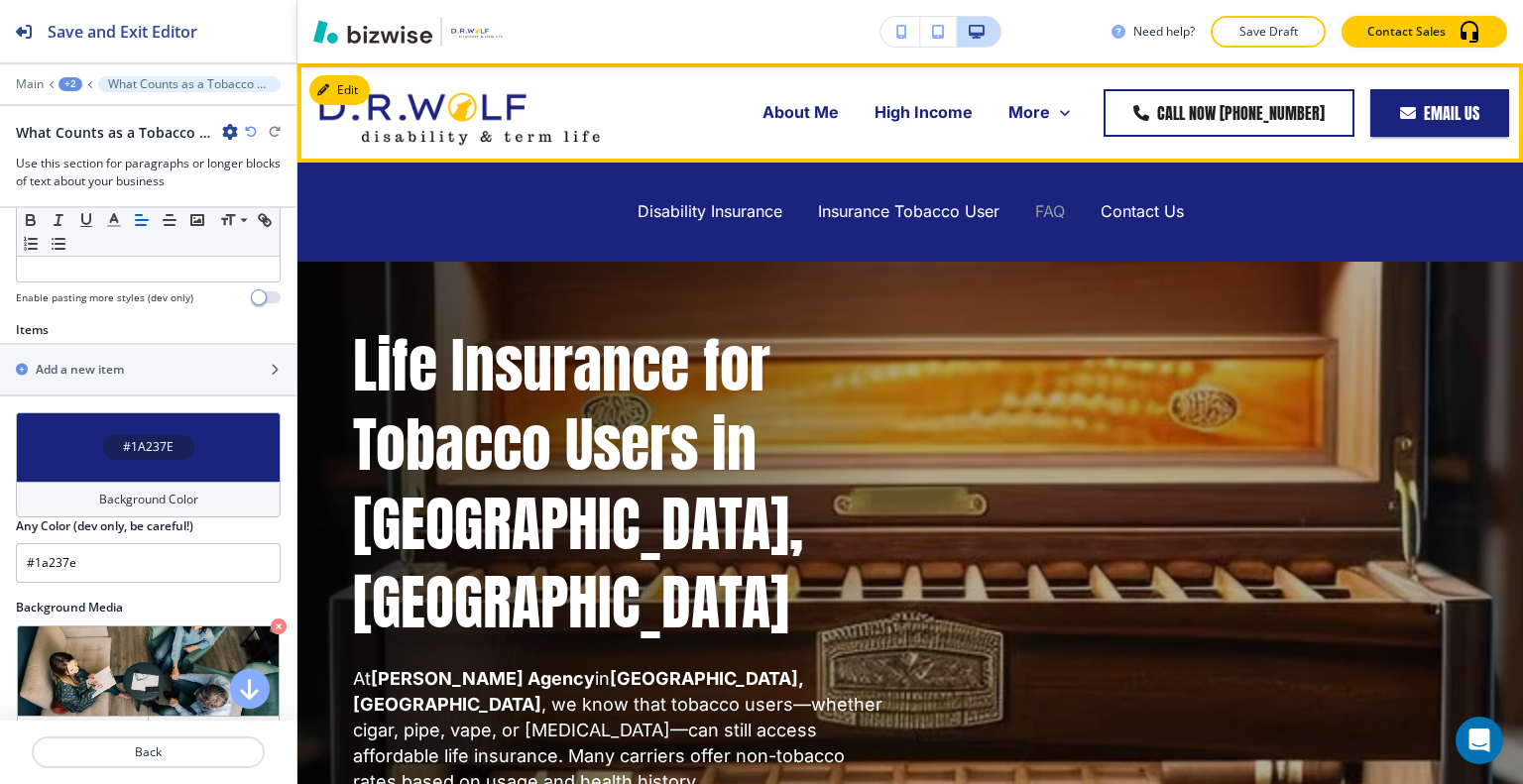 click on "FAQ" at bounding box center [1050, 211] 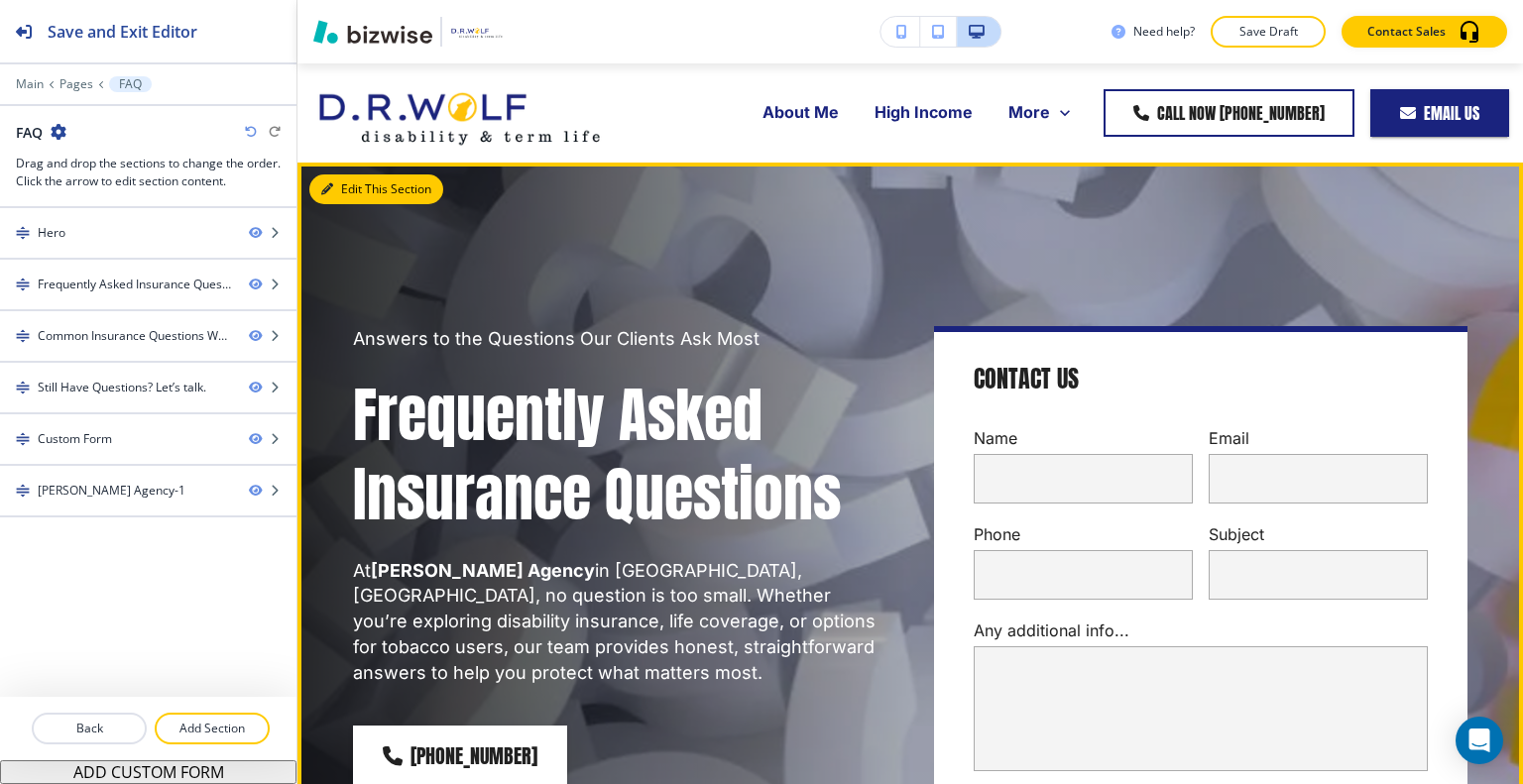 click on "Edit This Section" at bounding box center [376, 189] 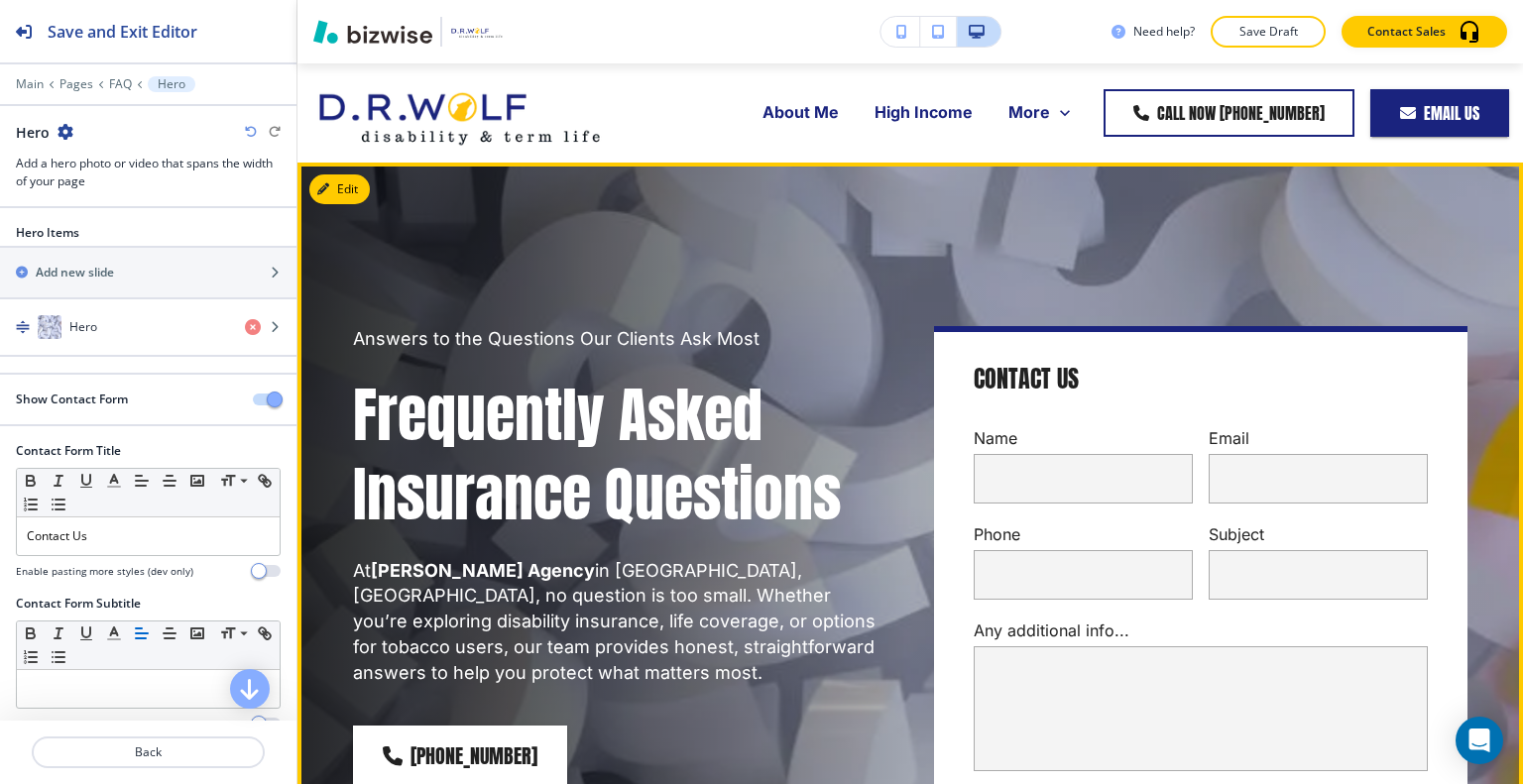scroll, scrollTop: 99, scrollLeft: 0, axis: vertical 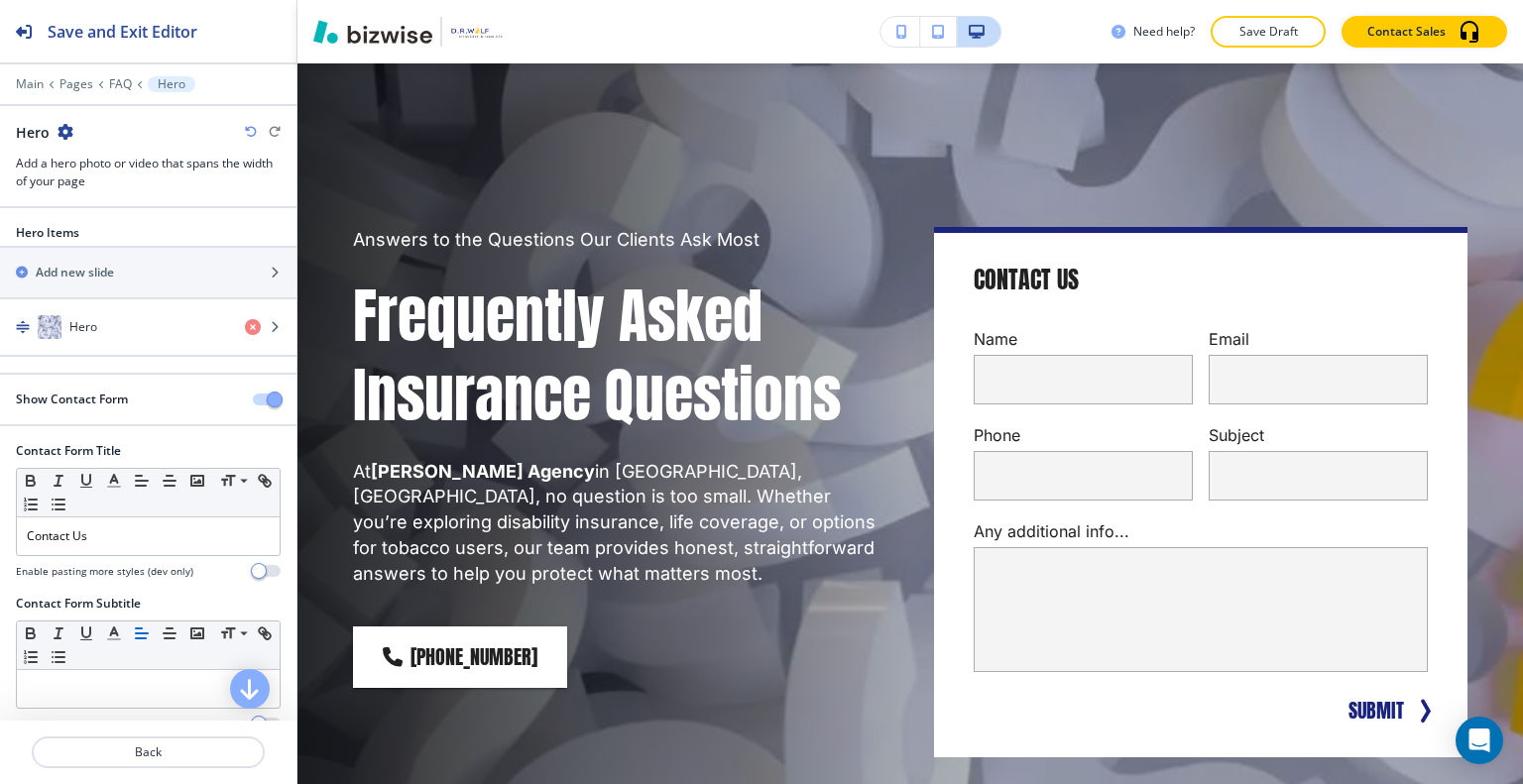 click at bounding box center [267, 399] 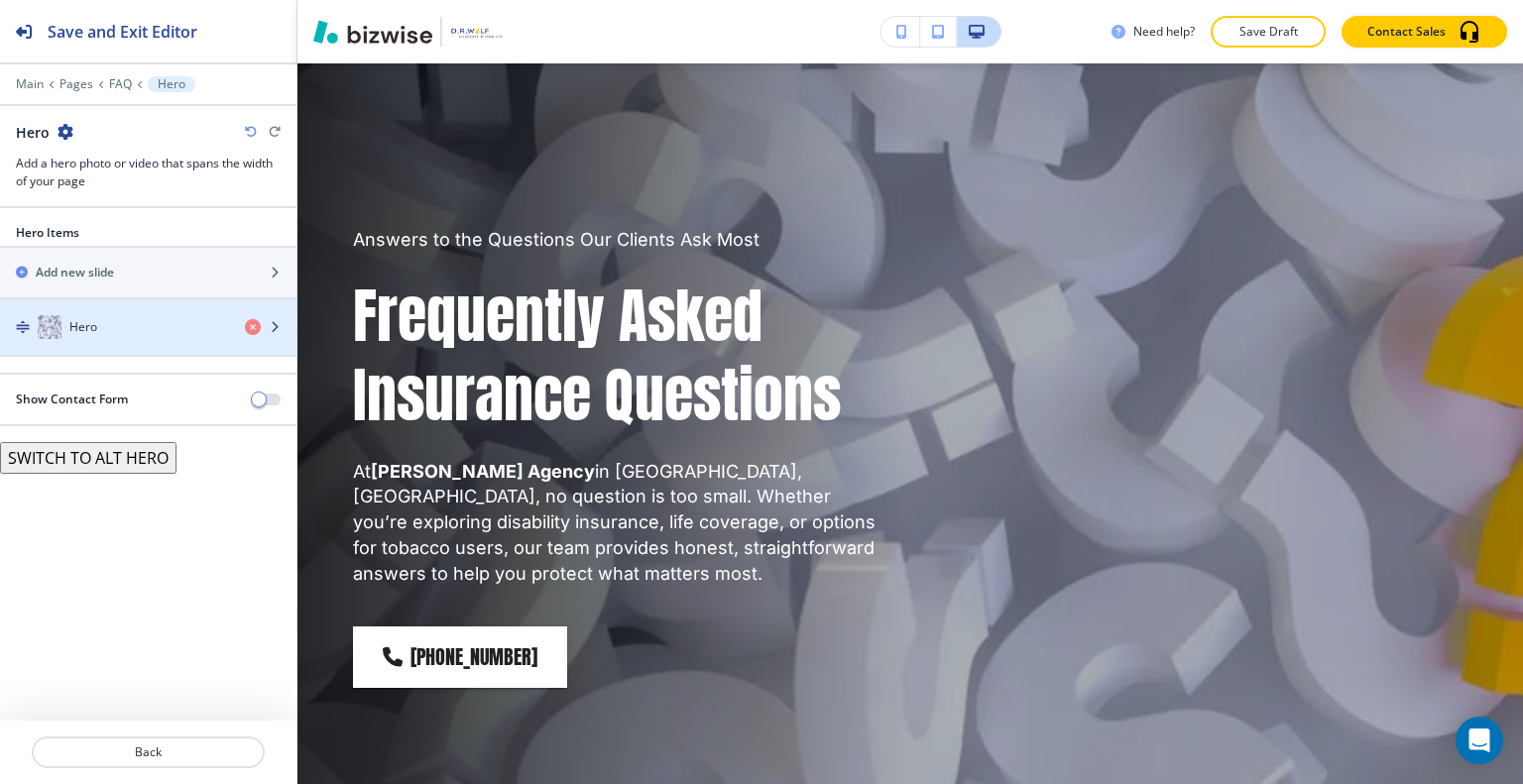 click on "Hero" at bounding box center [114, 327] 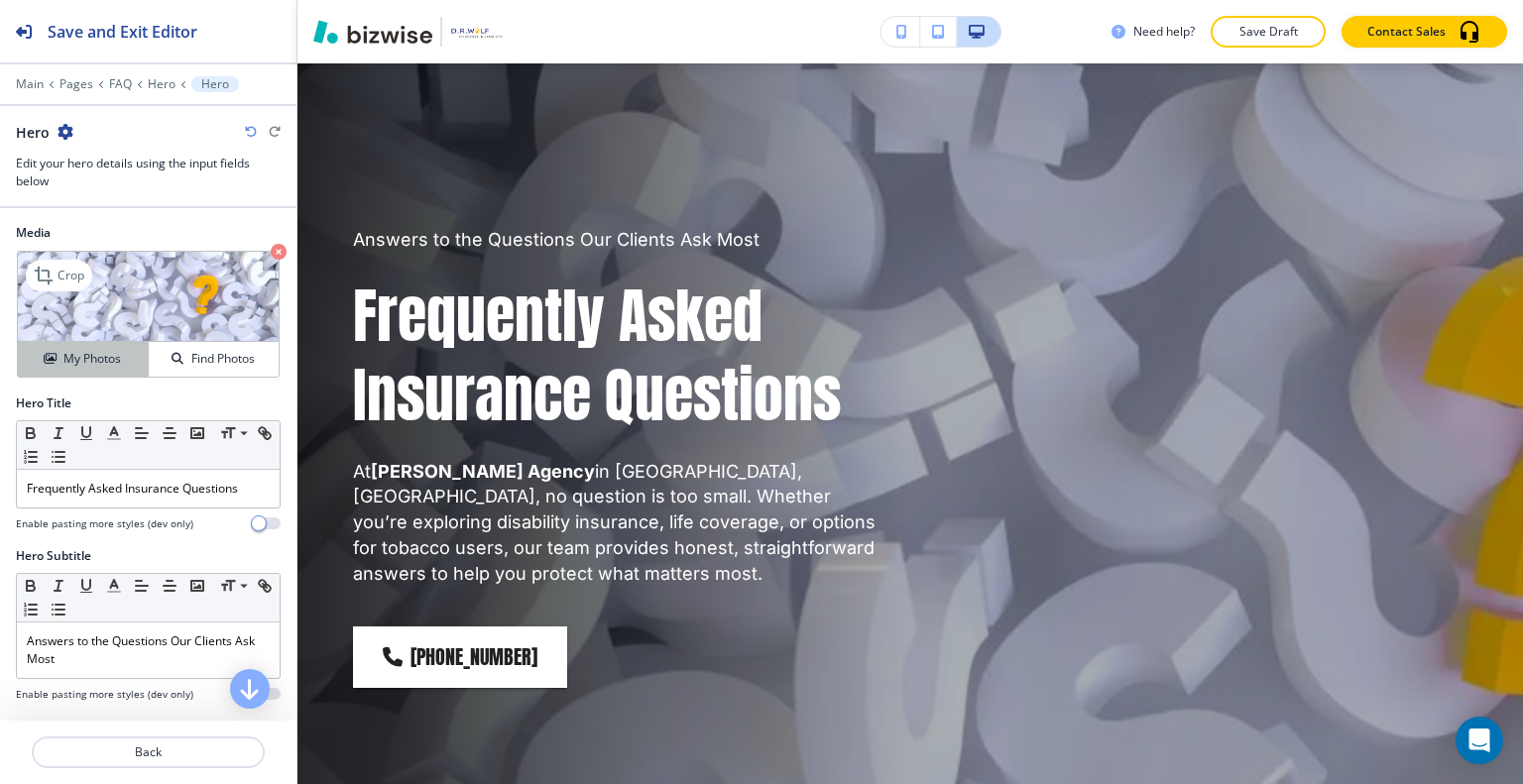 click on "My Photos" at bounding box center [92, 359] 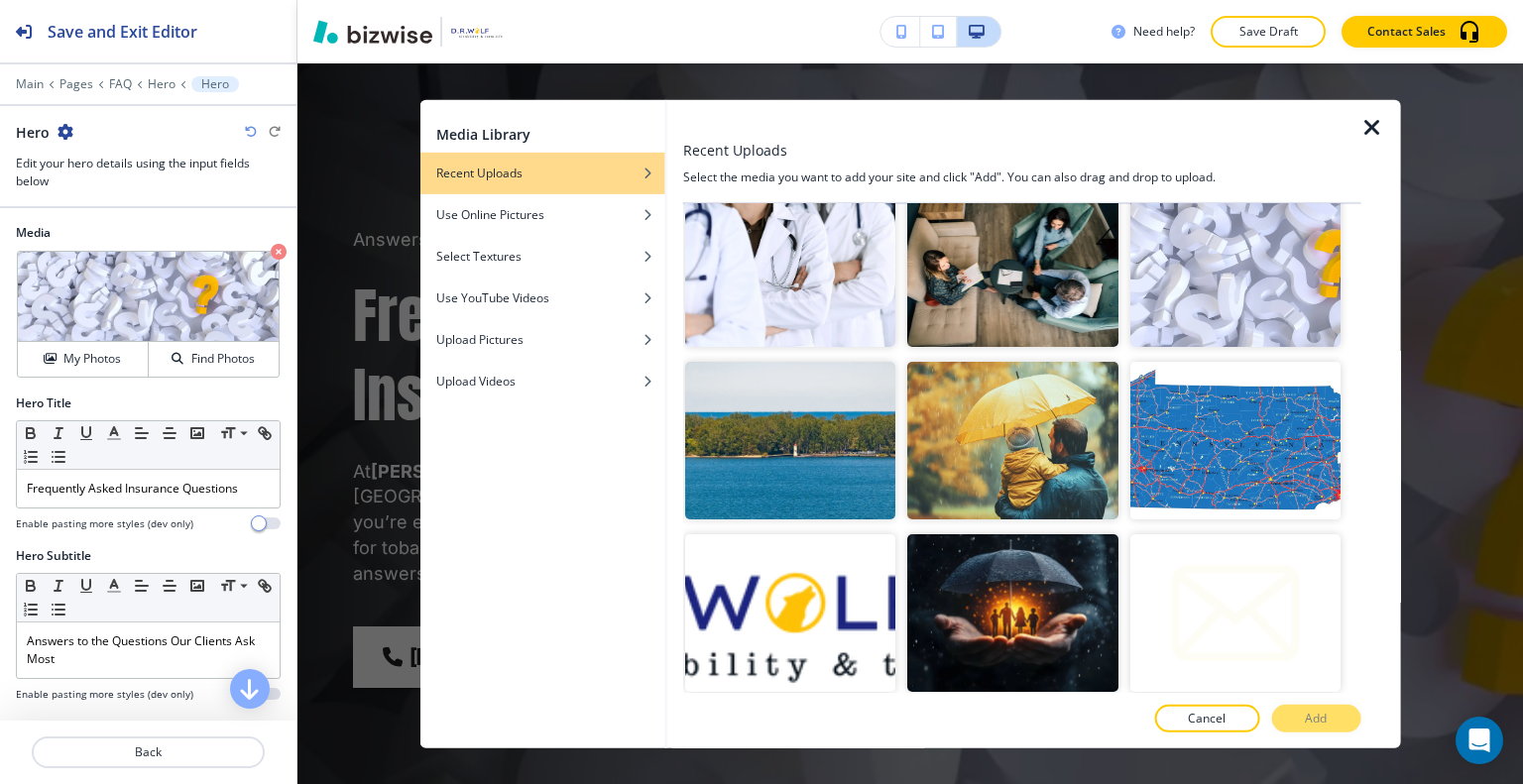 scroll, scrollTop: 1380, scrollLeft: 0, axis: vertical 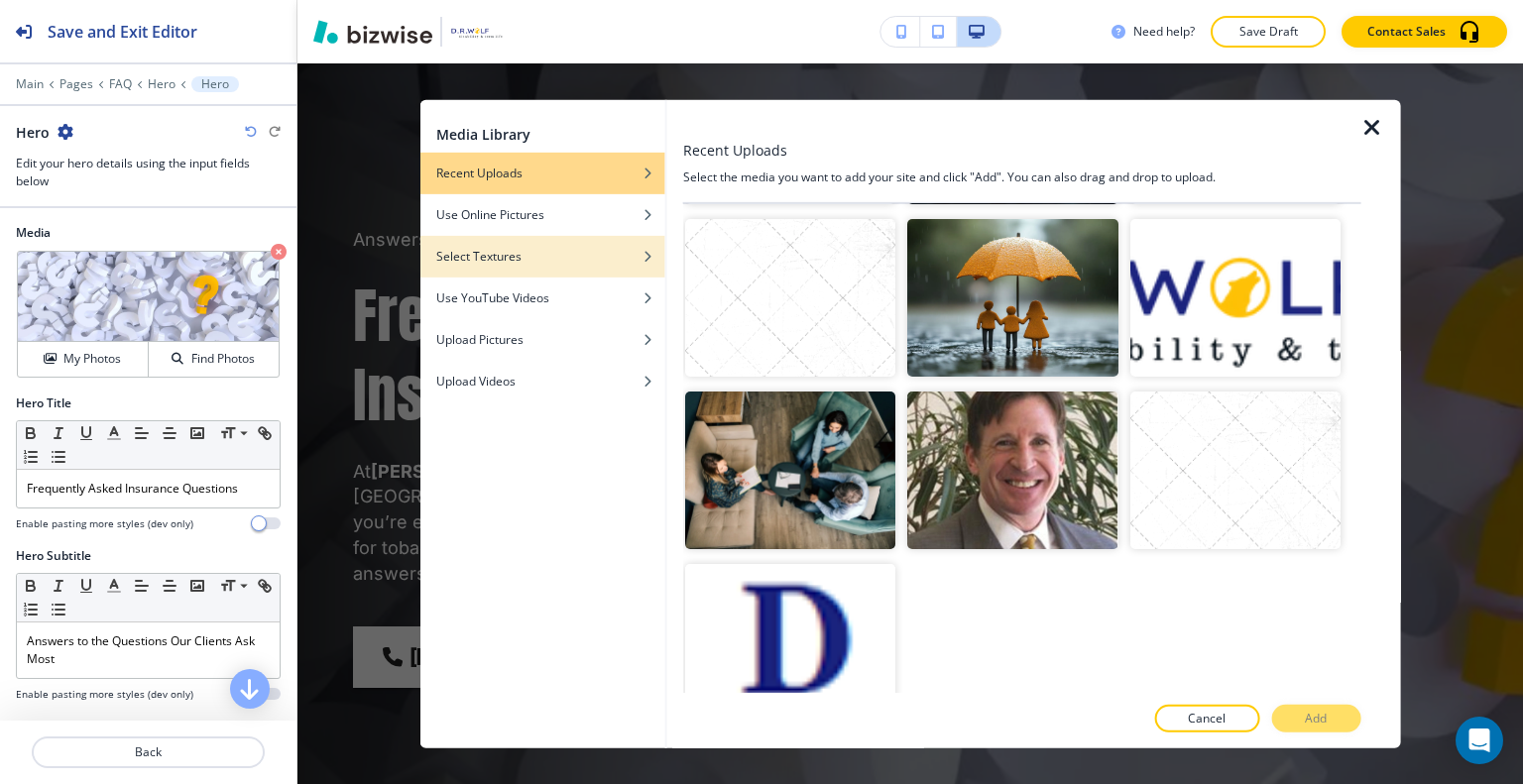 click on "Select Textures" at bounding box center [479, 256] 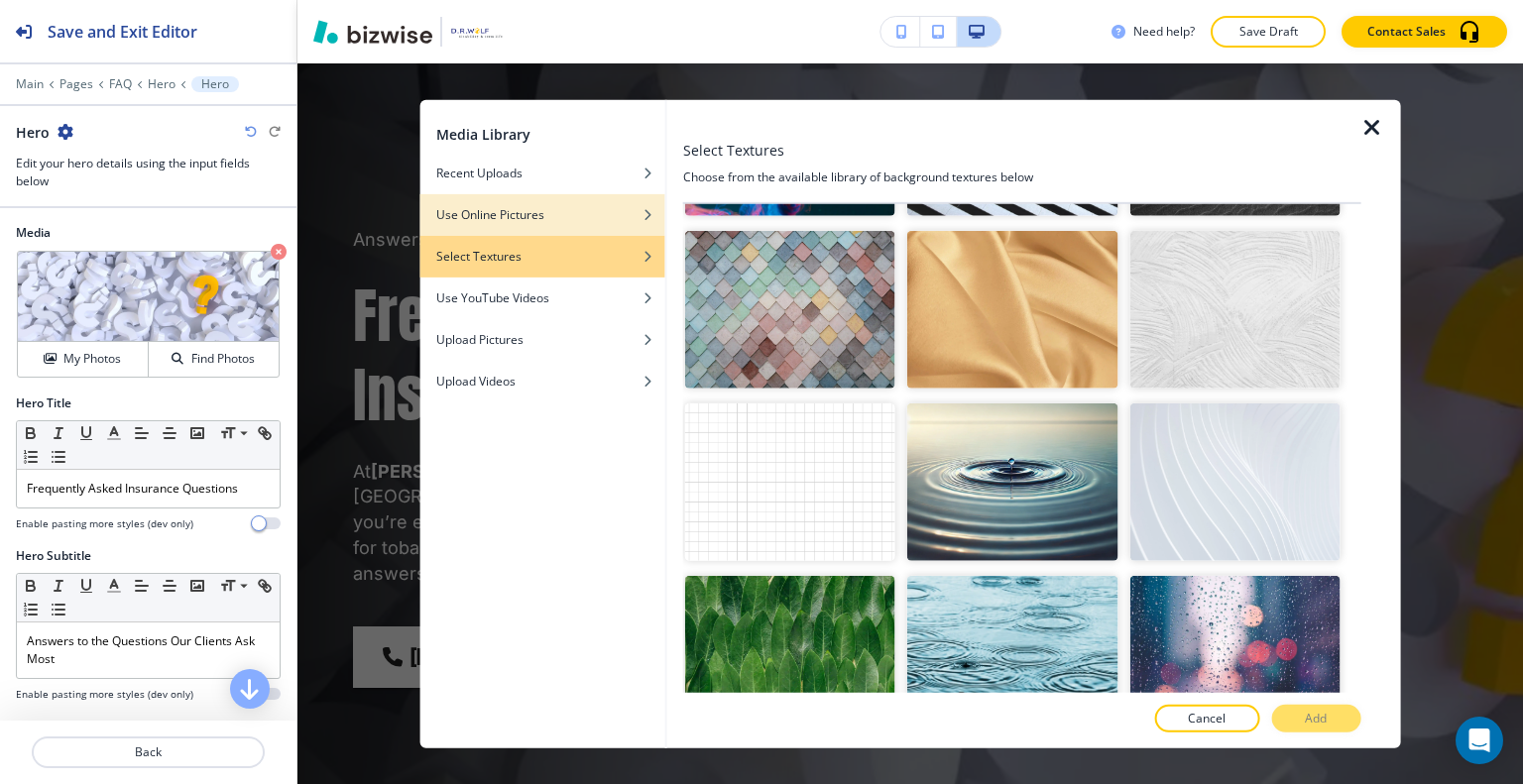 click on "Use Online Pictures" at bounding box center [490, 214] 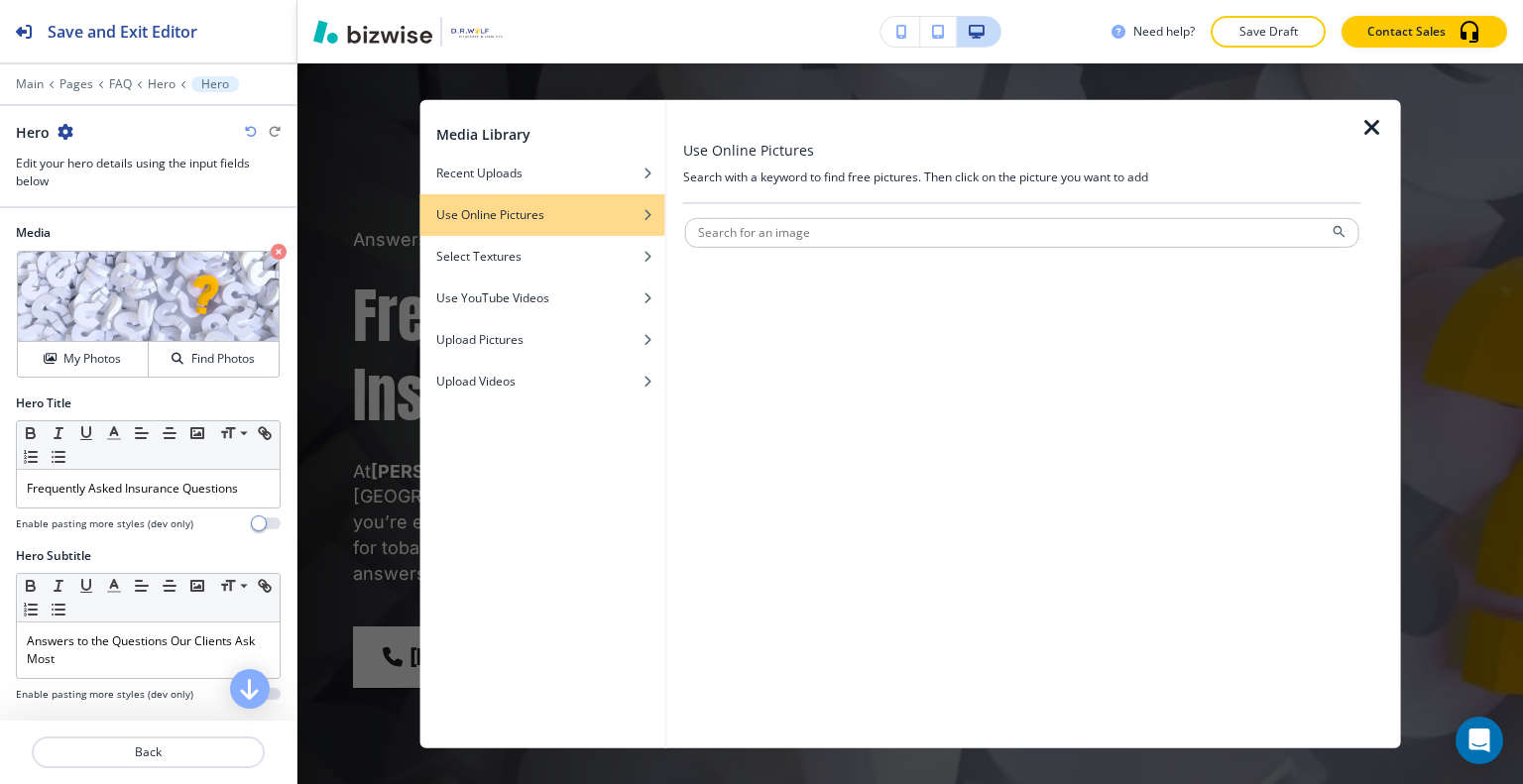 scroll, scrollTop: 0, scrollLeft: 0, axis: both 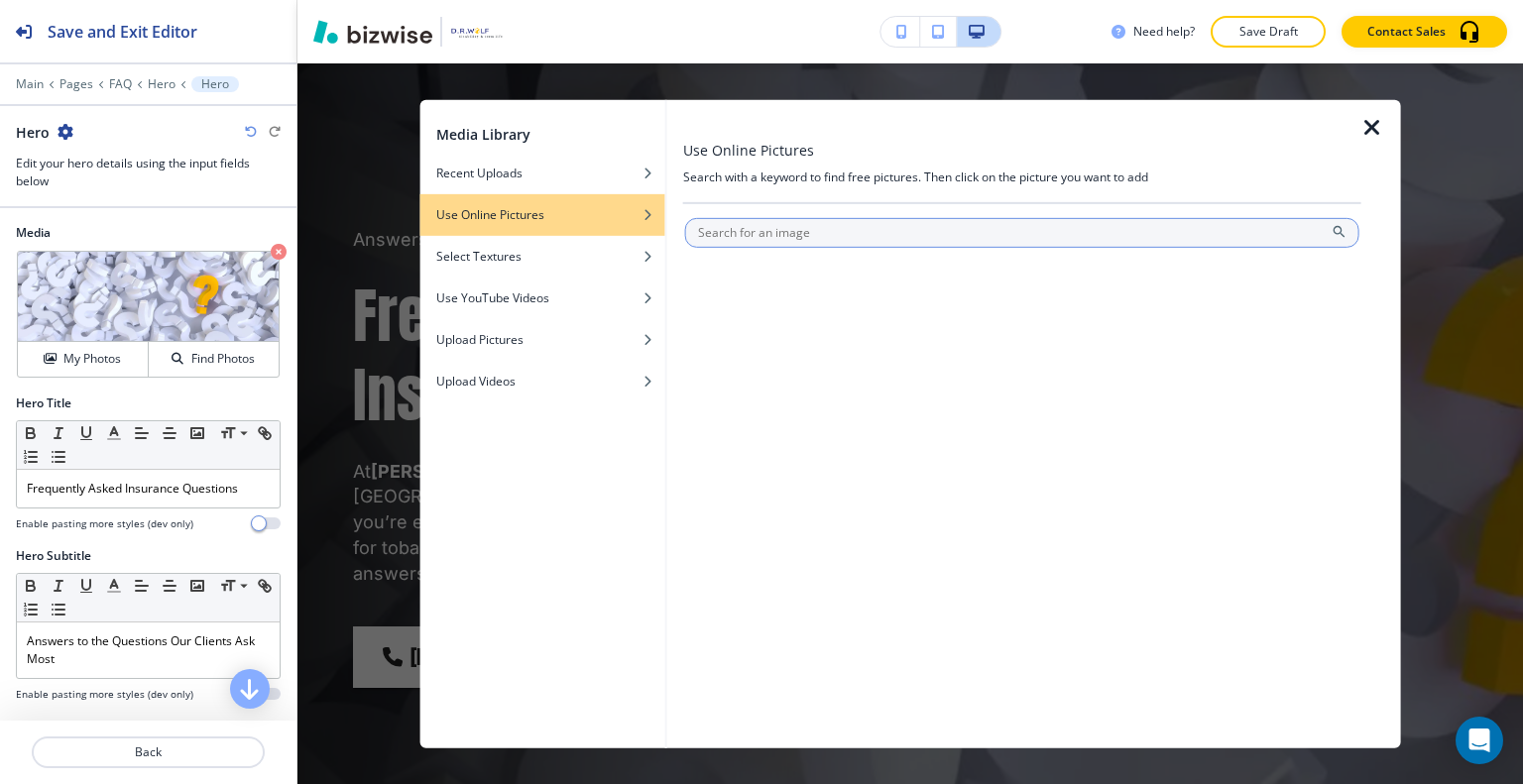 click at bounding box center [1022, 232] 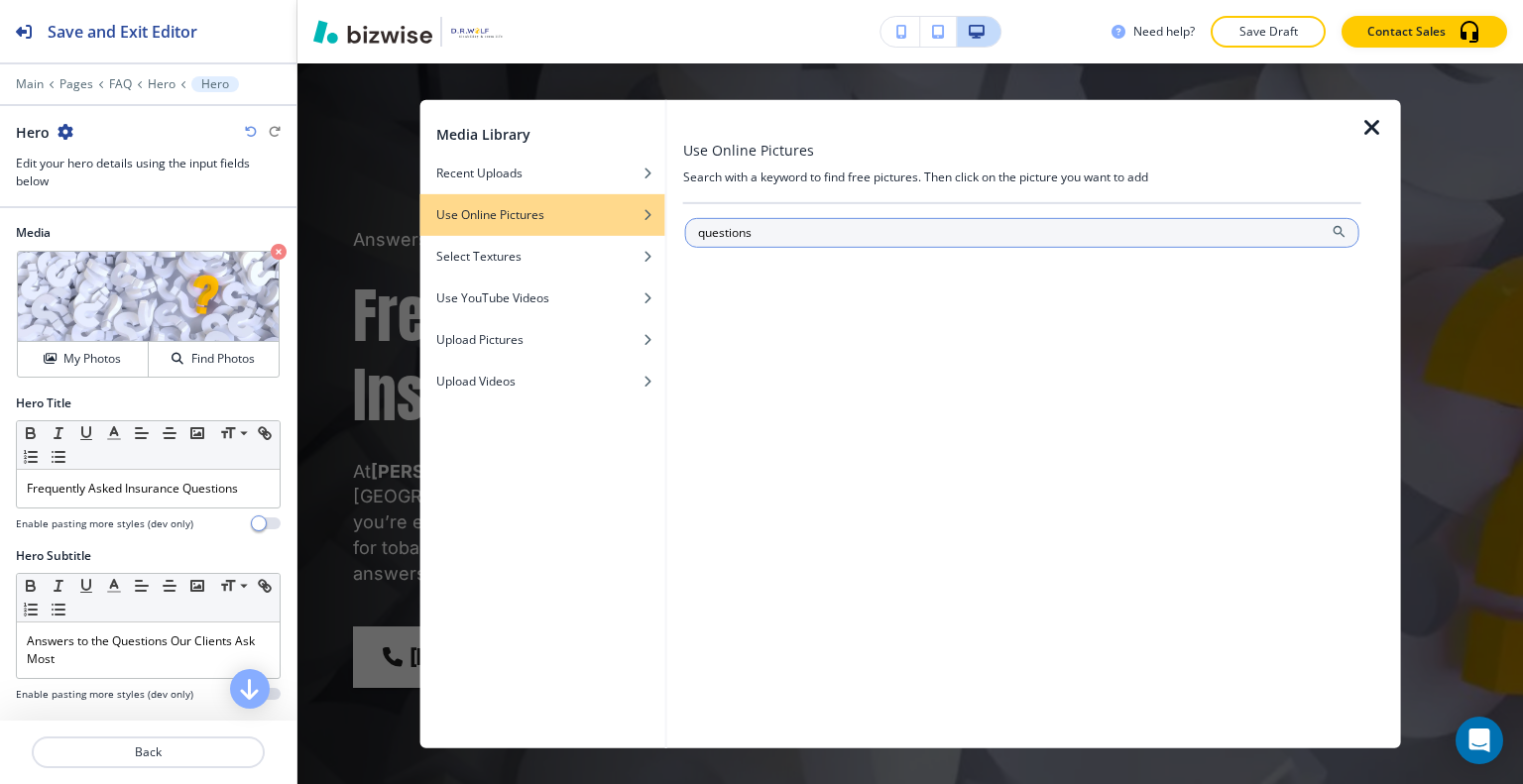 type on "questions" 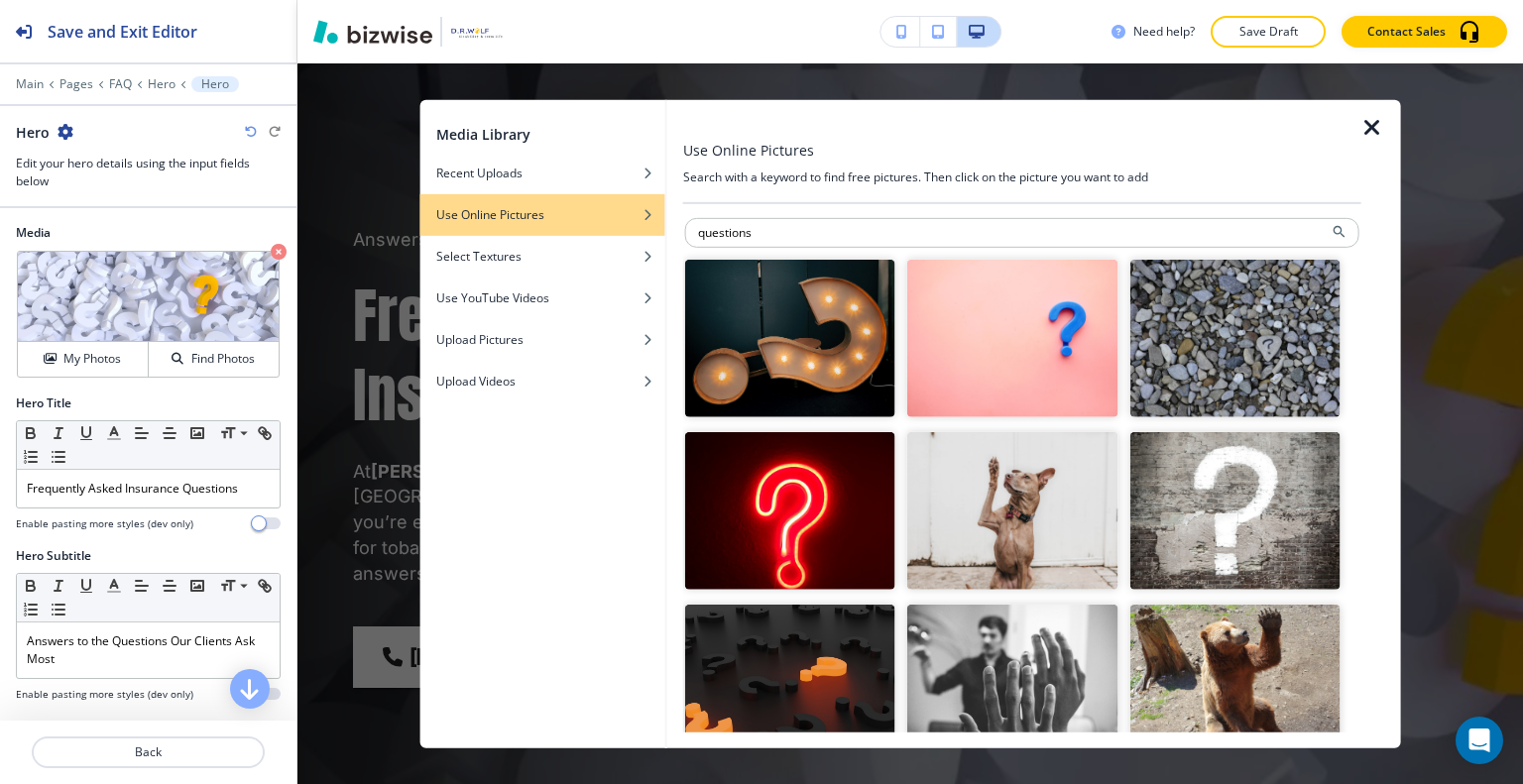 click at bounding box center [790, 337] 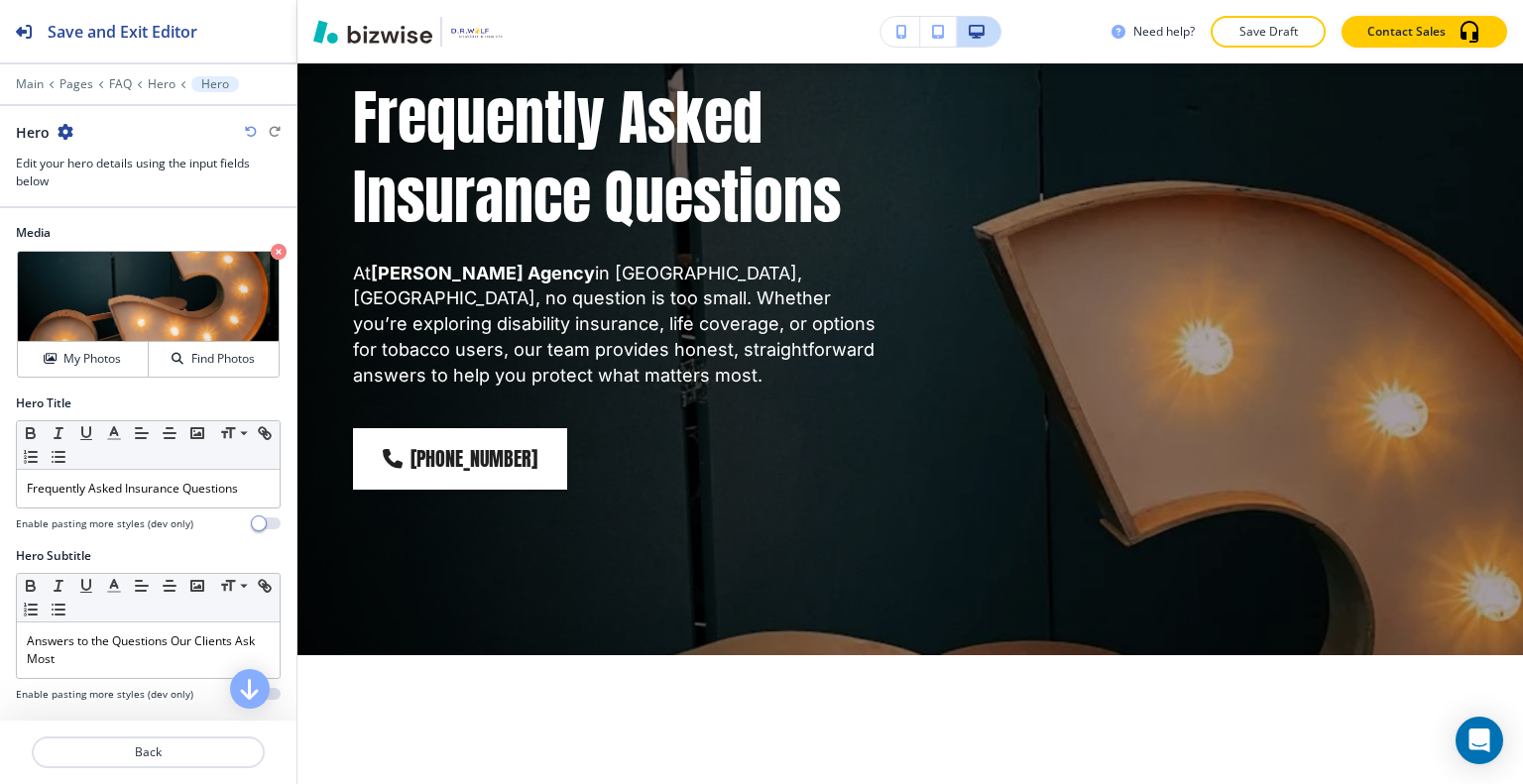 scroll, scrollTop: 99, scrollLeft: 0, axis: vertical 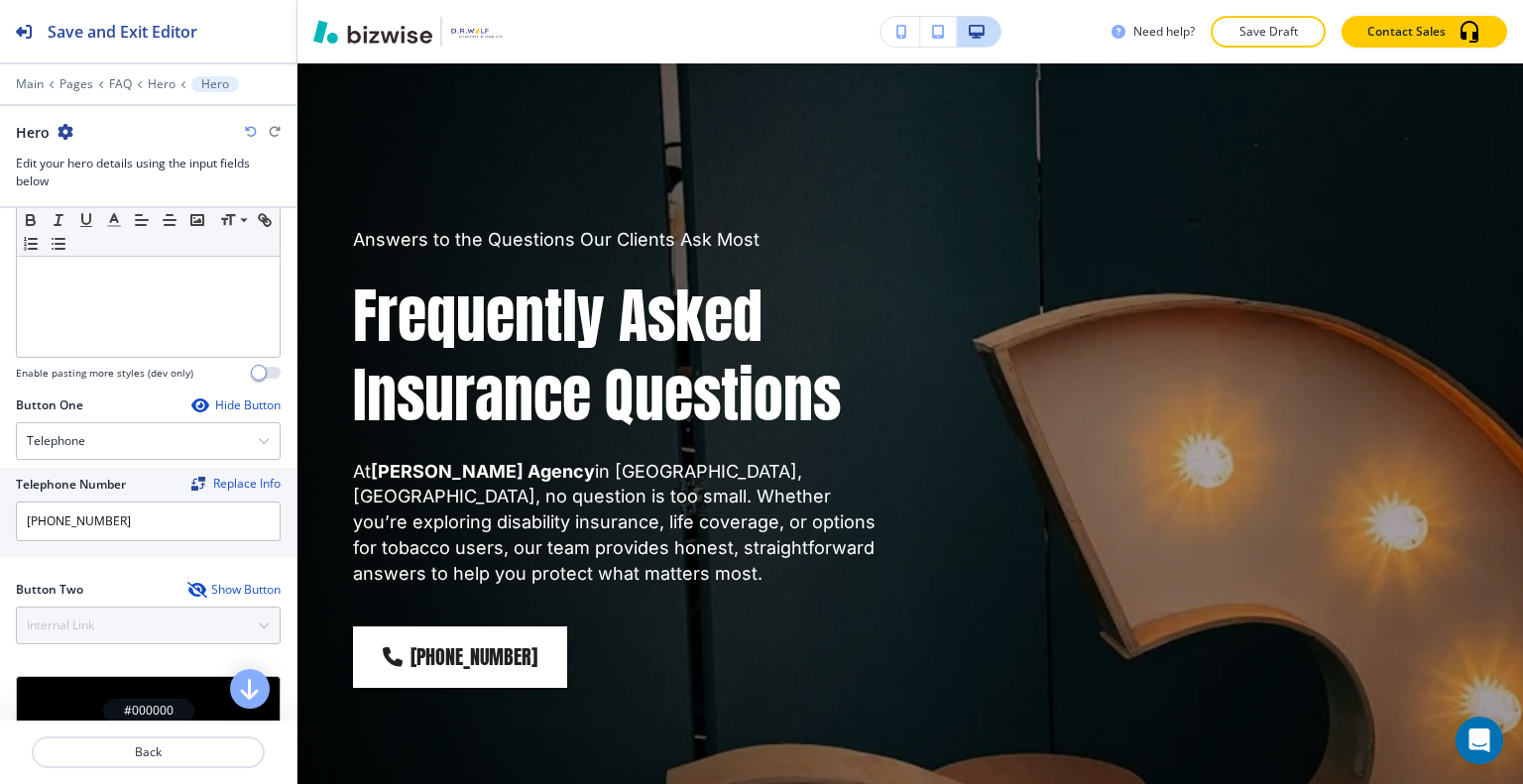 drag, startPoint x: 180, startPoint y: 578, endPoint x: 151, endPoint y: 621, distance: 51.86521 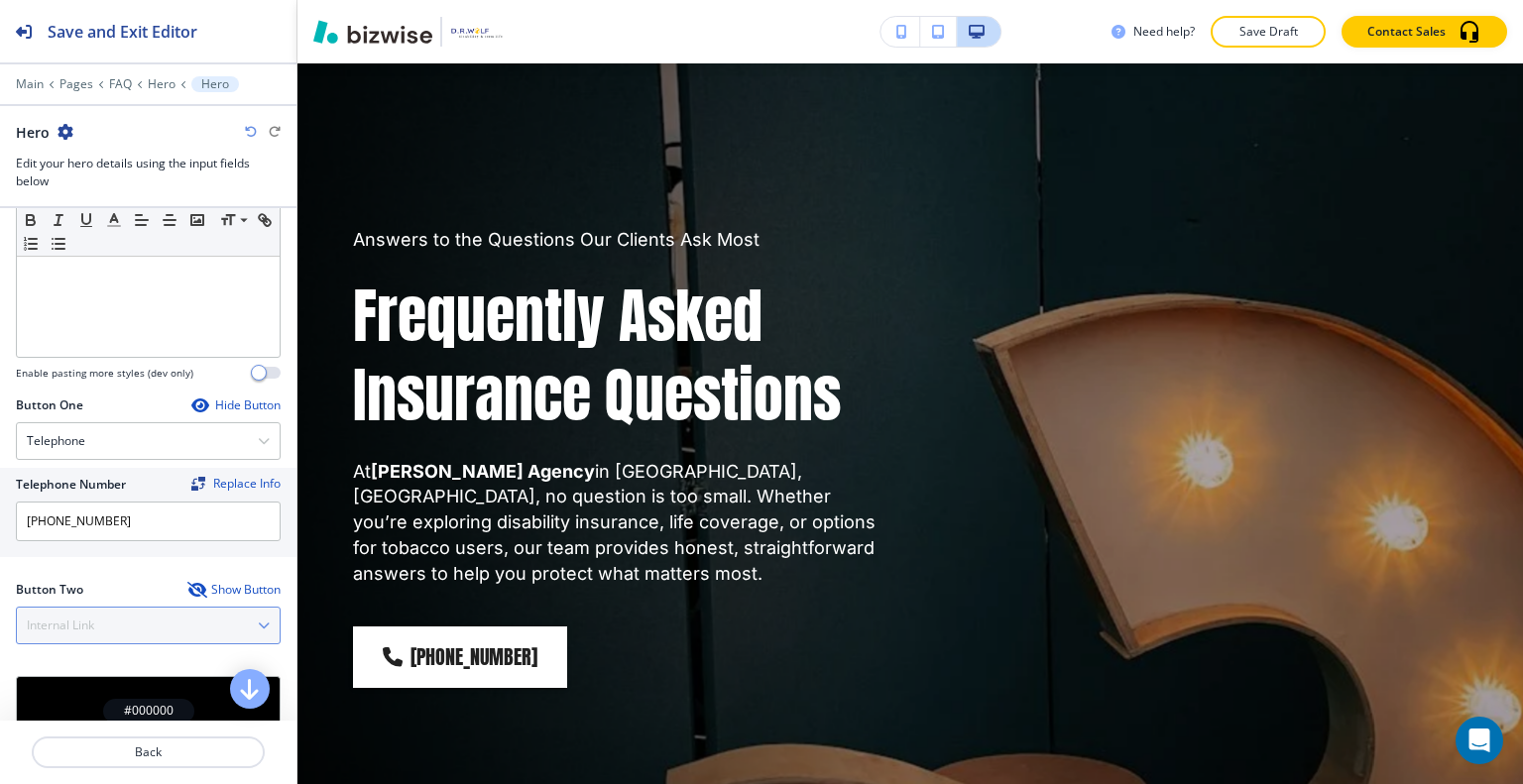 click at bounding box center [195, 590] 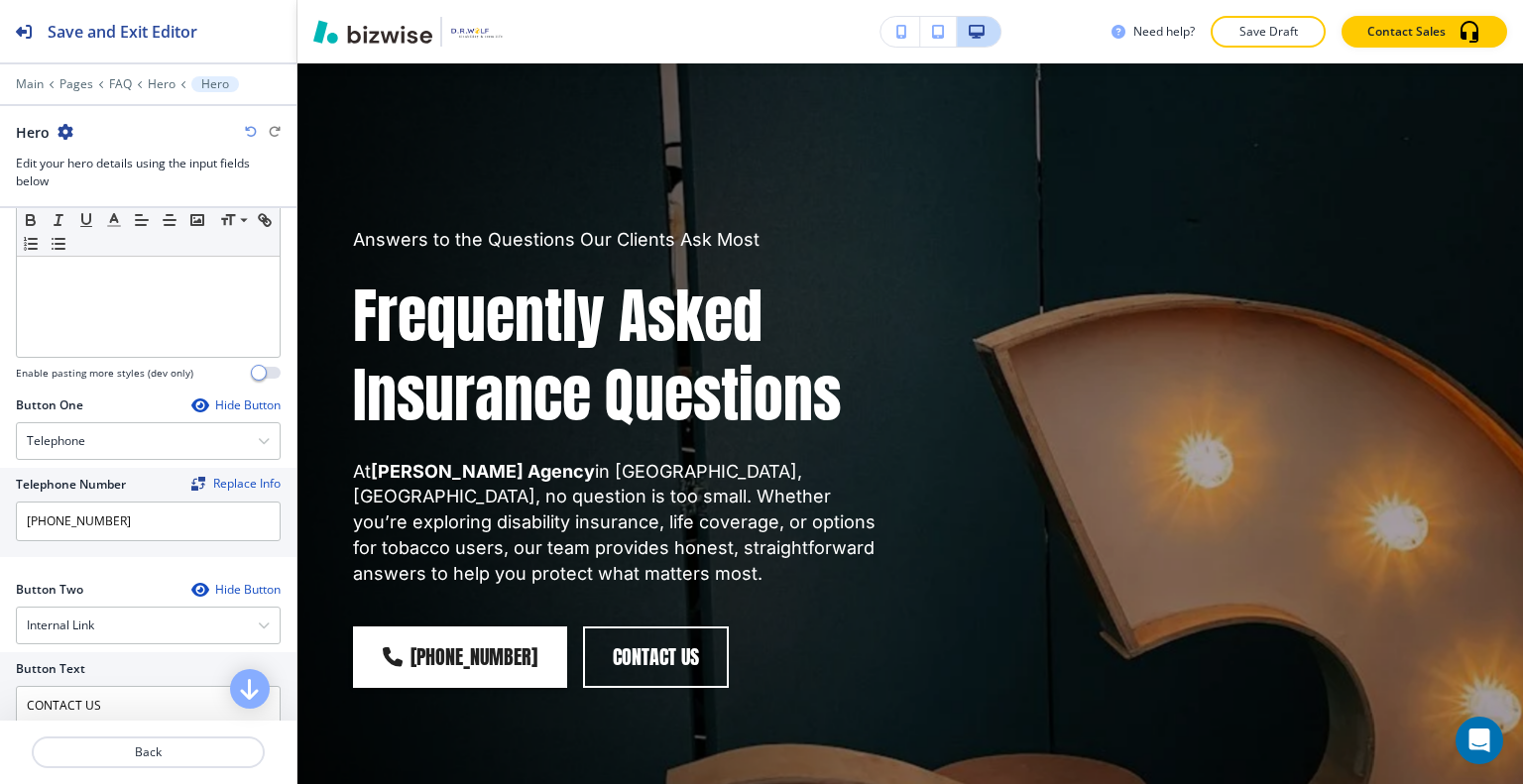 click on "Internal Link" at bounding box center [148, 625] 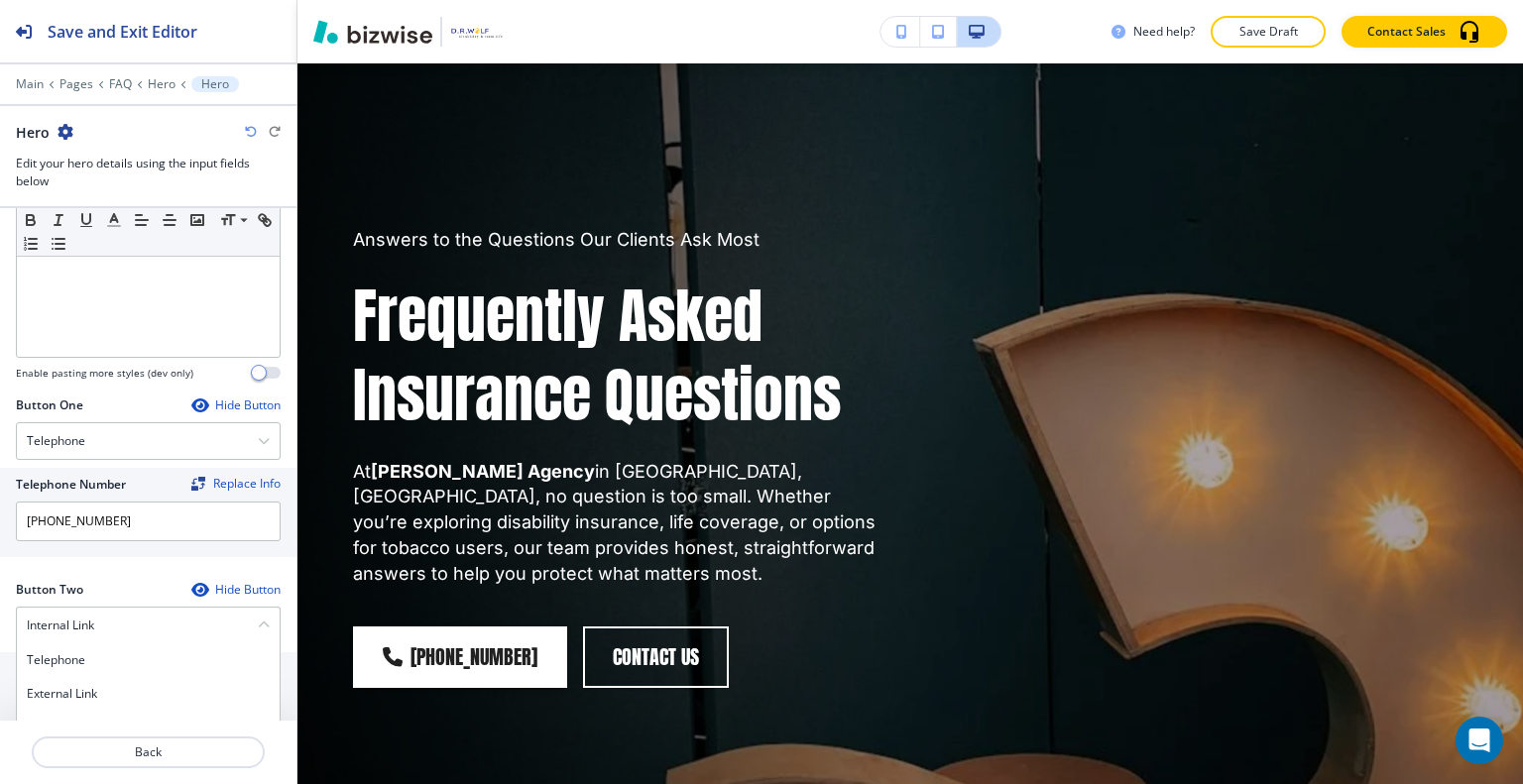 scroll, scrollTop: 998, scrollLeft: 0, axis: vertical 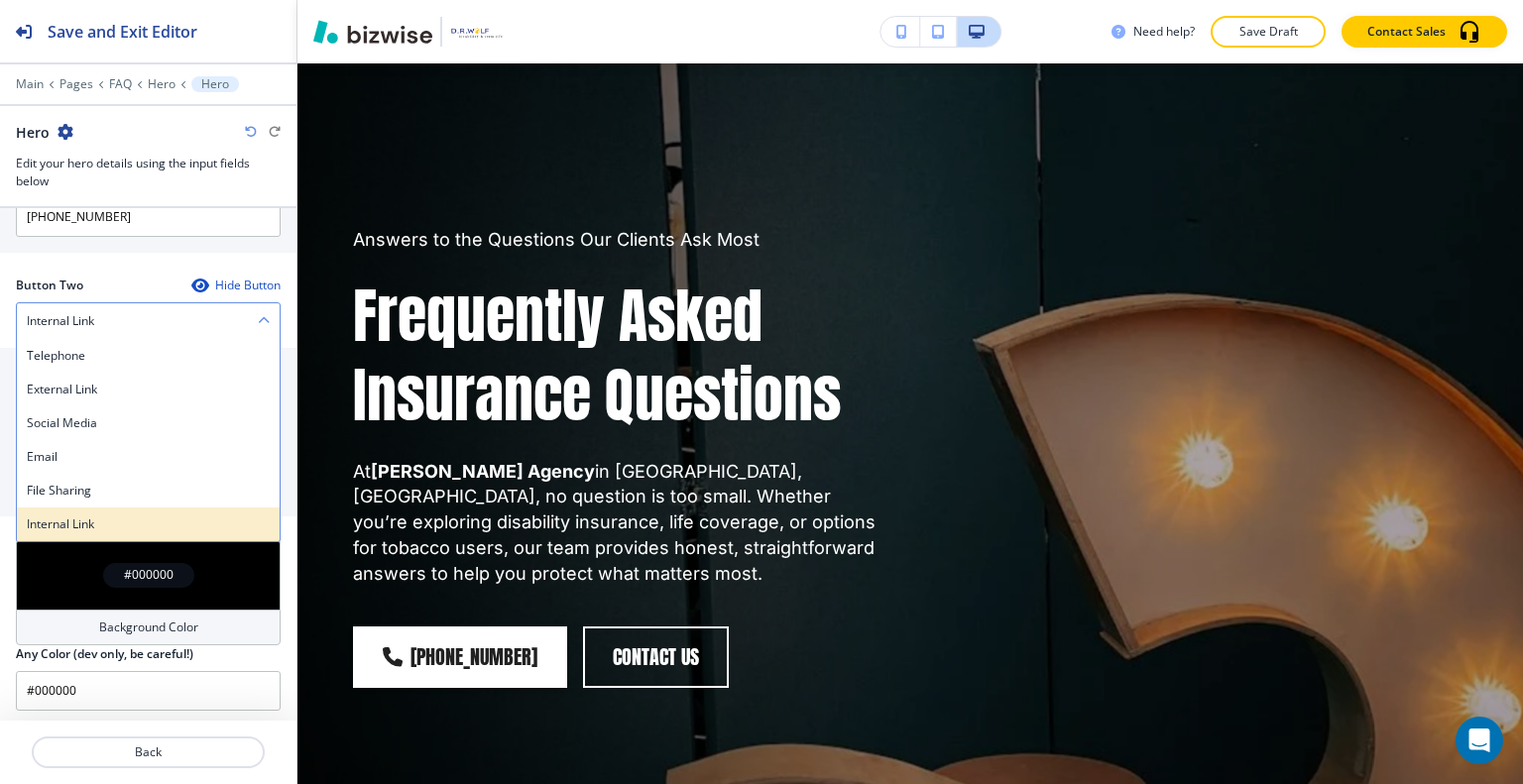 click on "Internal Link" at bounding box center (148, 524) 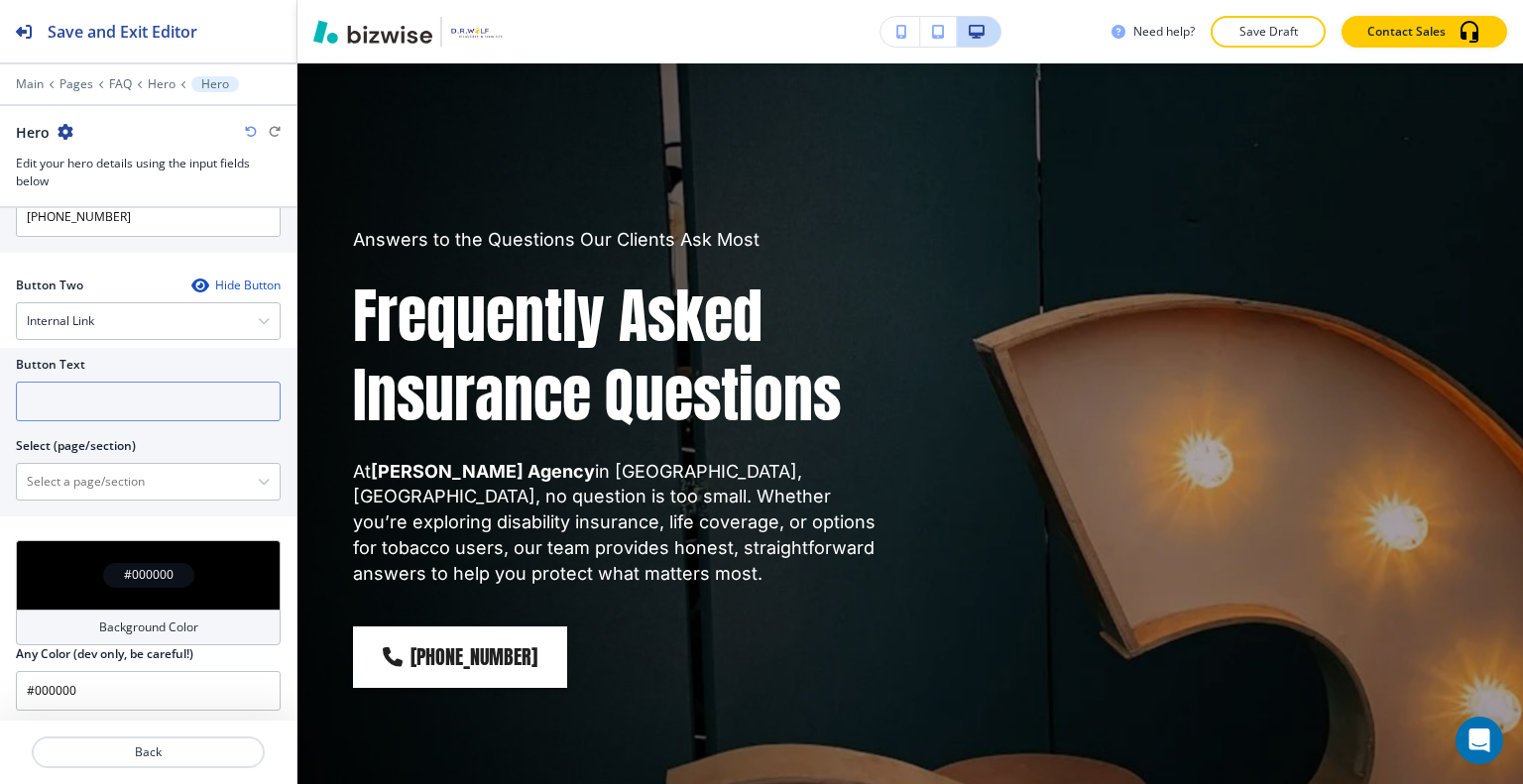 click at bounding box center [148, 401] 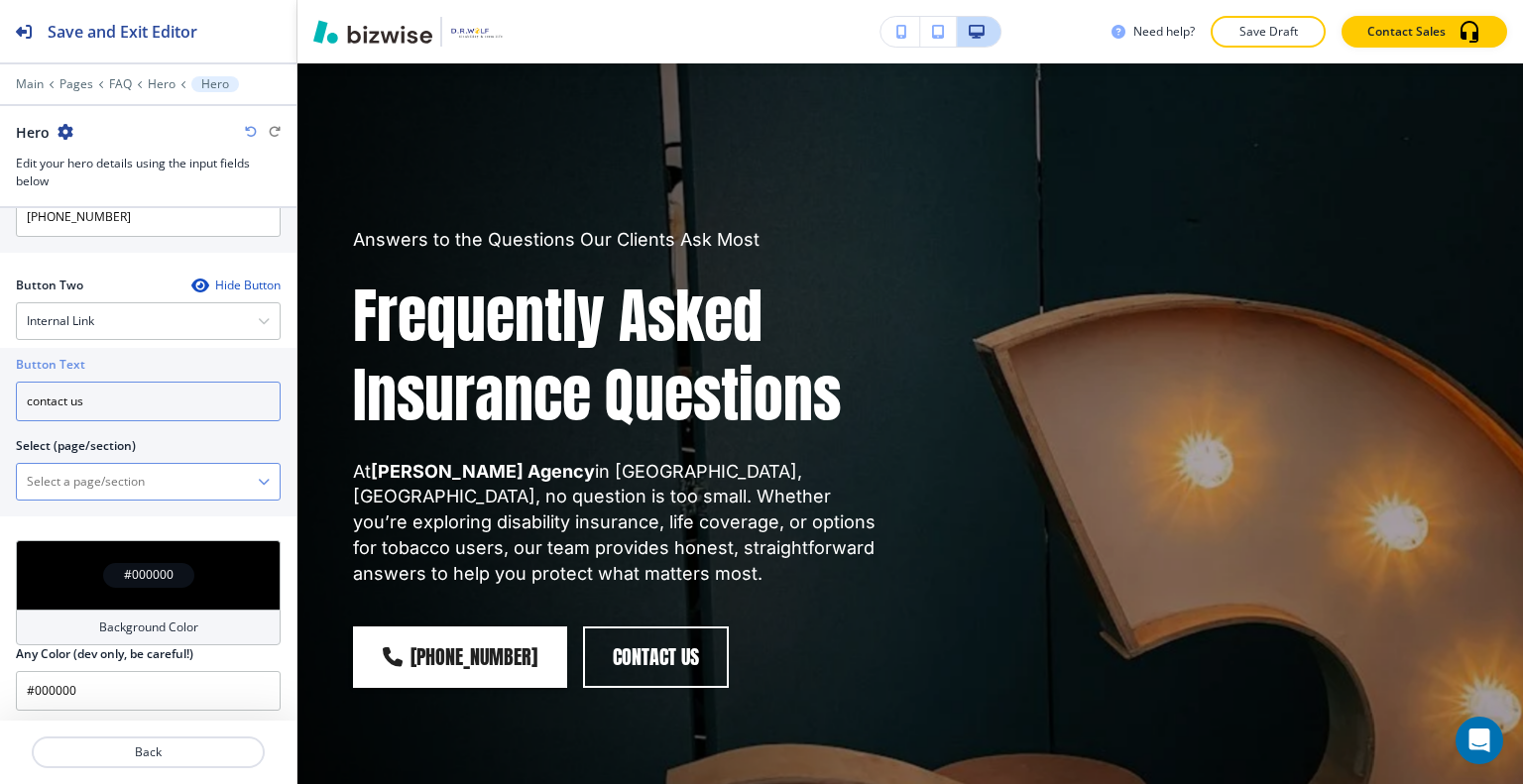 type on "contact us" 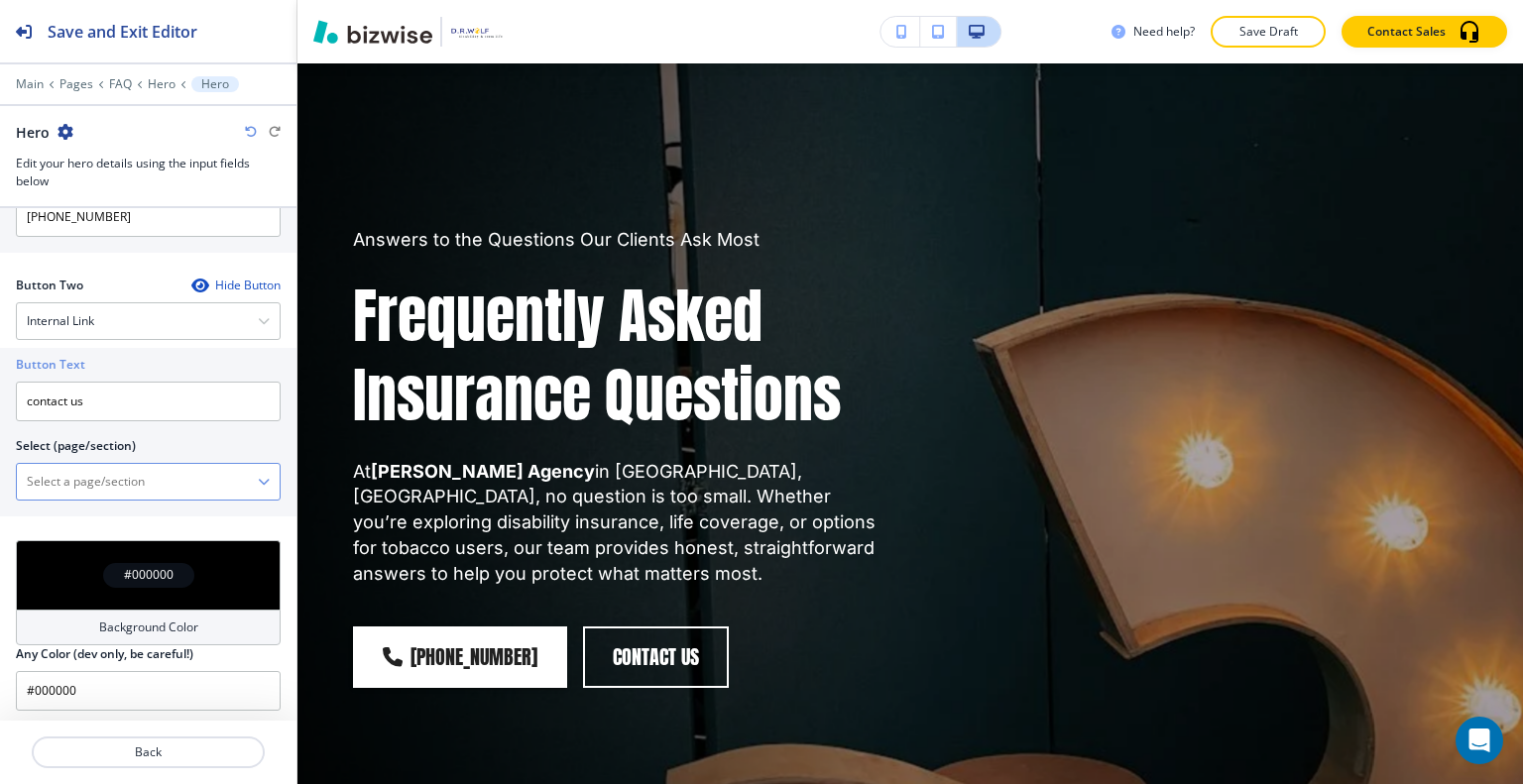 click at bounding box center (137, 482) 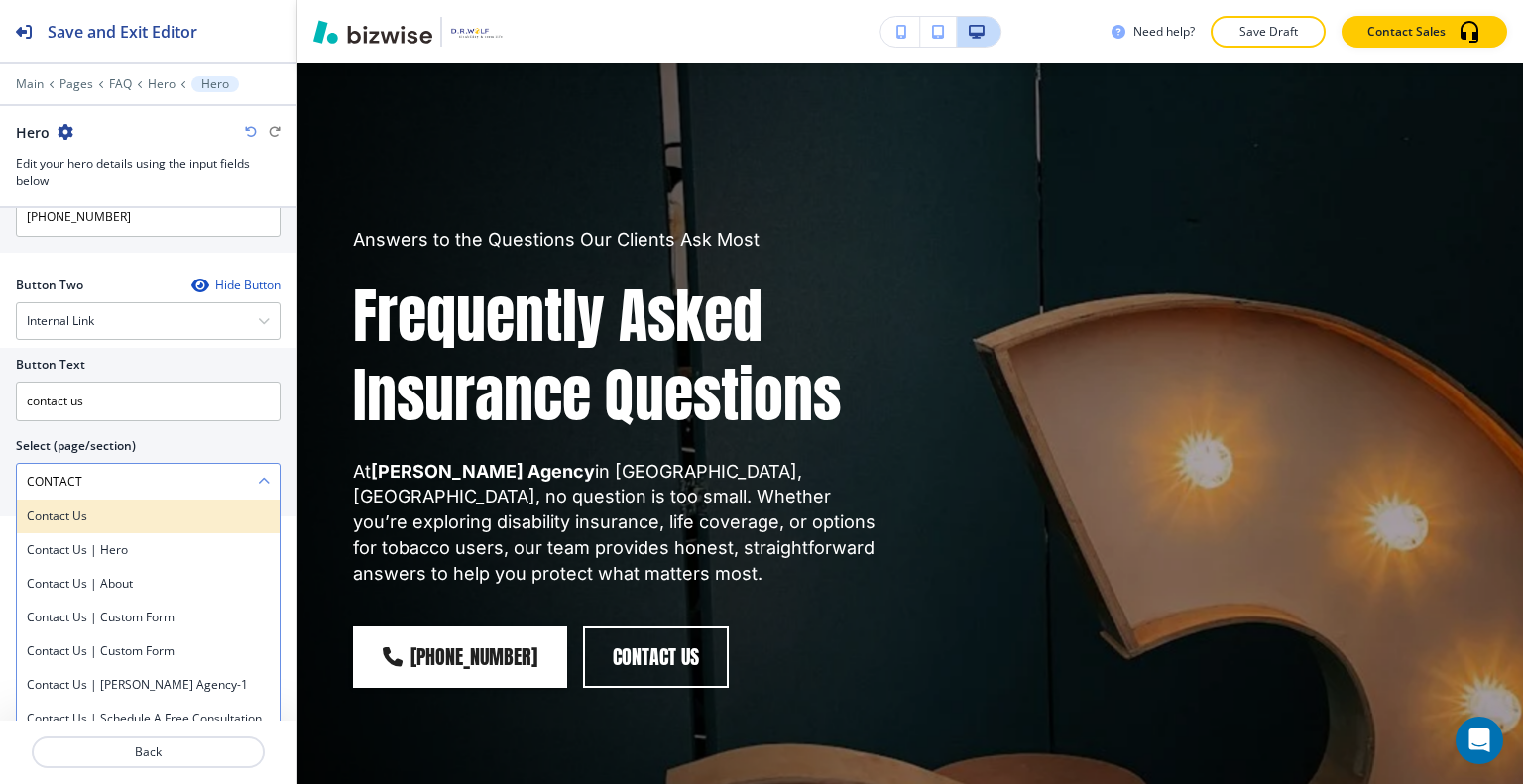 click on "Contact Us" at bounding box center (148, 516) 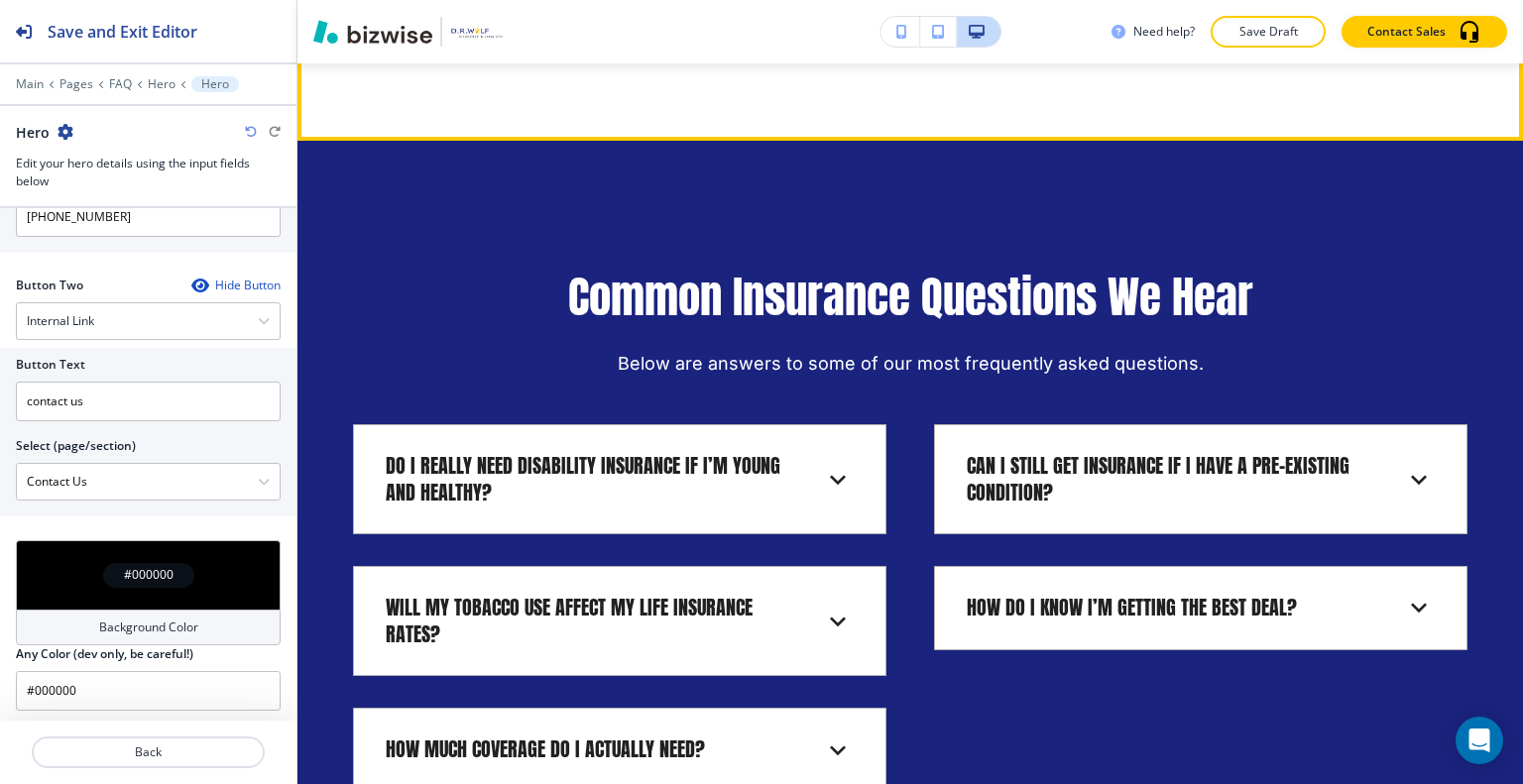 scroll, scrollTop: 1982, scrollLeft: 0, axis: vertical 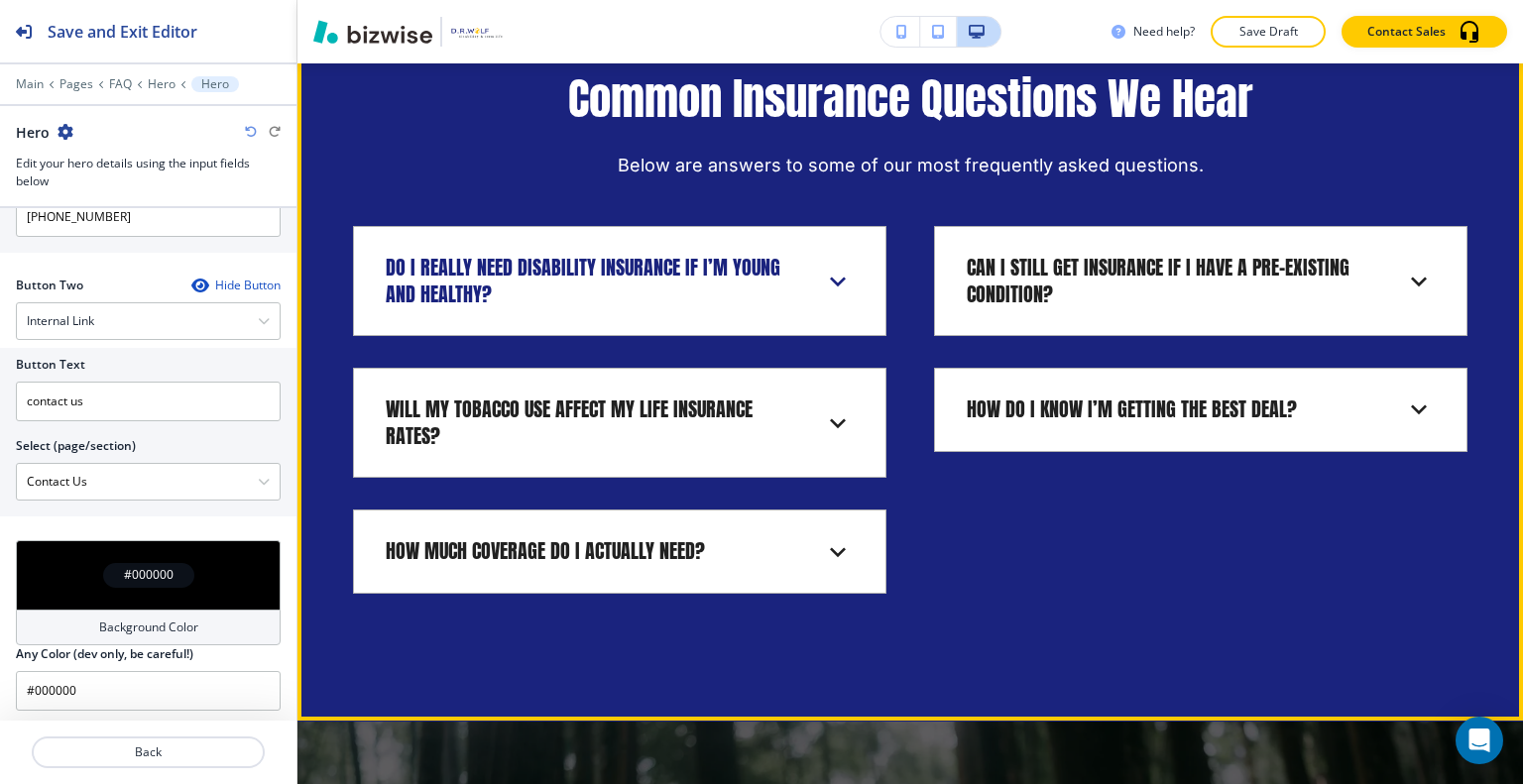 click on "Do I Really Need Disability Insurance if I’m Young and Healthy?" at bounding box center [620, 280] 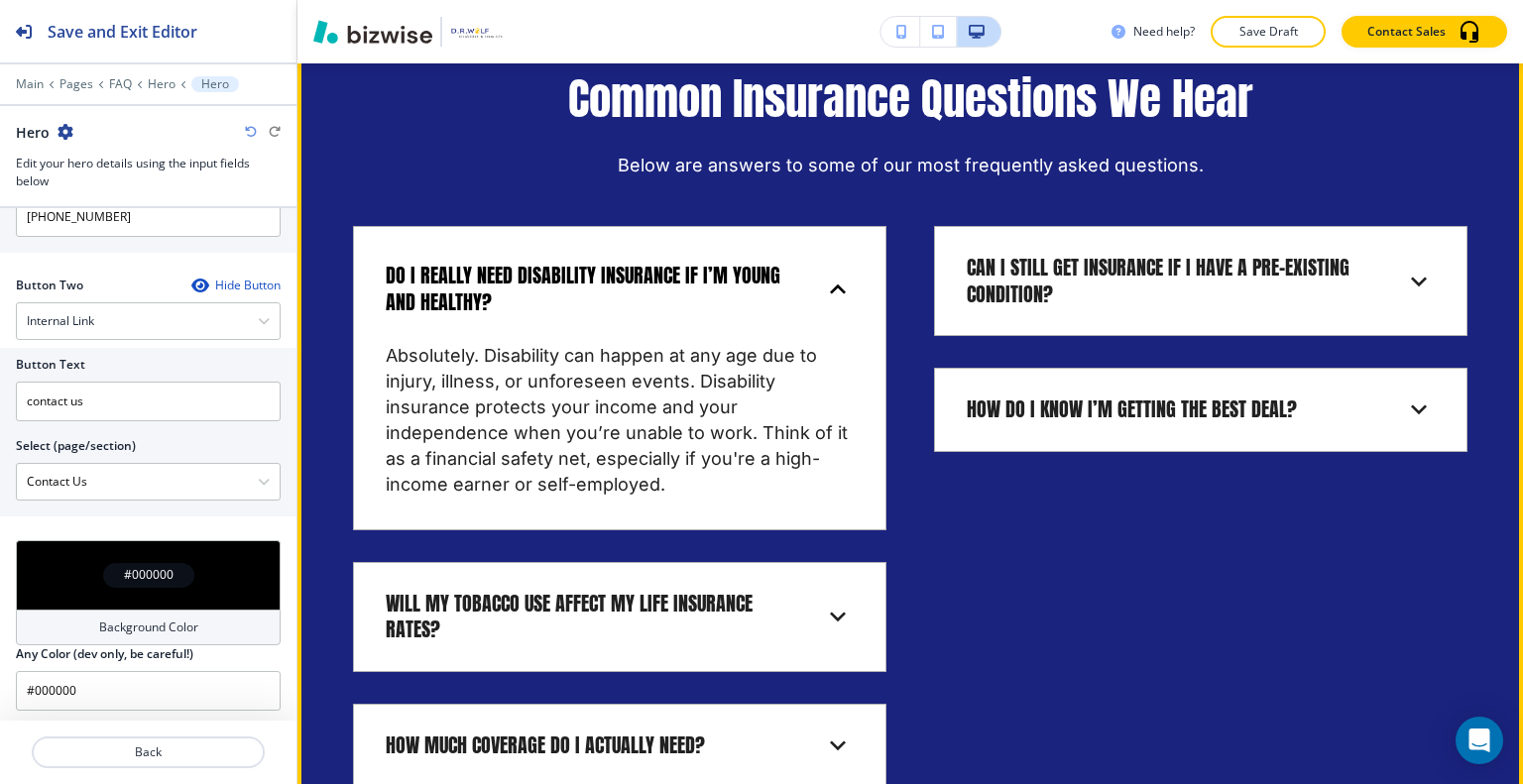 click on "Do I Really Need Disability Insurance if I’m Young and Healthy?" at bounding box center (592, 288) 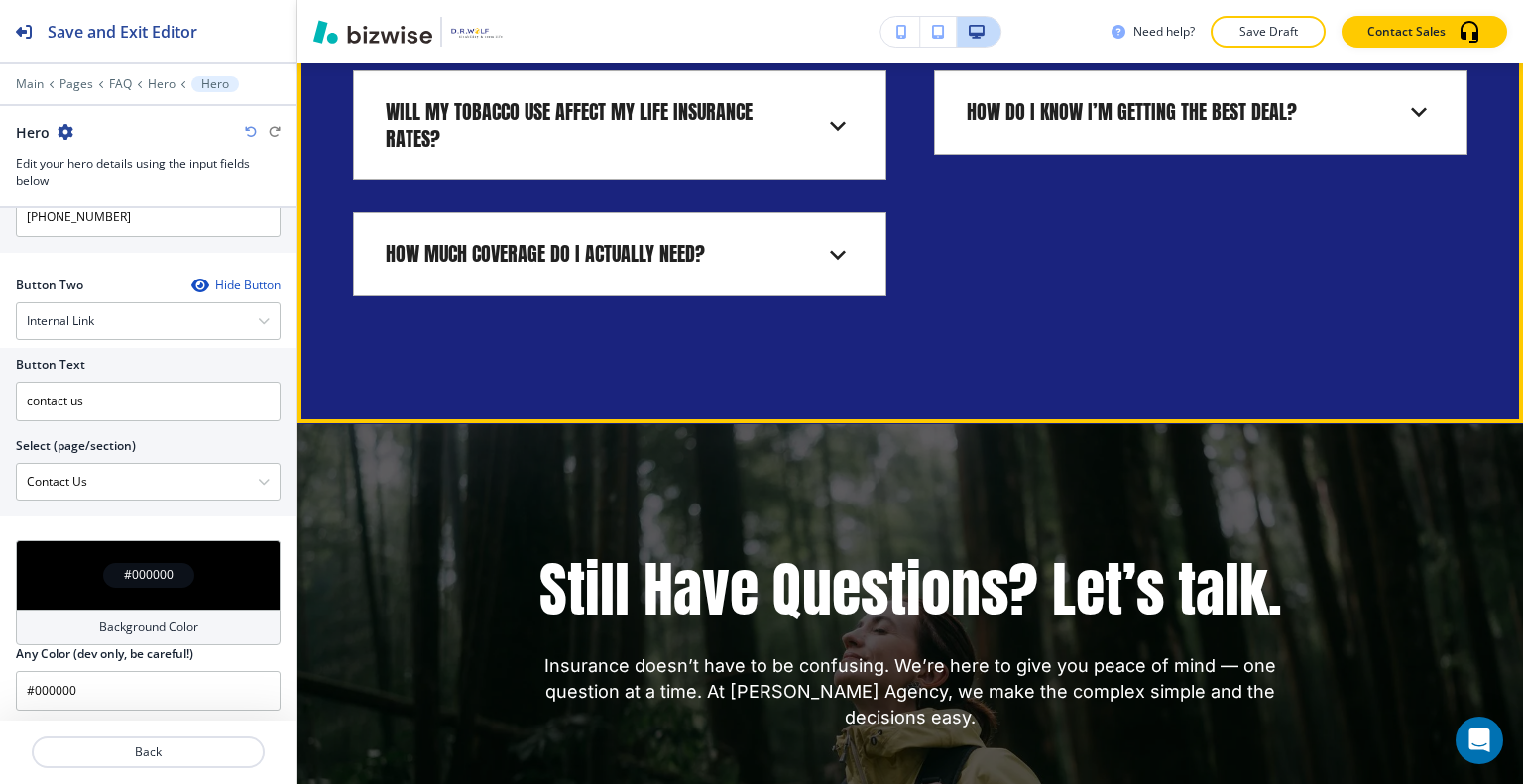 scroll, scrollTop: 1883, scrollLeft: 0, axis: vertical 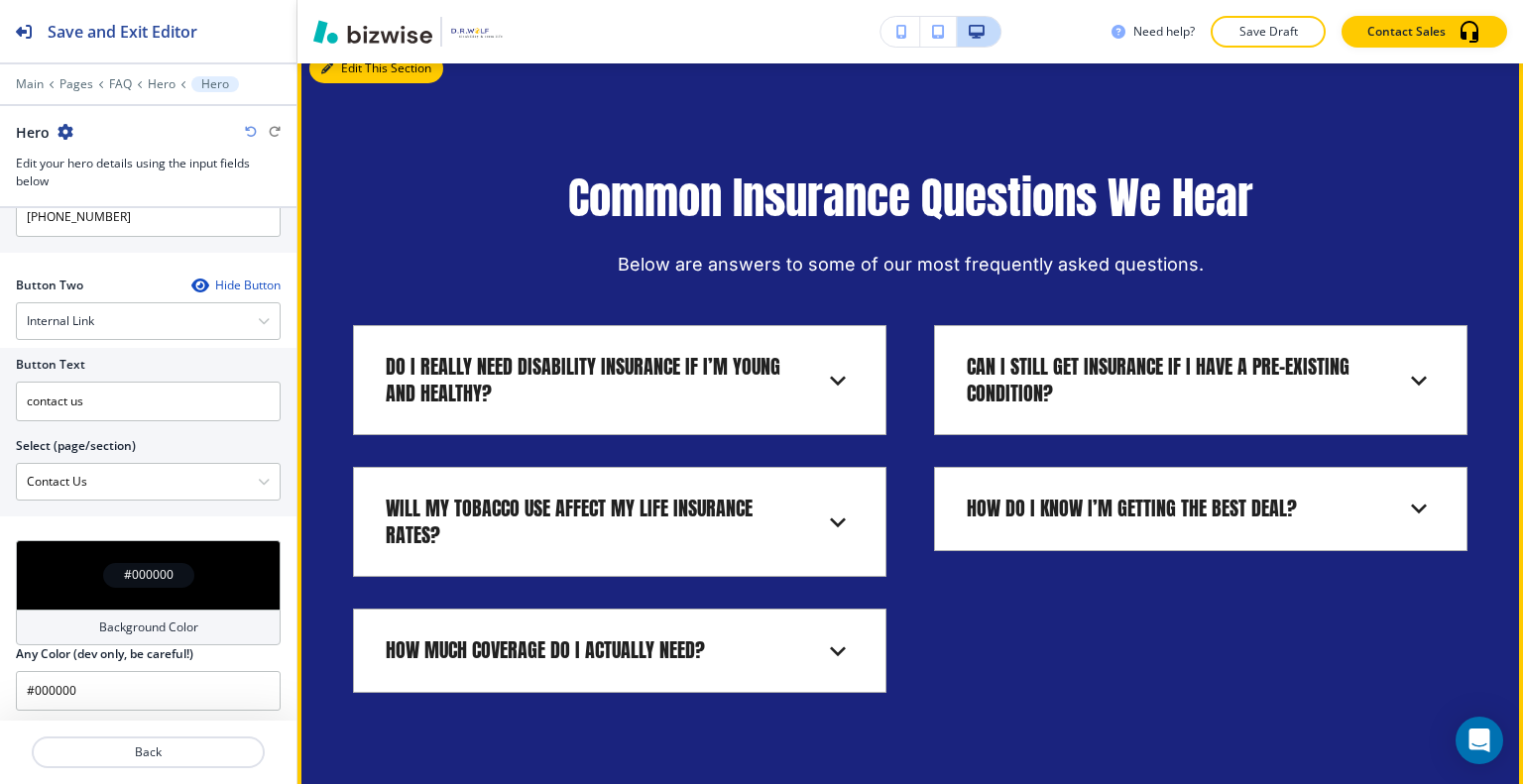 click on "Edit This Section Common Insurance Questions We Hear Below are answers to some of our most frequently asked questions. Do I Really Need Disability Insurance if I’m Young and Healthy? Absolutely. Disability can happen at any age due to injury, illness, or unforeseen events. Disability insurance protects your income and your independence when you’re unable to work. Think of it as a financial safety net, especially if you're a high-income earner or self-employed. Will My Tobacco Use Affect My Life Insurance Rates? Yes, but that doesn’t mean you're uninsurable. At [PERSON_NAME] Agency, we work with carriers who understand real-life situations and offer competitive rates for tobacco users. We’ll help you find a policy that works for your lifestyle and budget. How Much Coverage Do I Actually Need? That depends on several factors including your income, debt, dependents, and future goals. We walk you through a step-by-step needs assessment to calculate the right level of protection for you and your family." at bounding box center (910, 430) 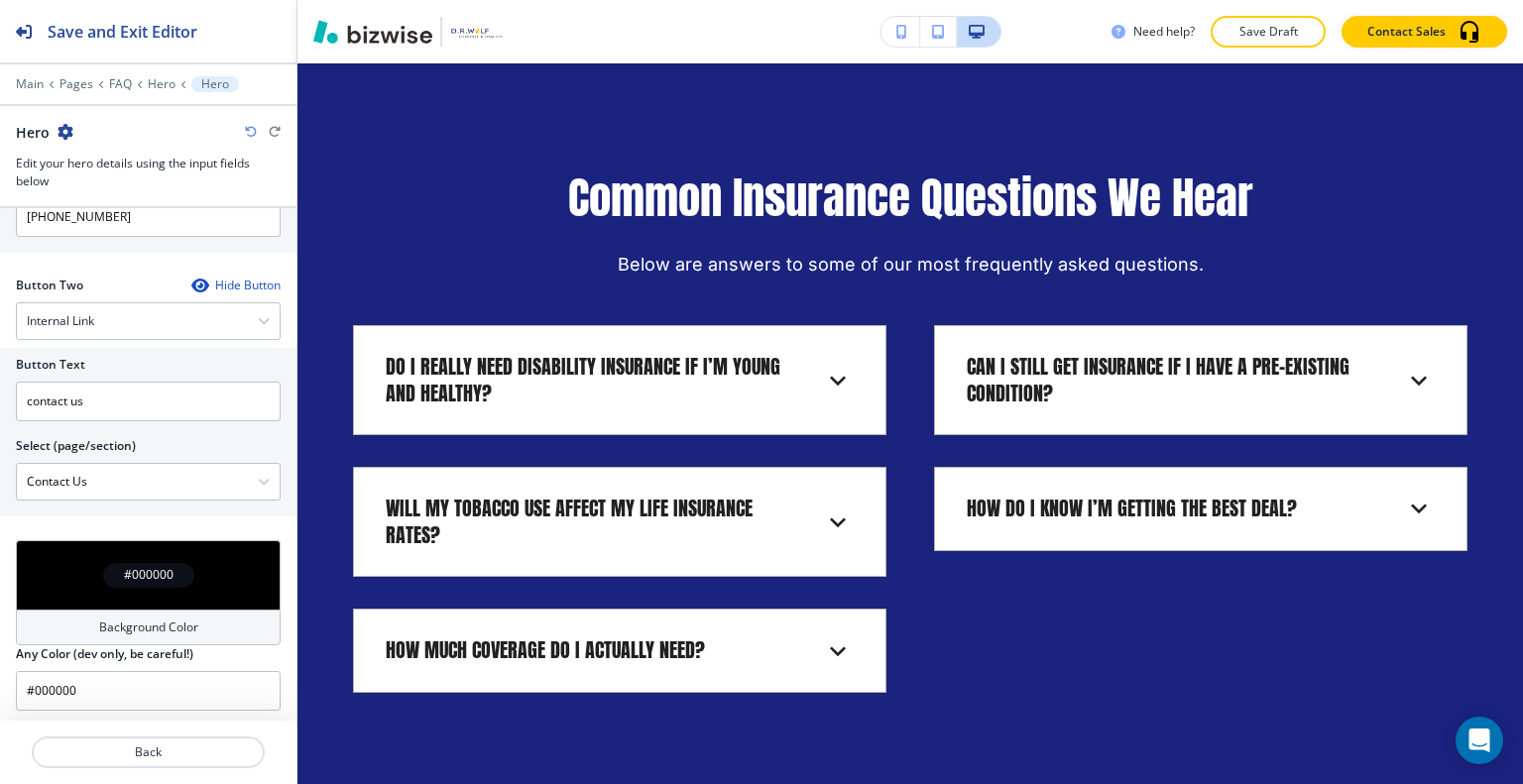 scroll, scrollTop: 602, scrollLeft: 0, axis: vertical 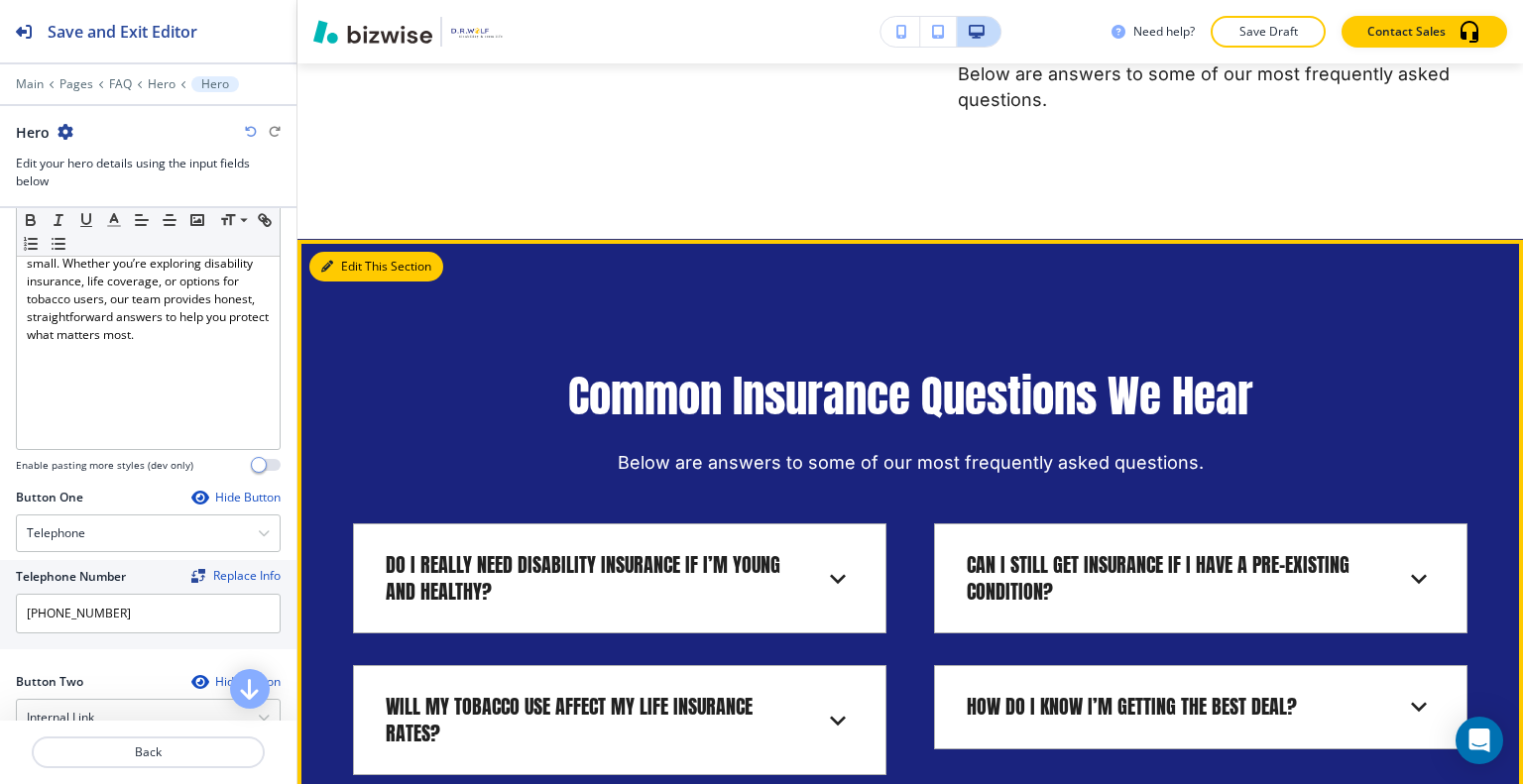 click on "Edit This Section" at bounding box center (376, 267) 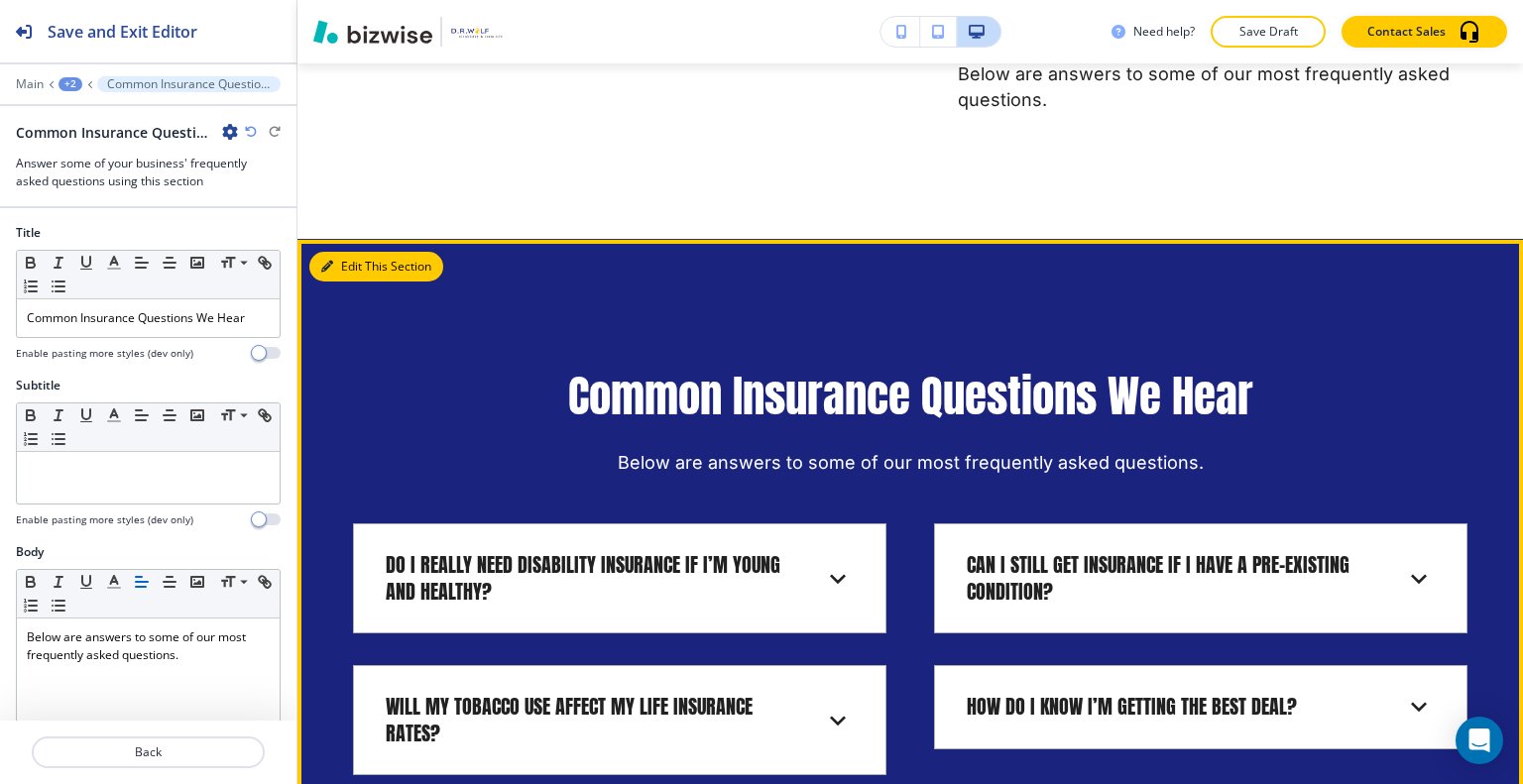 scroll, scrollTop: 1999, scrollLeft: 0, axis: vertical 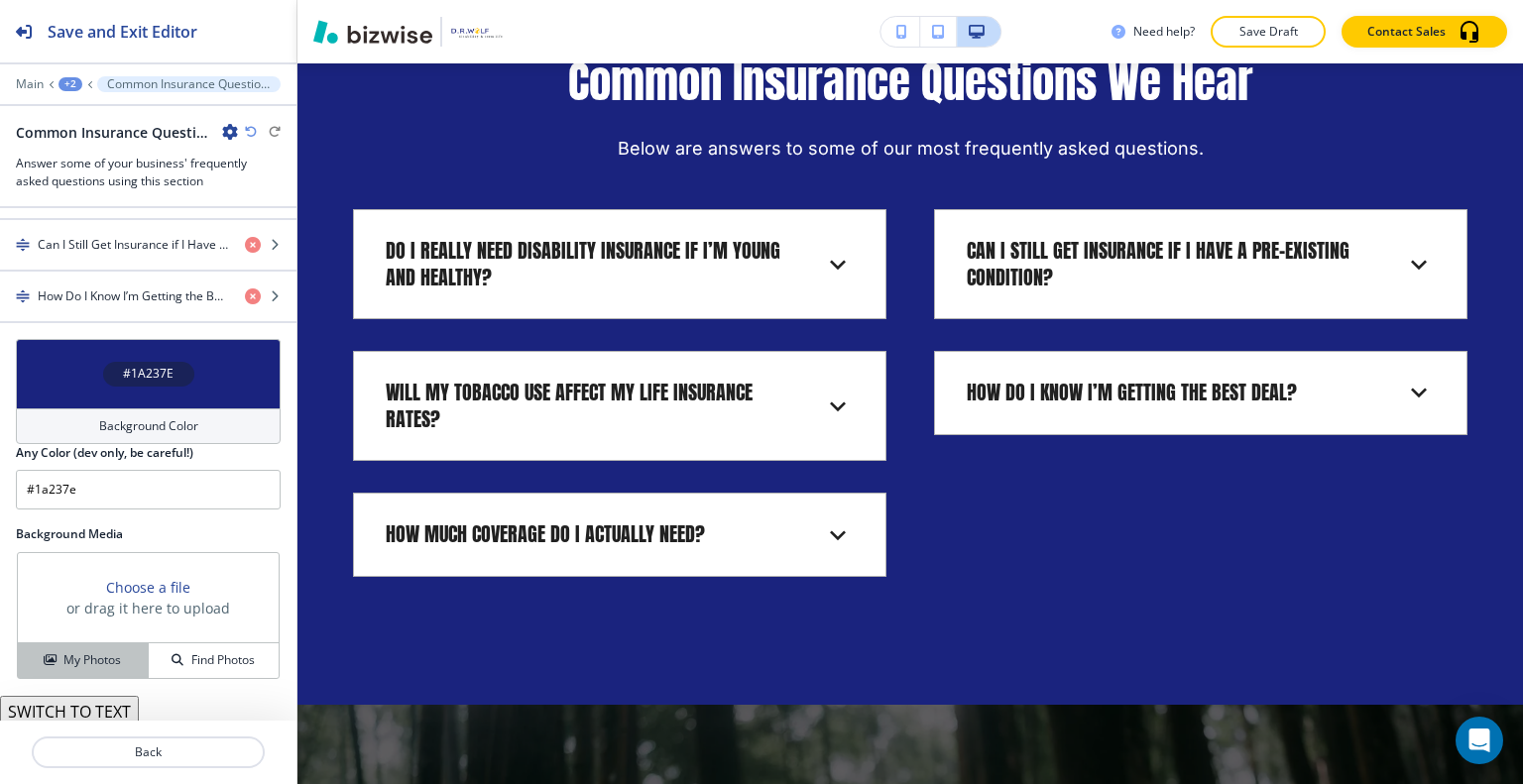 click on "My Photos" at bounding box center [83, 660] 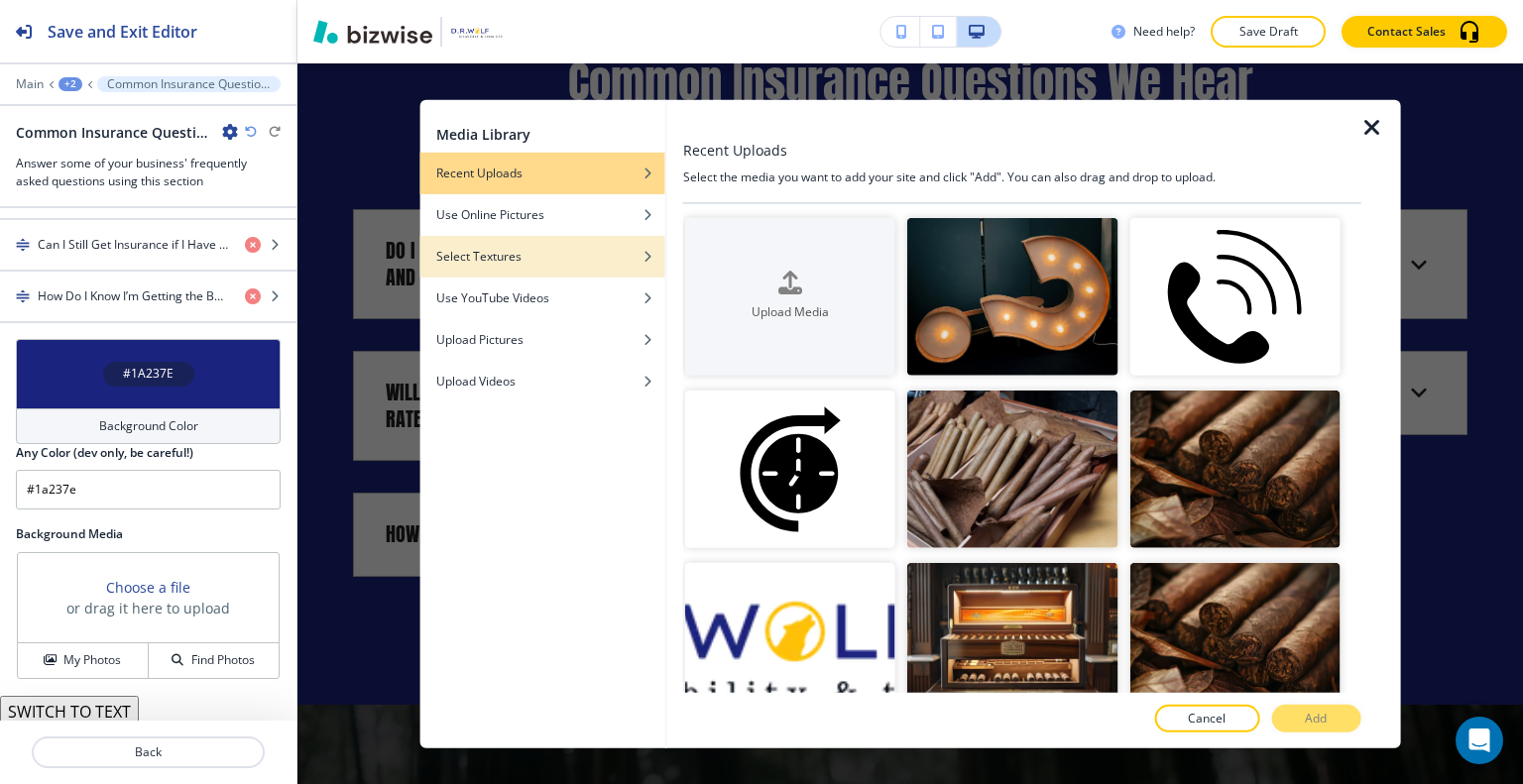 click at bounding box center (542, 241) 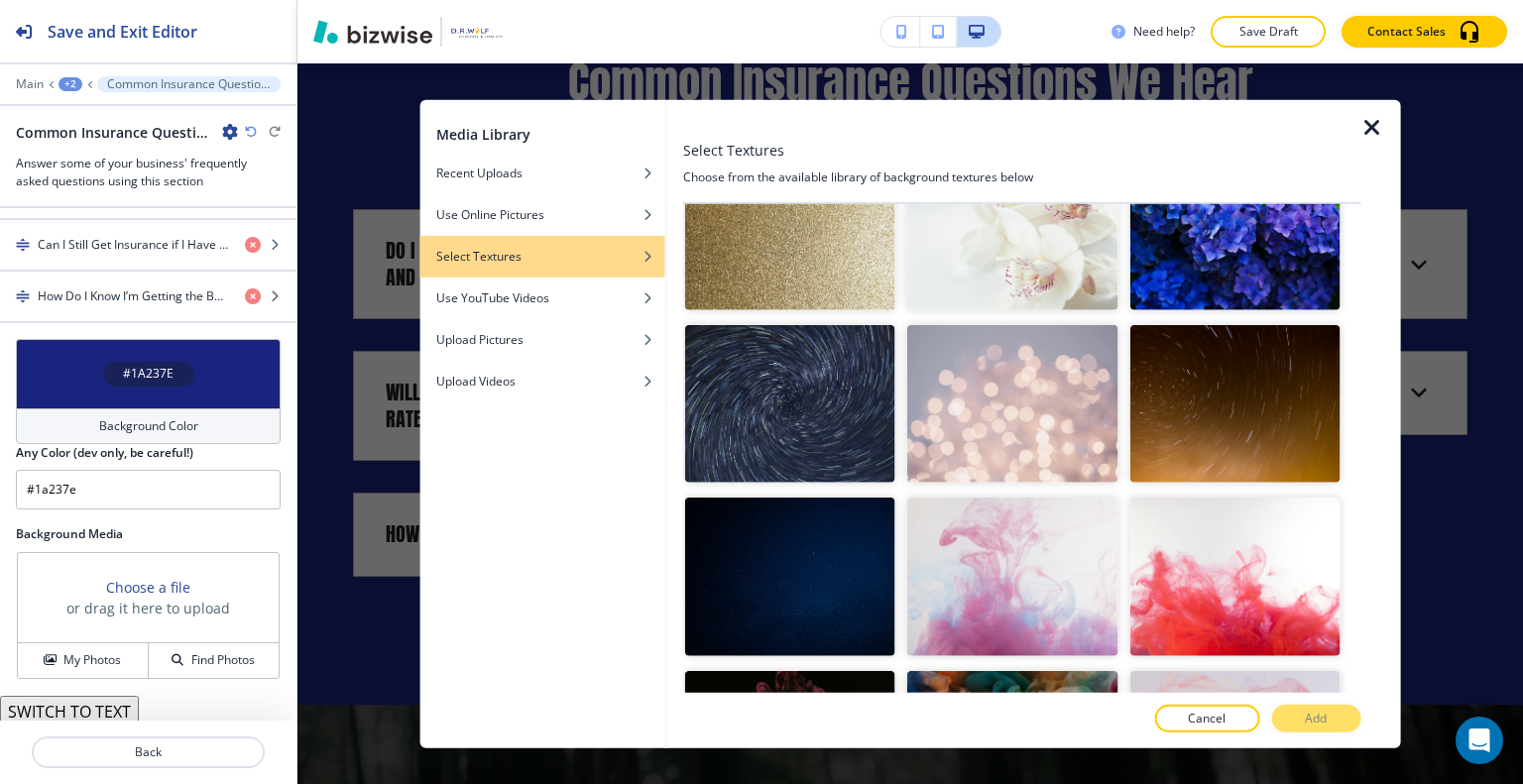 scroll, scrollTop: 793, scrollLeft: 0, axis: vertical 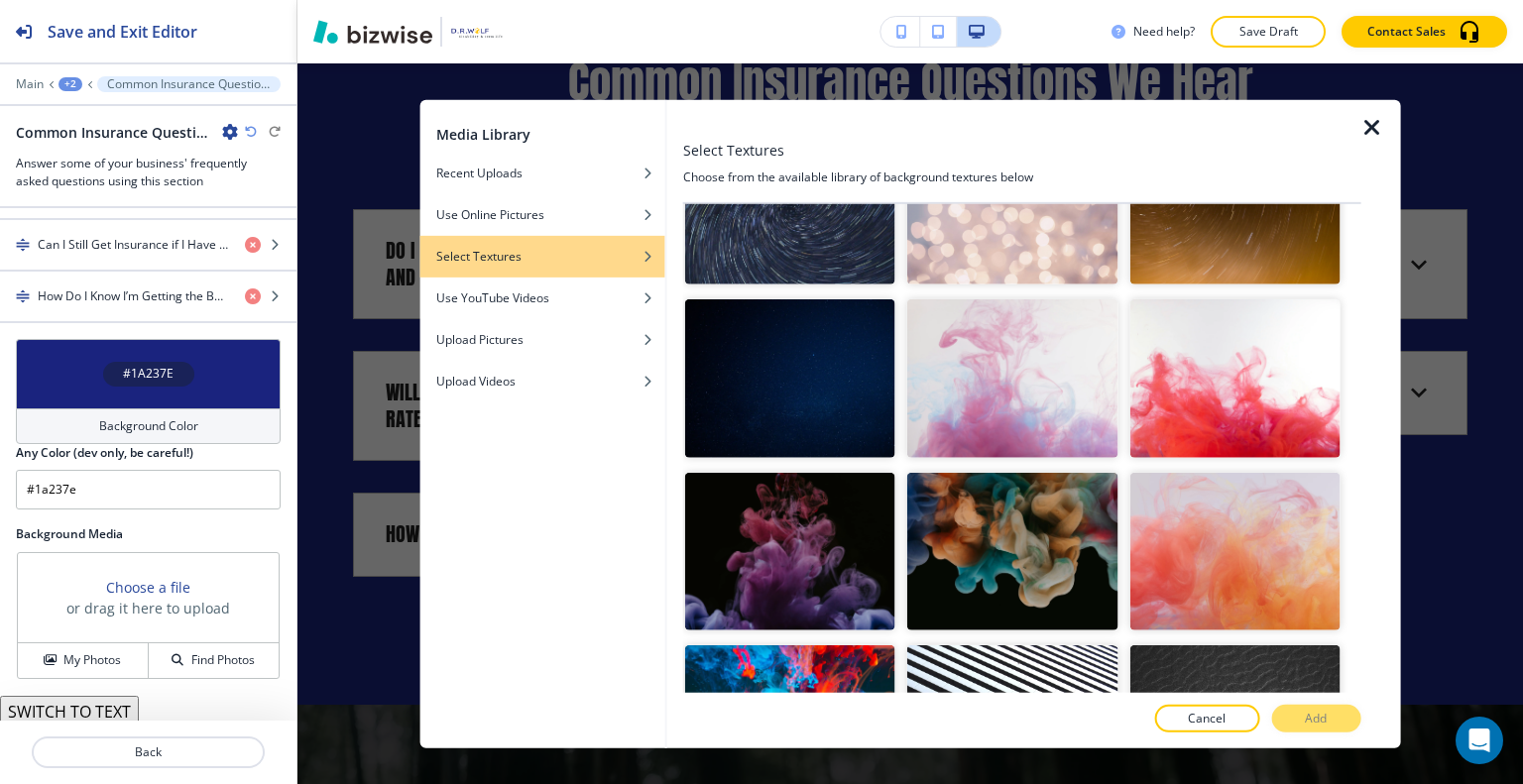 click at bounding box center (790, 550) 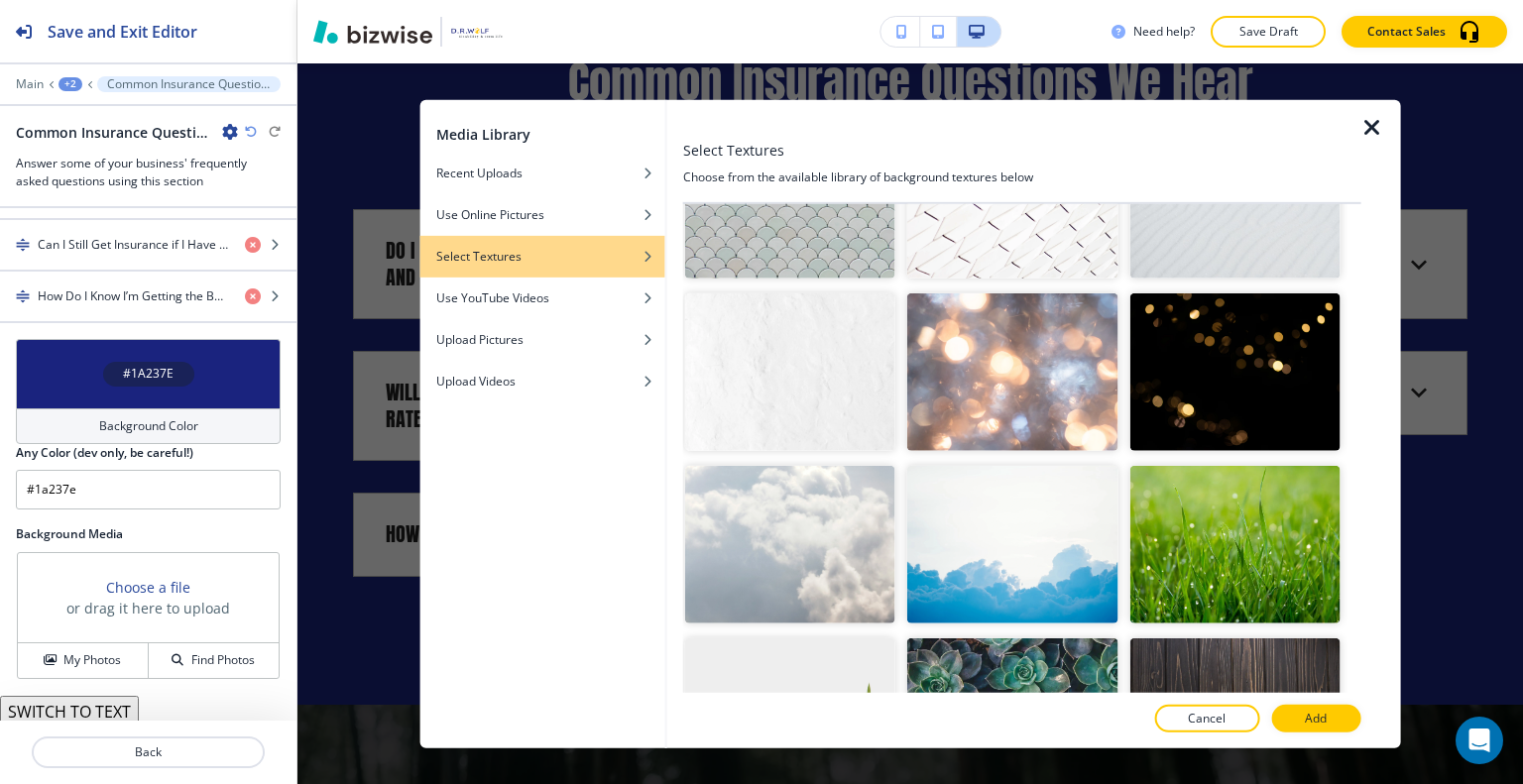 scroll, scrollTop: 2280, scrollLeft: 0, axis: vertical 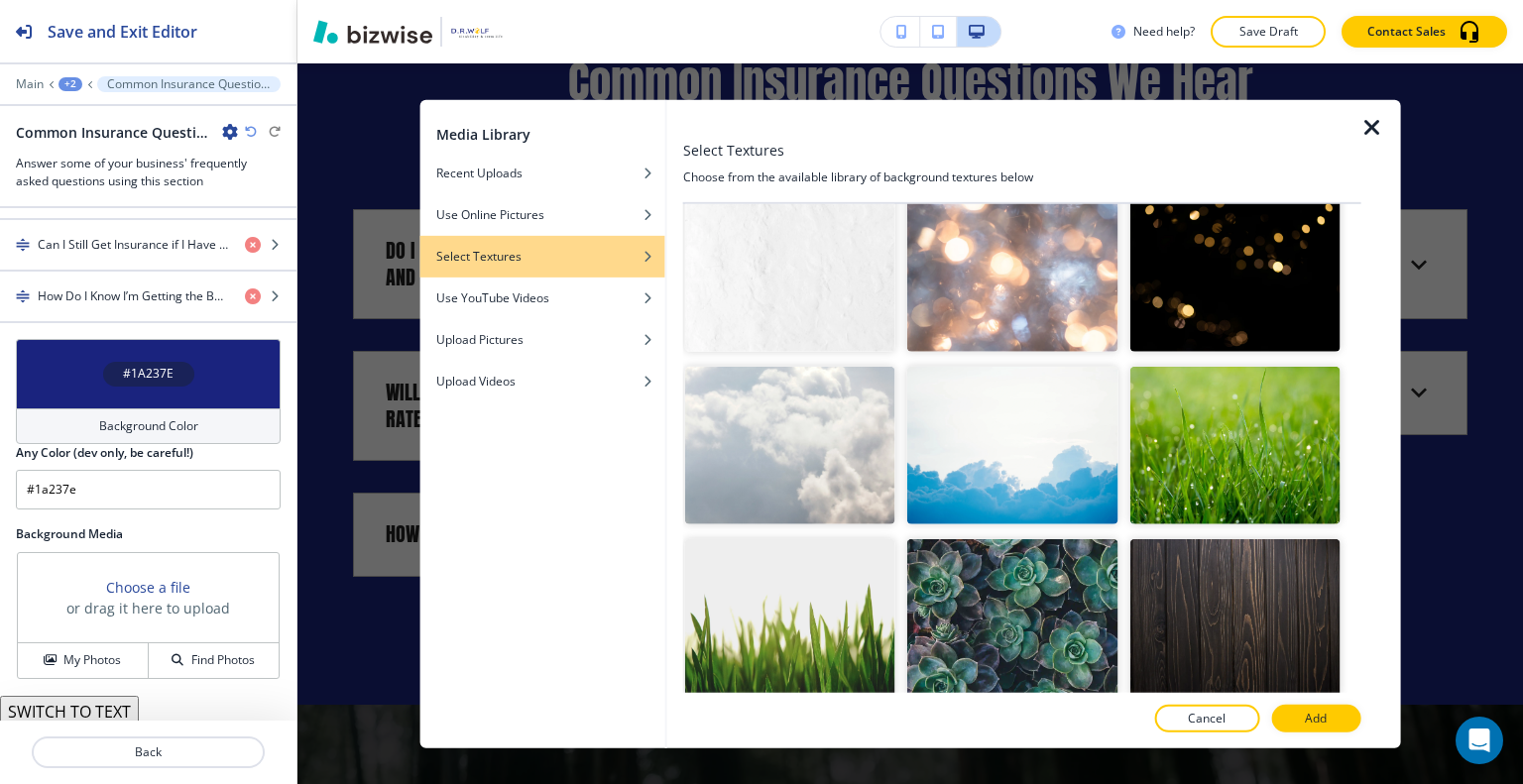 click at bounding box center (1234, 273) 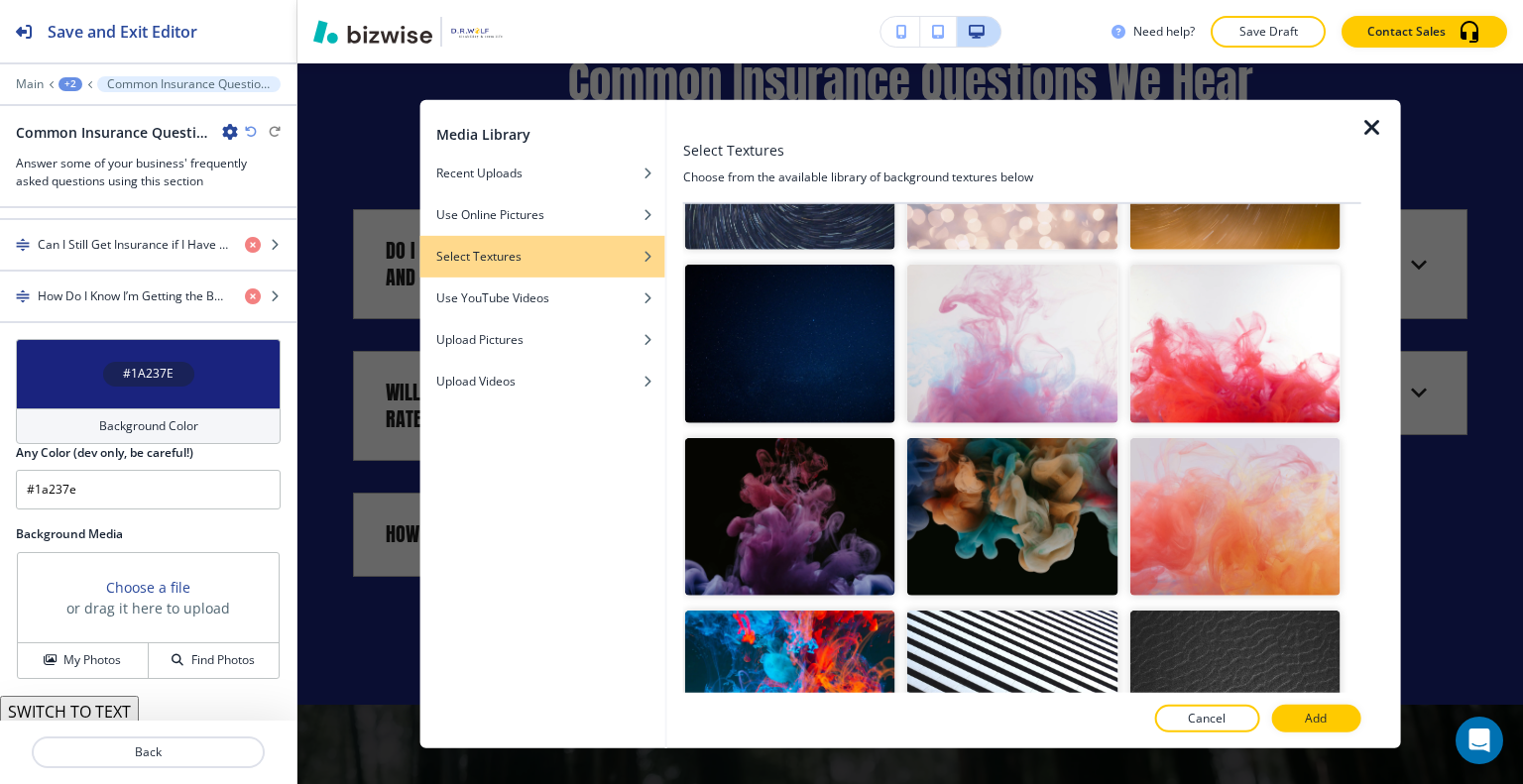 scroll, scrollTop: 728, scrollLeft: 0, axis: vertical 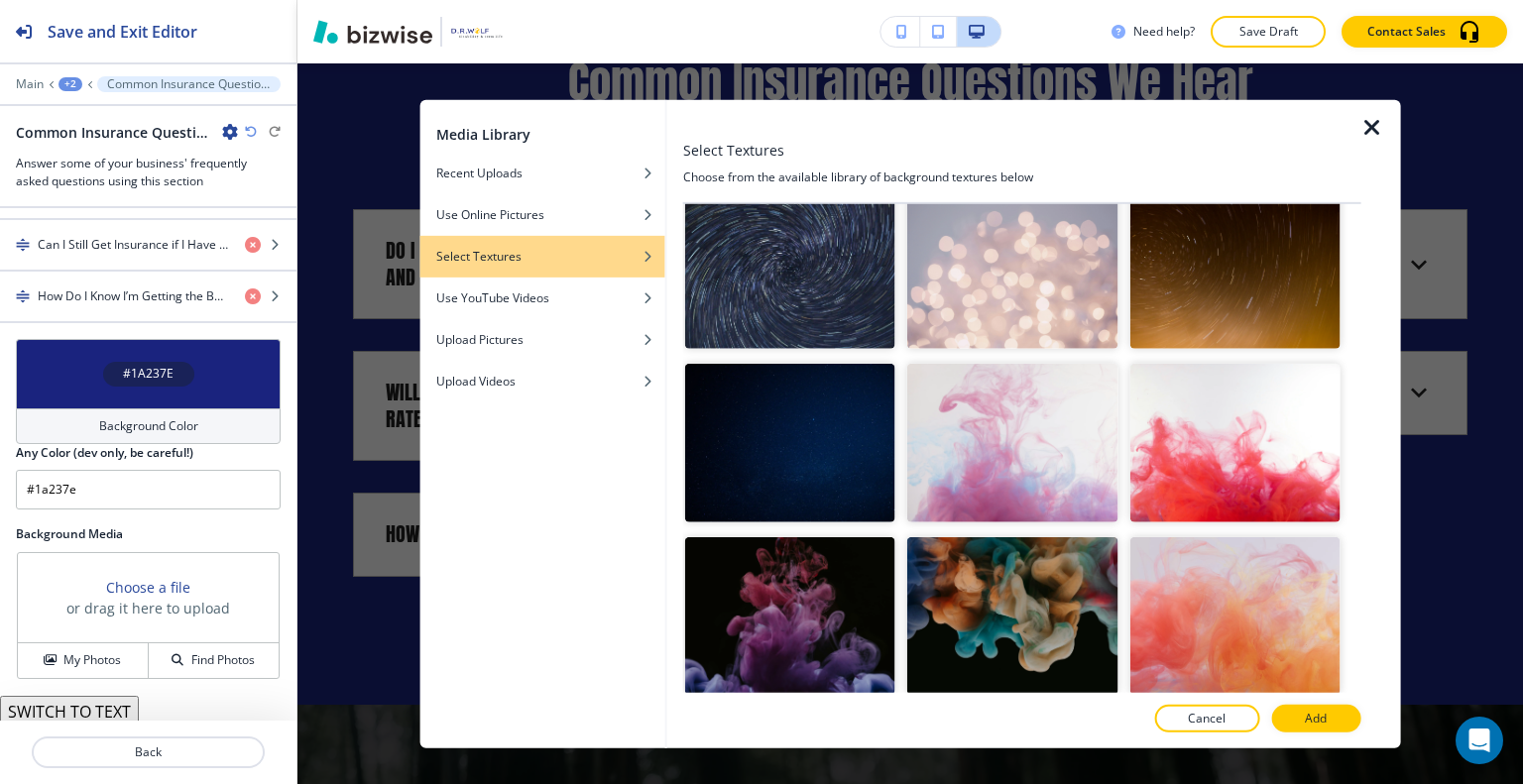 click at bounding box center (790, 442) 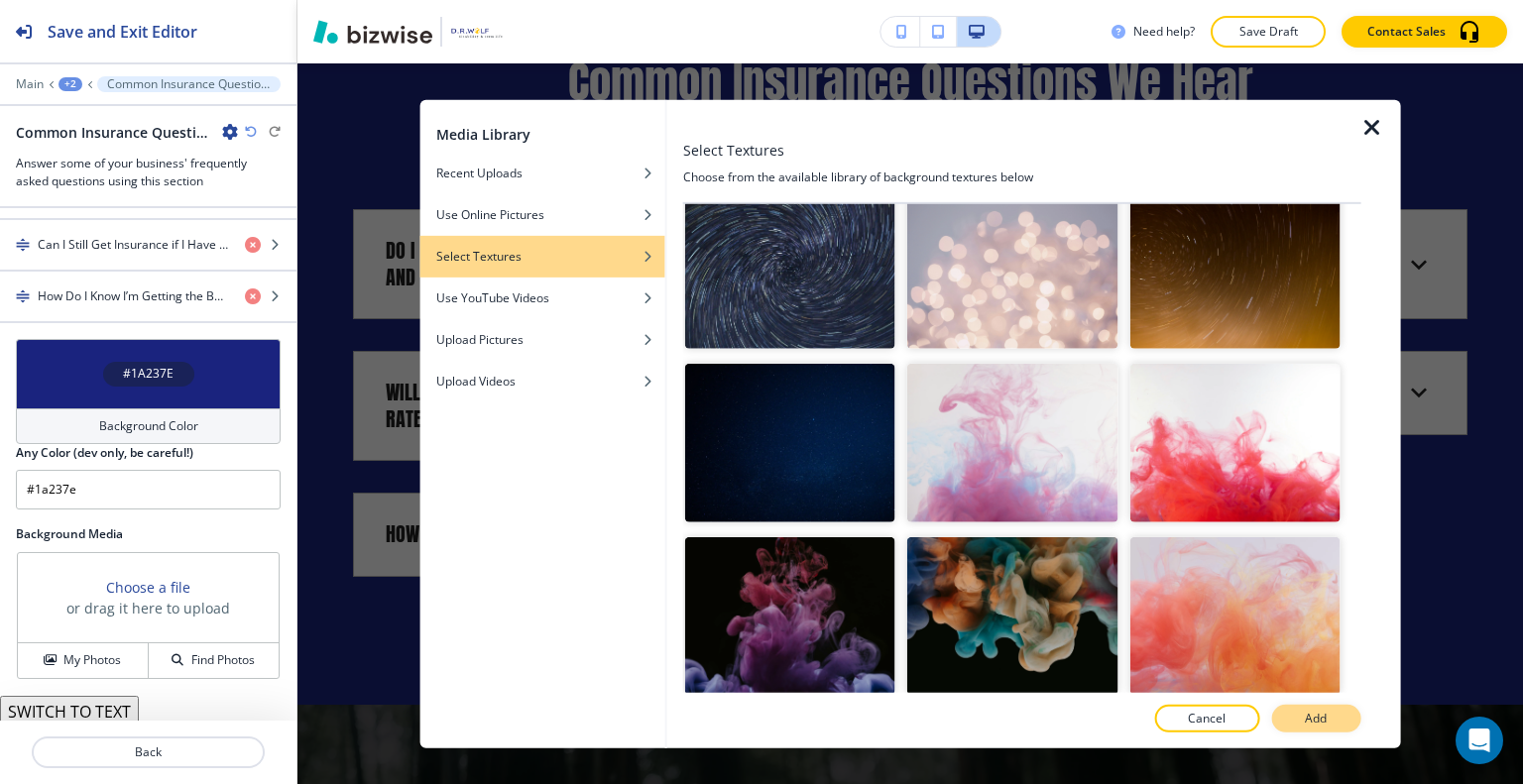 click on "Add" at bounding box center (1316, 719) 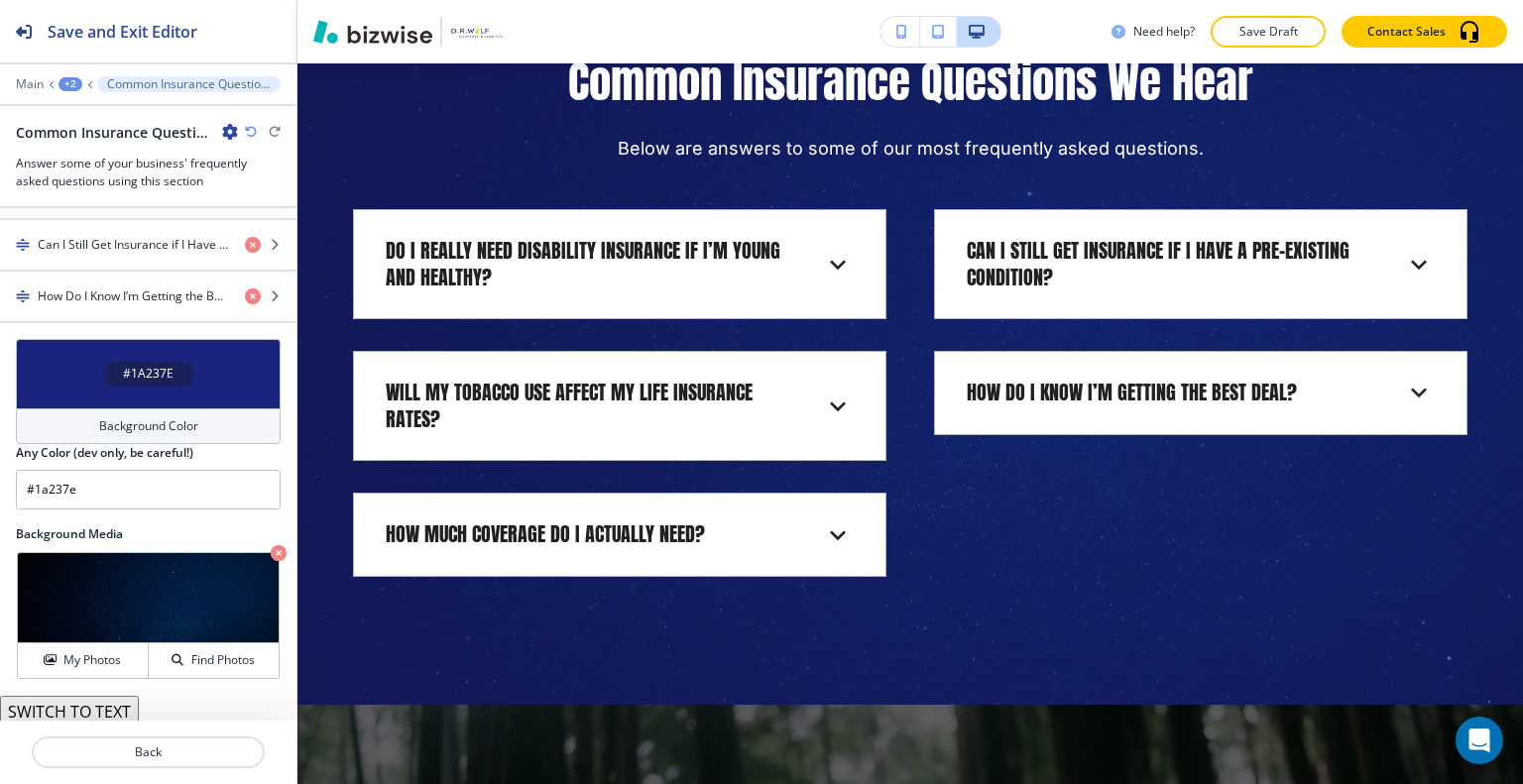scroll, scrollTop: 2197, scrollLeft: 0, axis: vertical 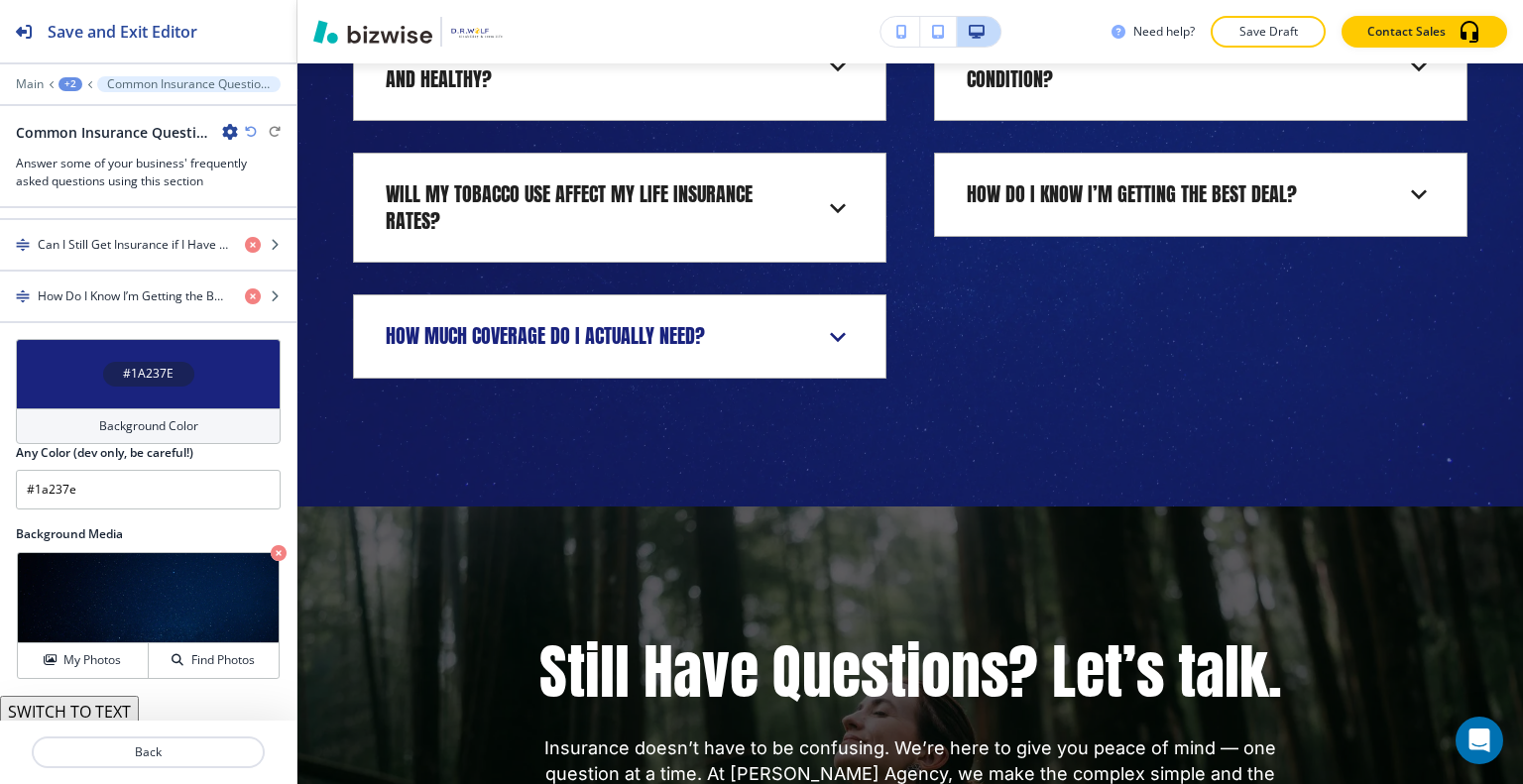 click on "How Much Coverage Do I Actually Need?" at bounding box center [604, 336] 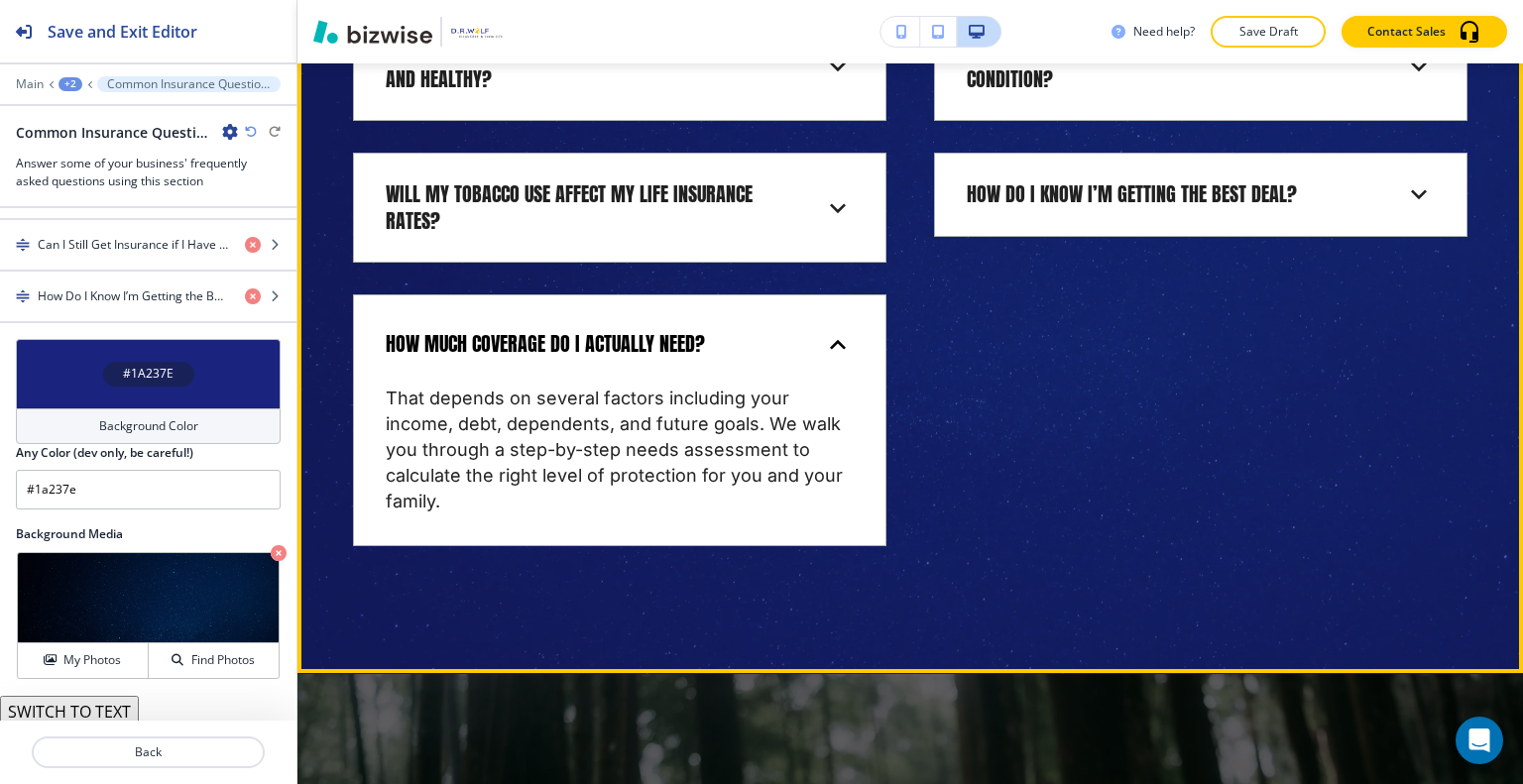 click on "How Much Coverage Do I Actually Need?" at bounding box center (604, 344) 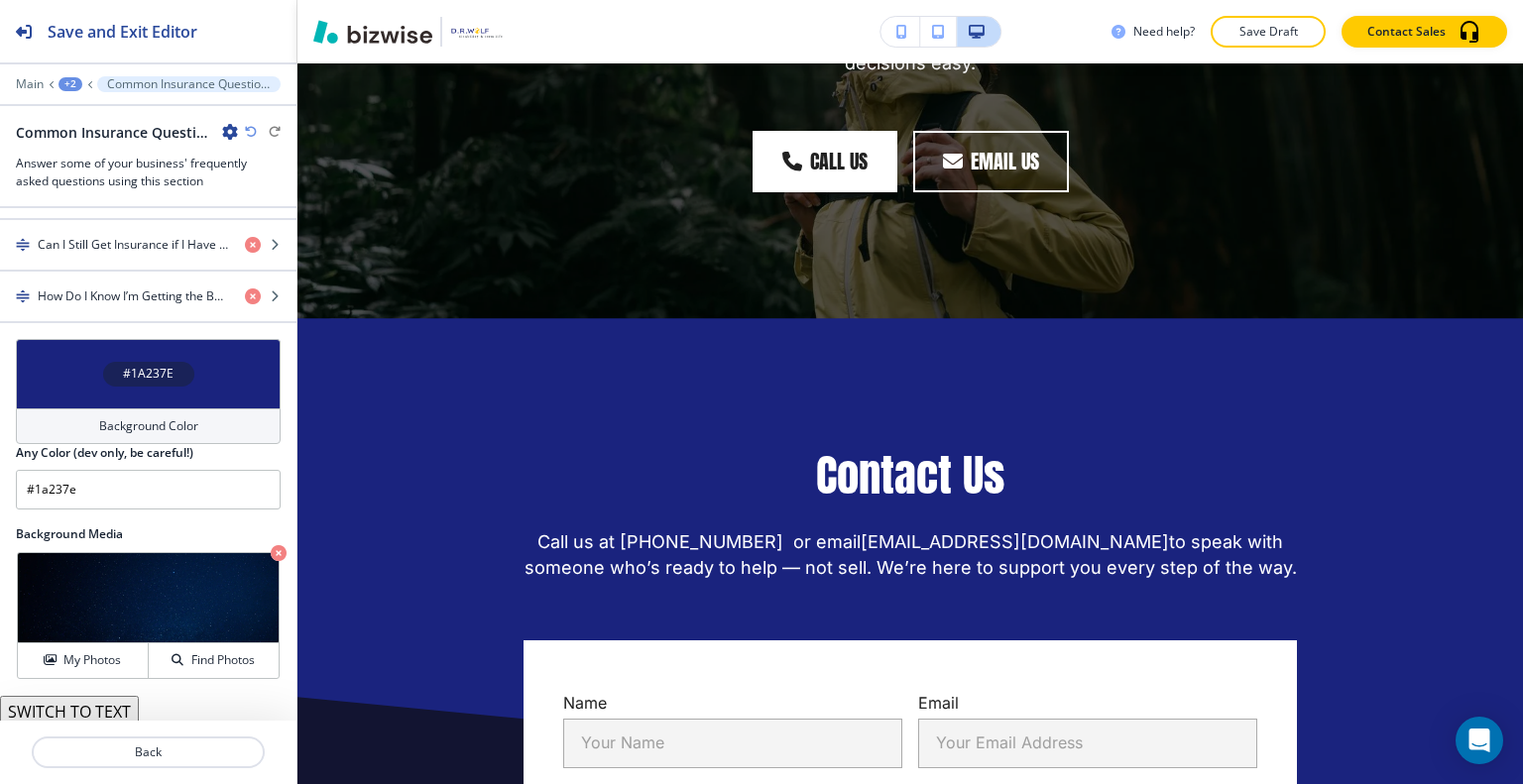 scroll, scrollTop: 2835, scrollLeft: 0, axis: vertical 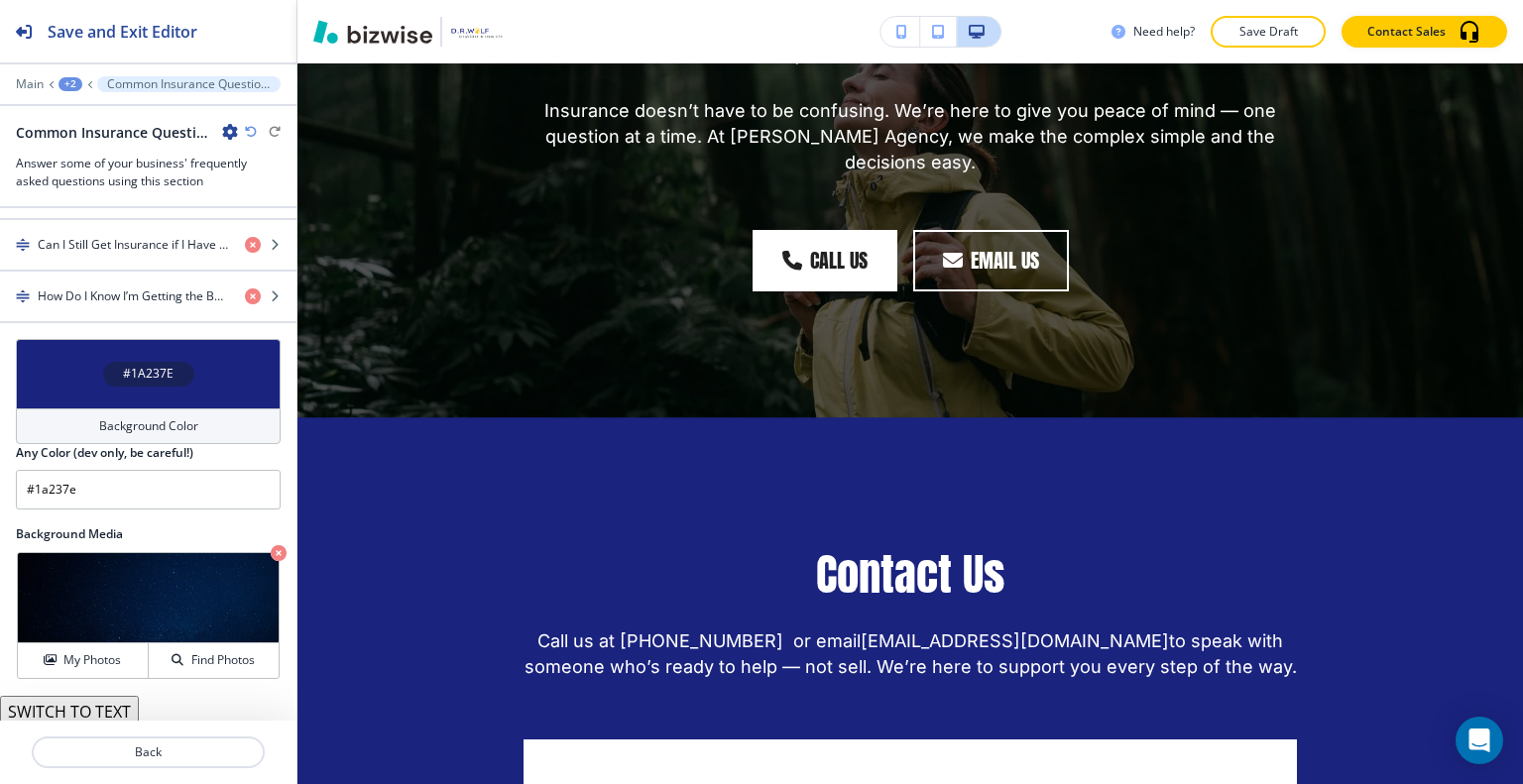 click on "+2" at bounding box center [70, 84] 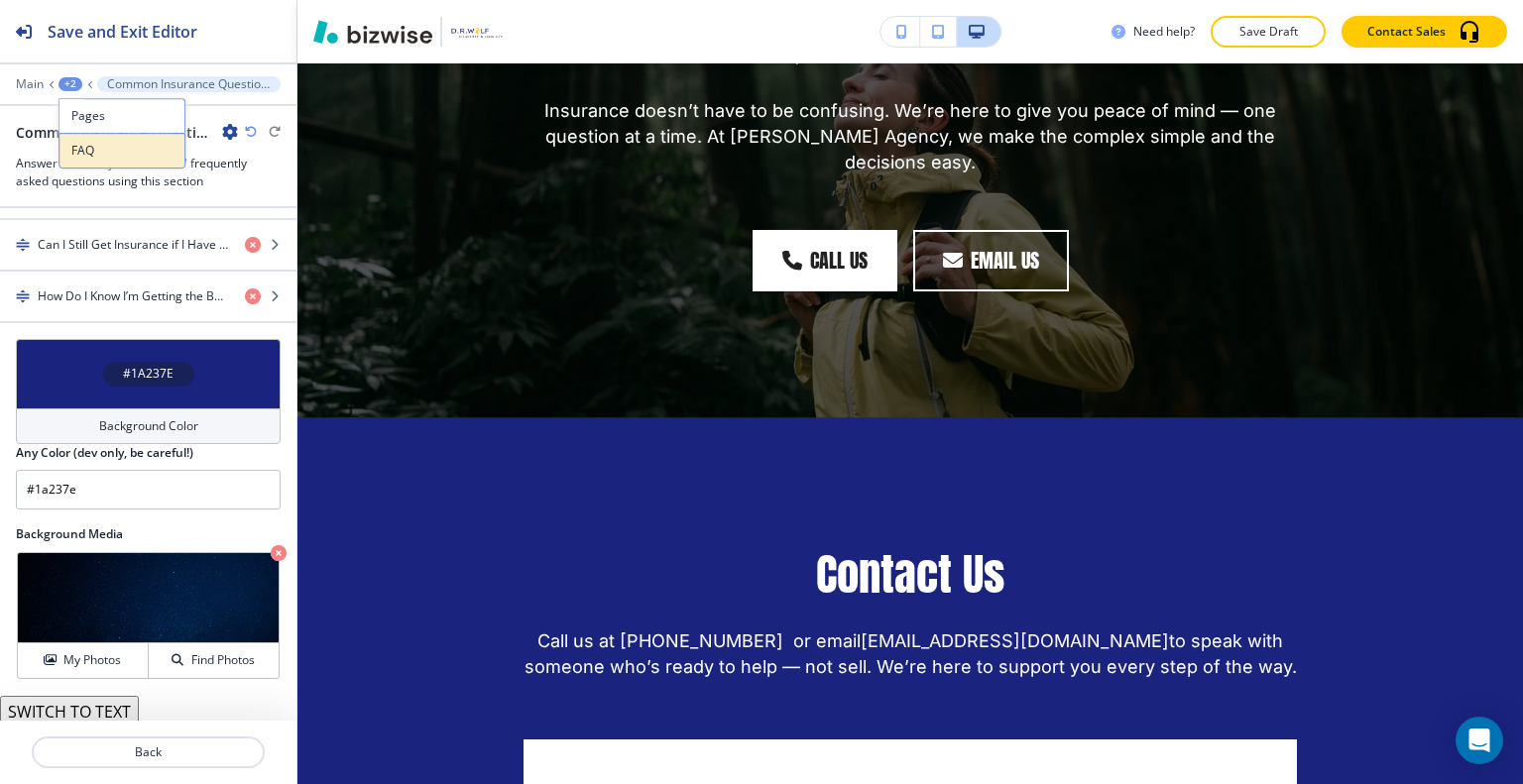 click on "FAQ" at bounding box center (122, 151) 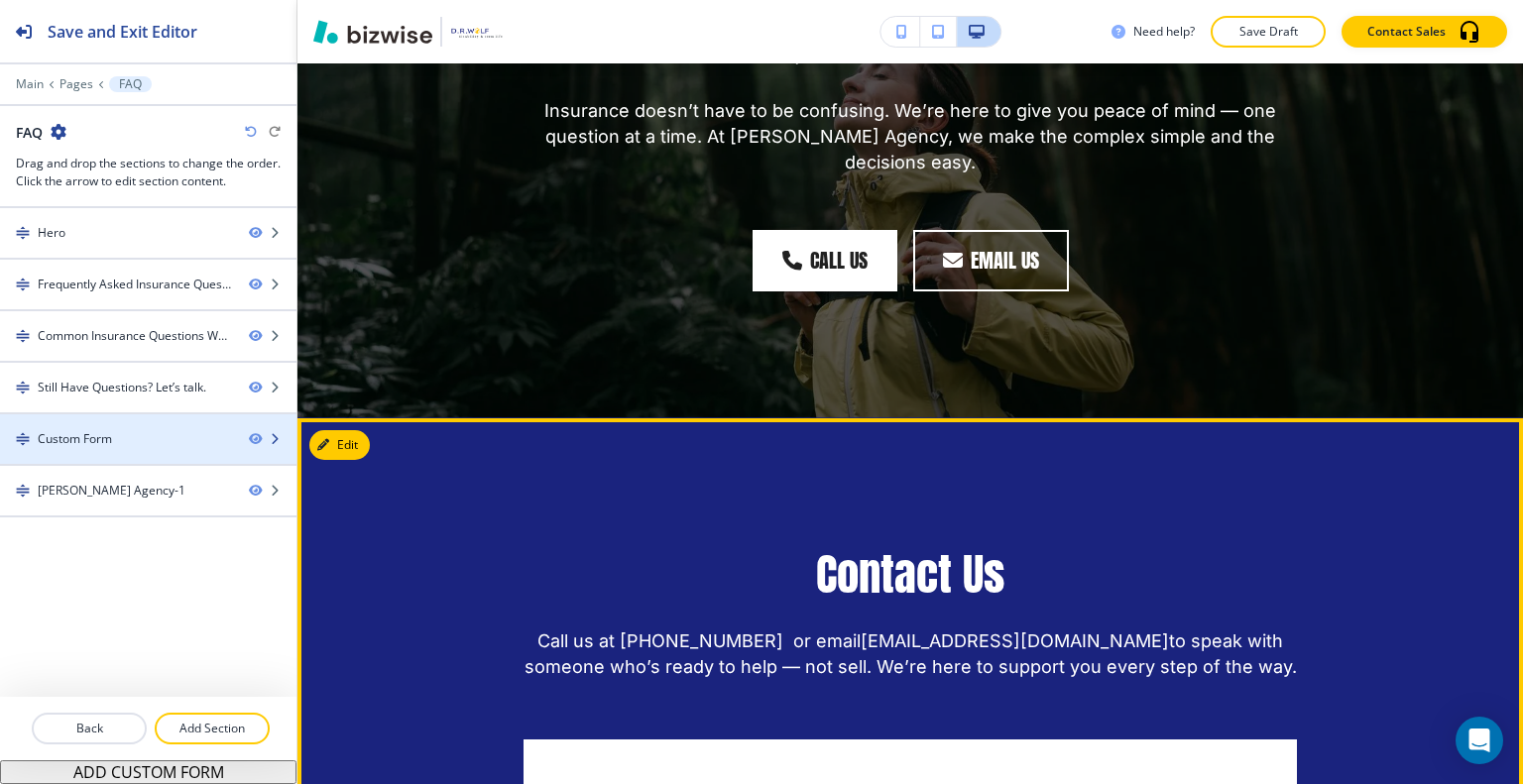 type 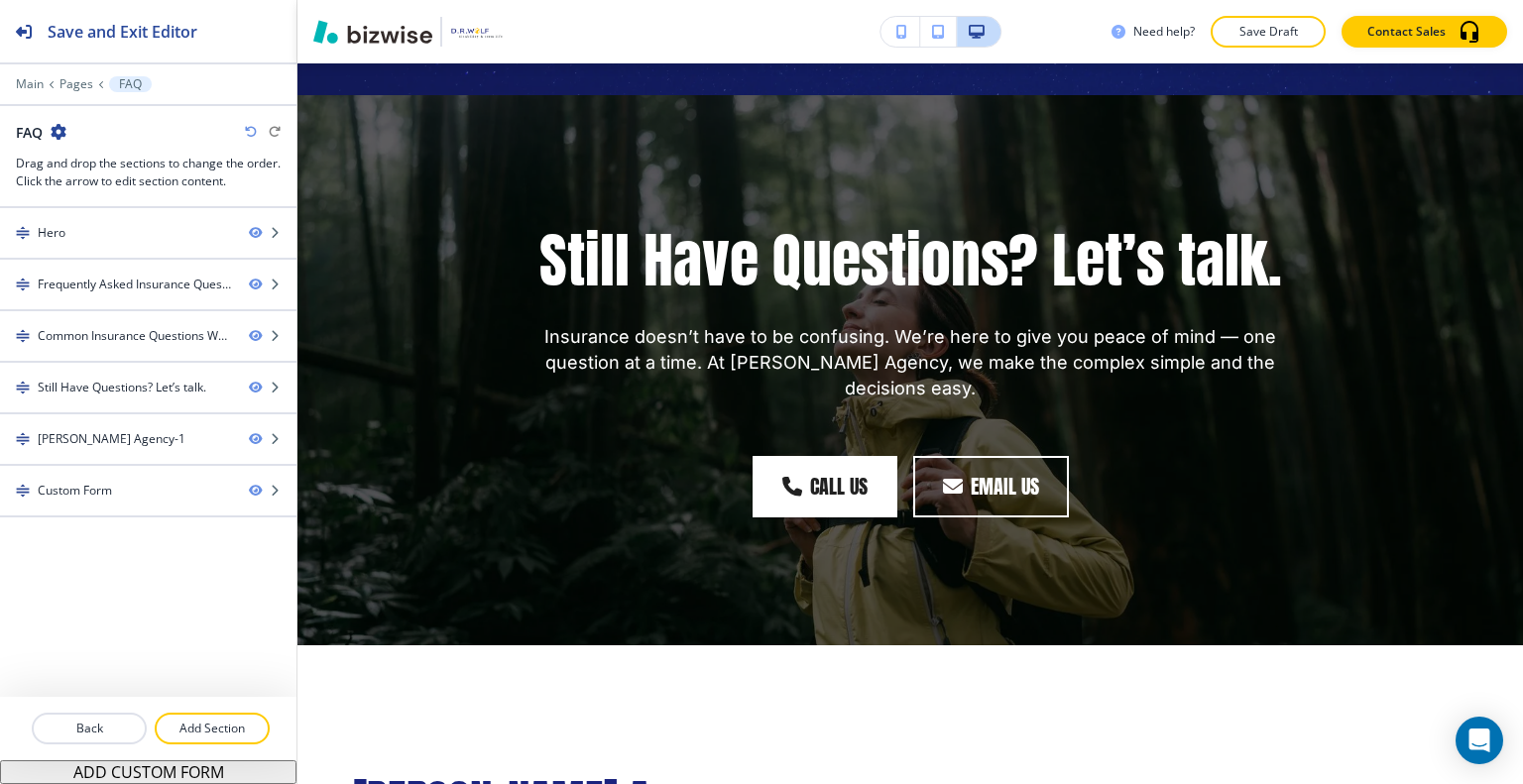 scroll, scrollTop: 2519, scrollLeft: 0, axis: vertical 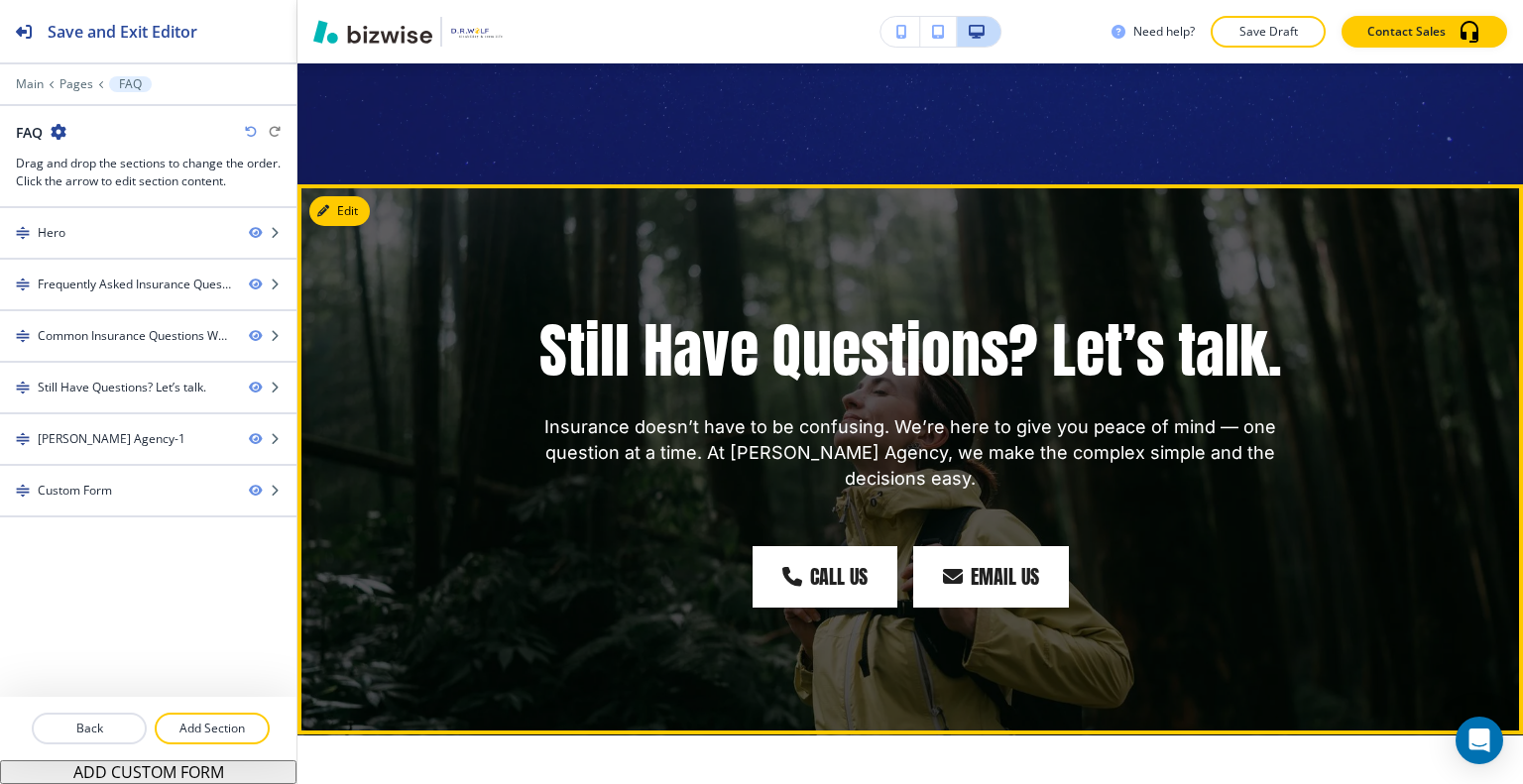 click on "Email Us" at bounding box center (991, 577) 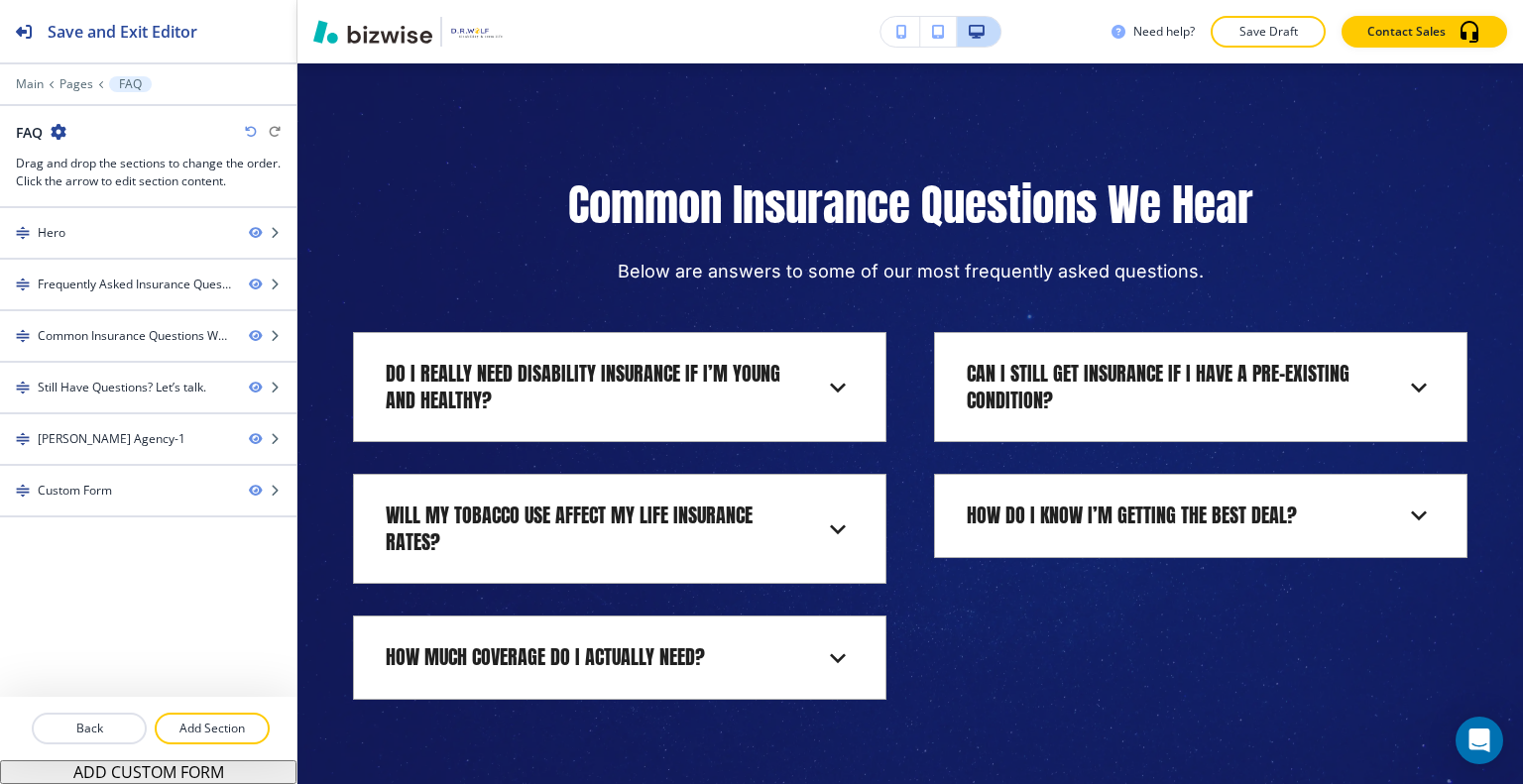 scroll, scrollTop: 0, scrollLeft: 0, axis: both 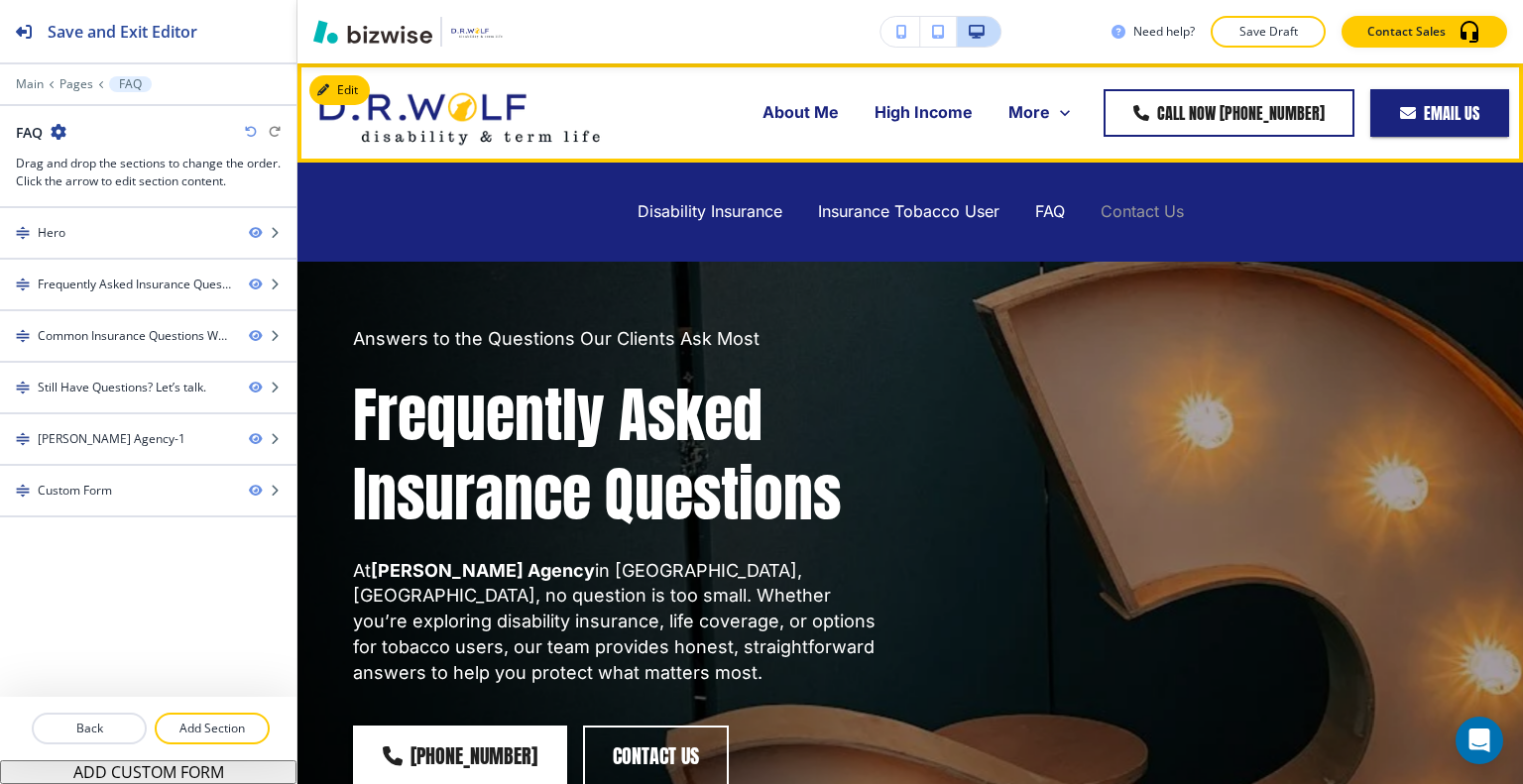 click on "Contact Us" at bounding box center (1142, 211) 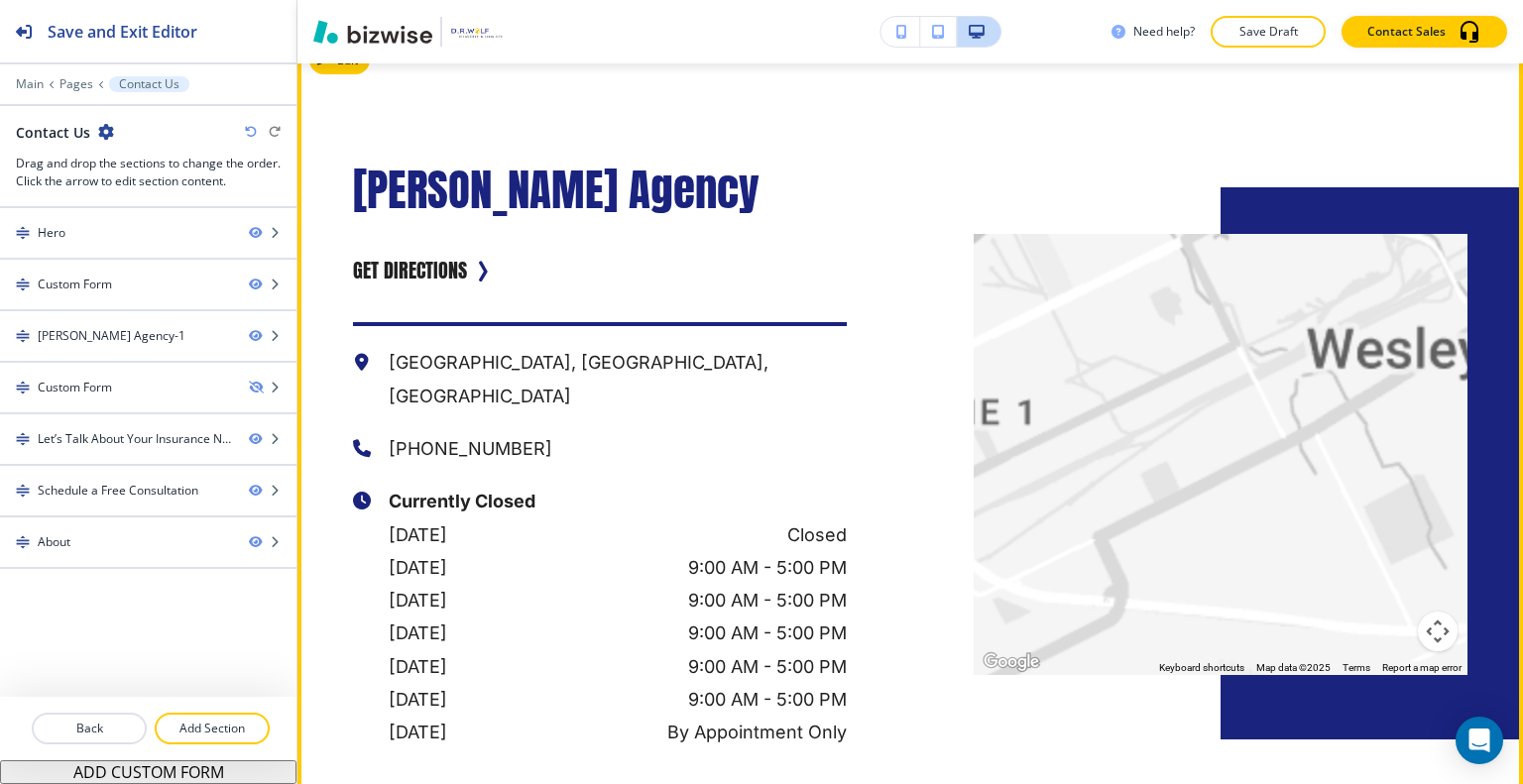 scroll, scrollTop: 2478, scrollLeft: 0, axis: vertical 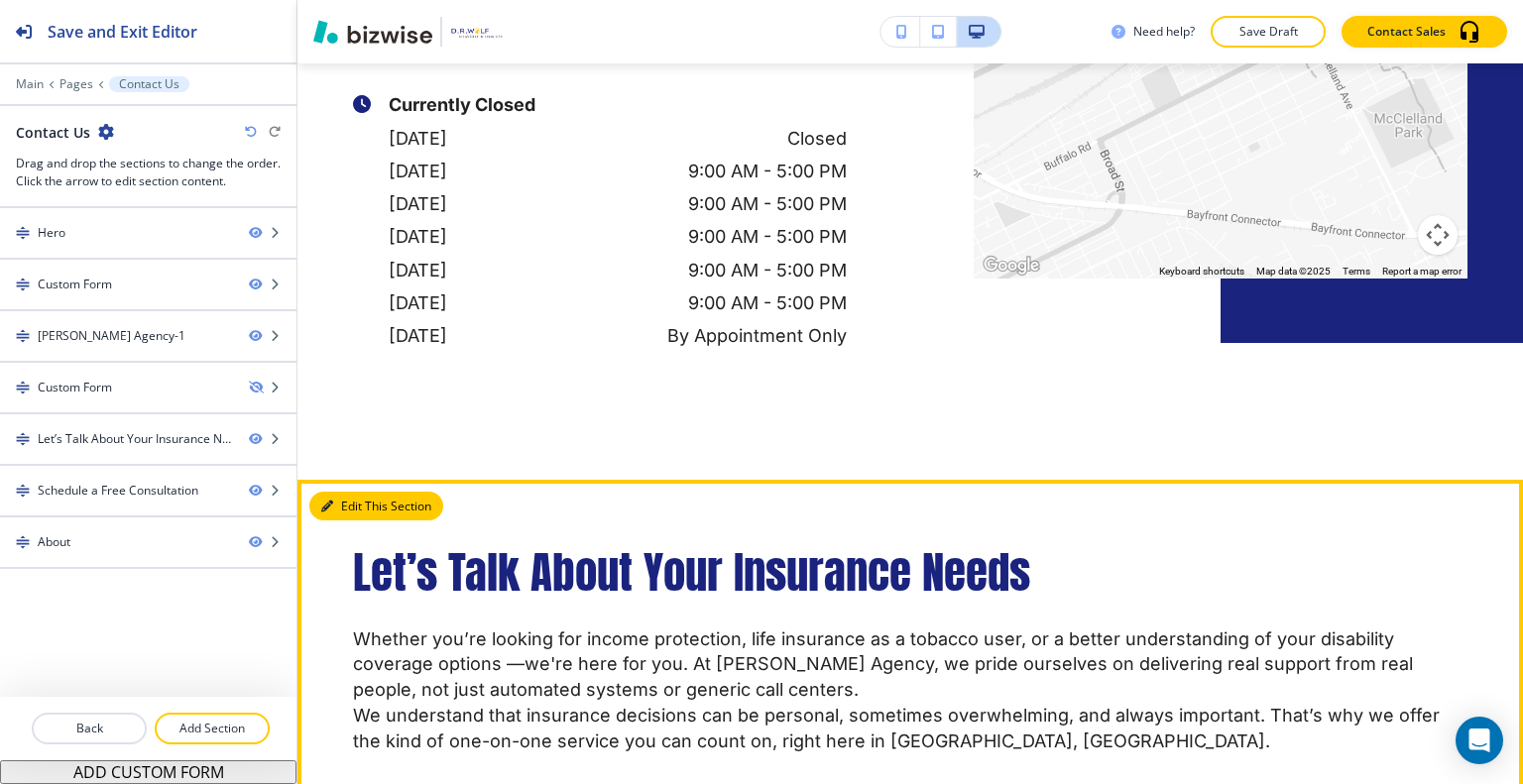 click on "Edit This Section" at bounding box center (376, 506) 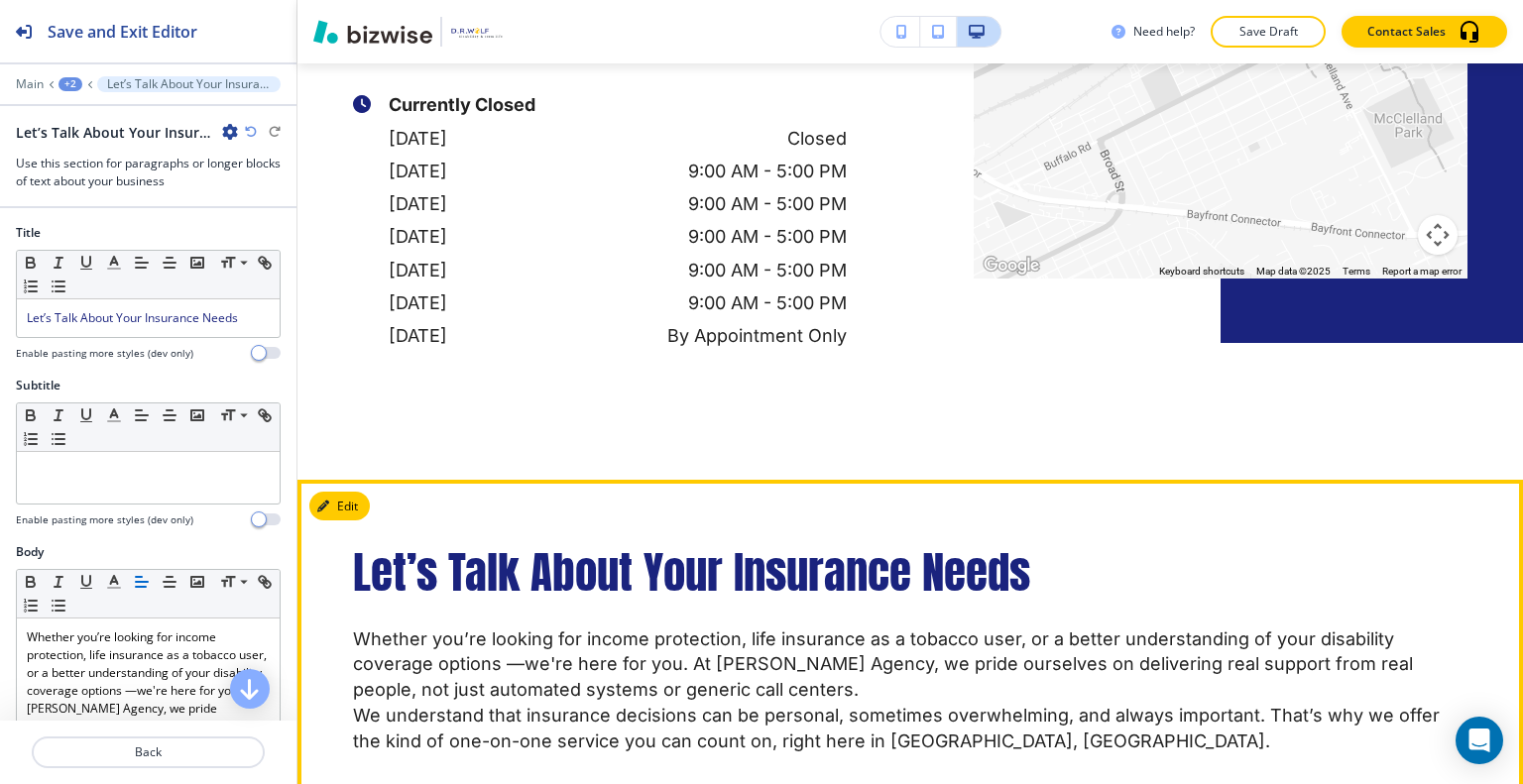 scroll, scrollTop: 2894, scrollLeft: 0, axis: vertical 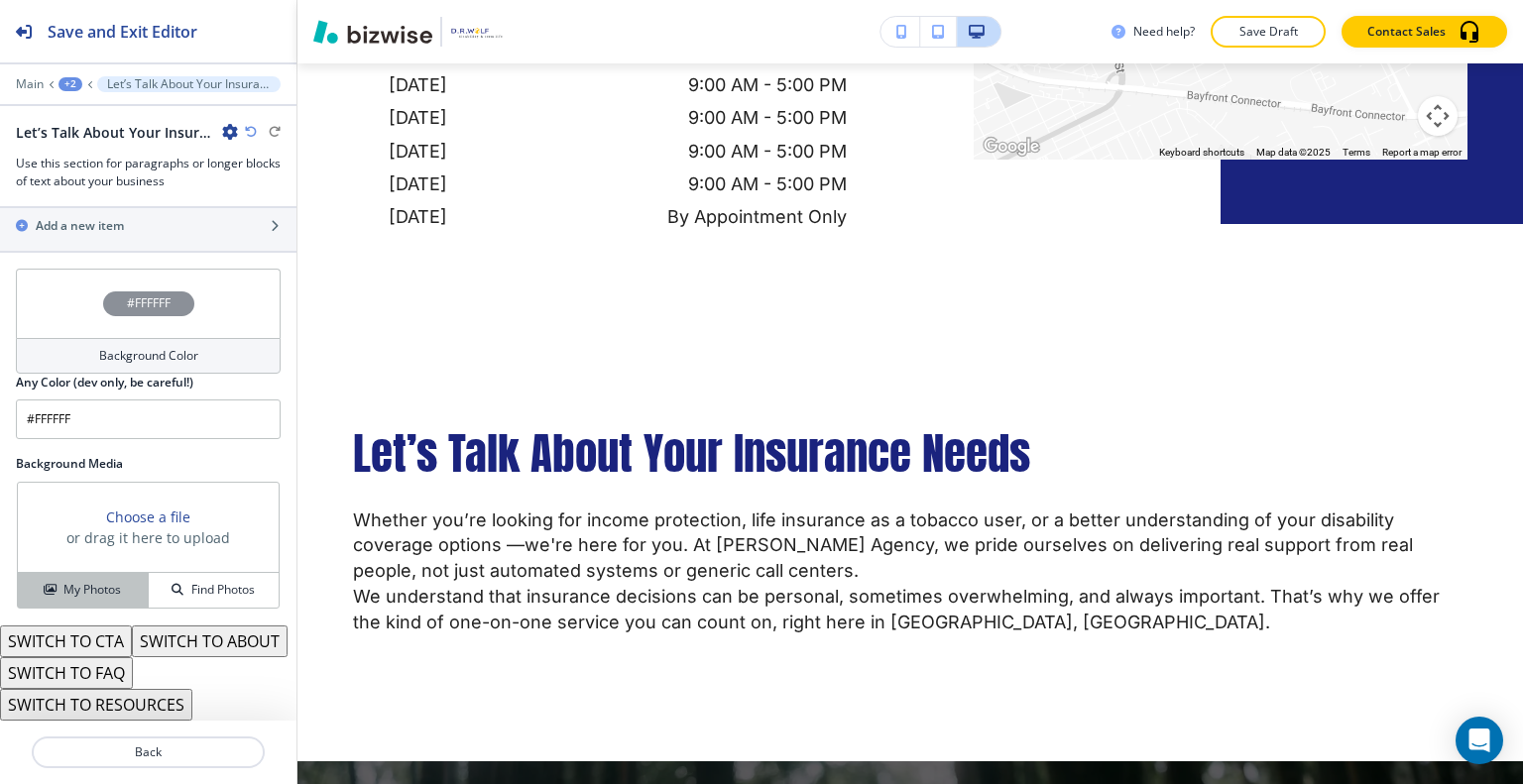 click on "My Photos" at bounding box center (92, 590) 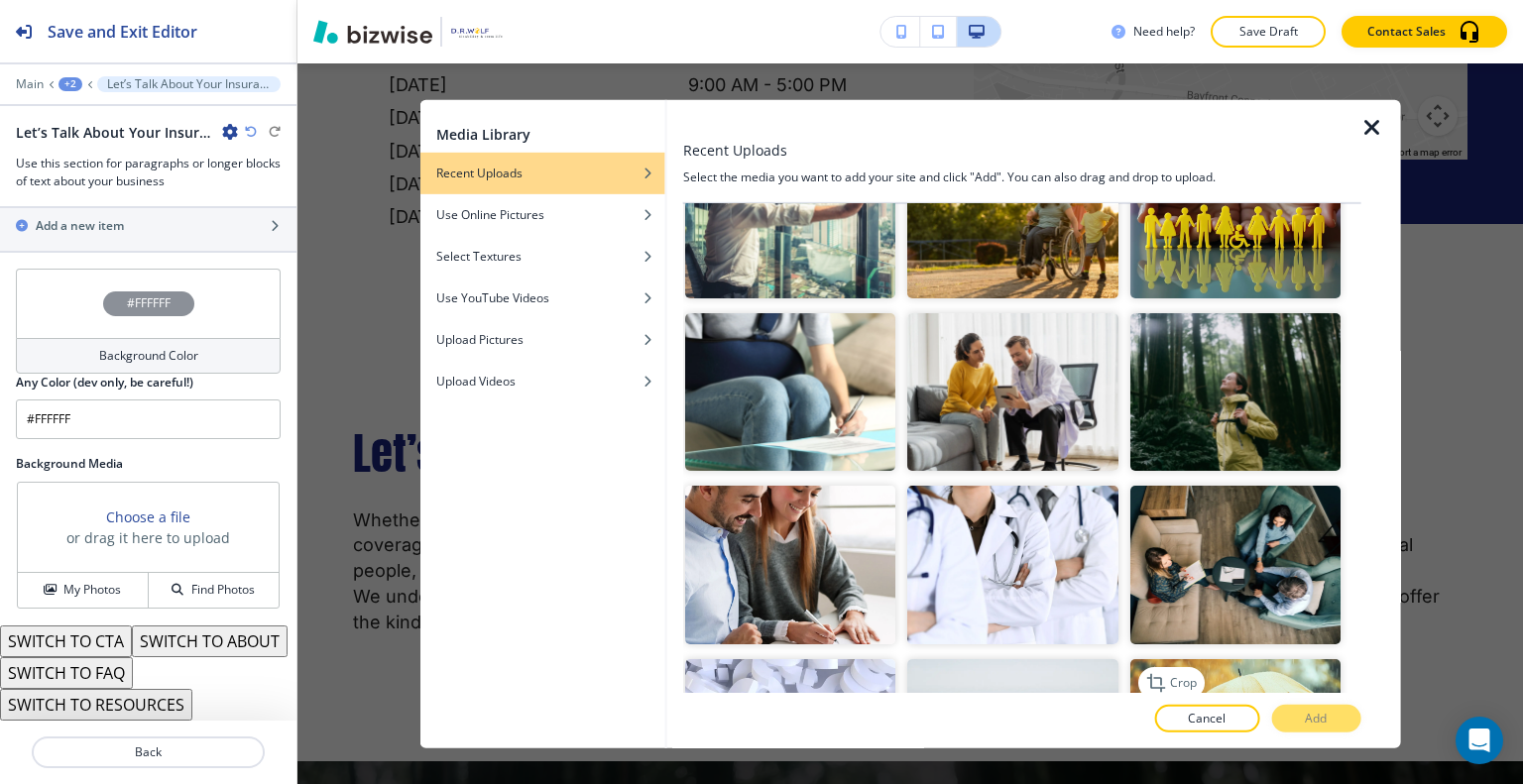 scroll, scrollTop: 892, scrollLeft: 0, axis: vertical 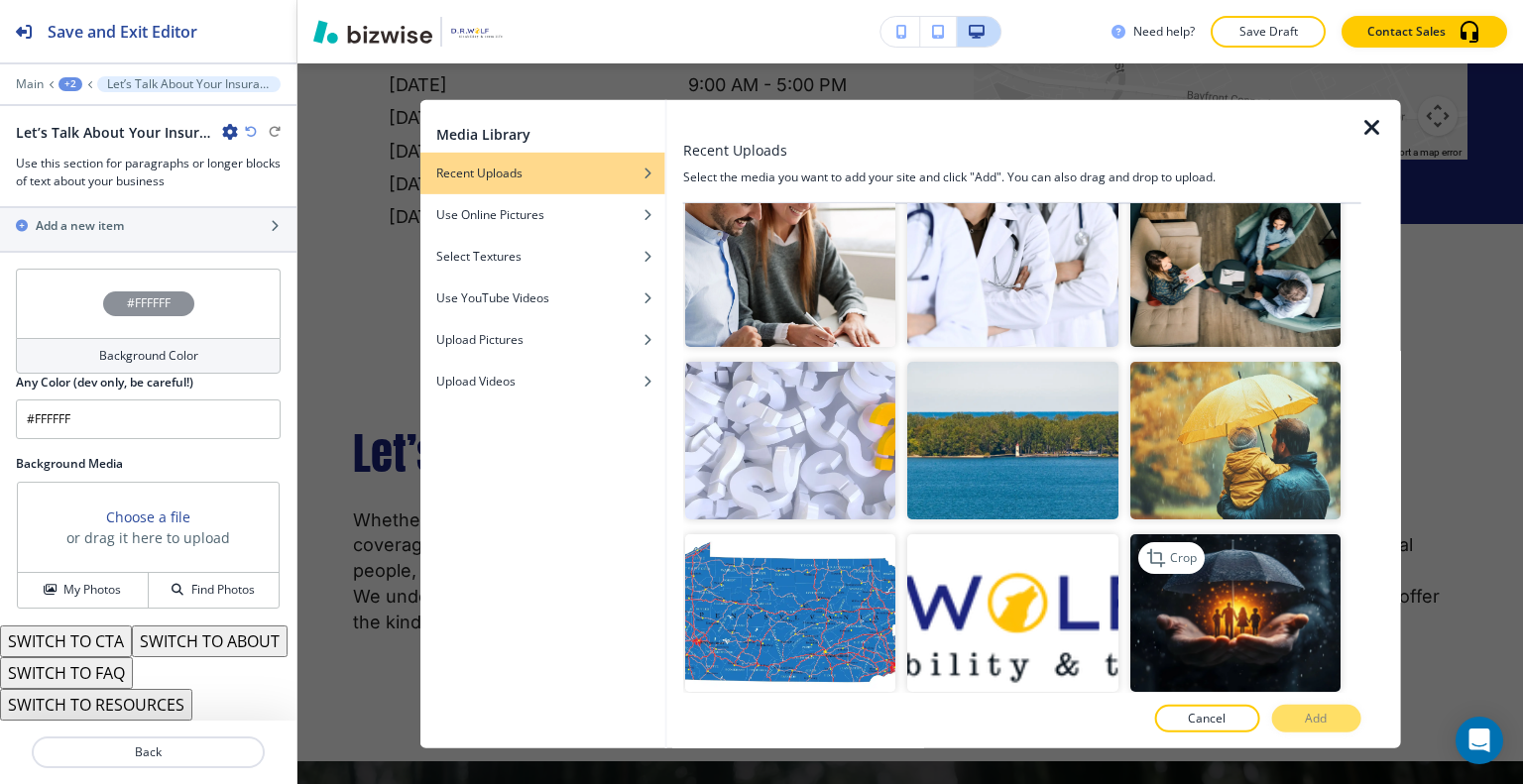 click at bounding box center [1234, 613] 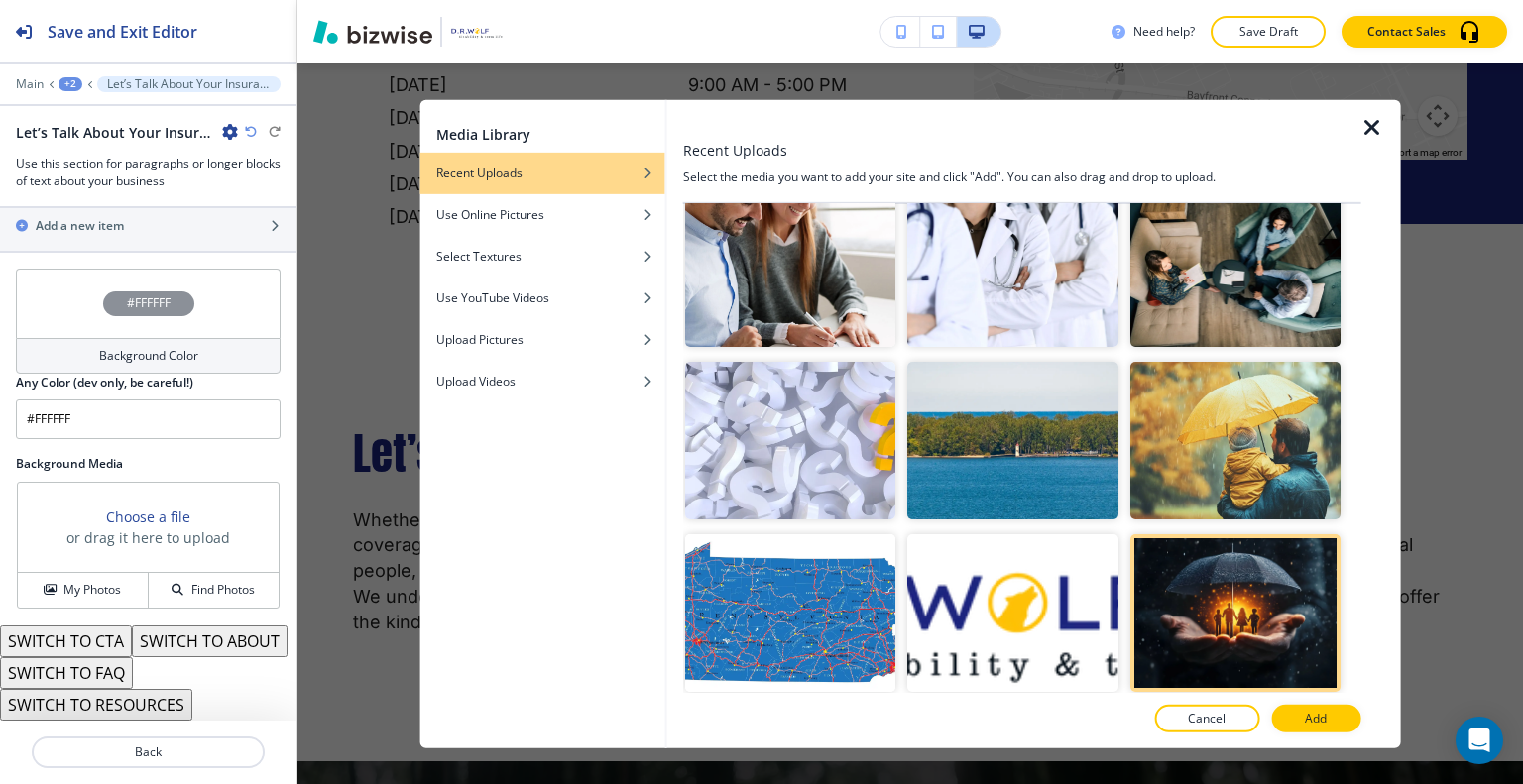 click on "Add" at bounding box center [1316, 719] 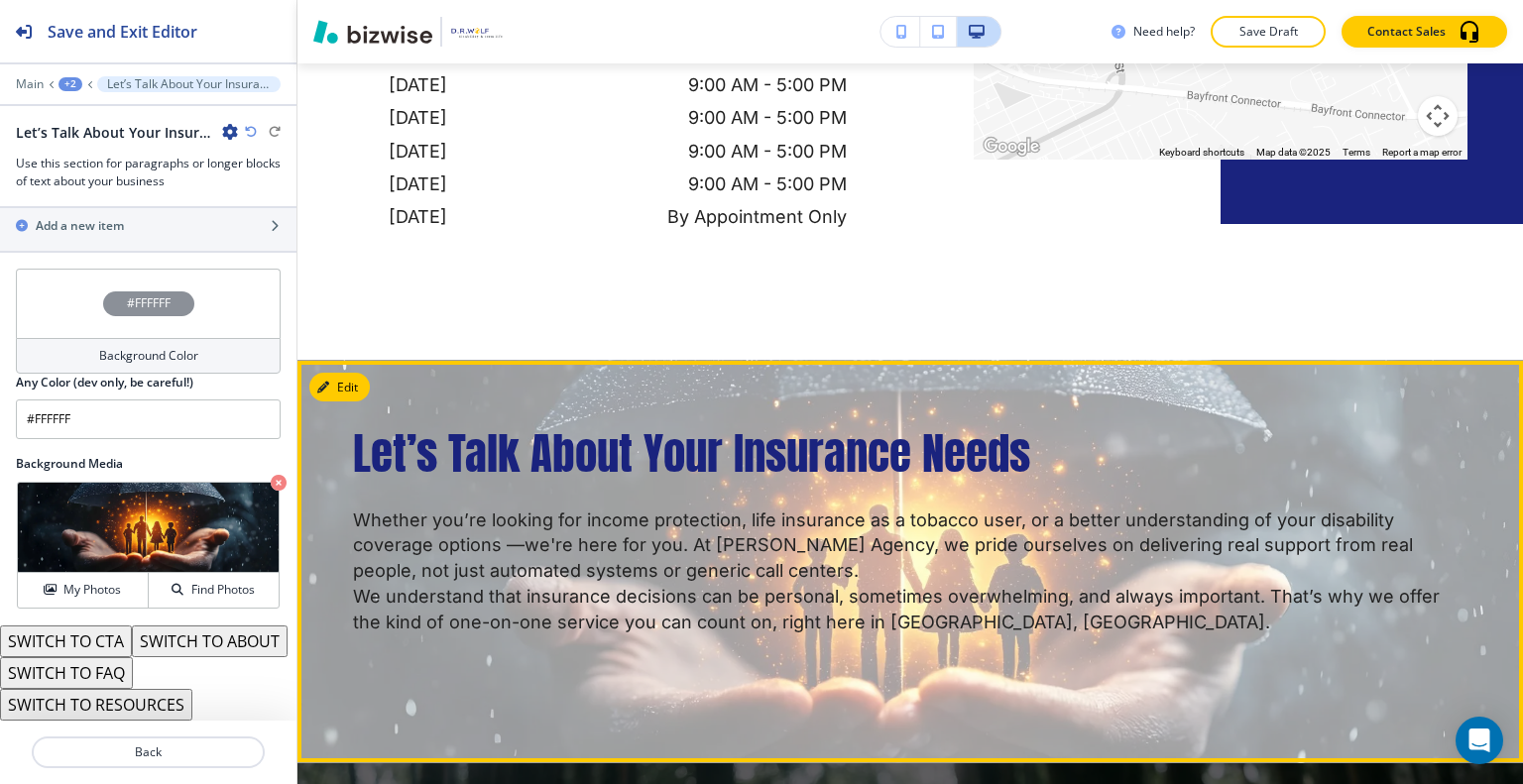 scroll, scrollTop: 2795, scrollLeft: 0, axis: vertical 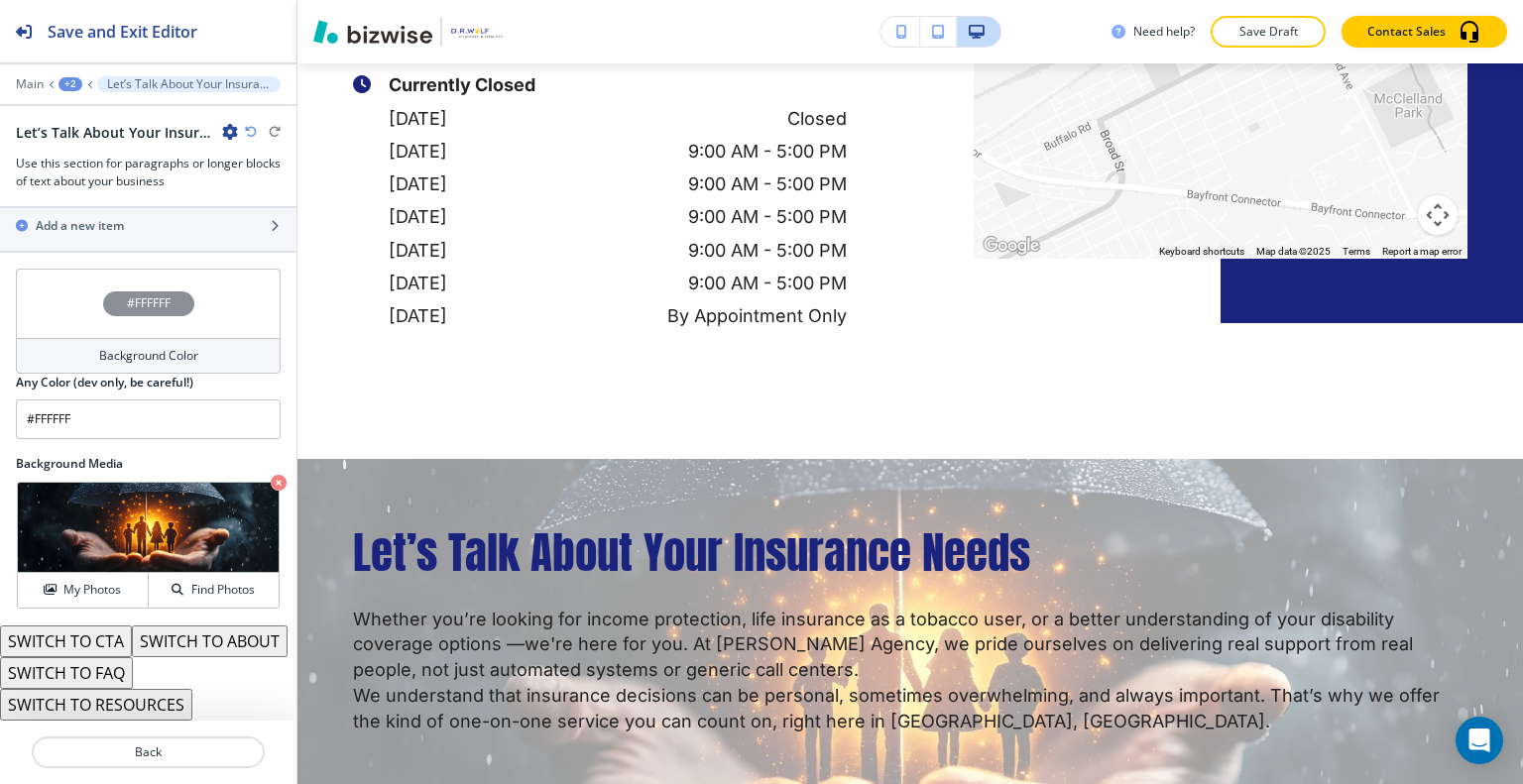 click on "#FFFFFF" at bounding box center (148, 303) 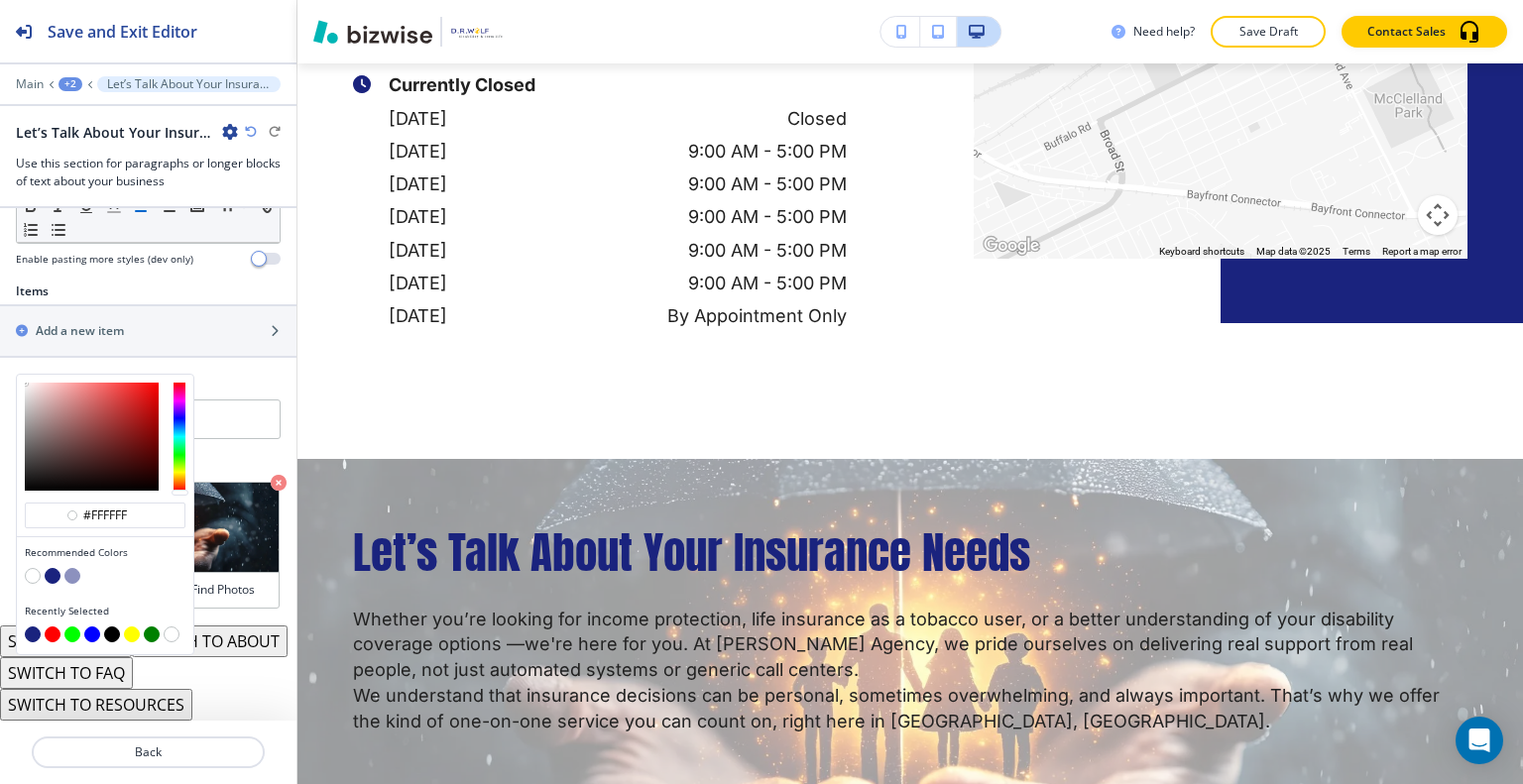 click at bounding box center (53, 576) 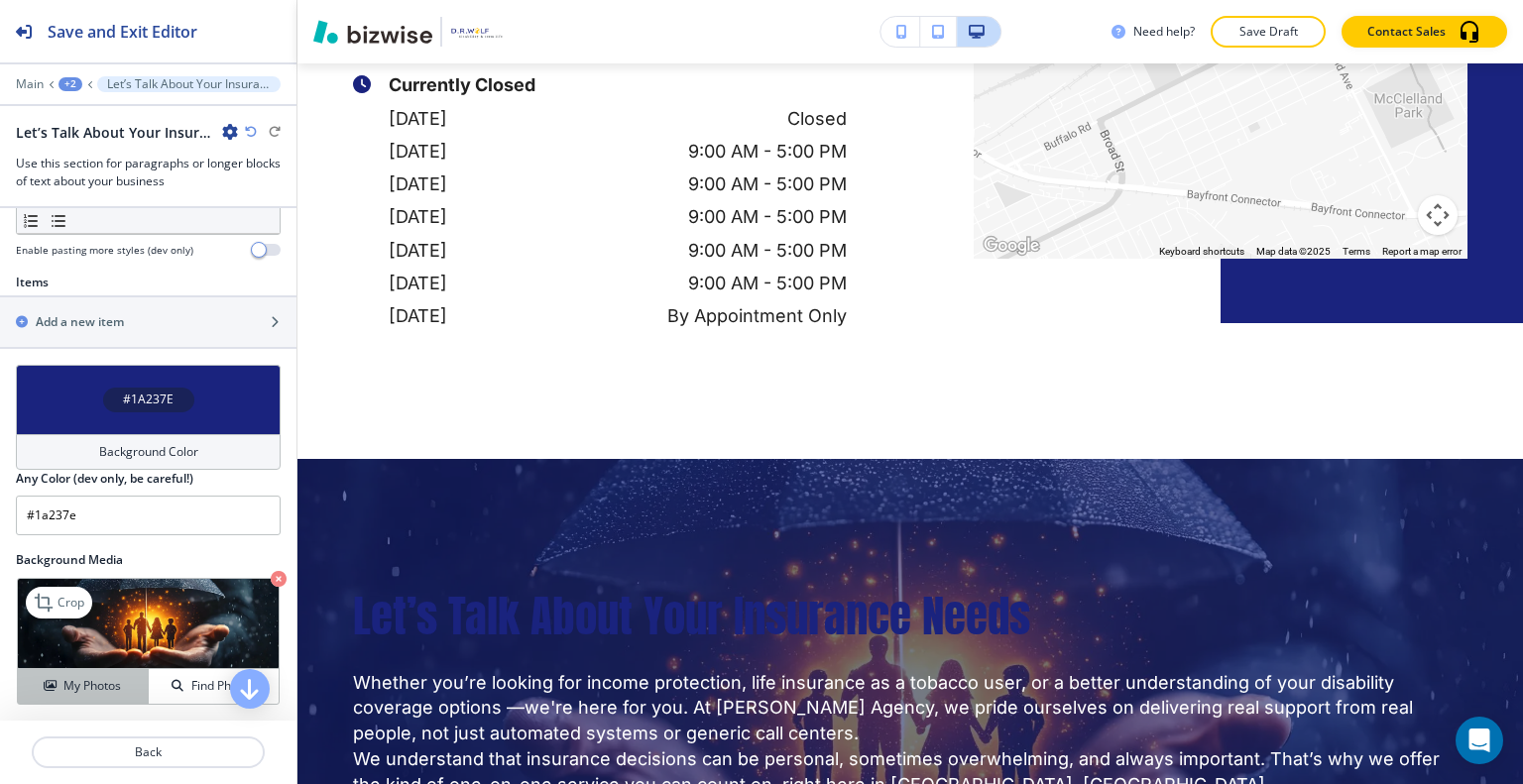 click on "My Photos" at bounding box center (92, 686) 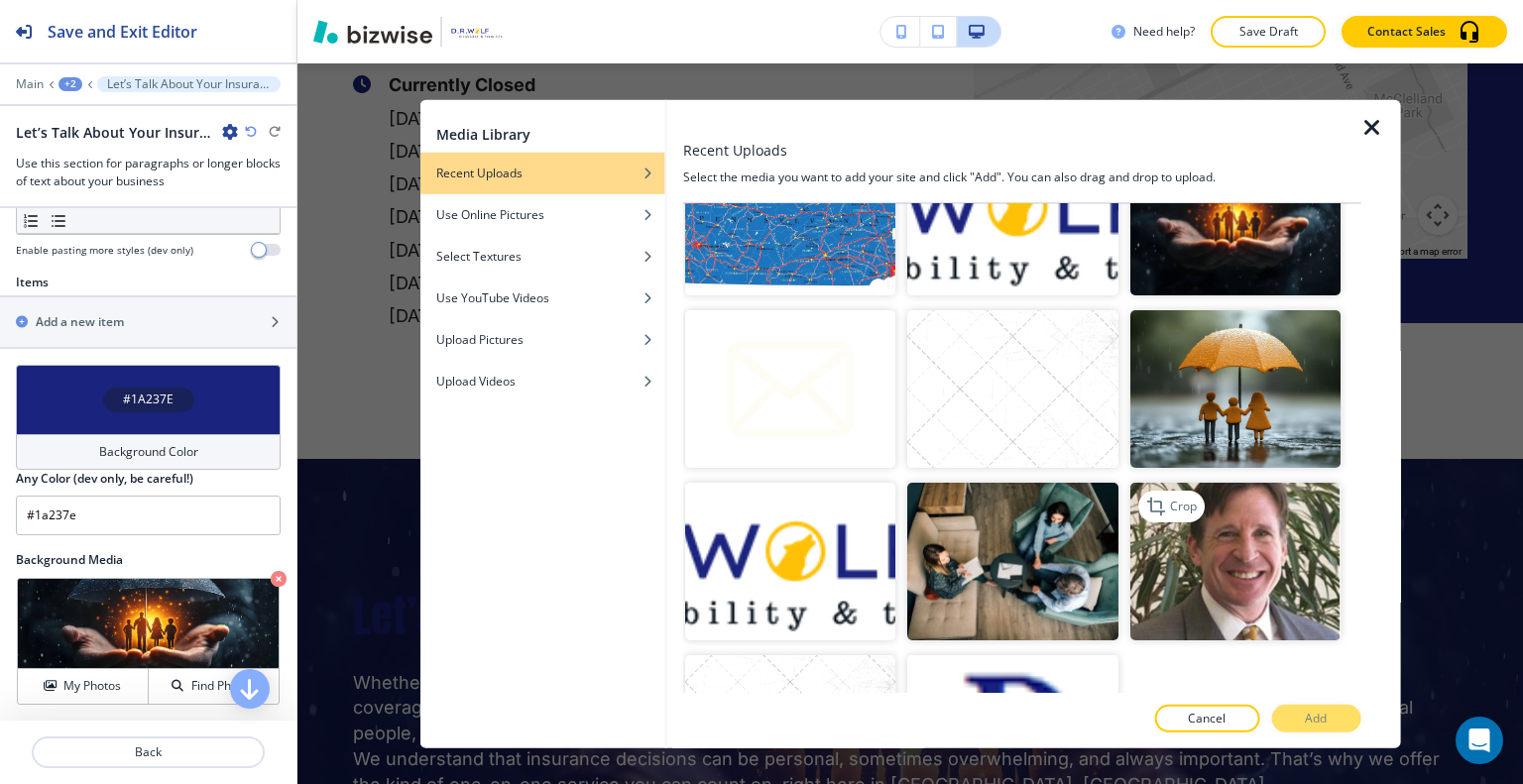 scroll, scrollTop: 1380, scrollLeft: 0, axis: vertical 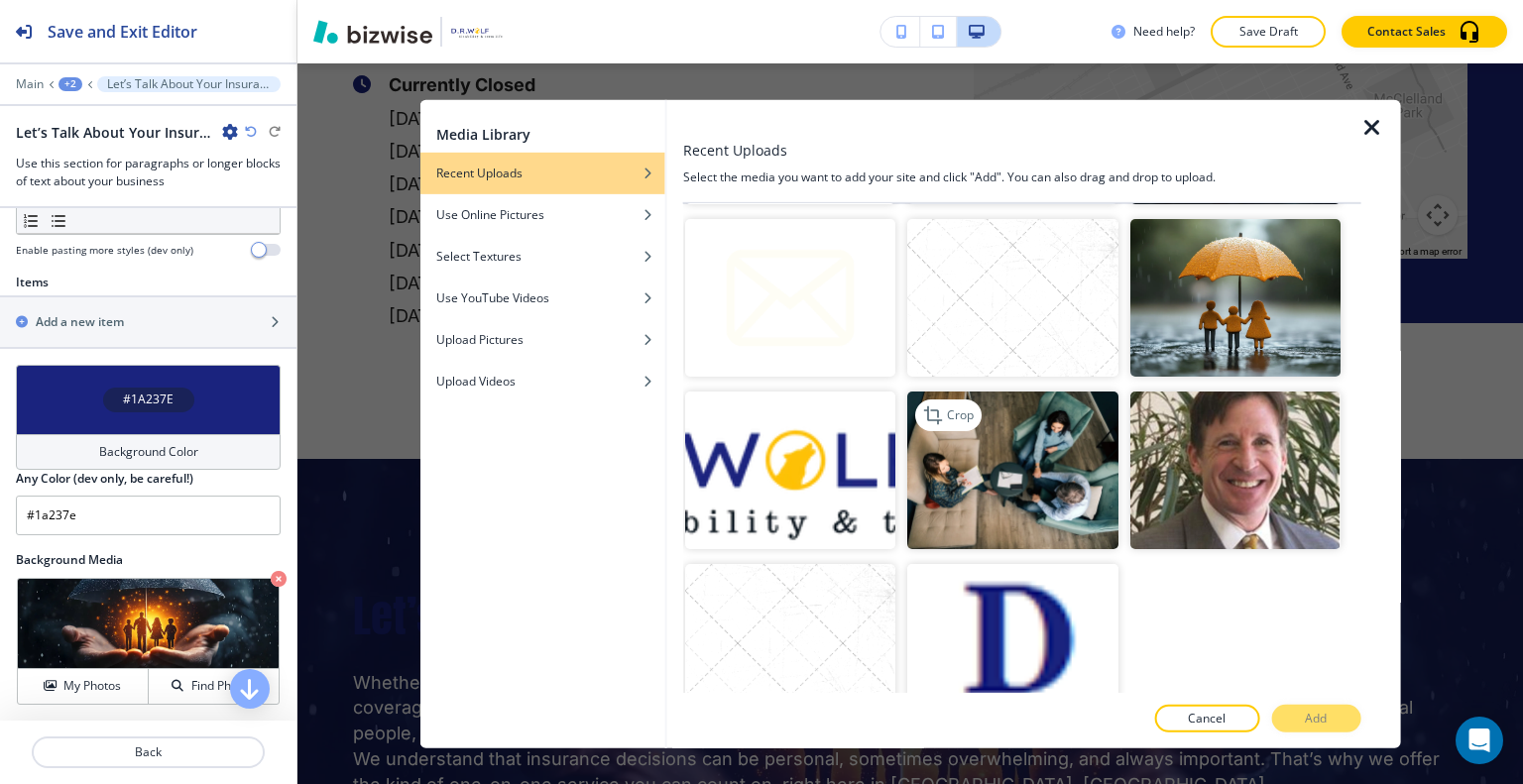 click at bounding box center [1012, 470] 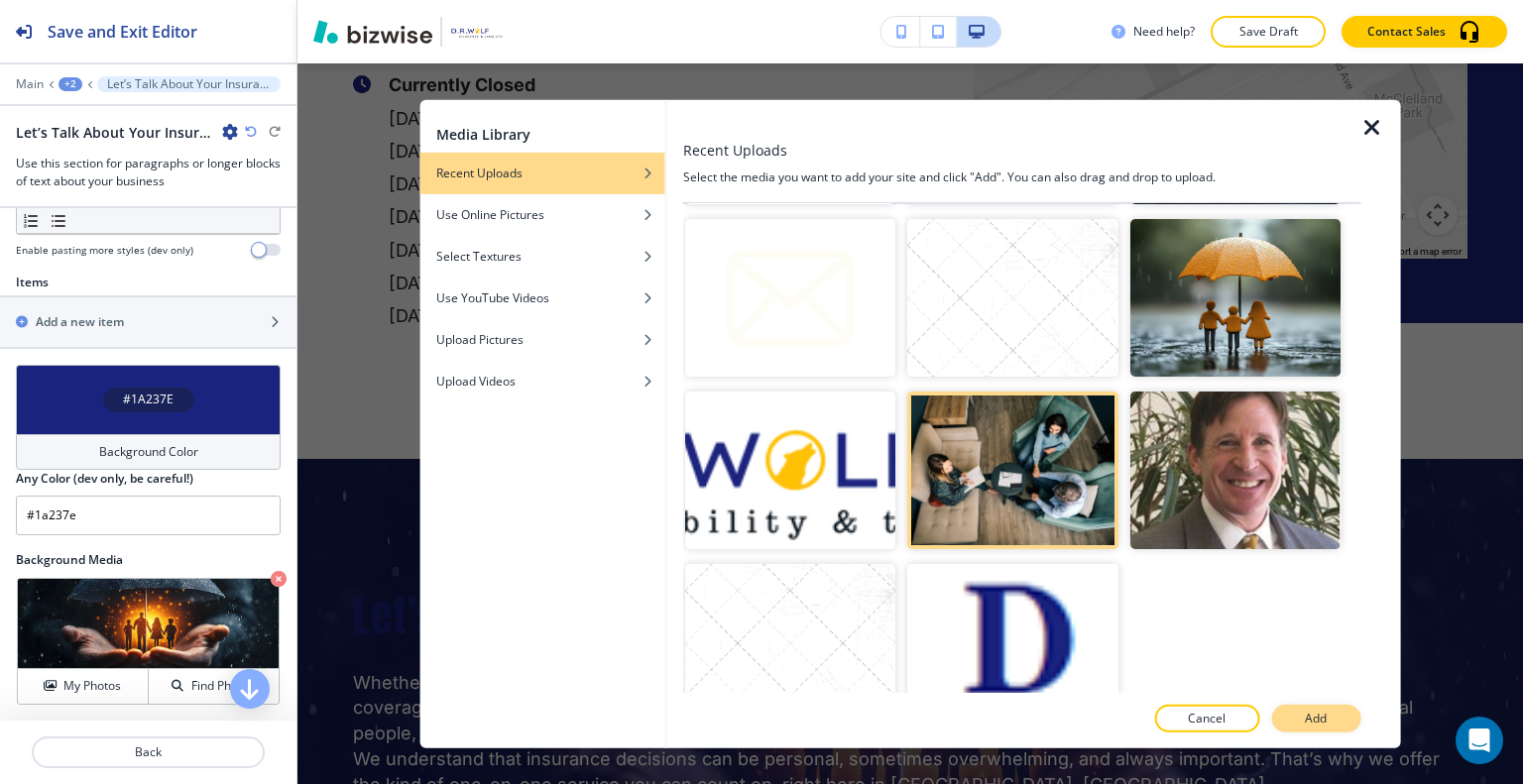 click on "Add" at bounding box center [1316, 719] 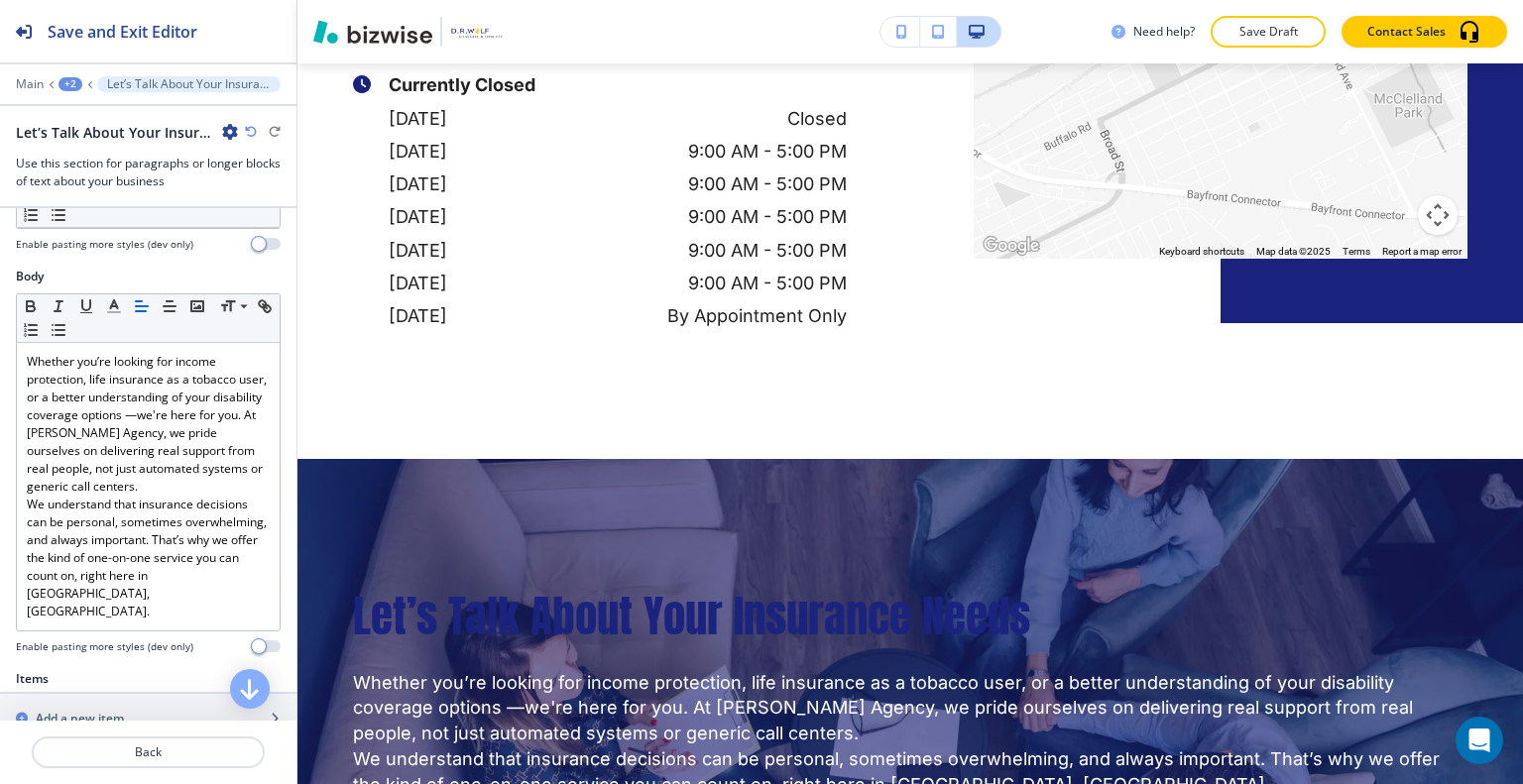 scroll, scrollTop: 0, scrollLeft: 0, axis: both 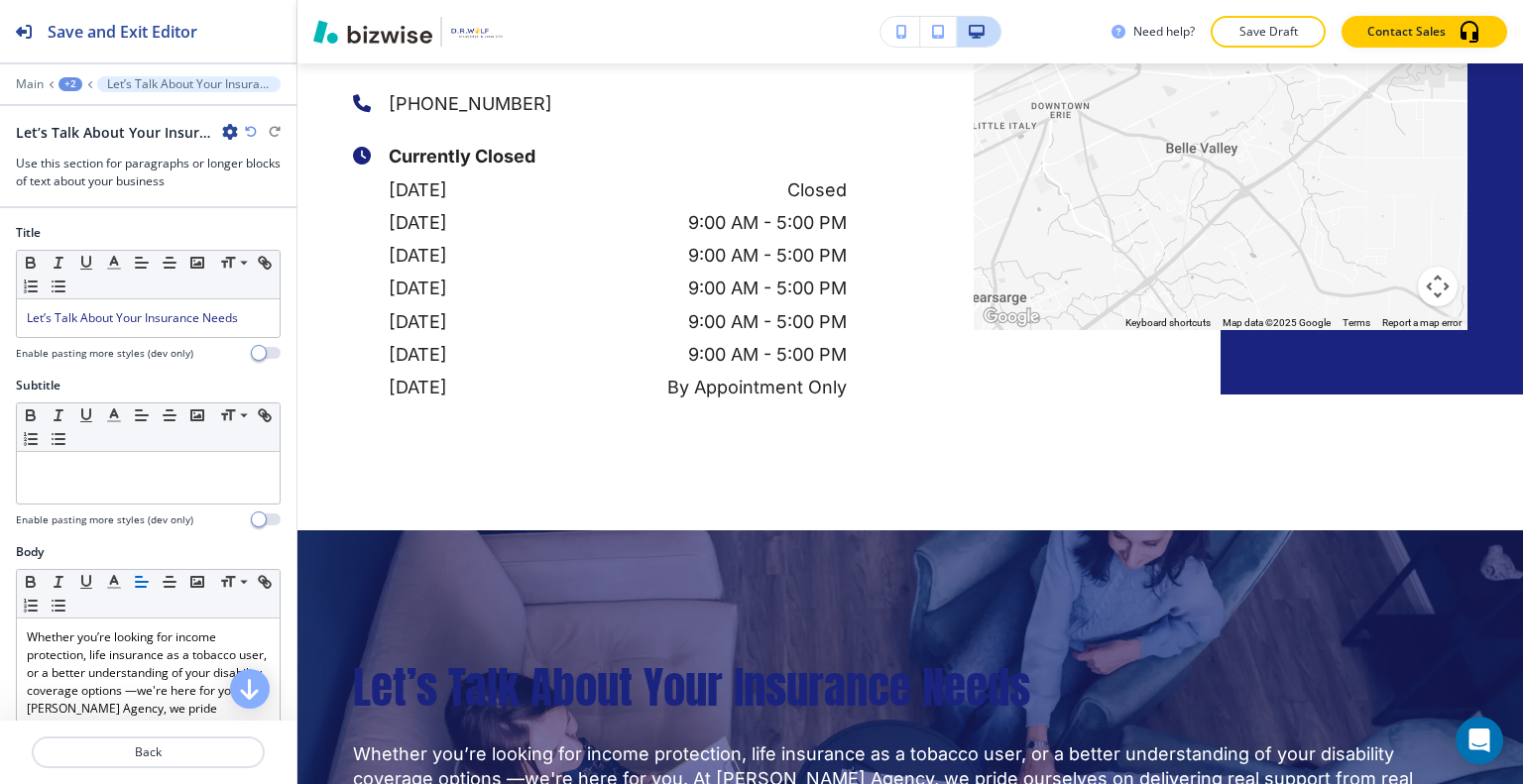 click at bounding box center [251, 132] 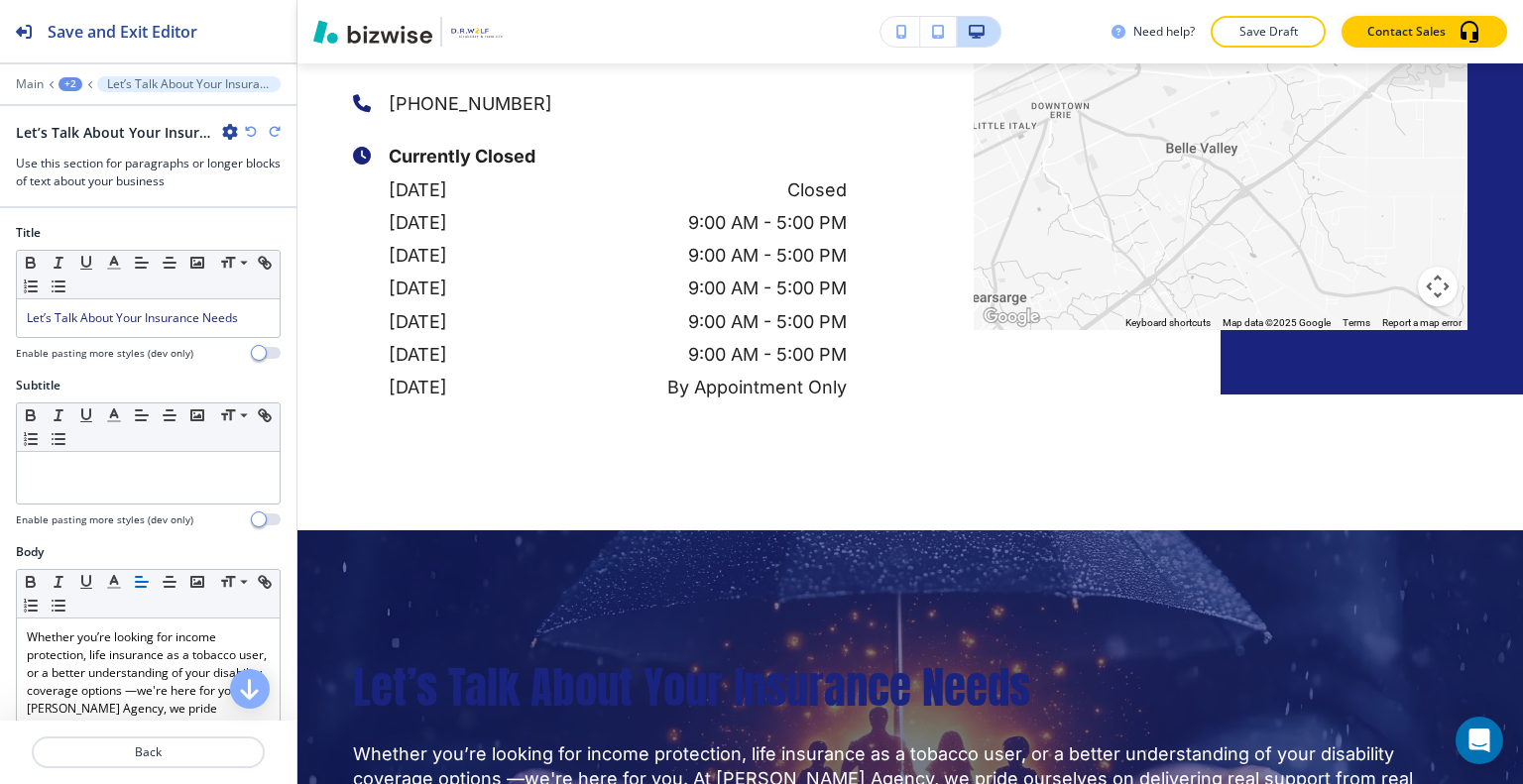 click at bounding box center (251, 132) 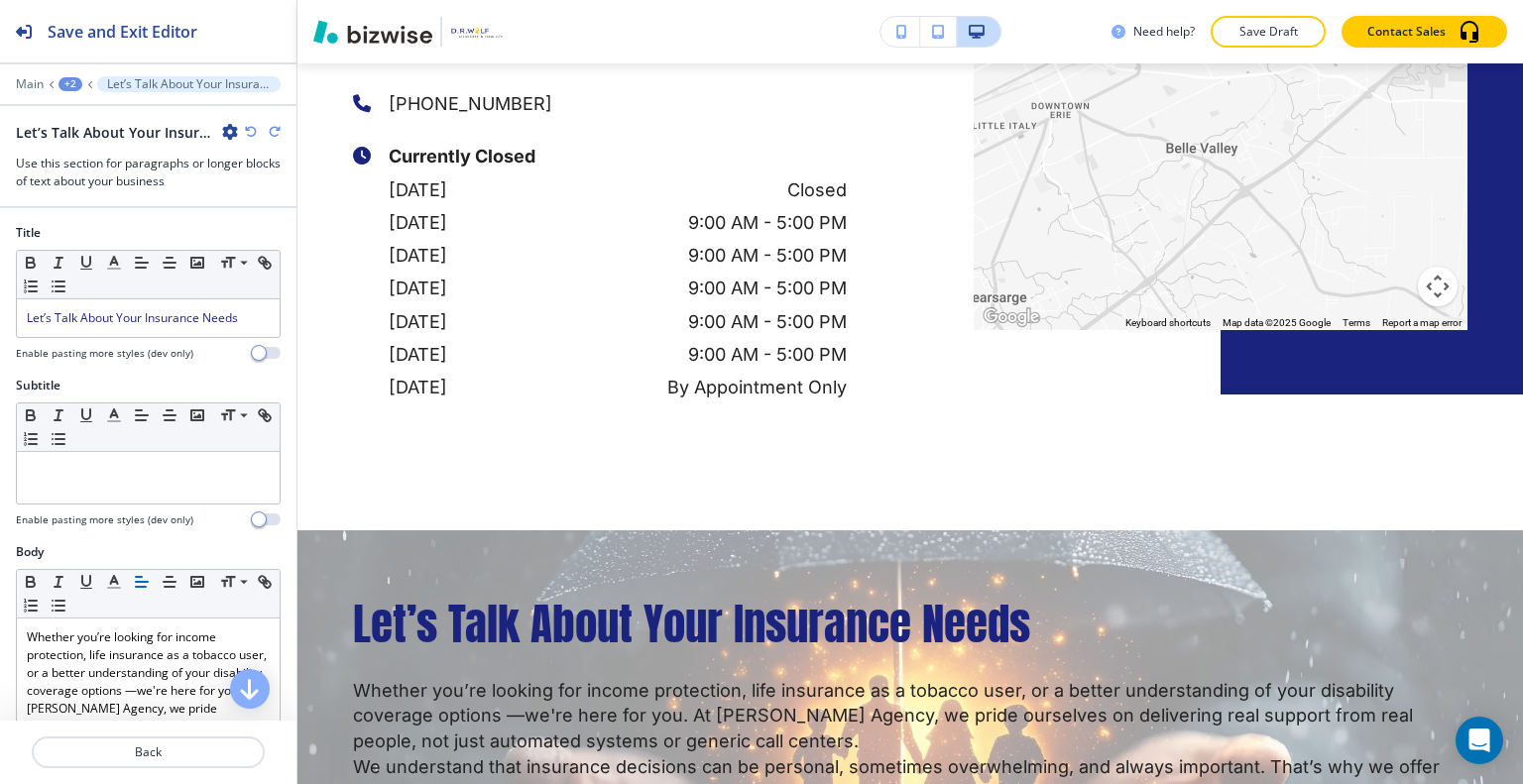 click at bounding box center (251, 132) 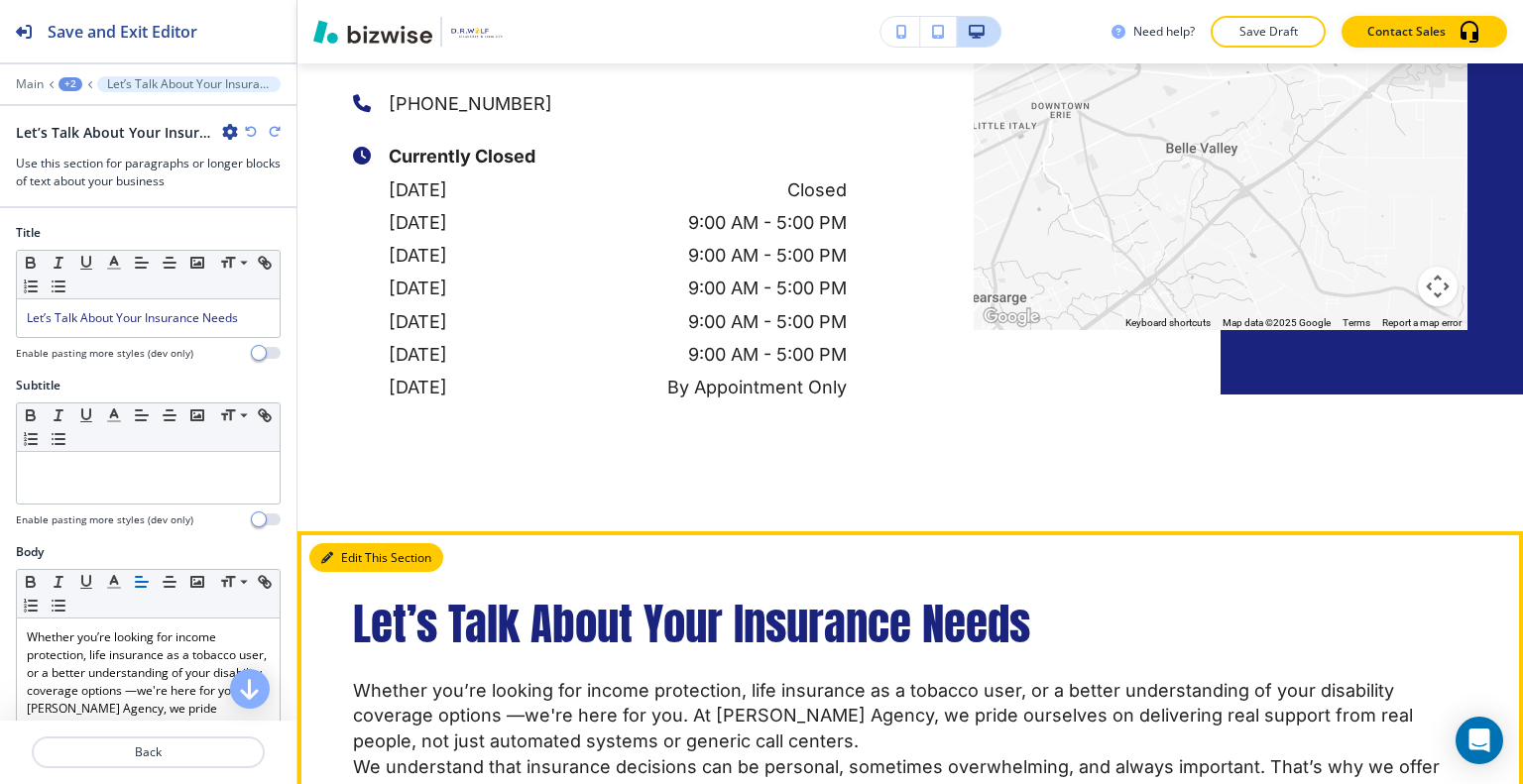 click on "Edit This Section" at bounding box center (376, 558) 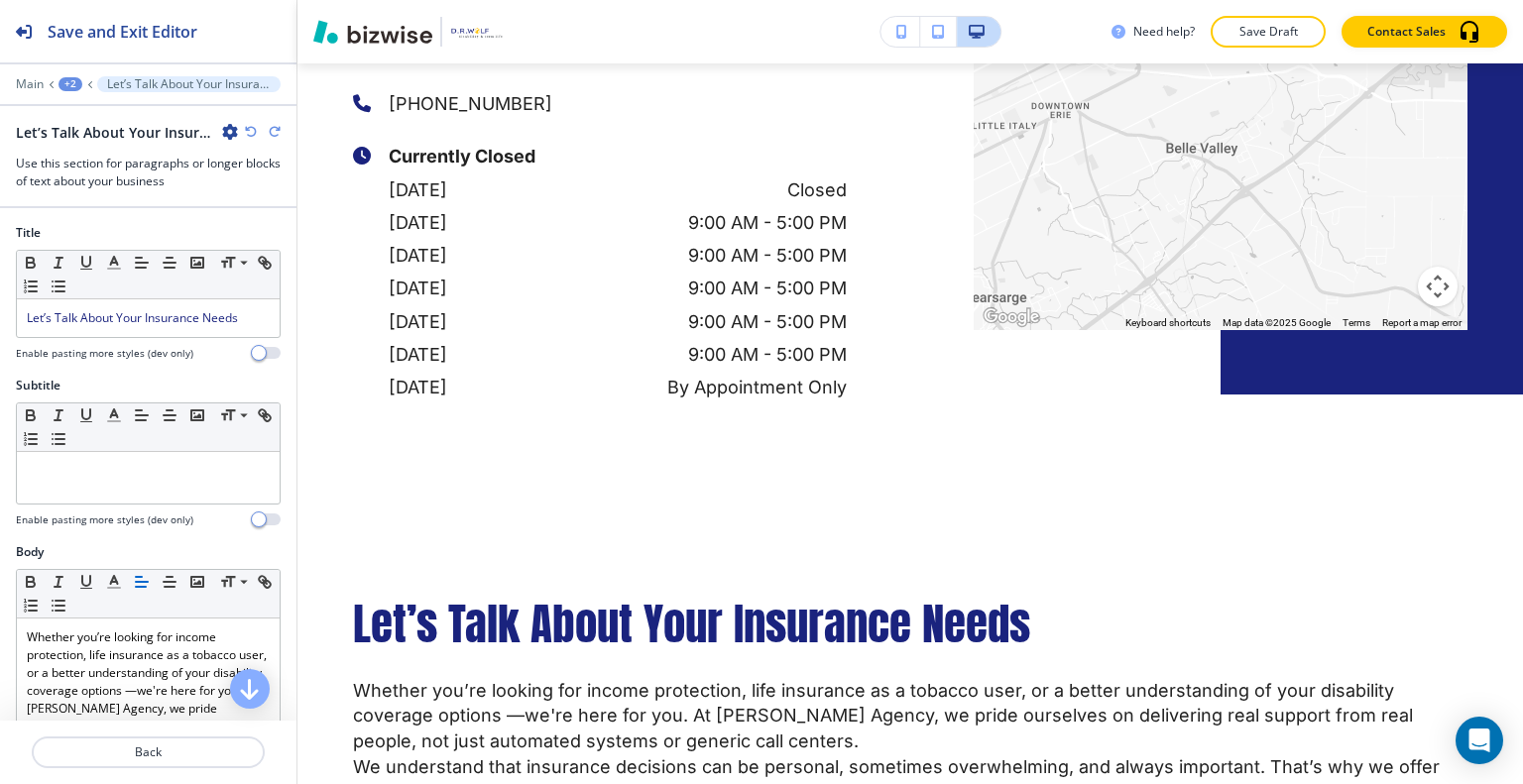 scroll, scrollTop: 777, scrollLeft: 0, axis: vertical 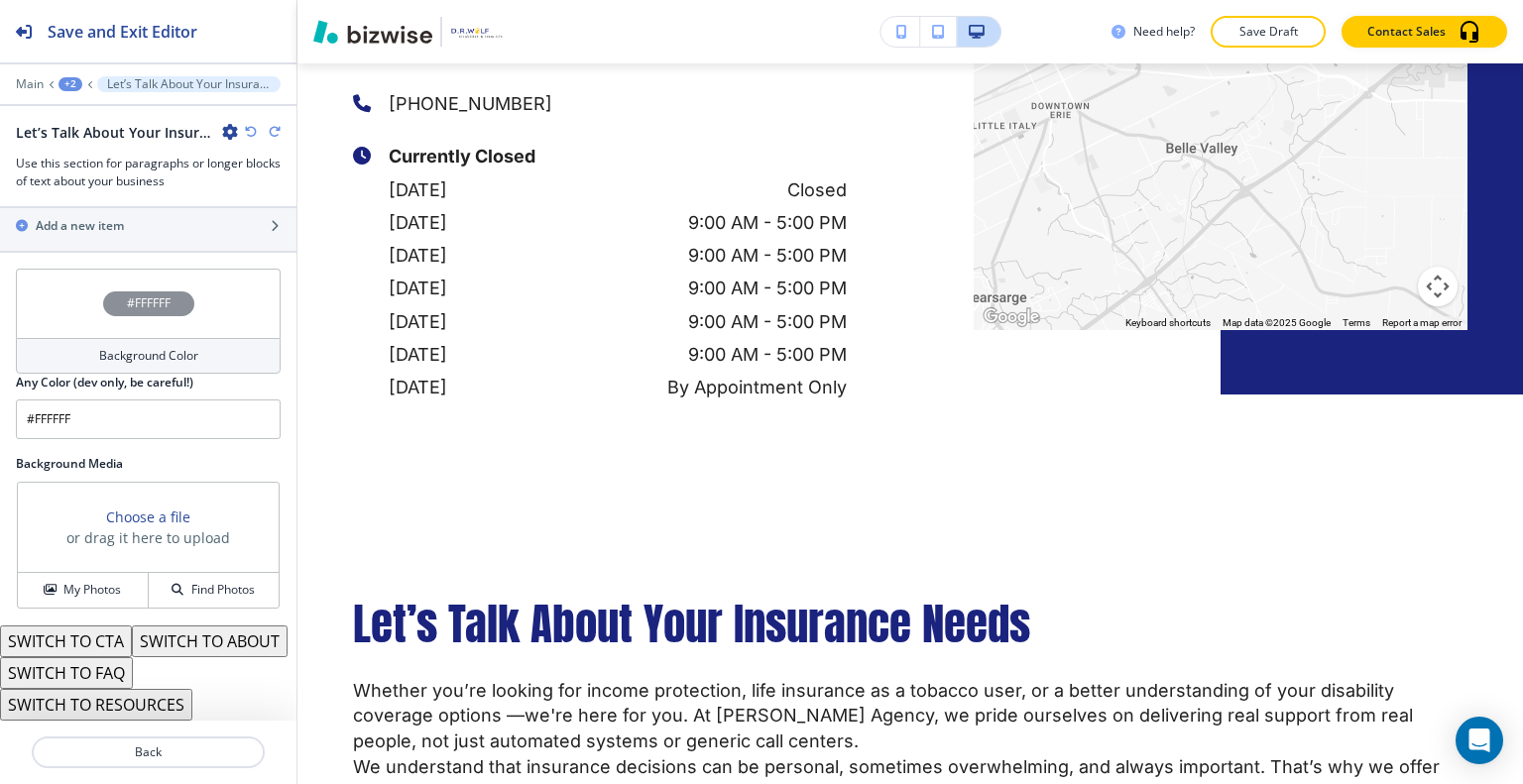 click on "#FFFFFF" at bounding box center [148, 303] 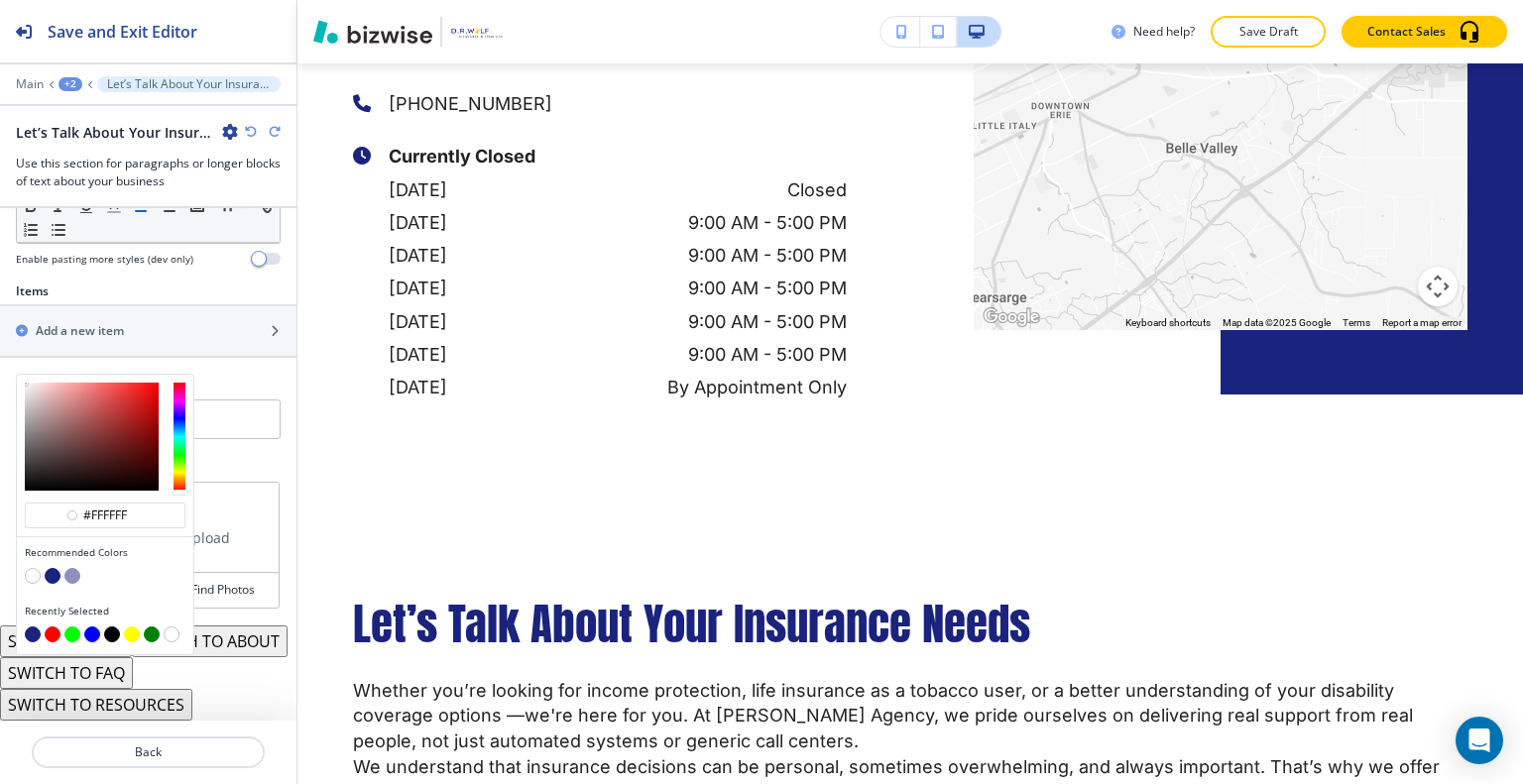 click at bounding box center [72, 576] 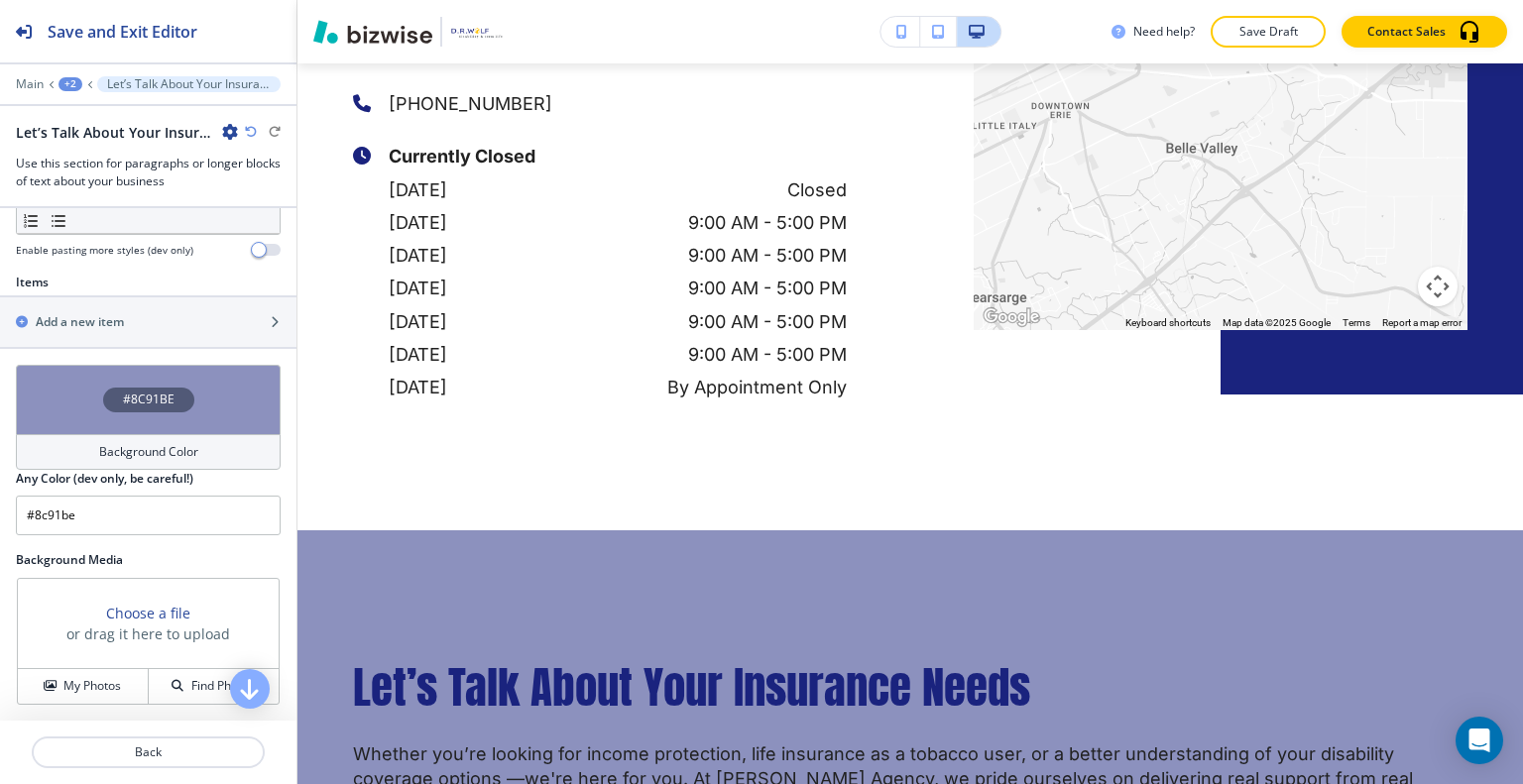 click on "#8C91BE" at bounding box center [148, 399] 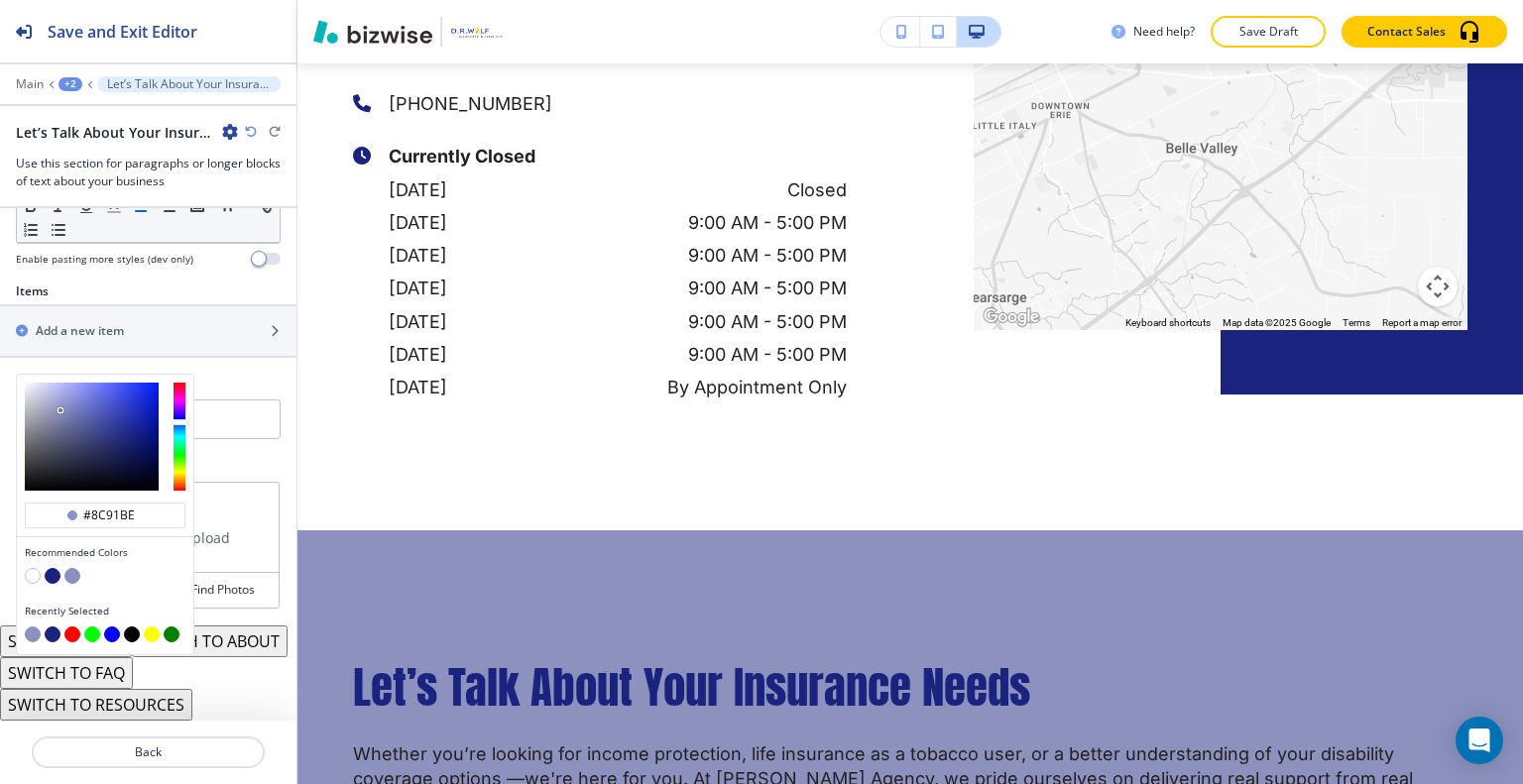 type on "#d2d5eb" 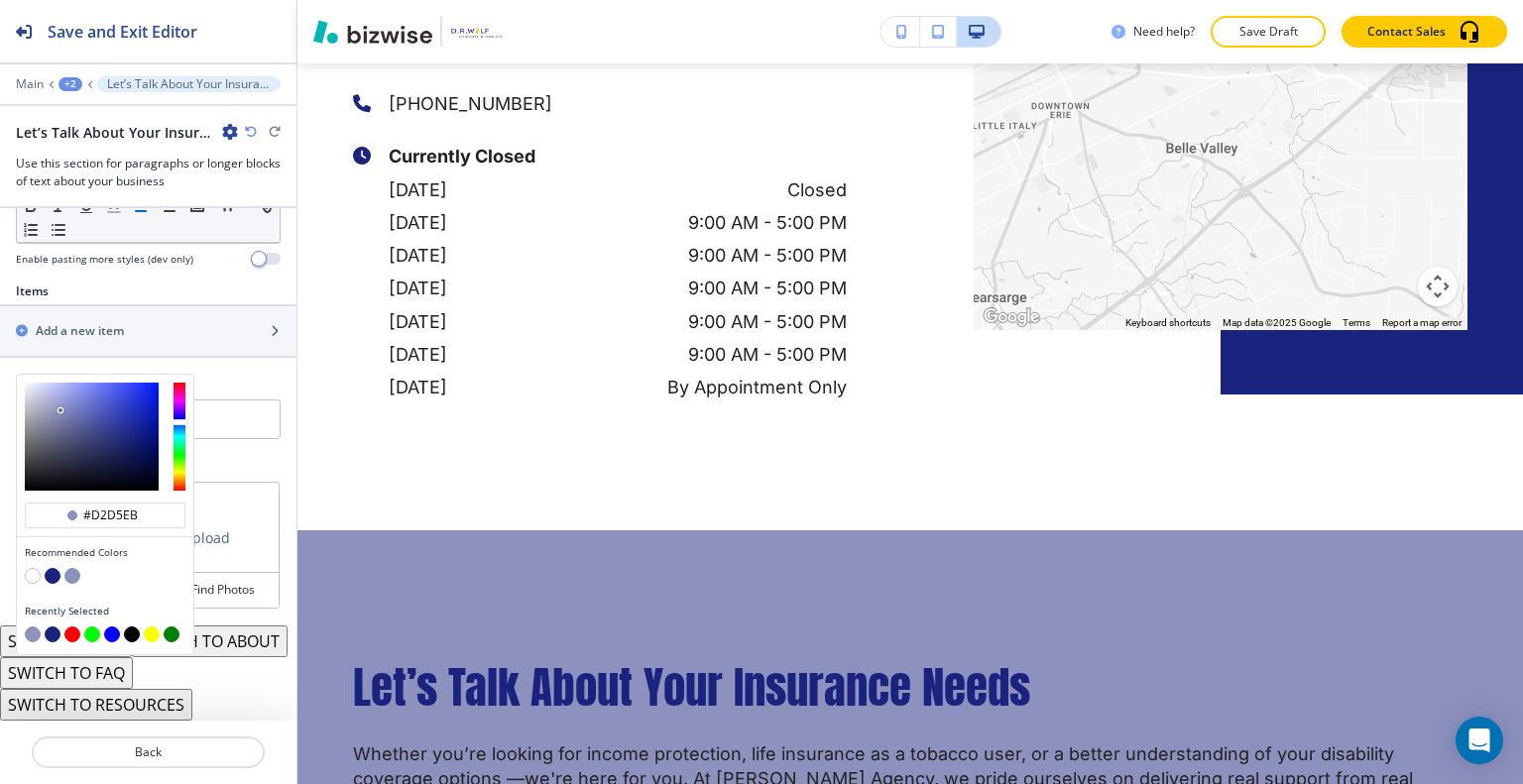 click at bounding box center [91, 436] 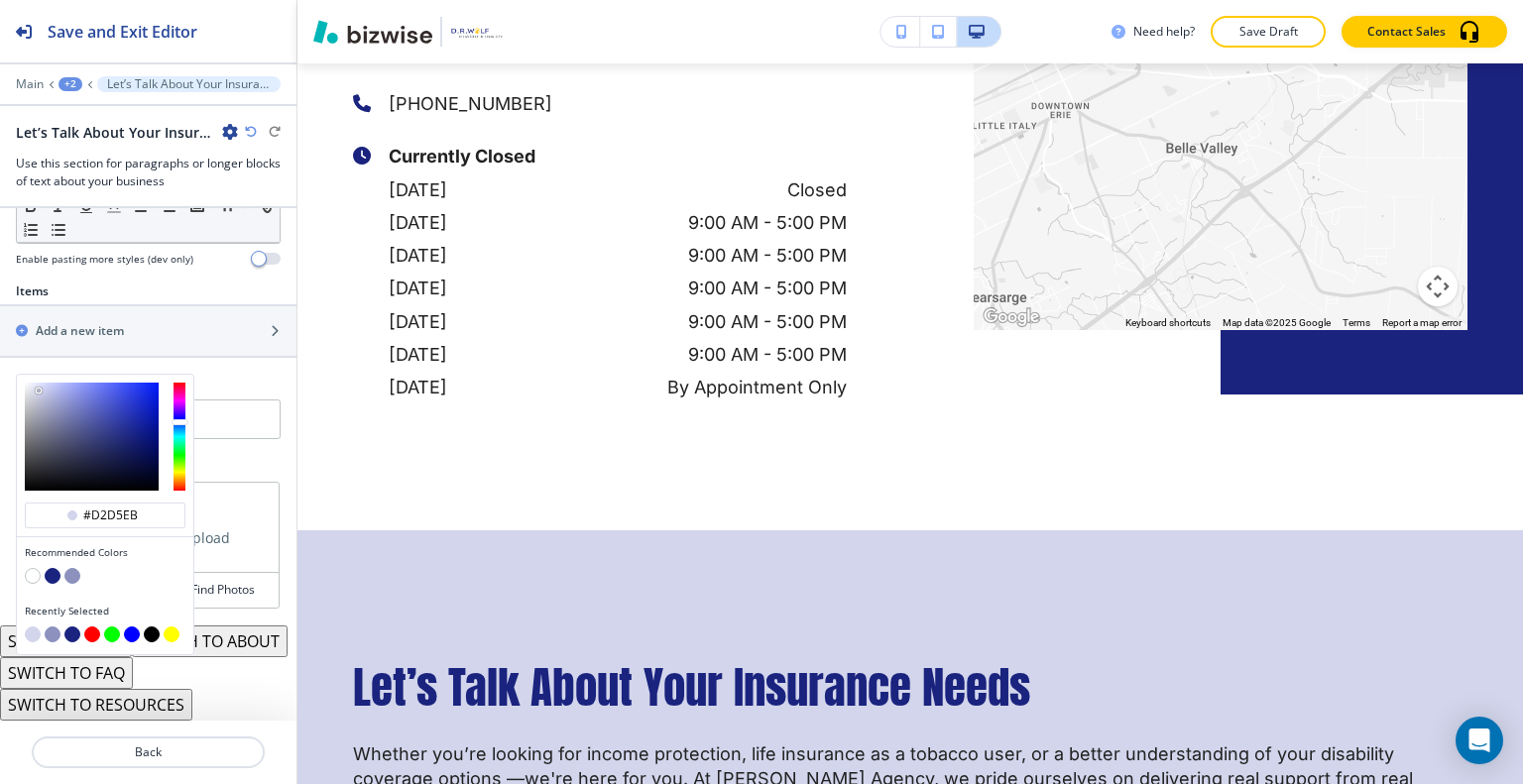 type on "#eaecfb" 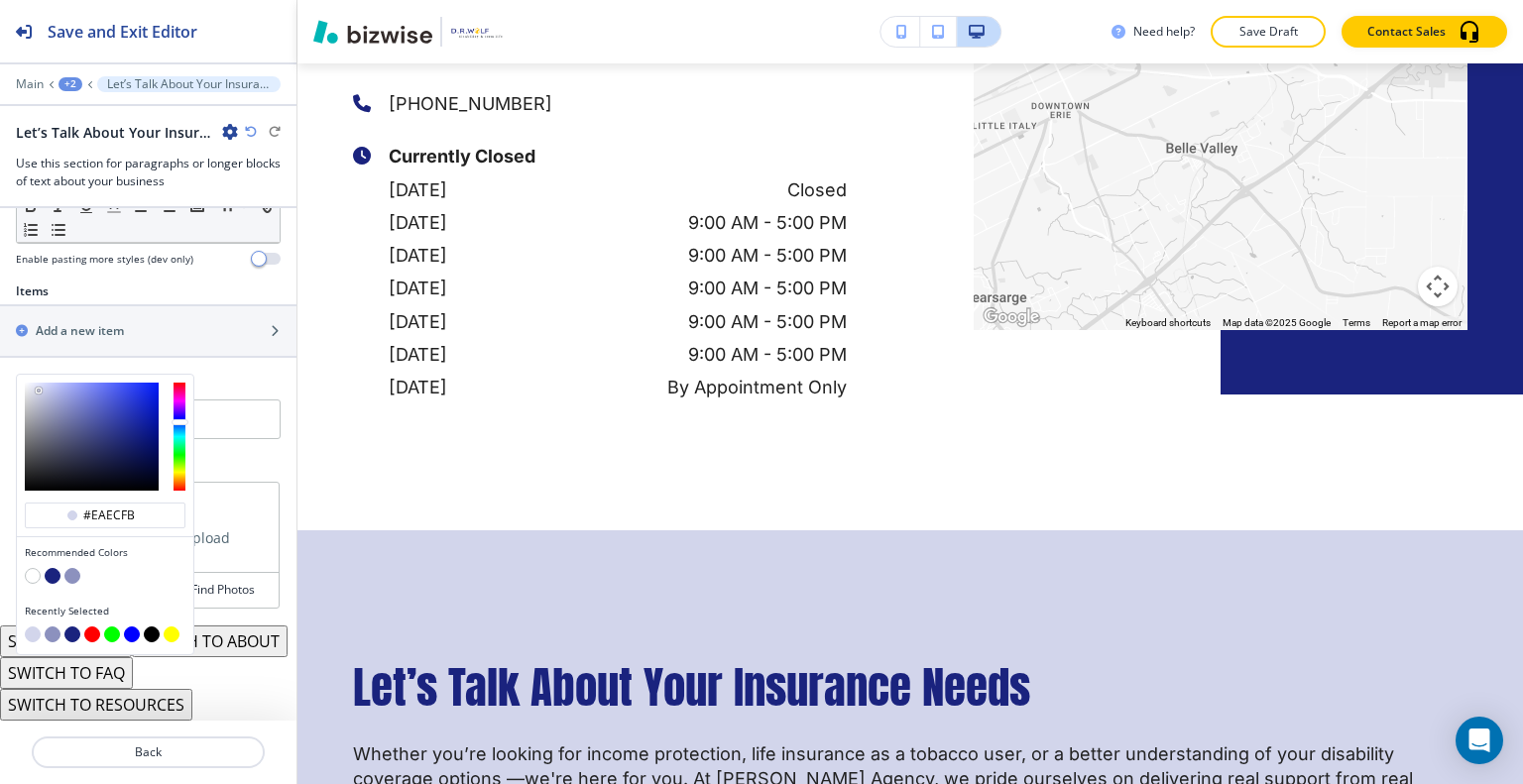 click at bounding box center (91, 436) 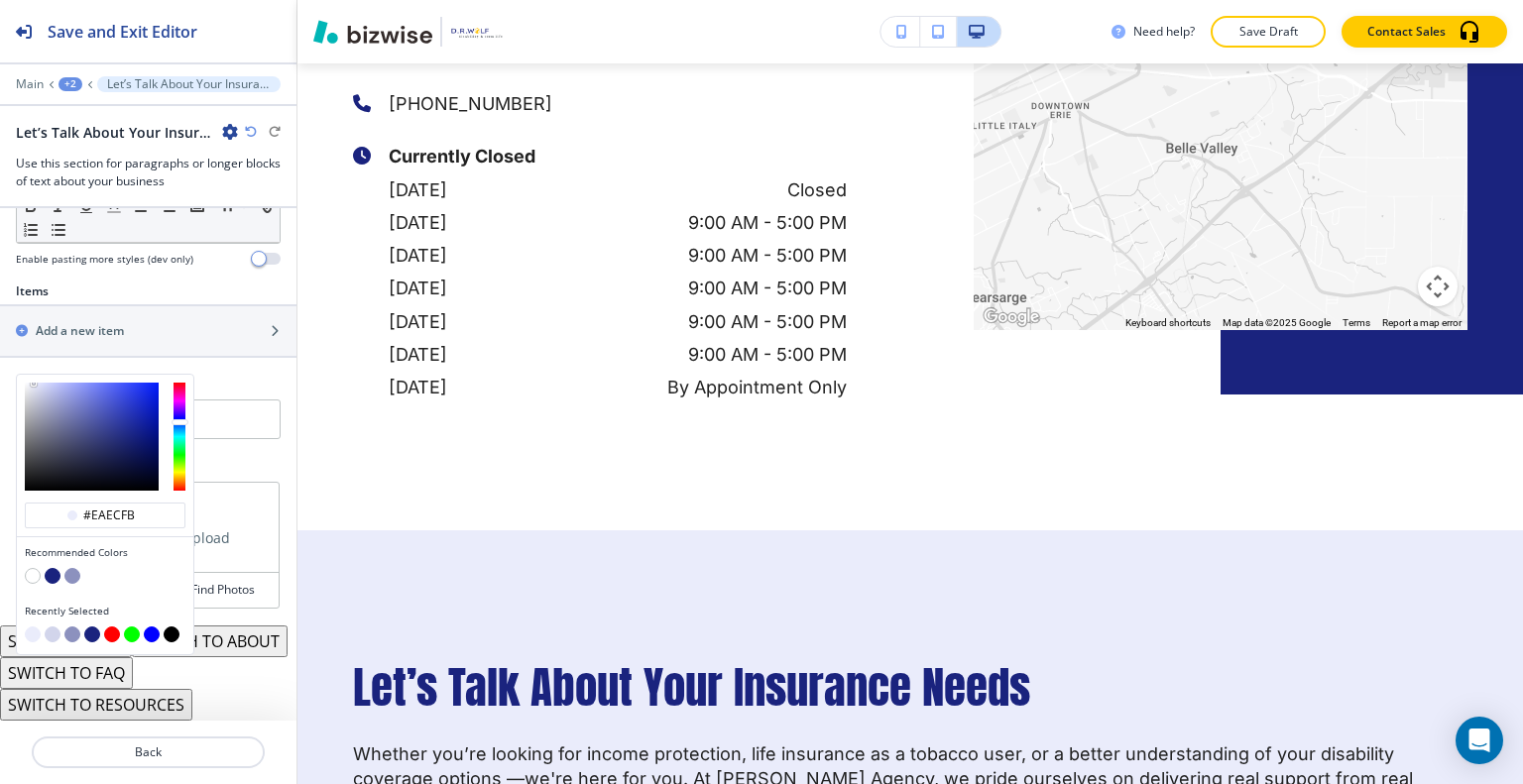 type on "#ccd0f4" 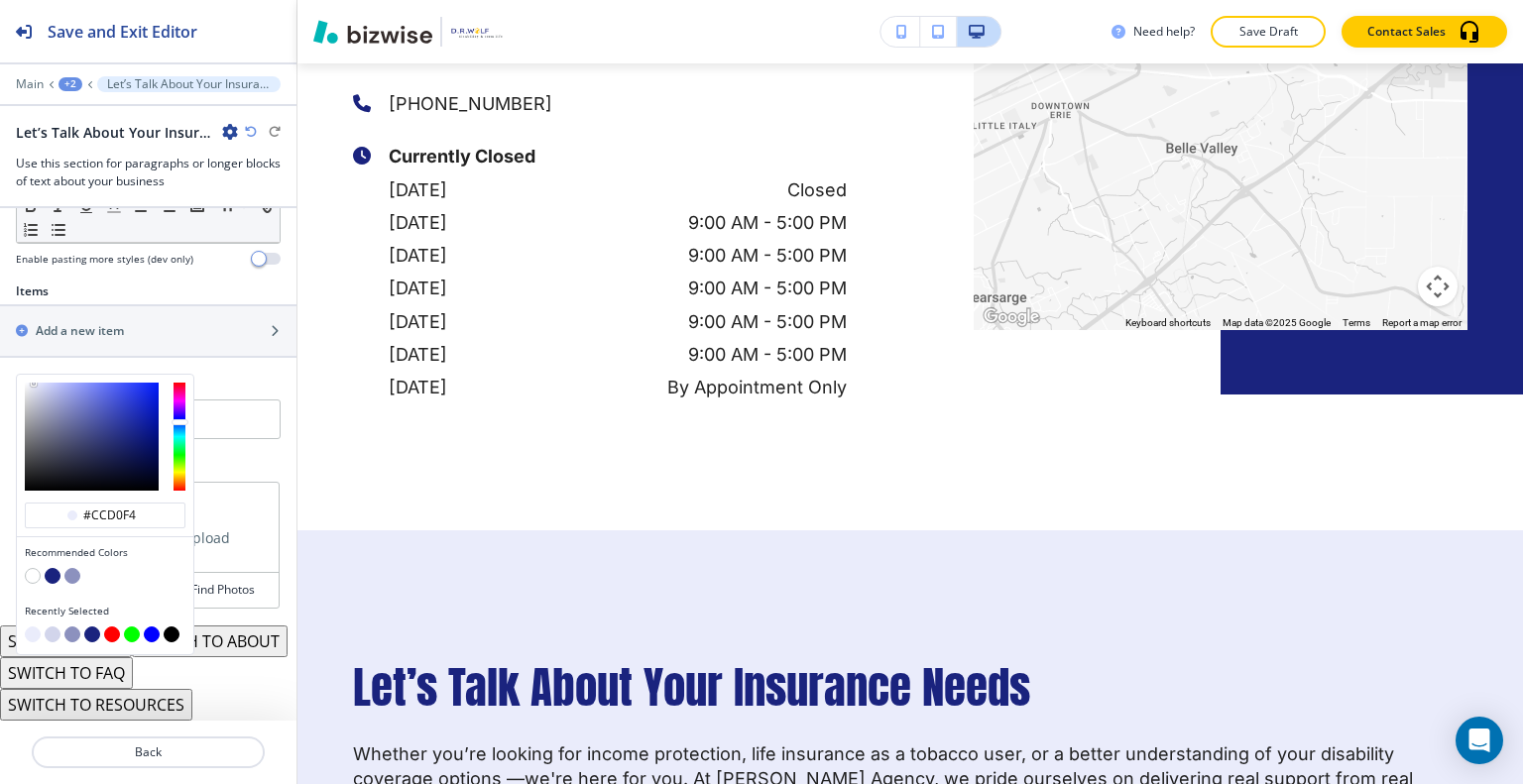 click at bounding box center [91, 436] 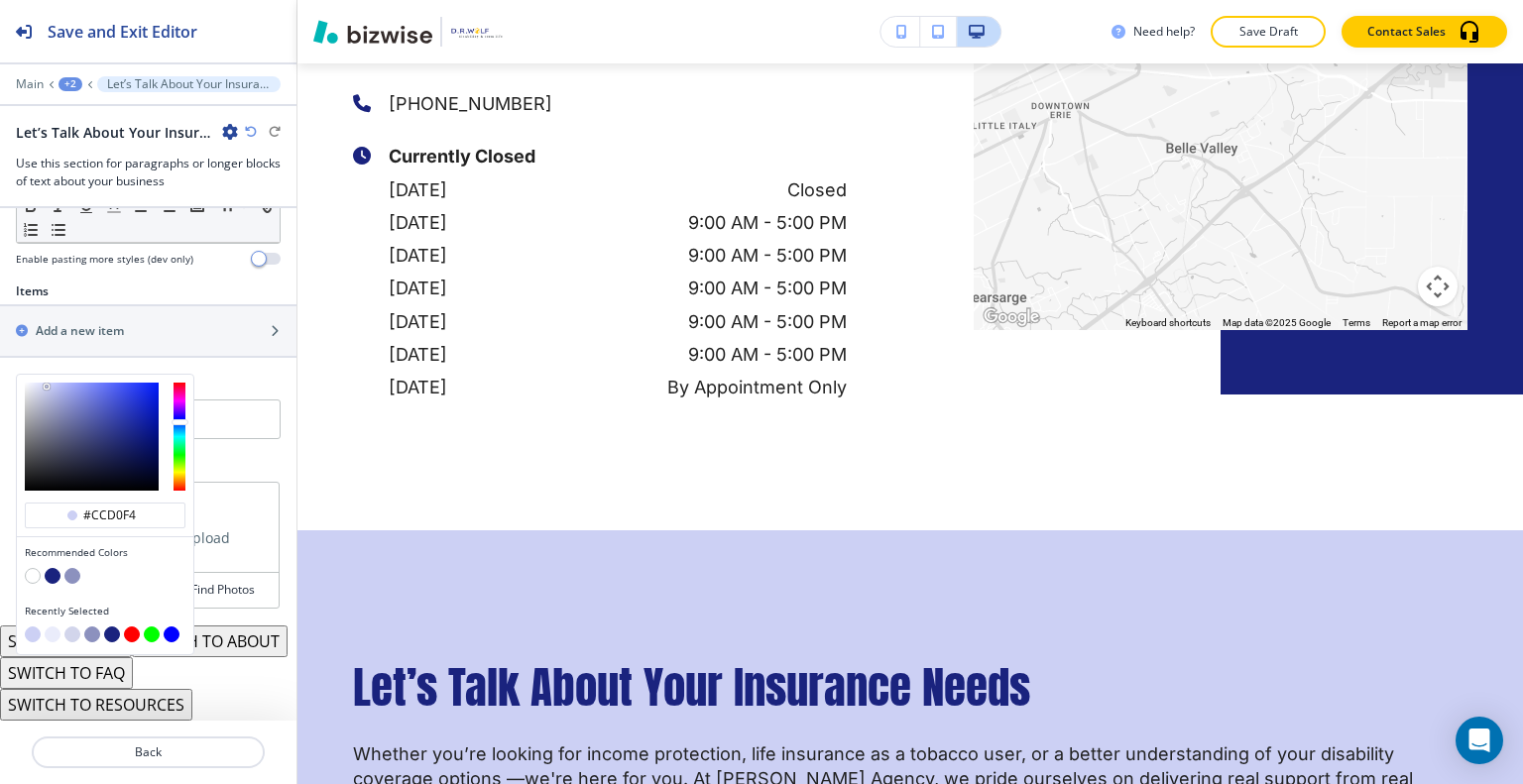 type on "#daddfe" 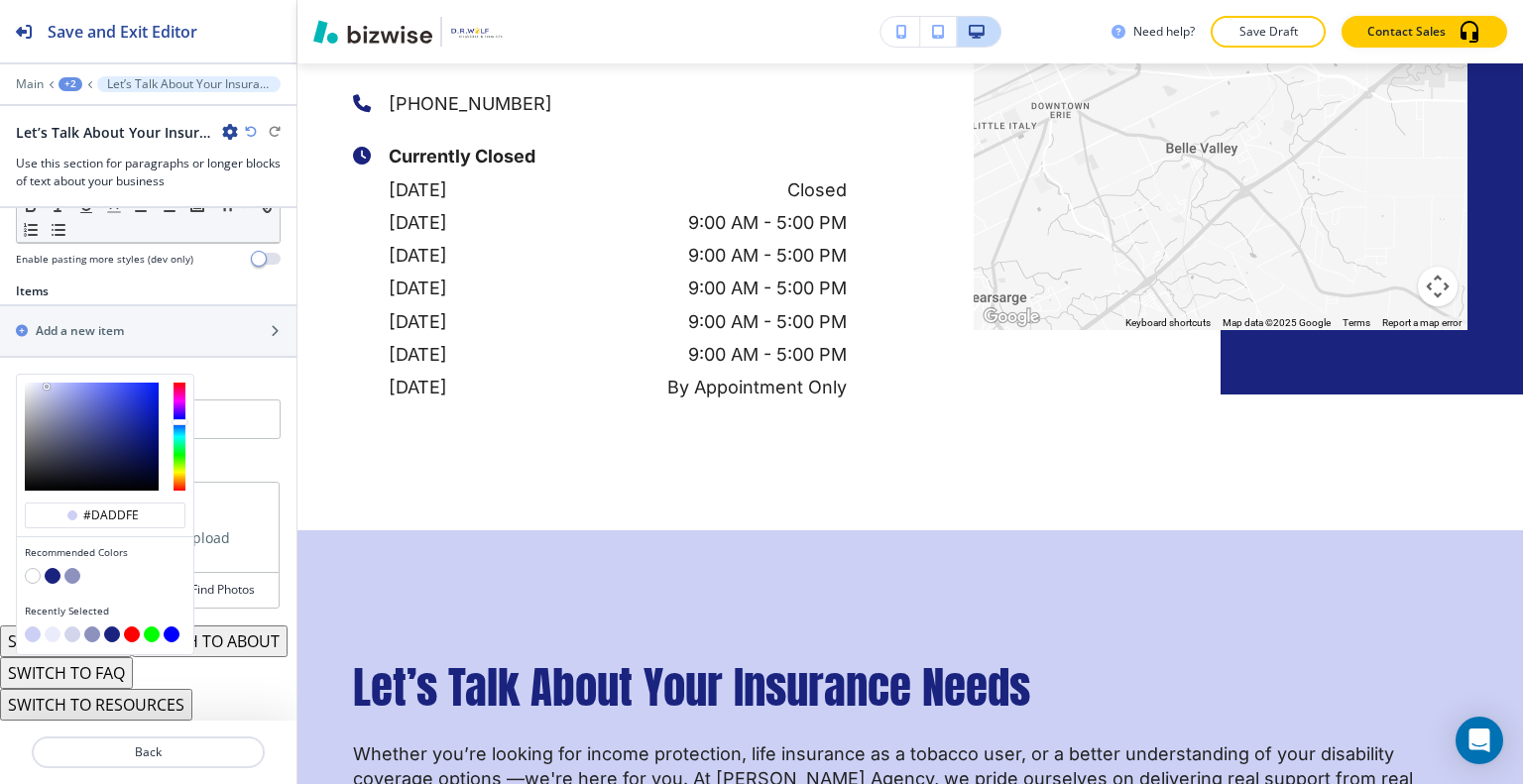 click at bounding box center (91, 436) 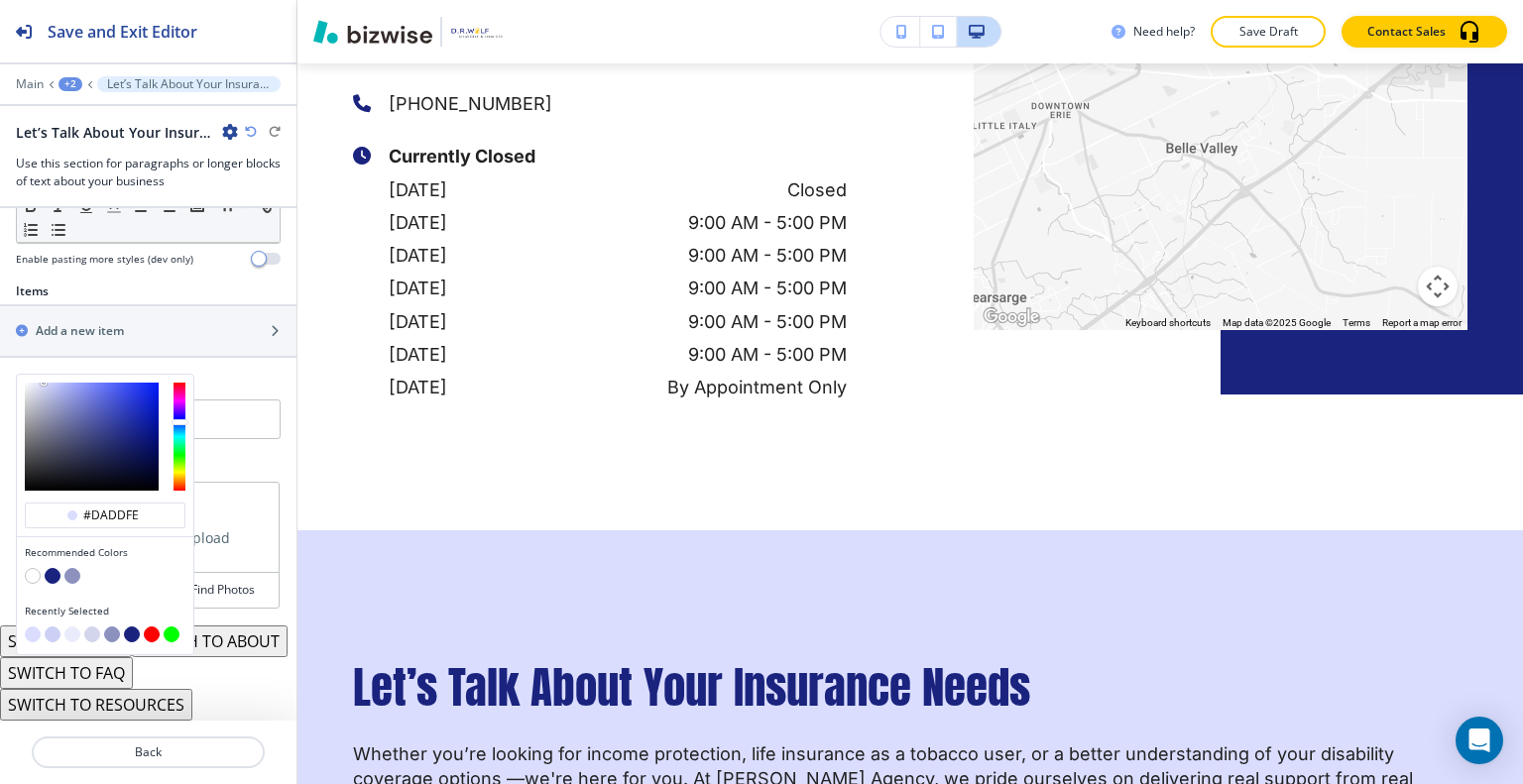 type on "#bfc4f0" 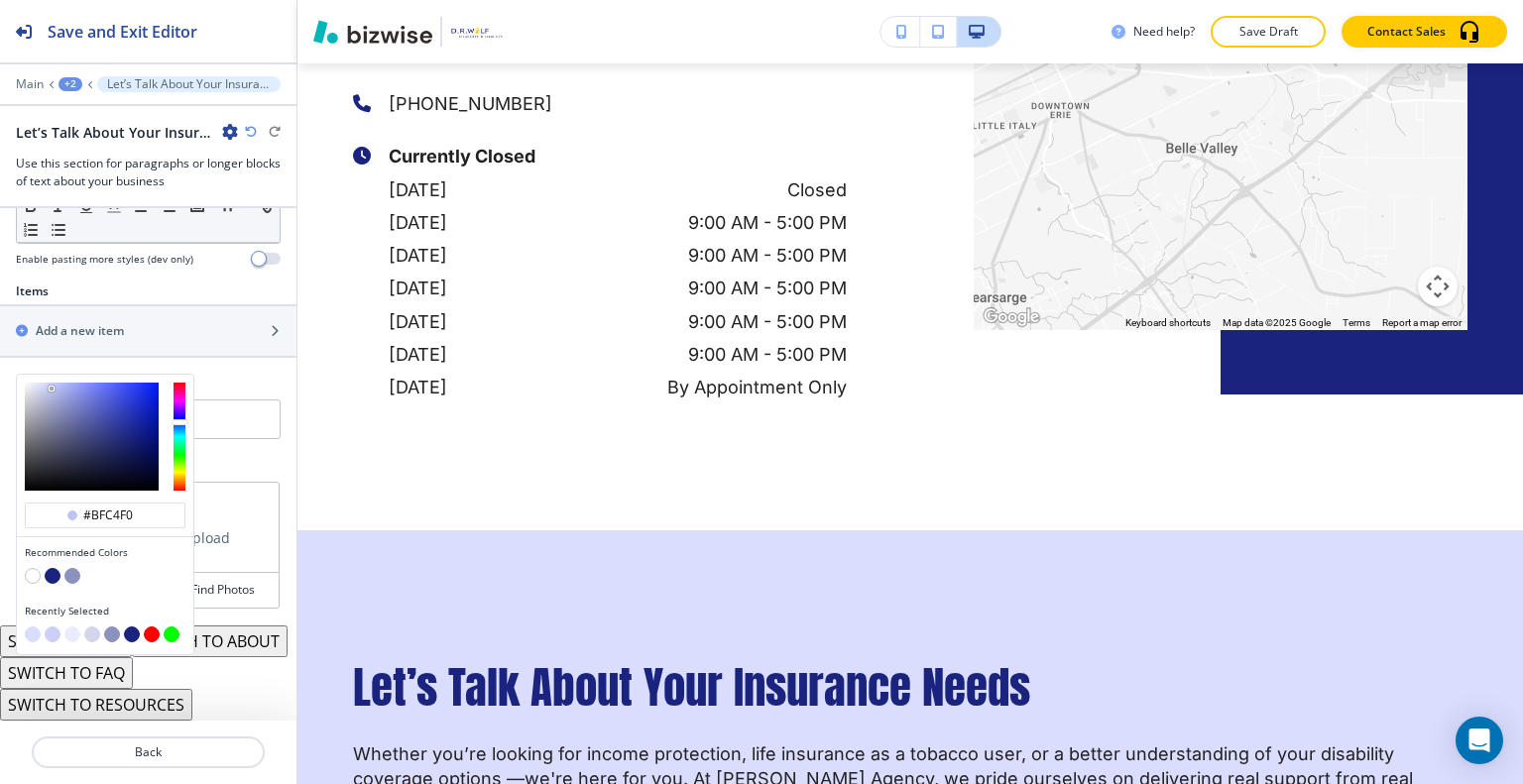 click at bounding box center (91, 436) 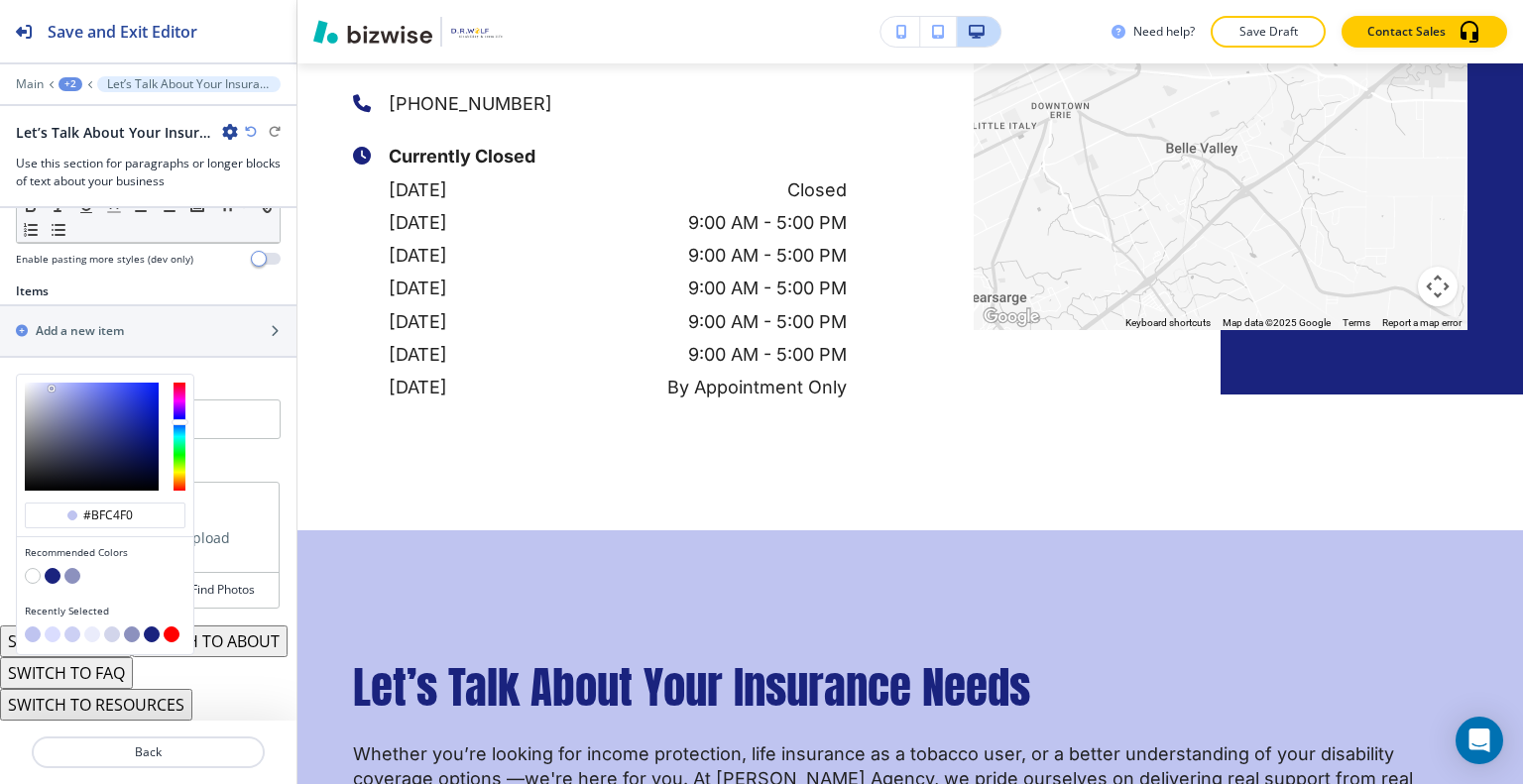 type on "#daddfe" 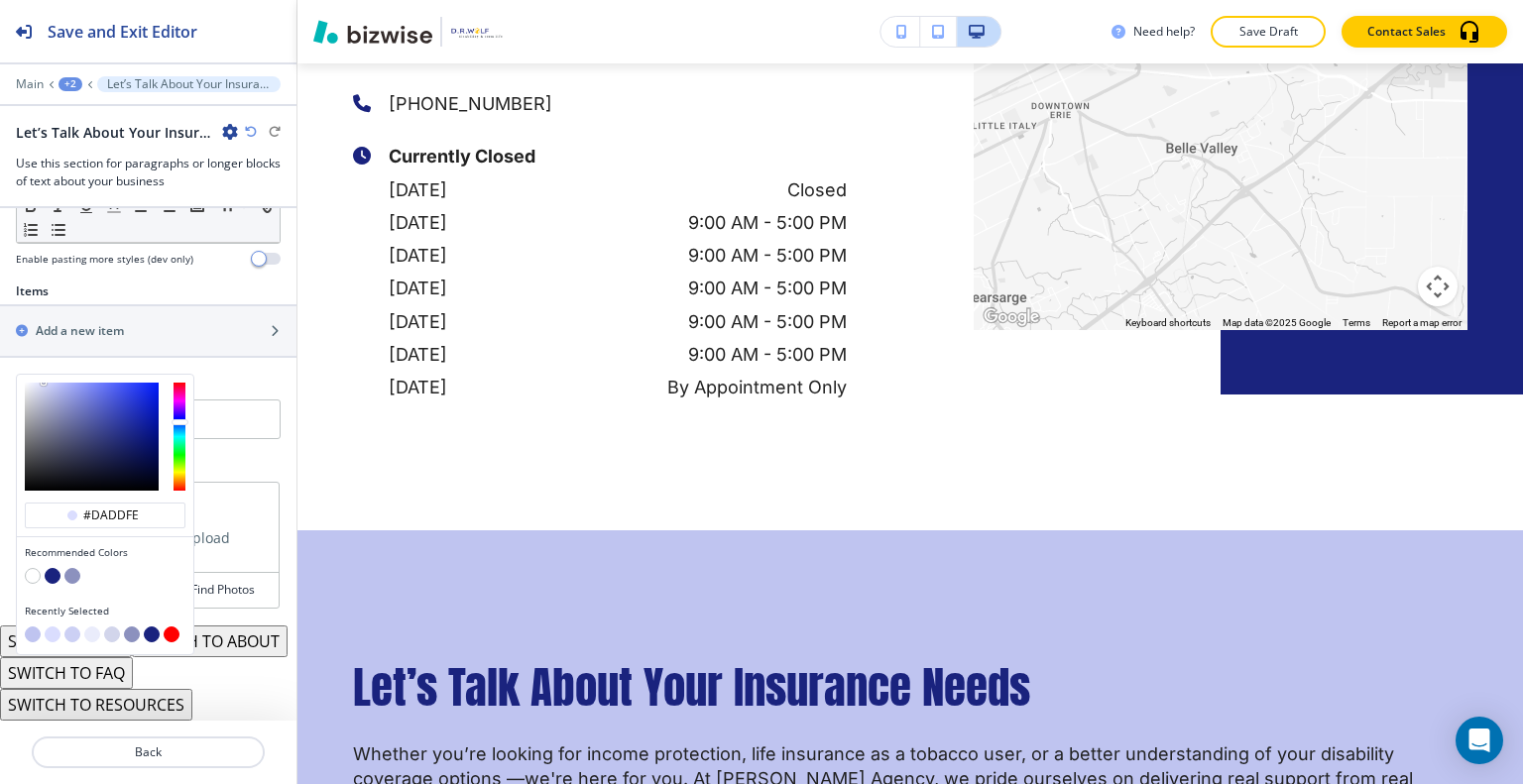 click at bounding box center (91, 436) 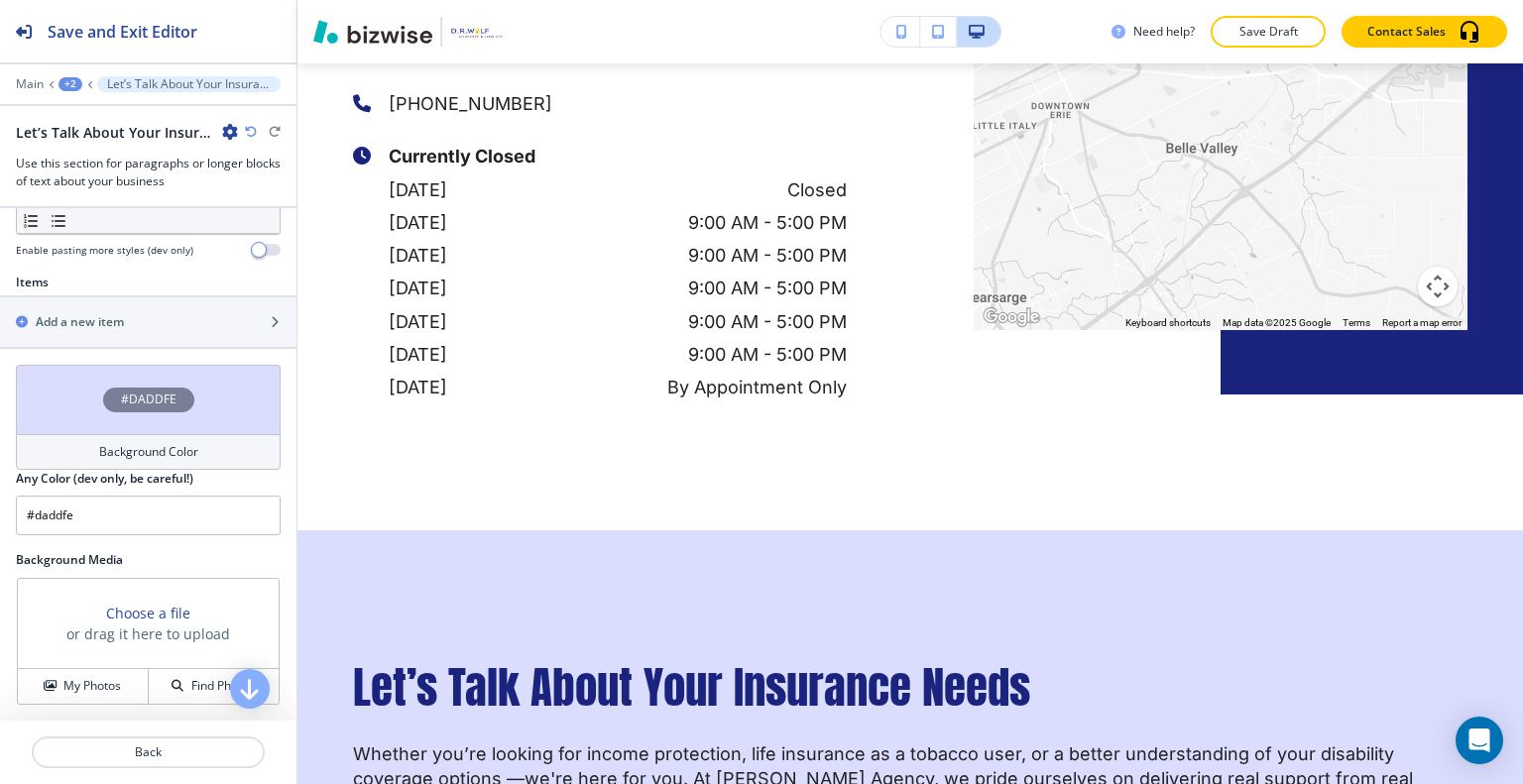 scroll, scrollTop: 777, scrollLeft: 0, axis: vertical 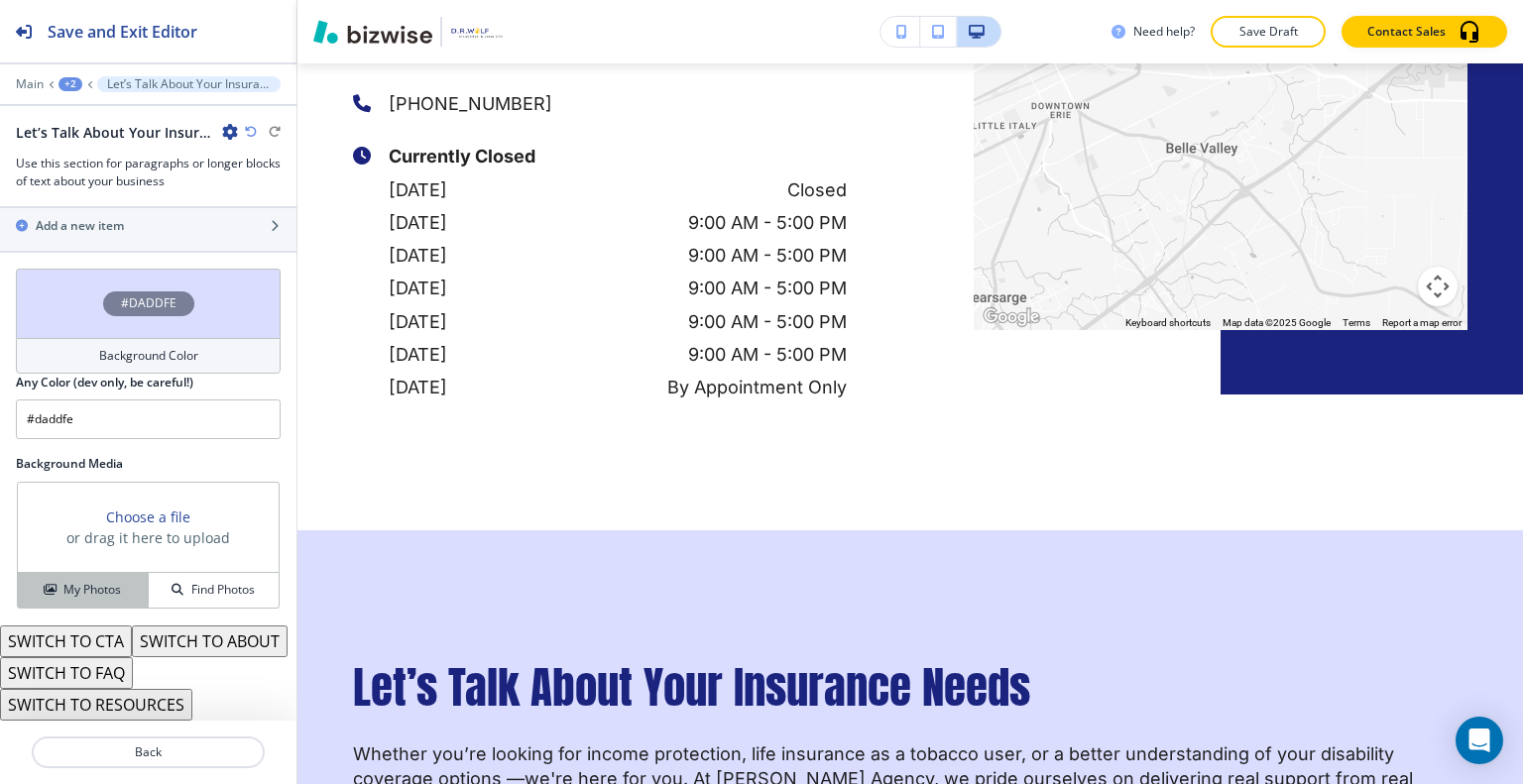 click on "My Photos" at bounding box center (92, 590) 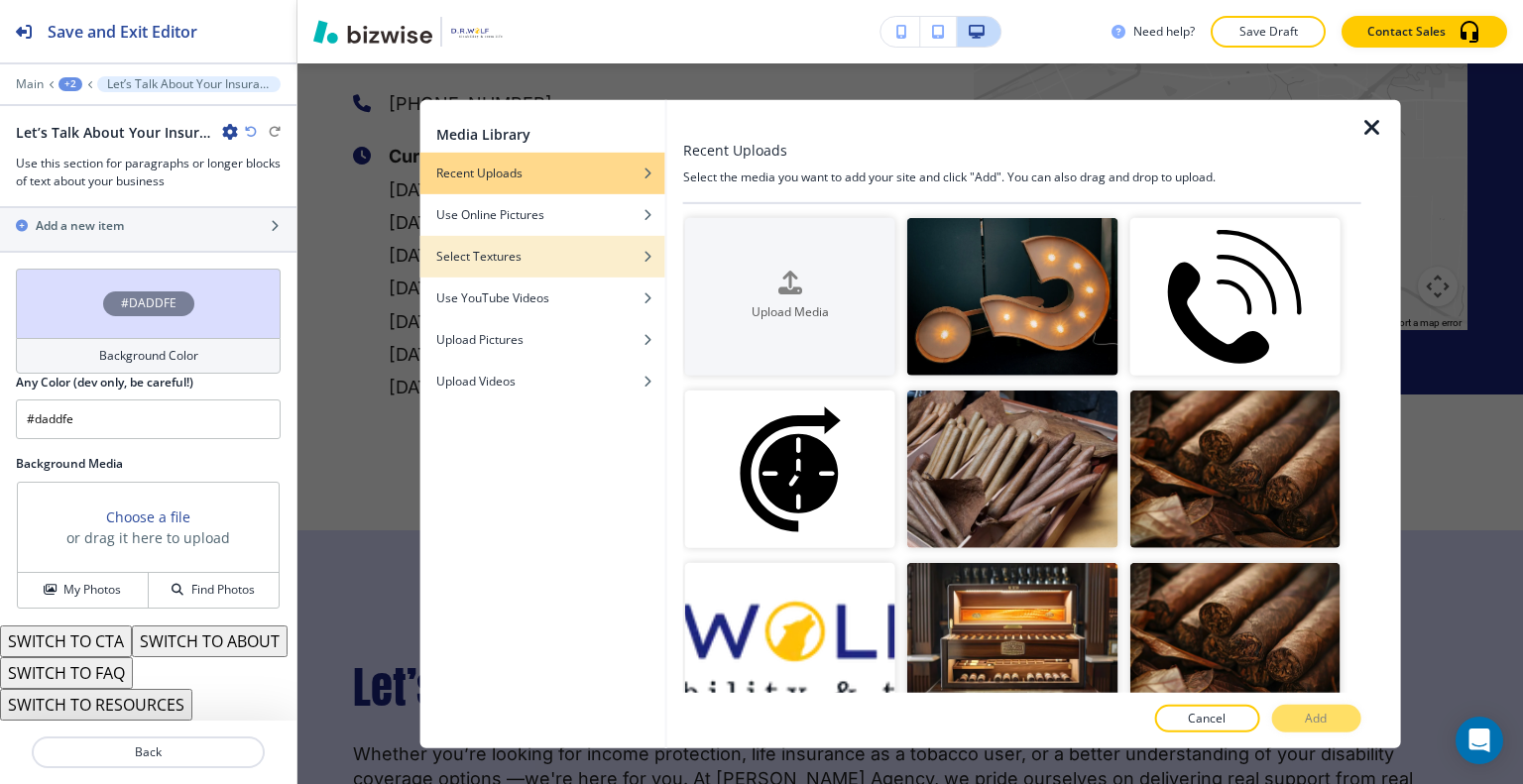 click on "Select Textures" at bounding box center [479, 256] 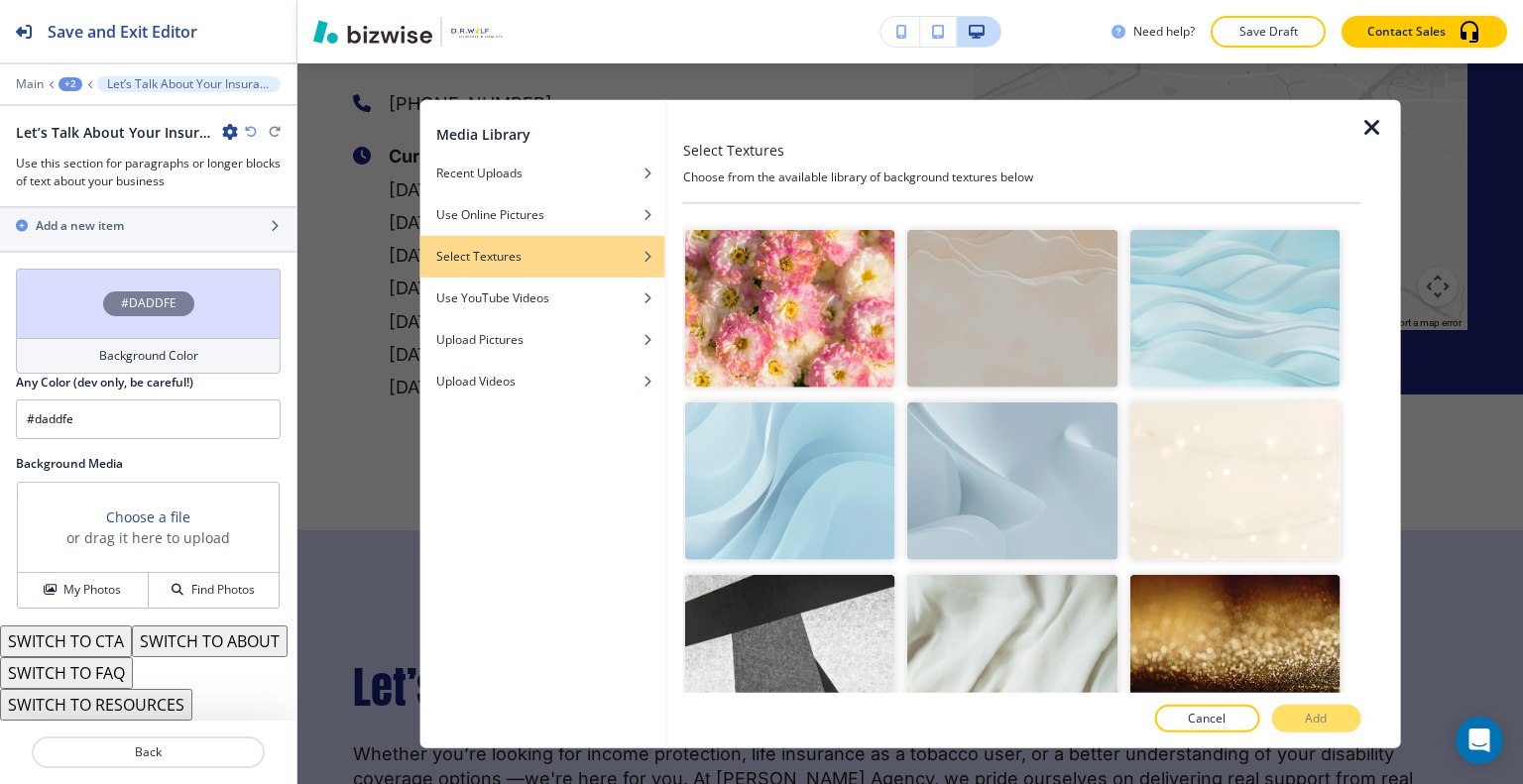 click at bounding box center (1012, 481) 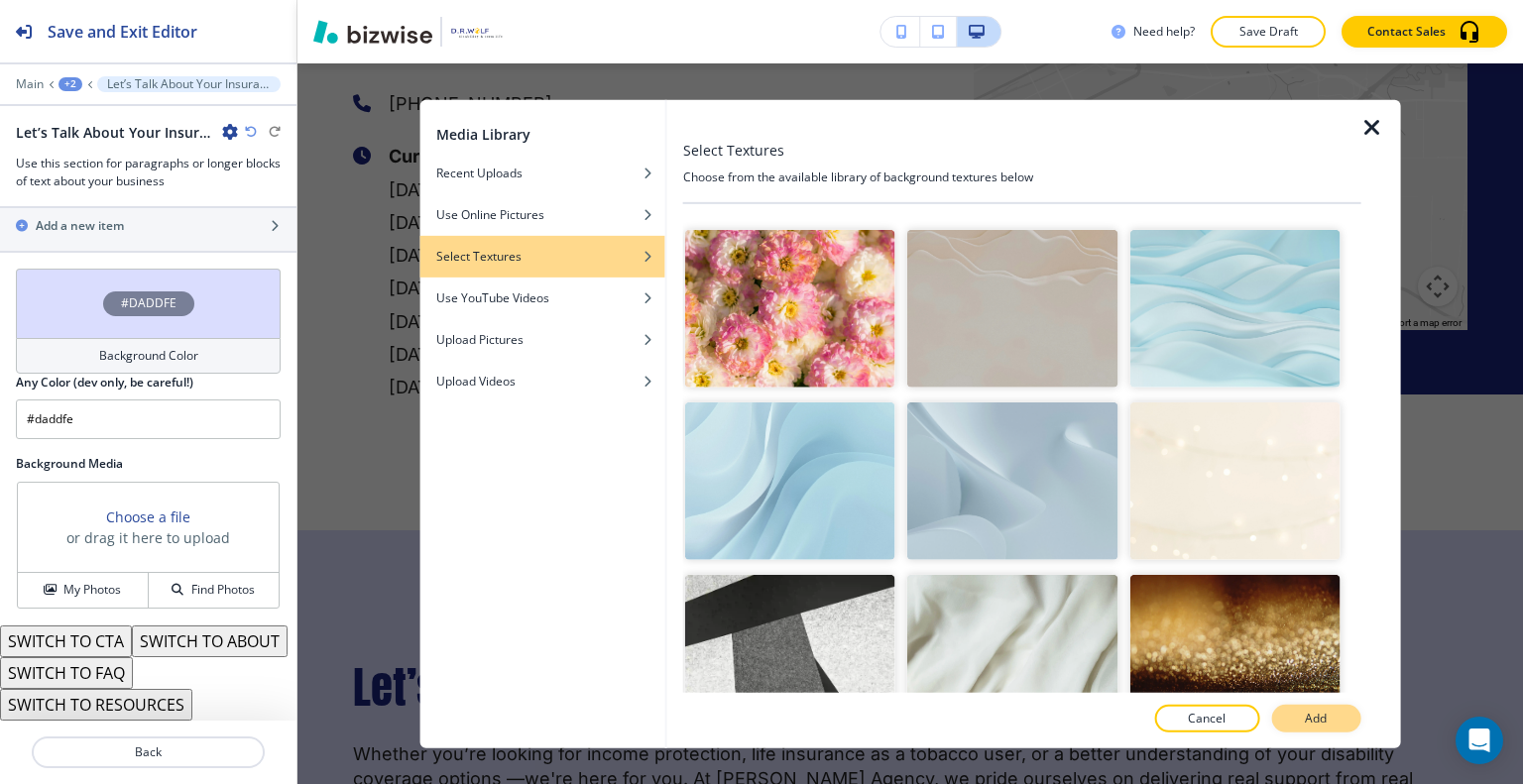 click on "Add" at bounding box center (1316, 719) 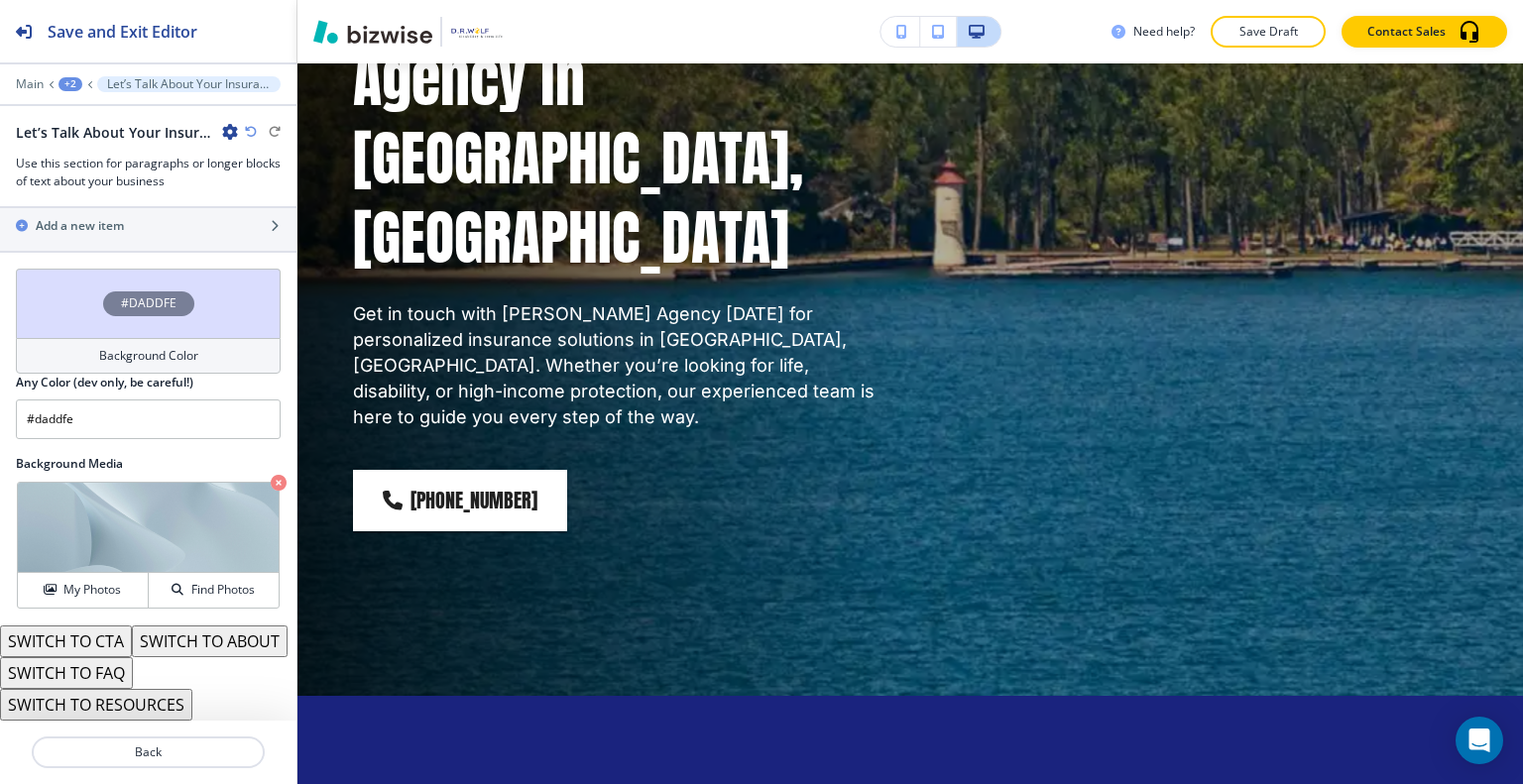 scroll, scrollTop: 0, scrollLeft: 0, axis: both 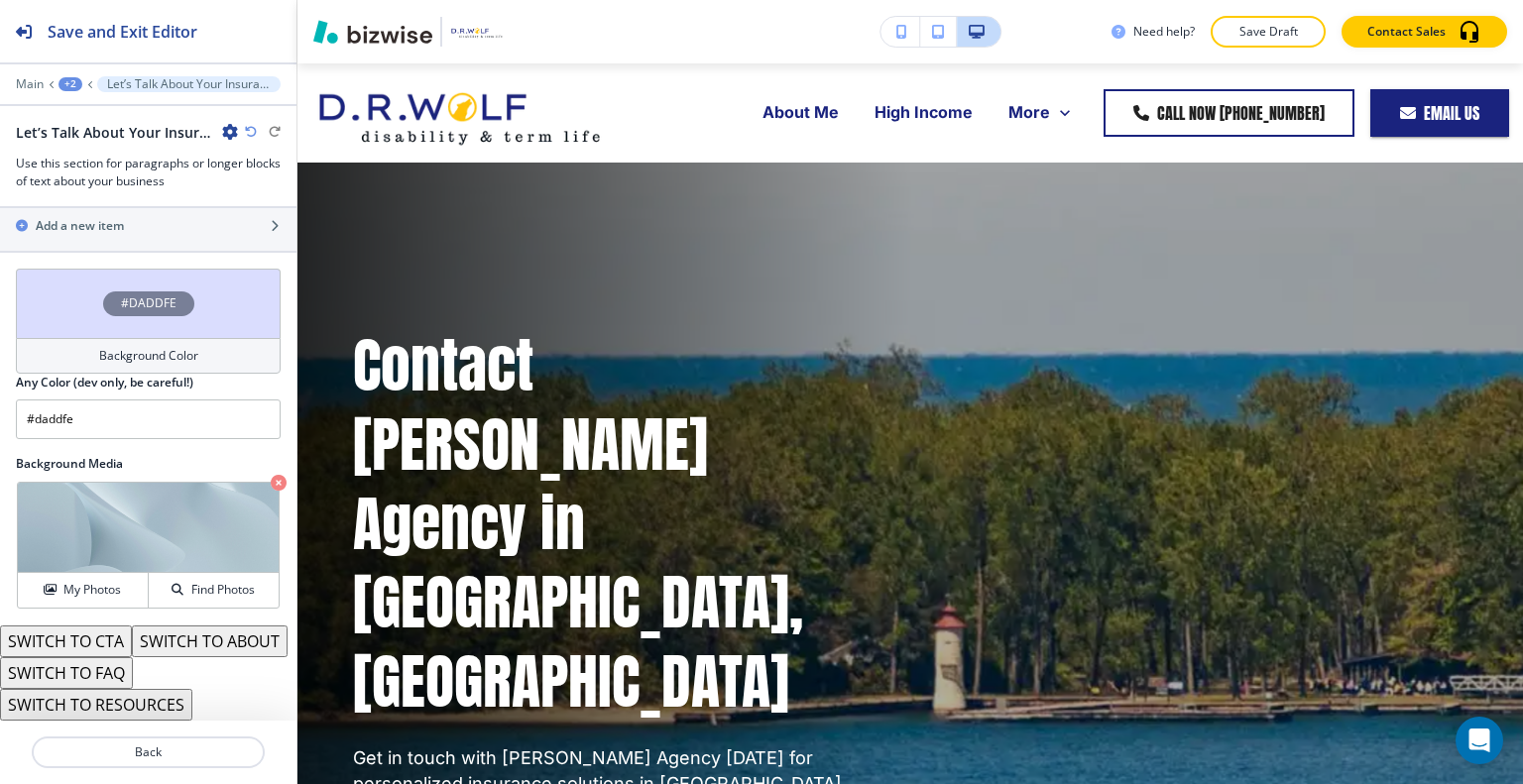click on "Save Draft" at bounding box center (1268, 32) 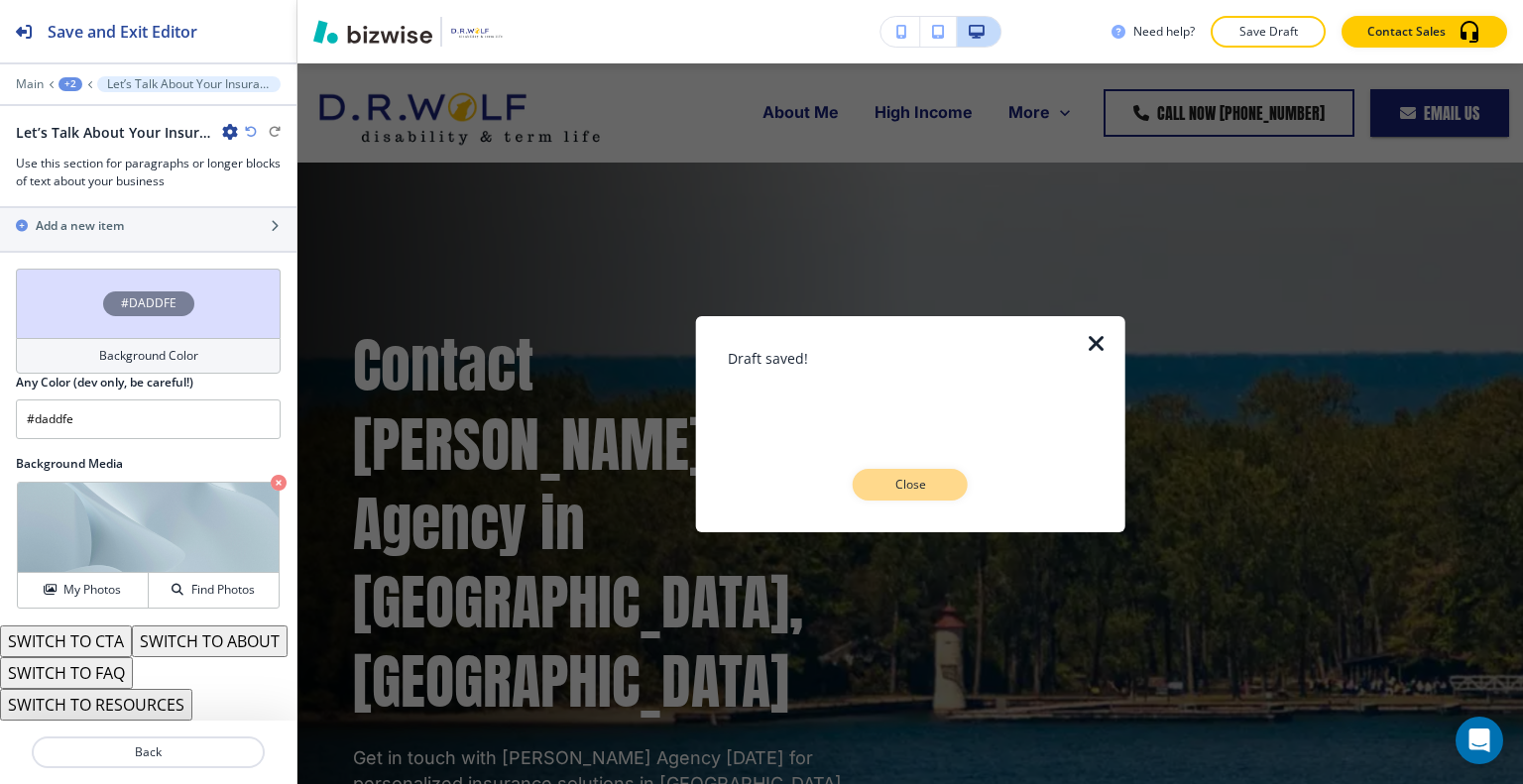 click on "Close" at bounding box center [910, 485] 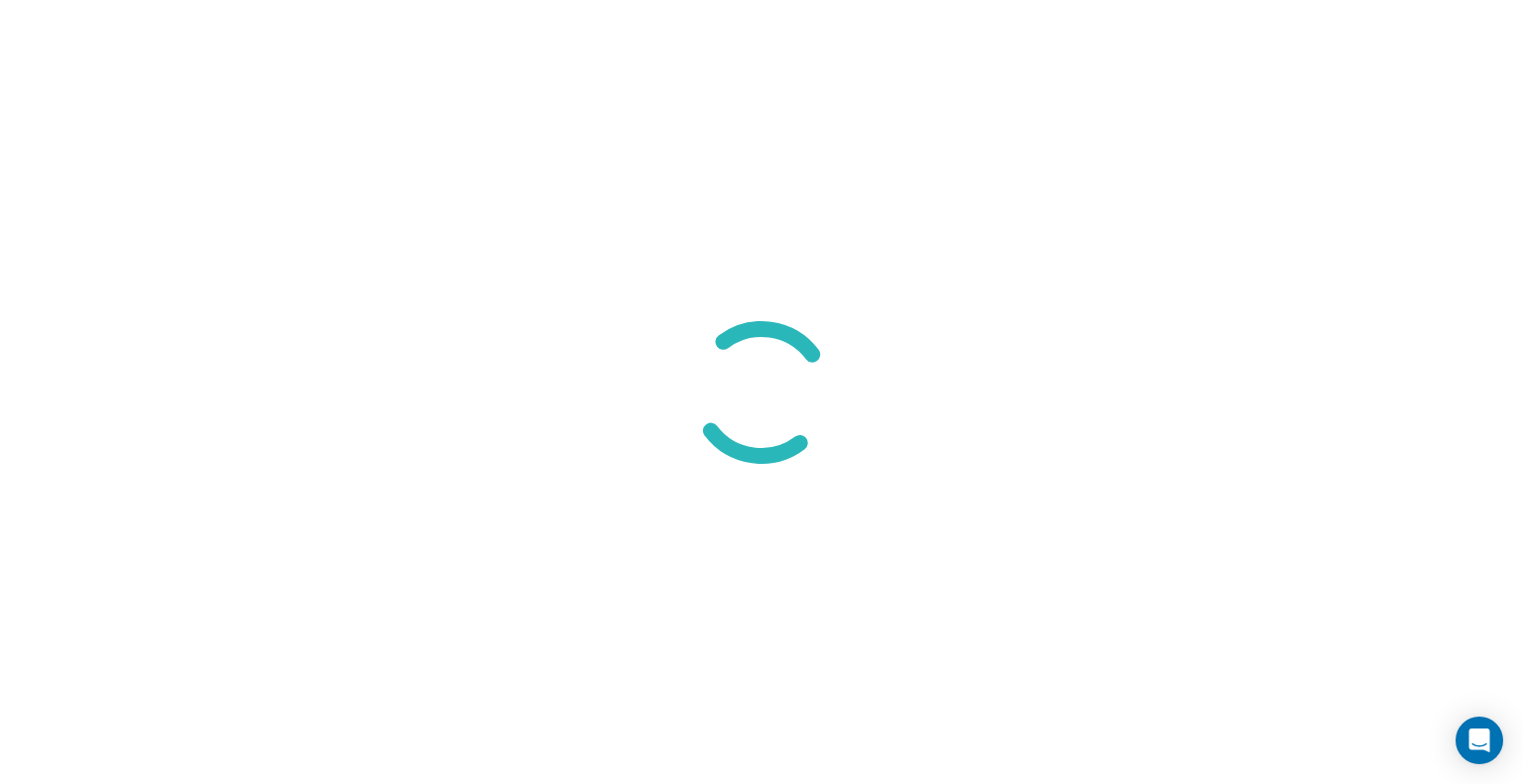 scroll, scrollTop: 0, scrollLeft: 0, axis: both 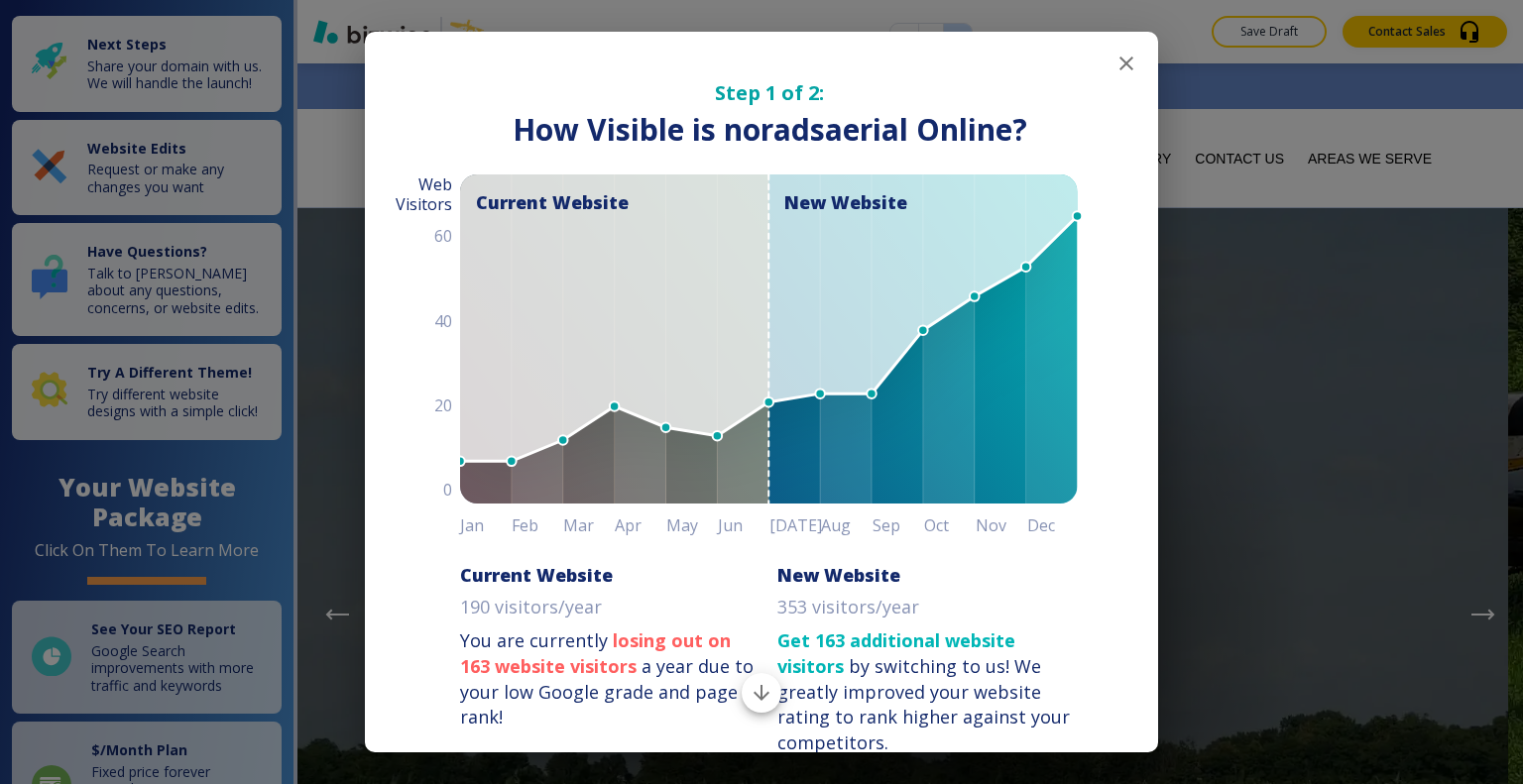 click 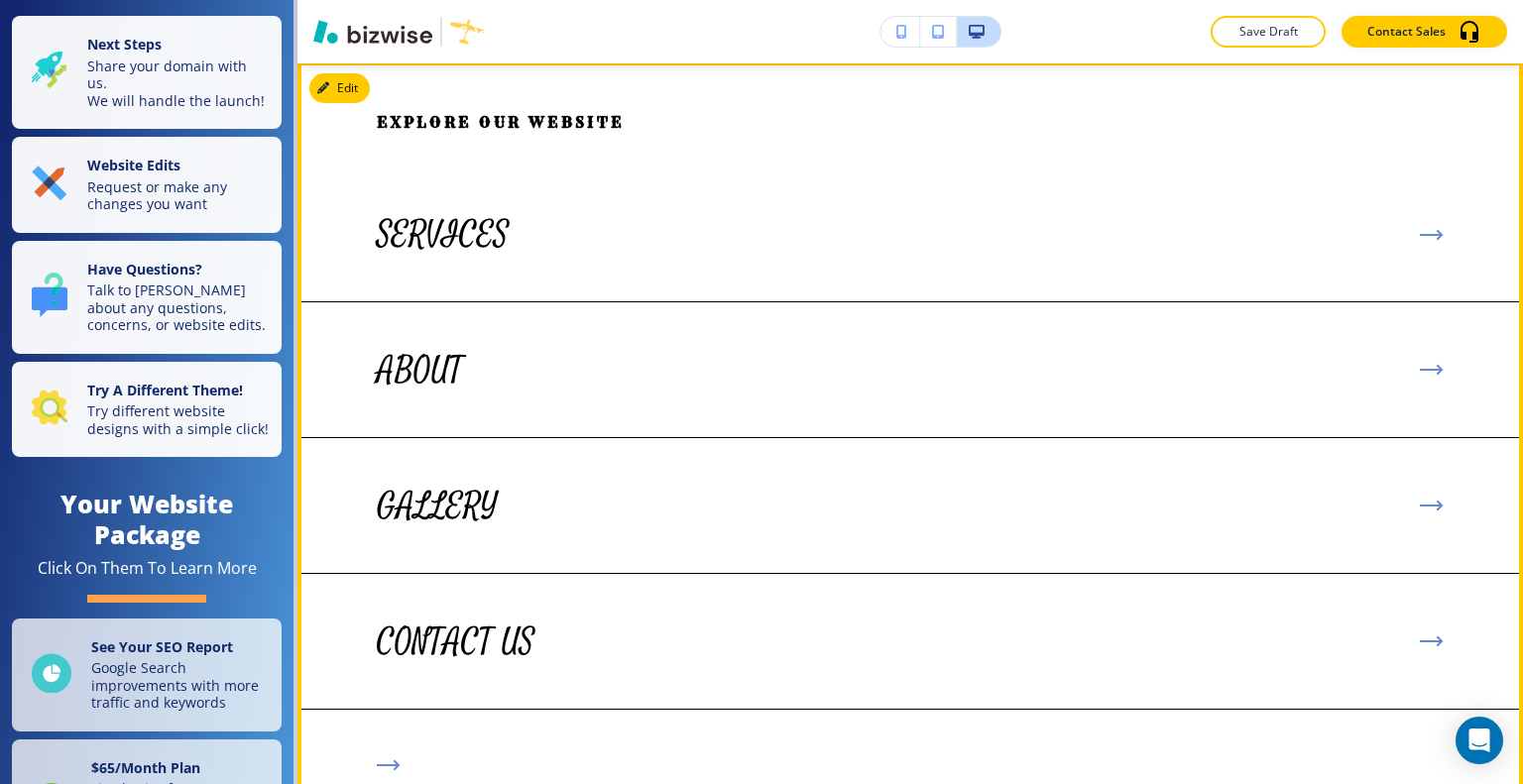 scroll, scrollTop: 6740, scrollLeft: 0, axis: vertical 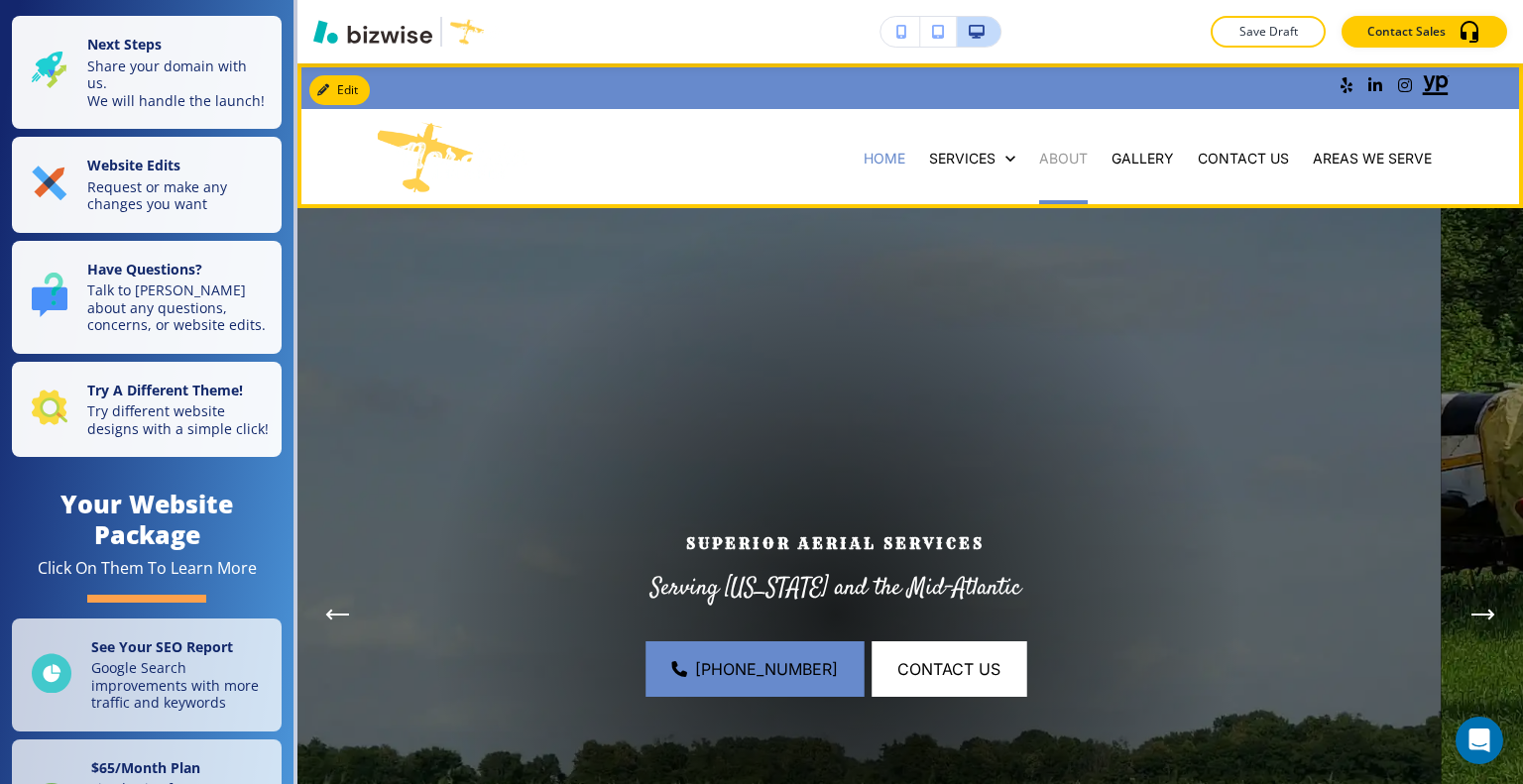 click on "ABOUT" at bounding box center (1063, 159) 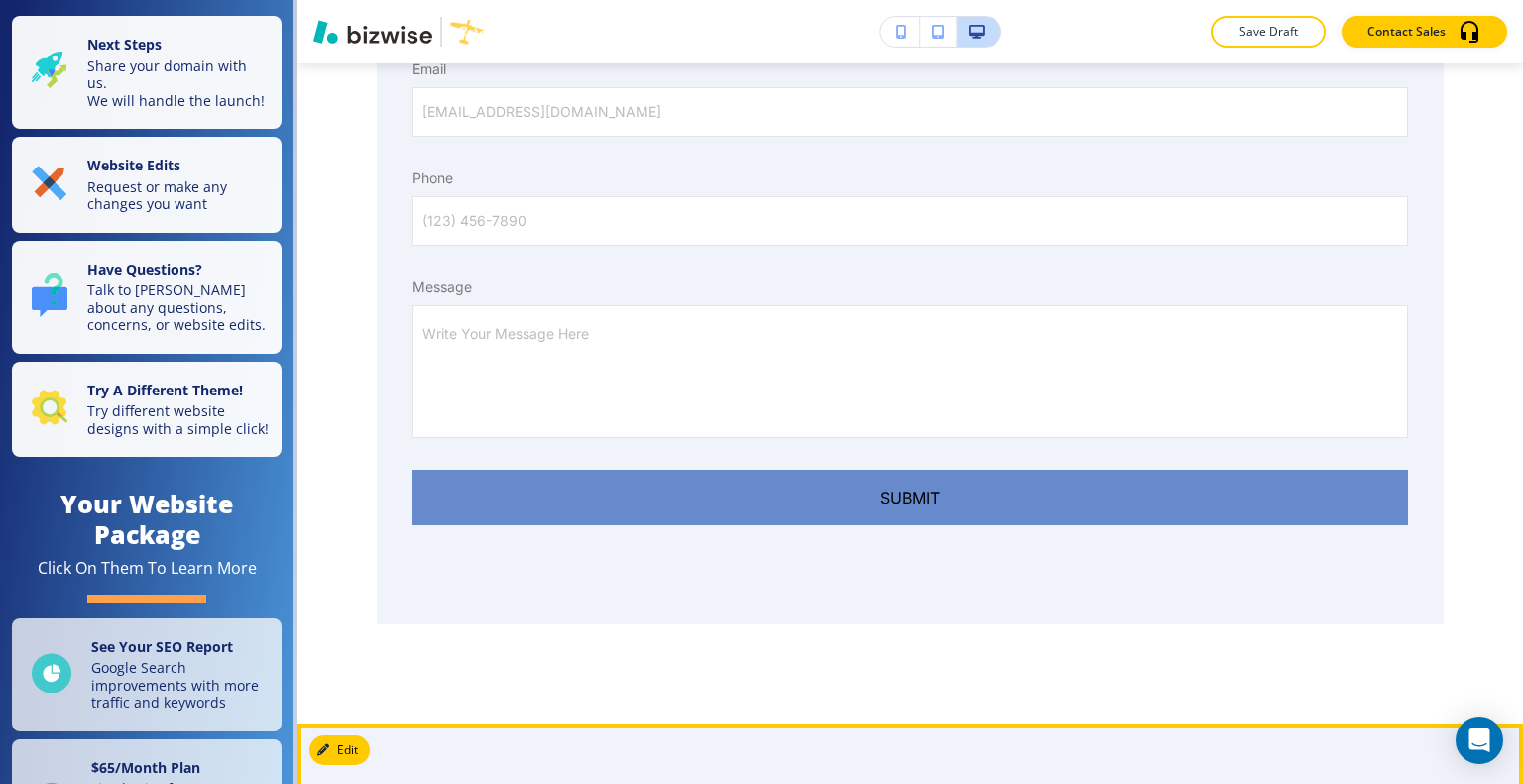scroll, scrollTop: 3568, scrollLeft: 0, axis: vertical 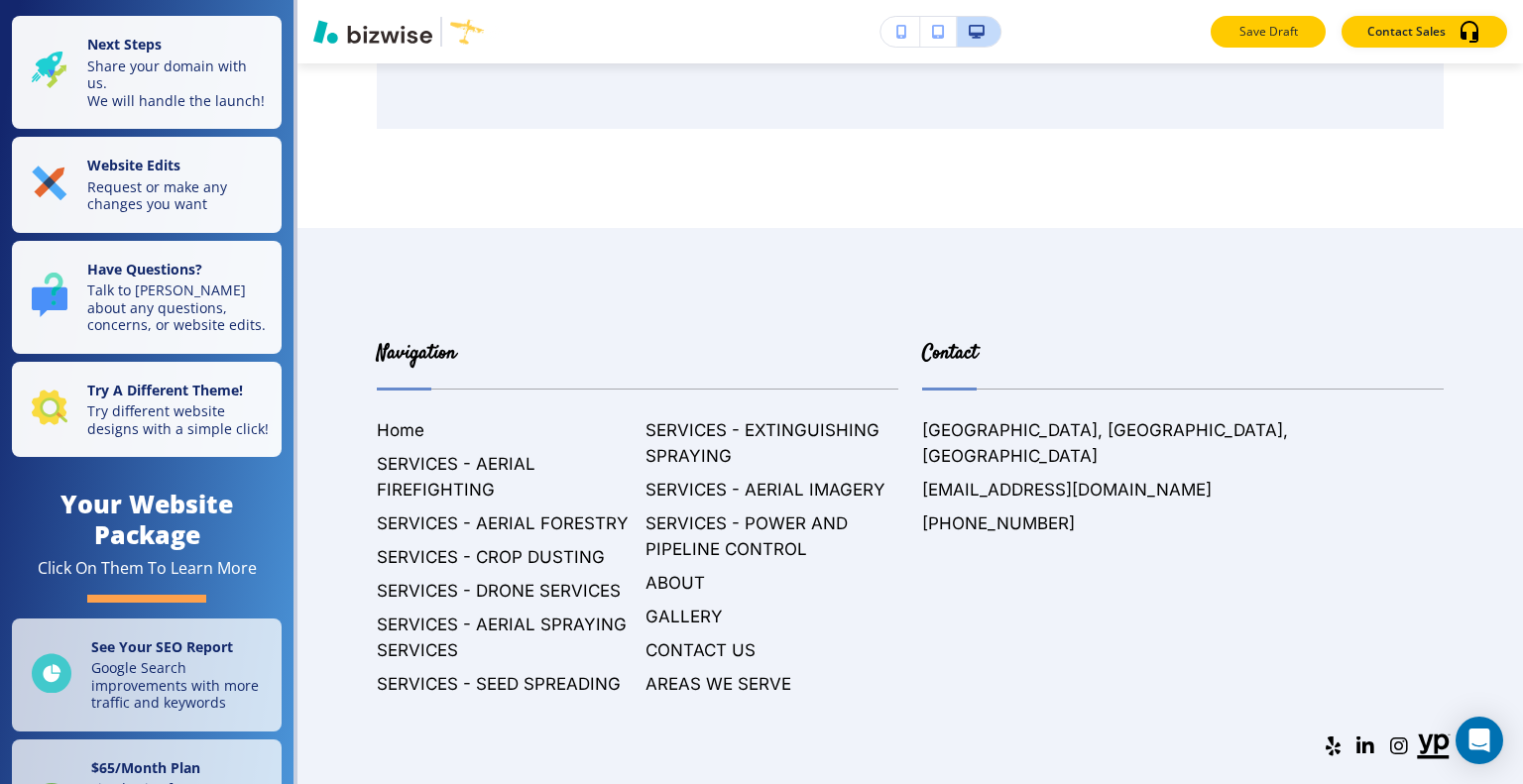 click on "Save Draft" at bounding box center [1268, 32] 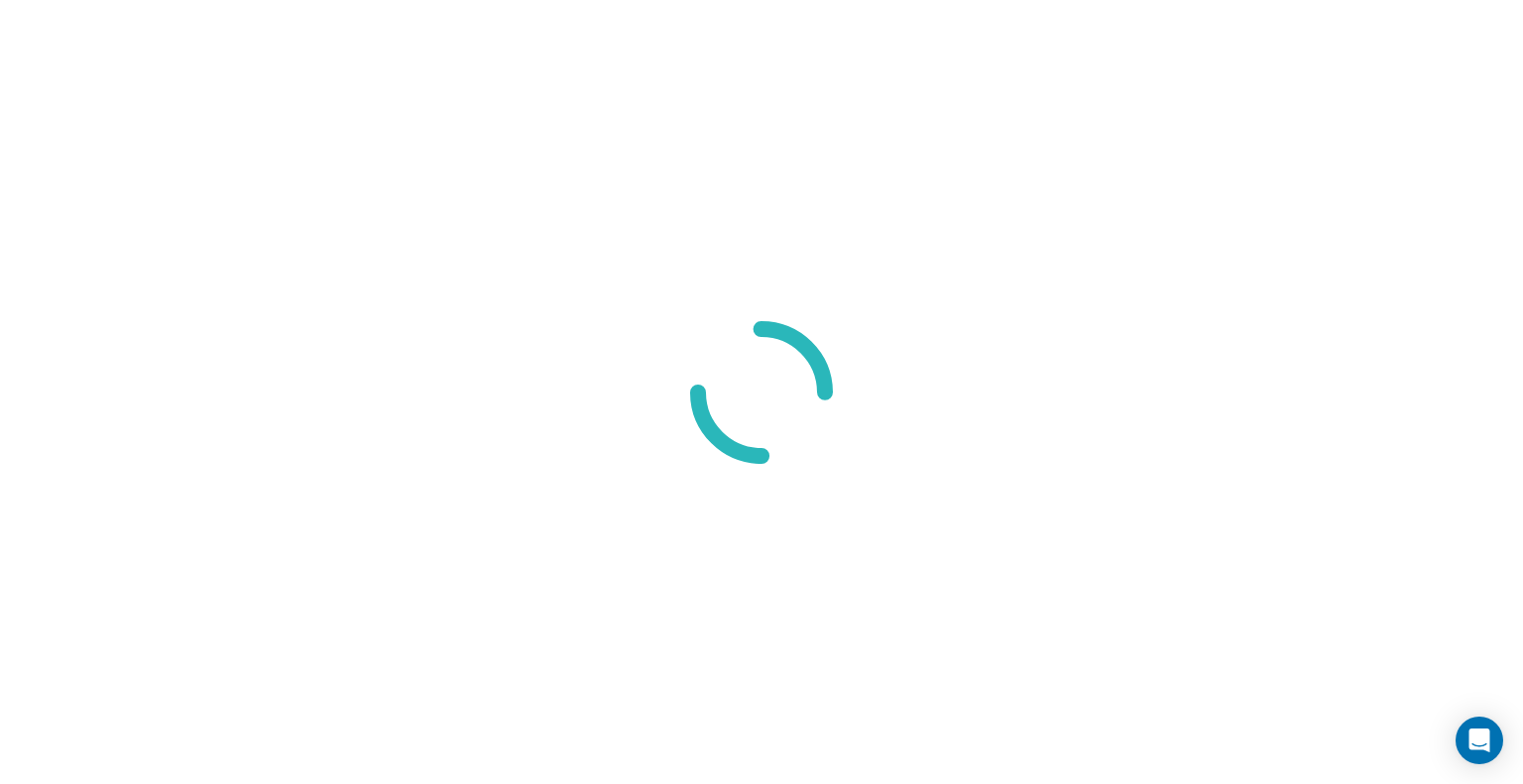 scroll, scrollTop: 0, scrollLeft: 0, axis: both 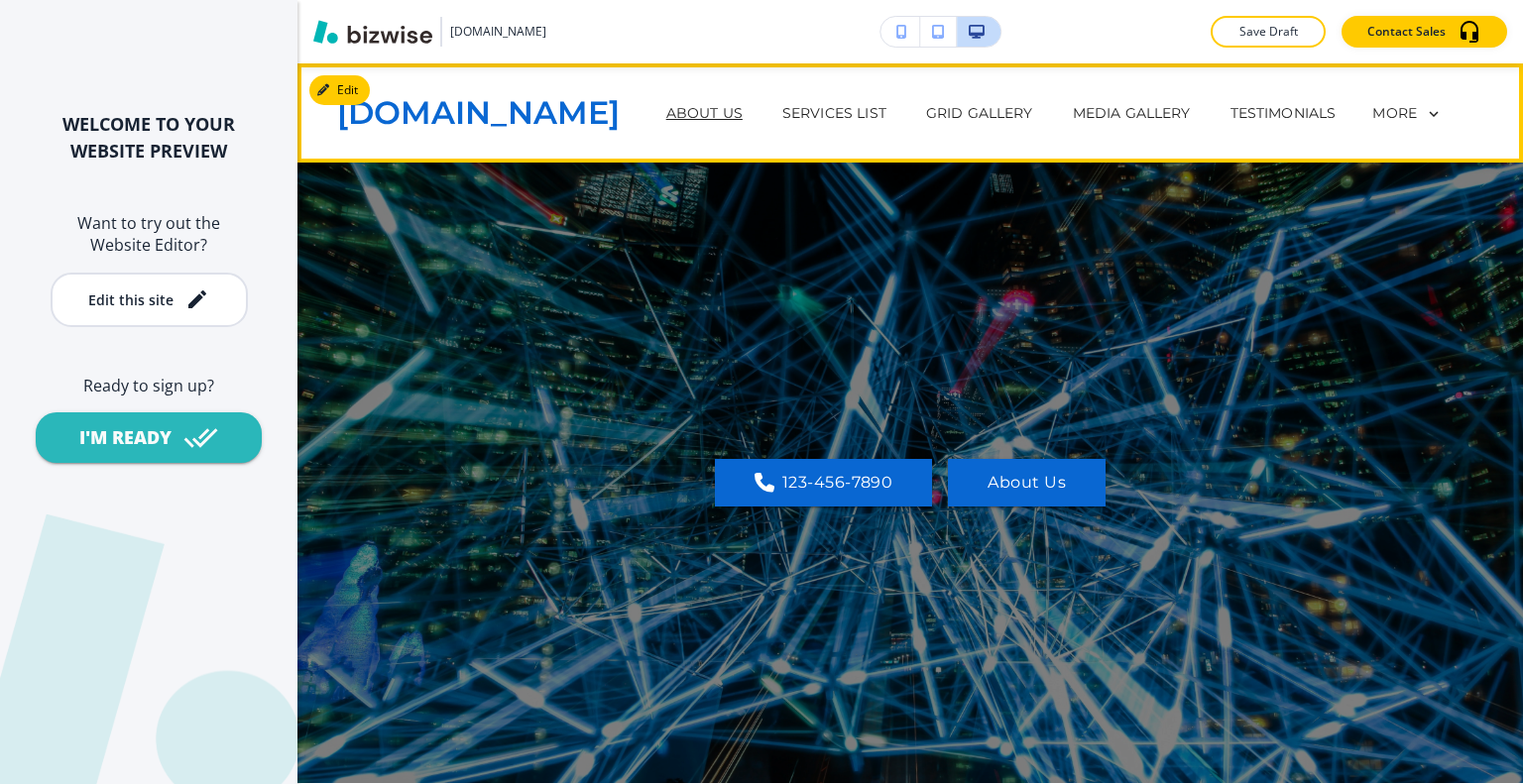 click on "About Us" at bounding box center (704, 113) 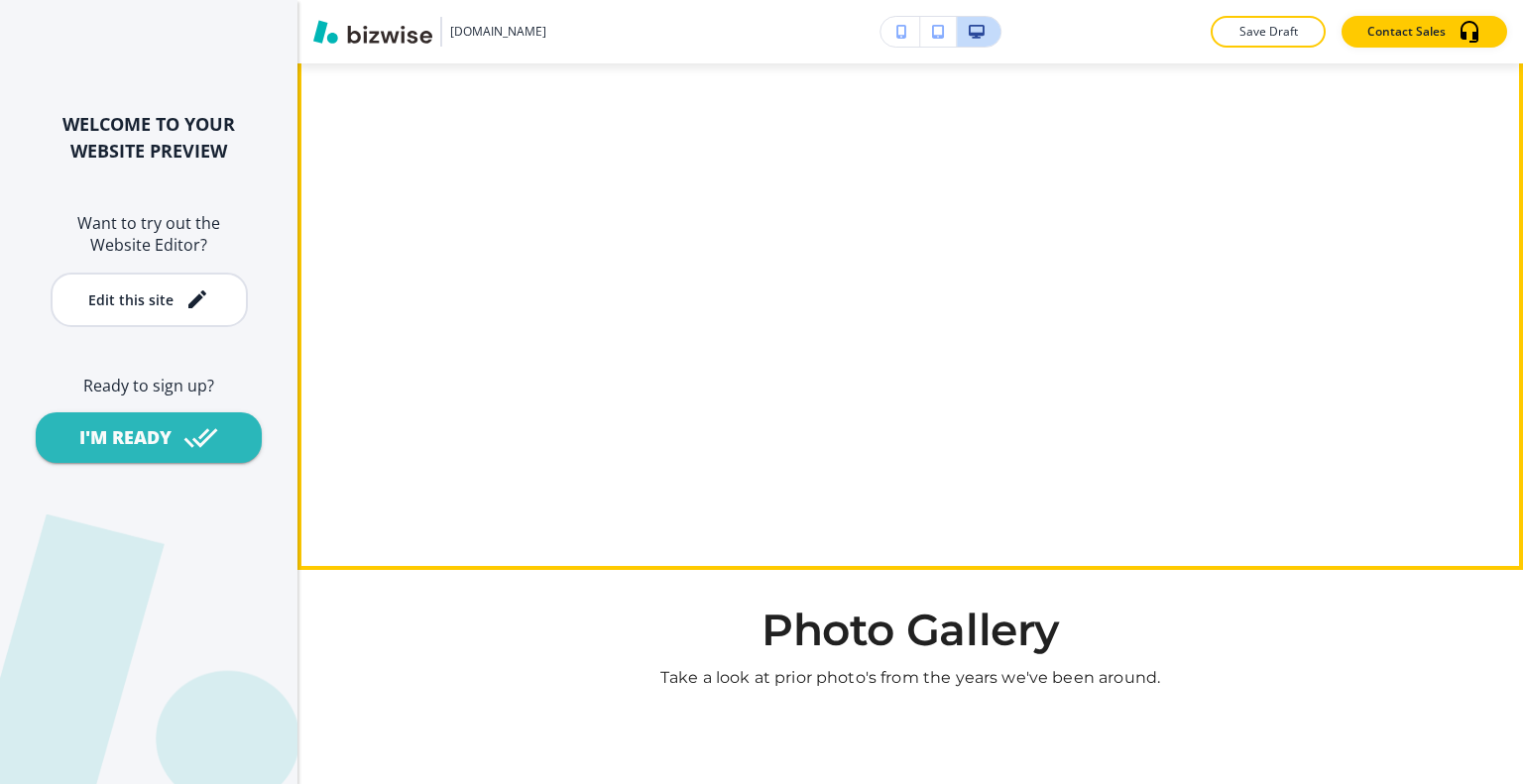 scroll, scrollTop: 1611, scrollLeft: 0, axis: vertical 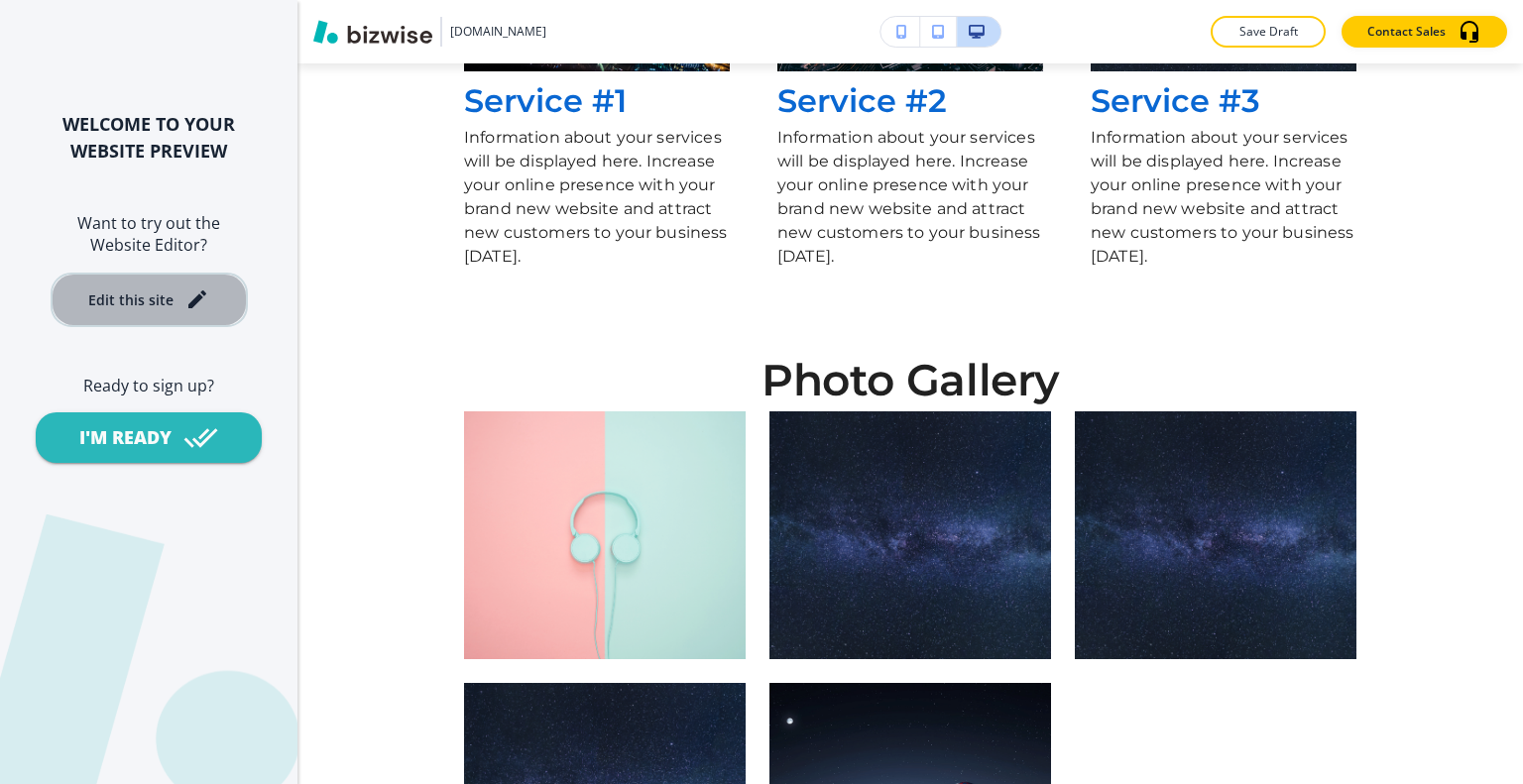 click on "Edit this site" at bounding box center (149, 299) 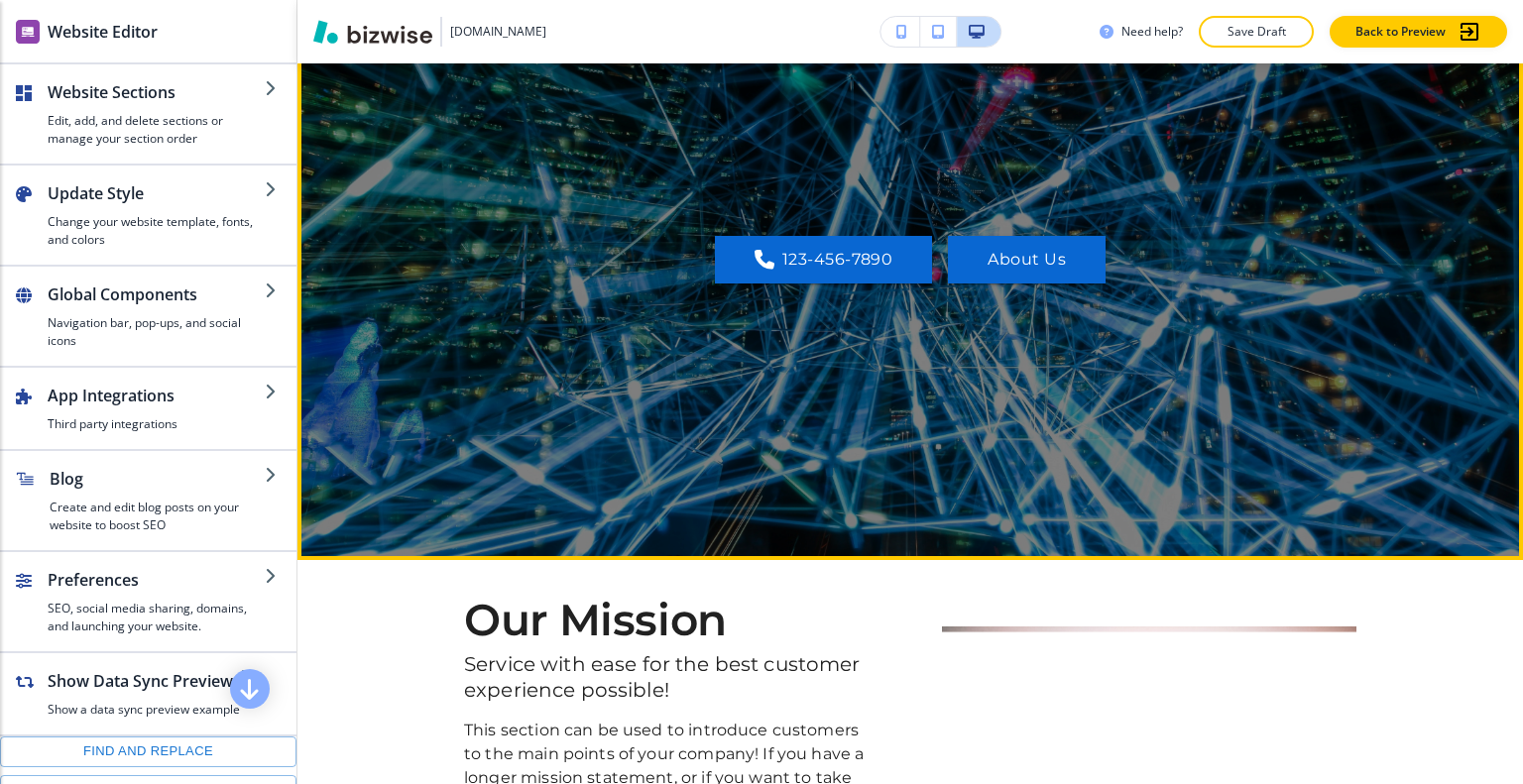scroll, scrollTop: 0, scrollLeft: 0, axis: both 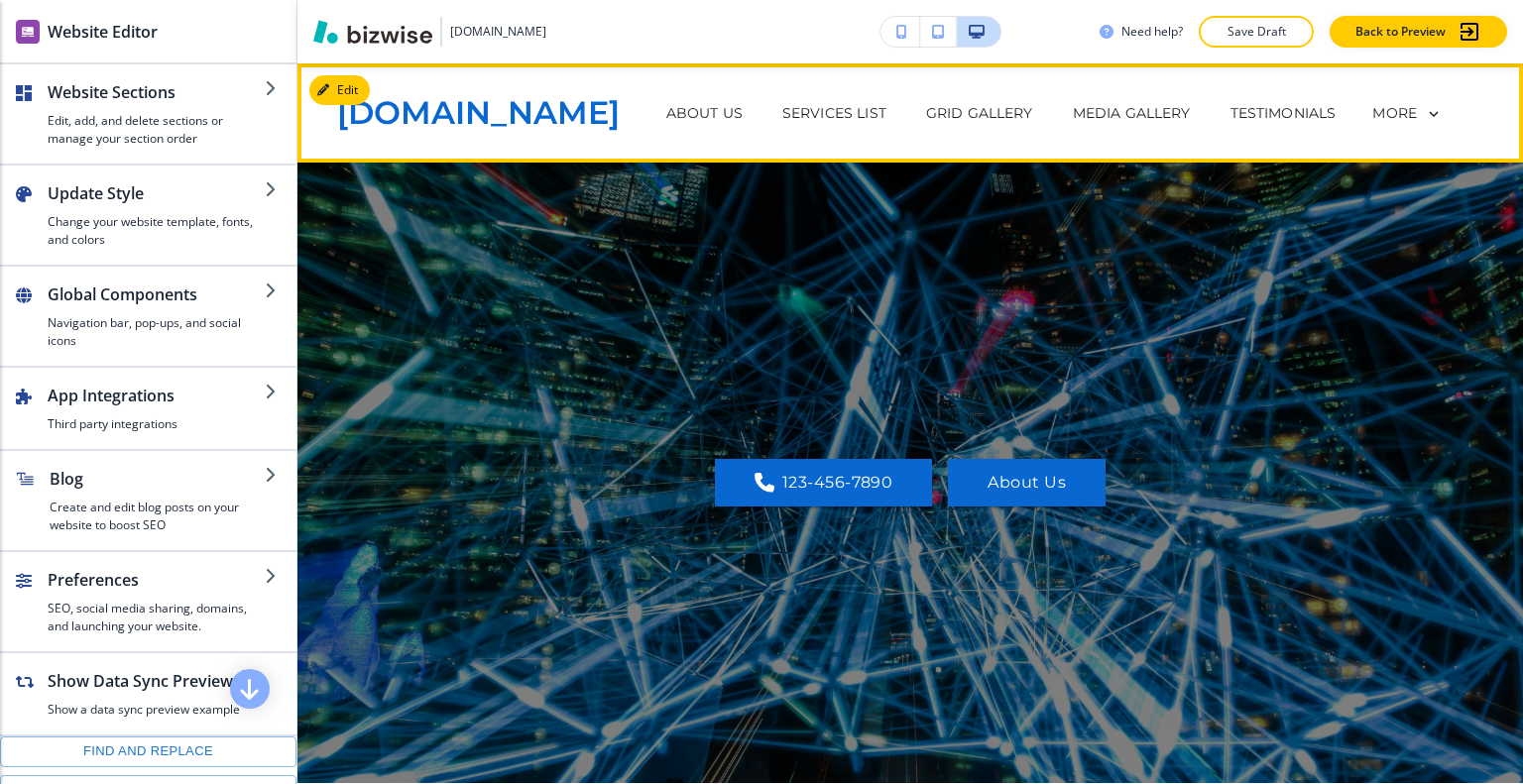 click on "Services List" at bounding box center [834, 113] 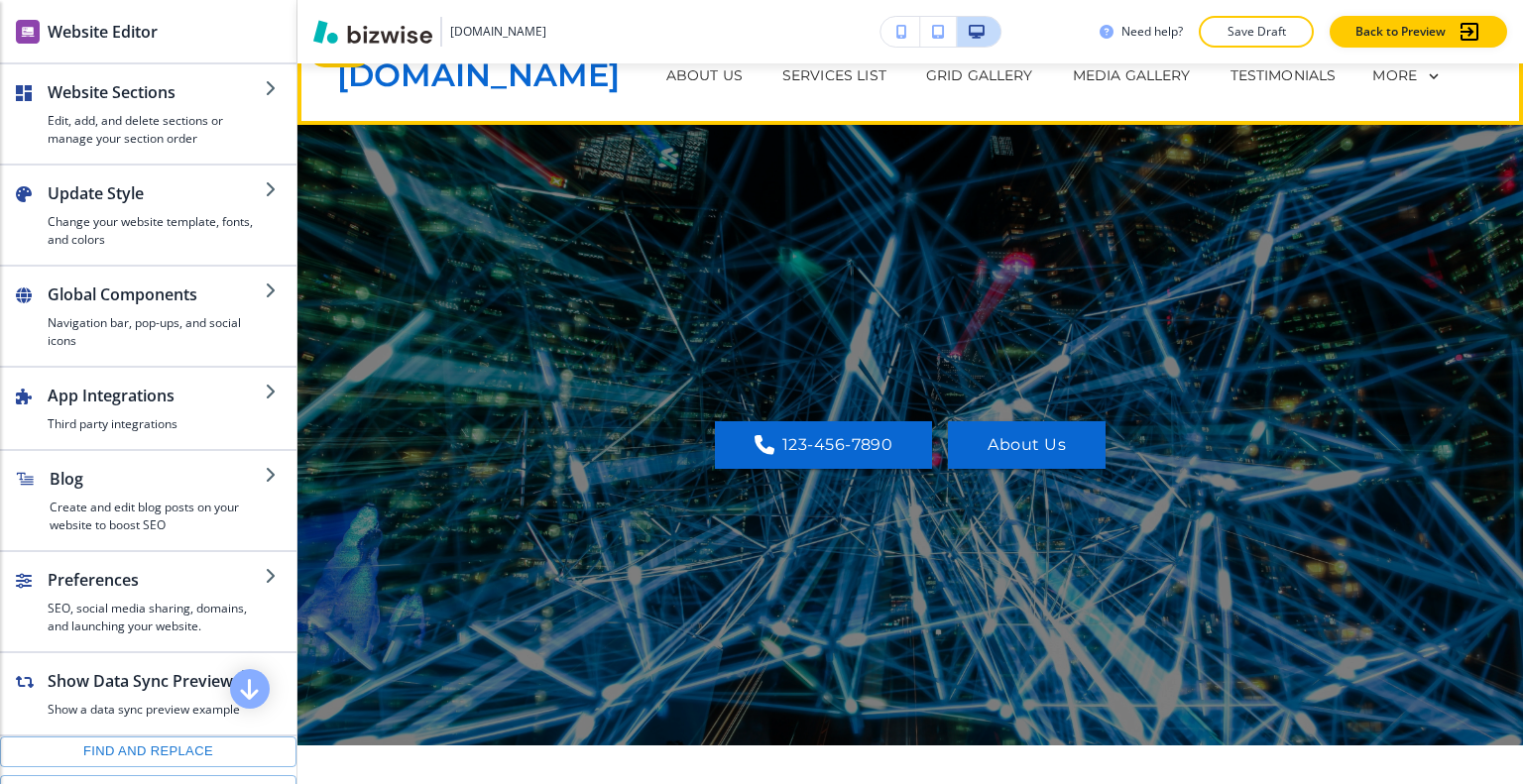 scroll, scrollTop: 0, scrollLeft: 0, axis: both 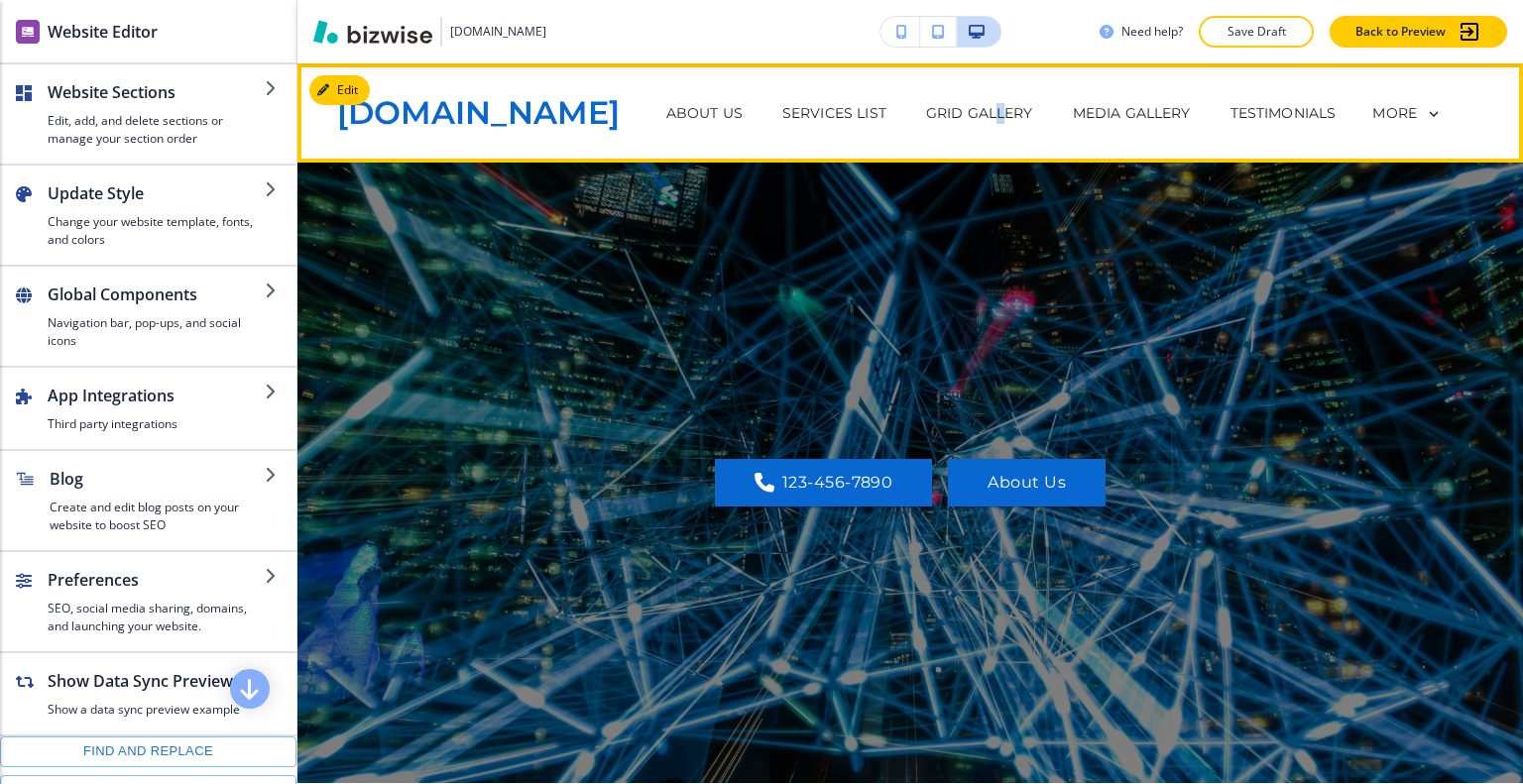 click on "Grid Gallery" at bounding box center [980, 113] 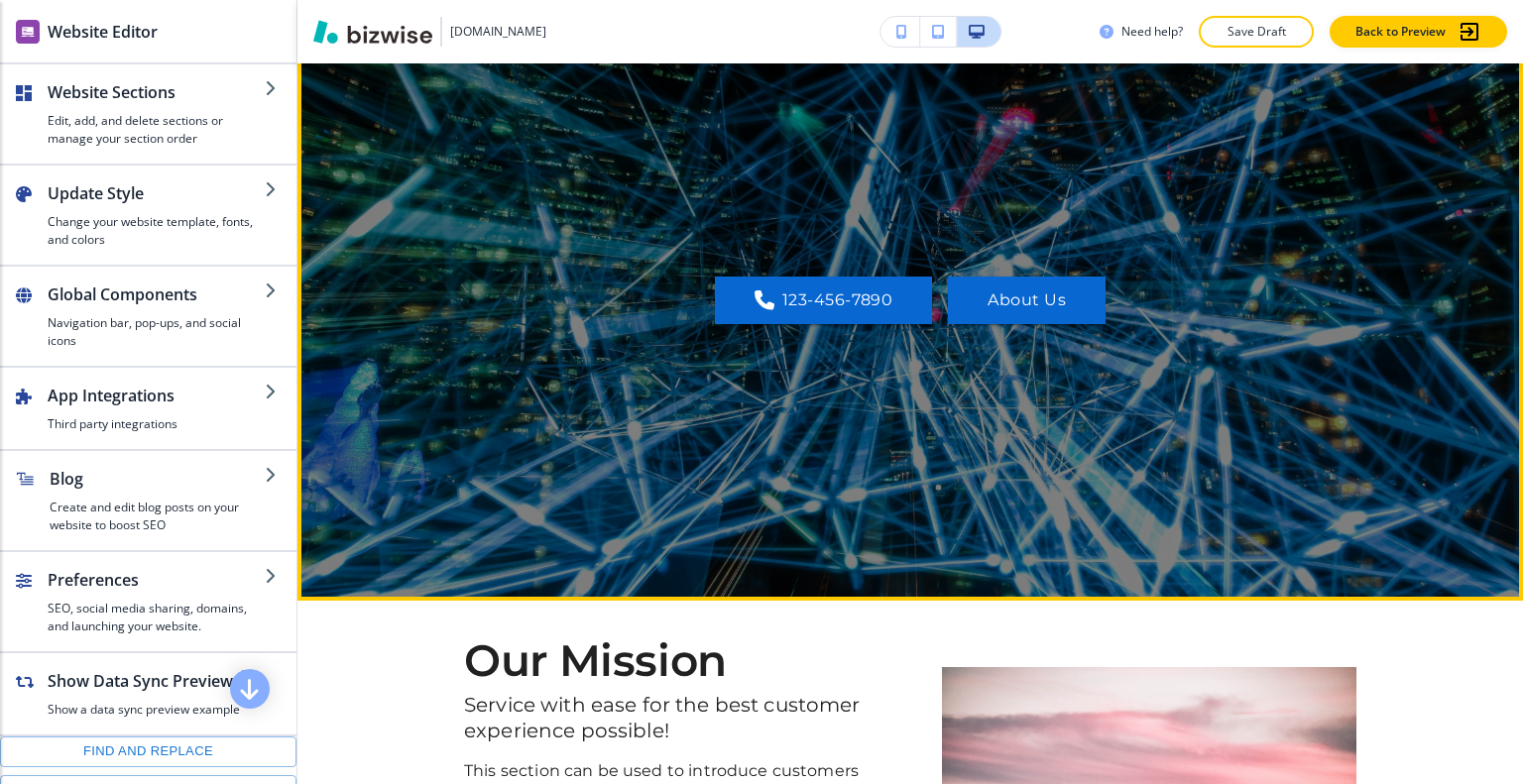 scroll, scrollTop: 0, scrollLeft: 0, axis: both 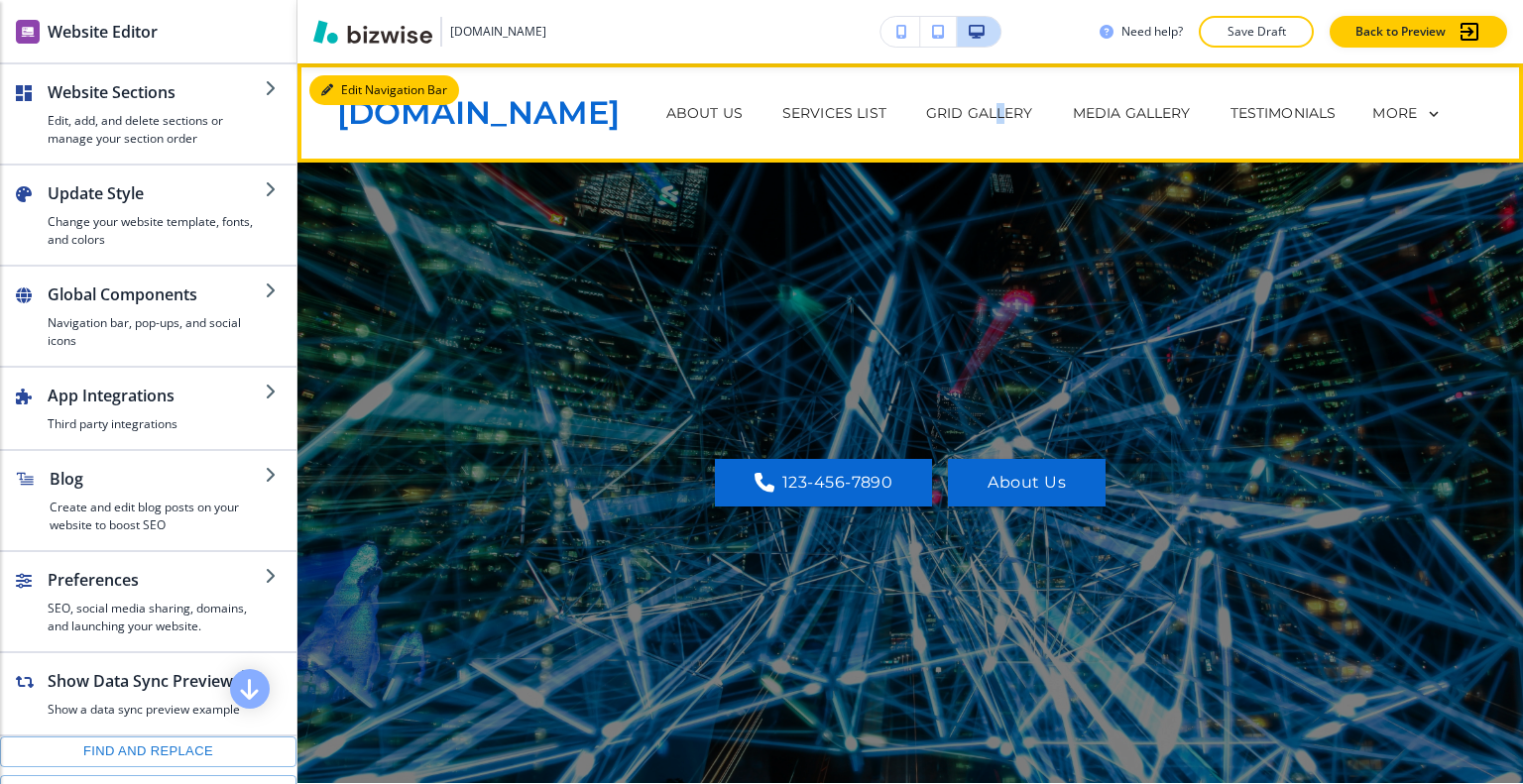 click on "Edit Navigation Bar" at bounding box center [384, 90] 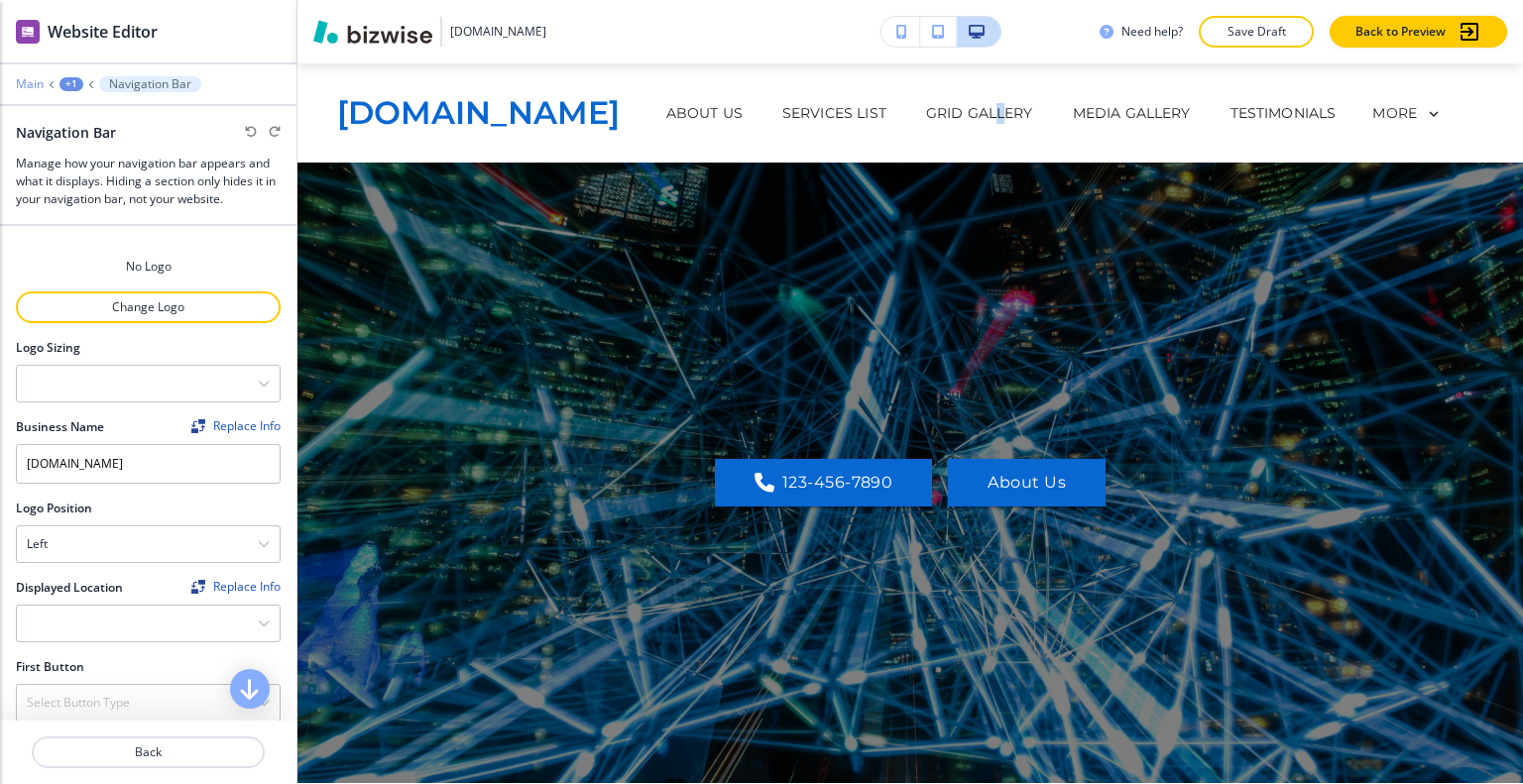click on "Main" at bounding box center [30, 84] 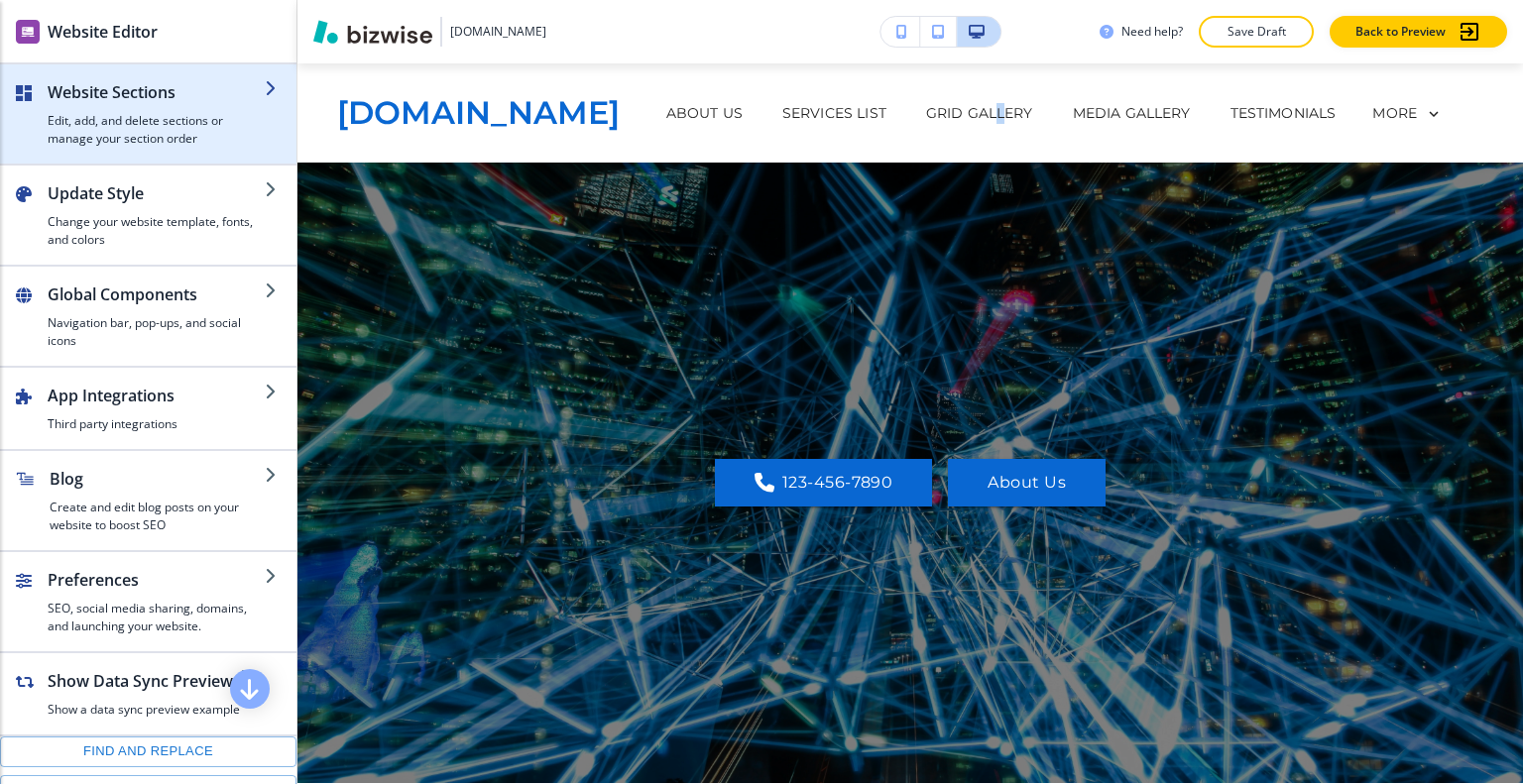 click on "Edit, add, and delete sections or manage your section order" at bounding box center (156, 130) 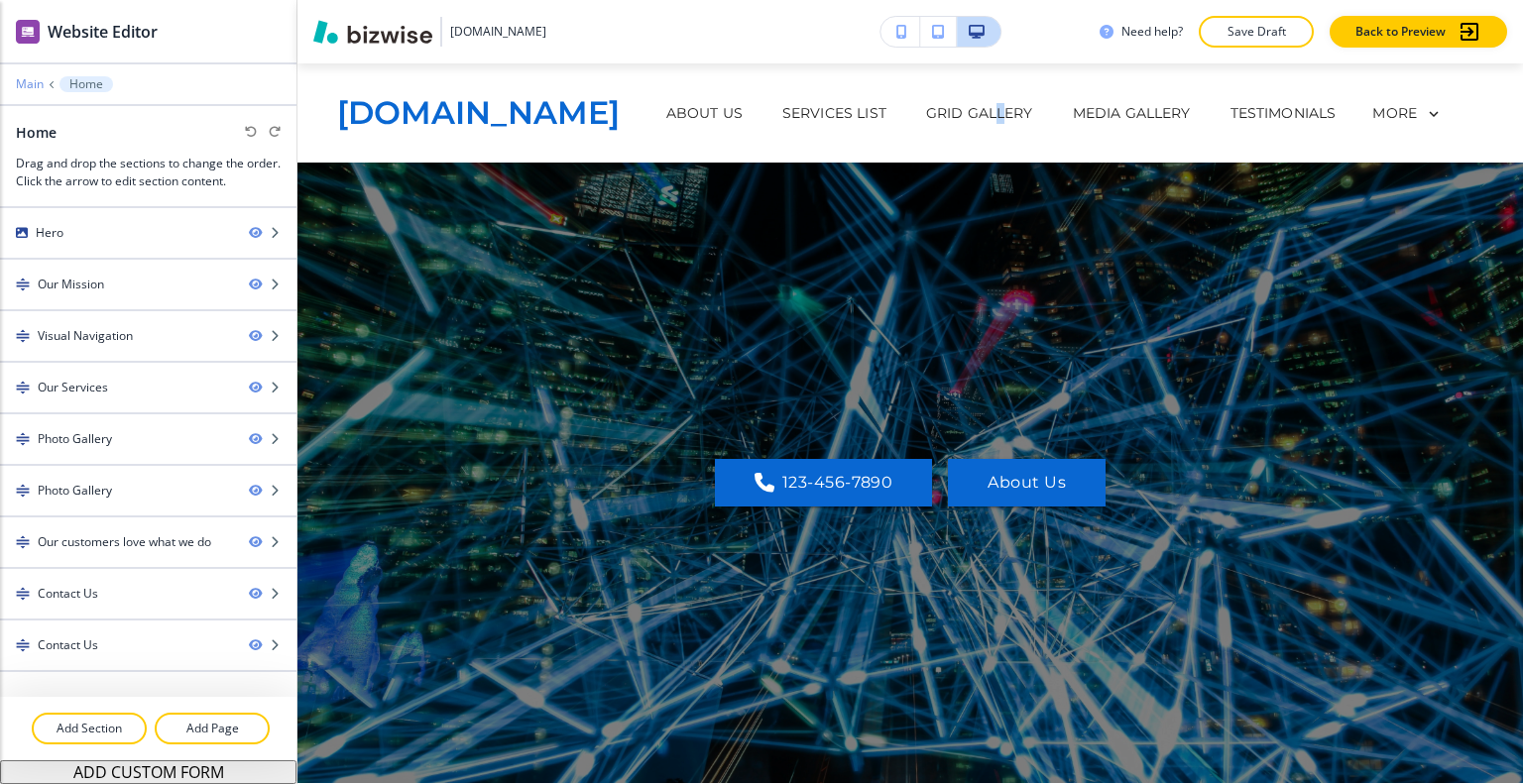 click on "Main" at bounding box center (30, 84) 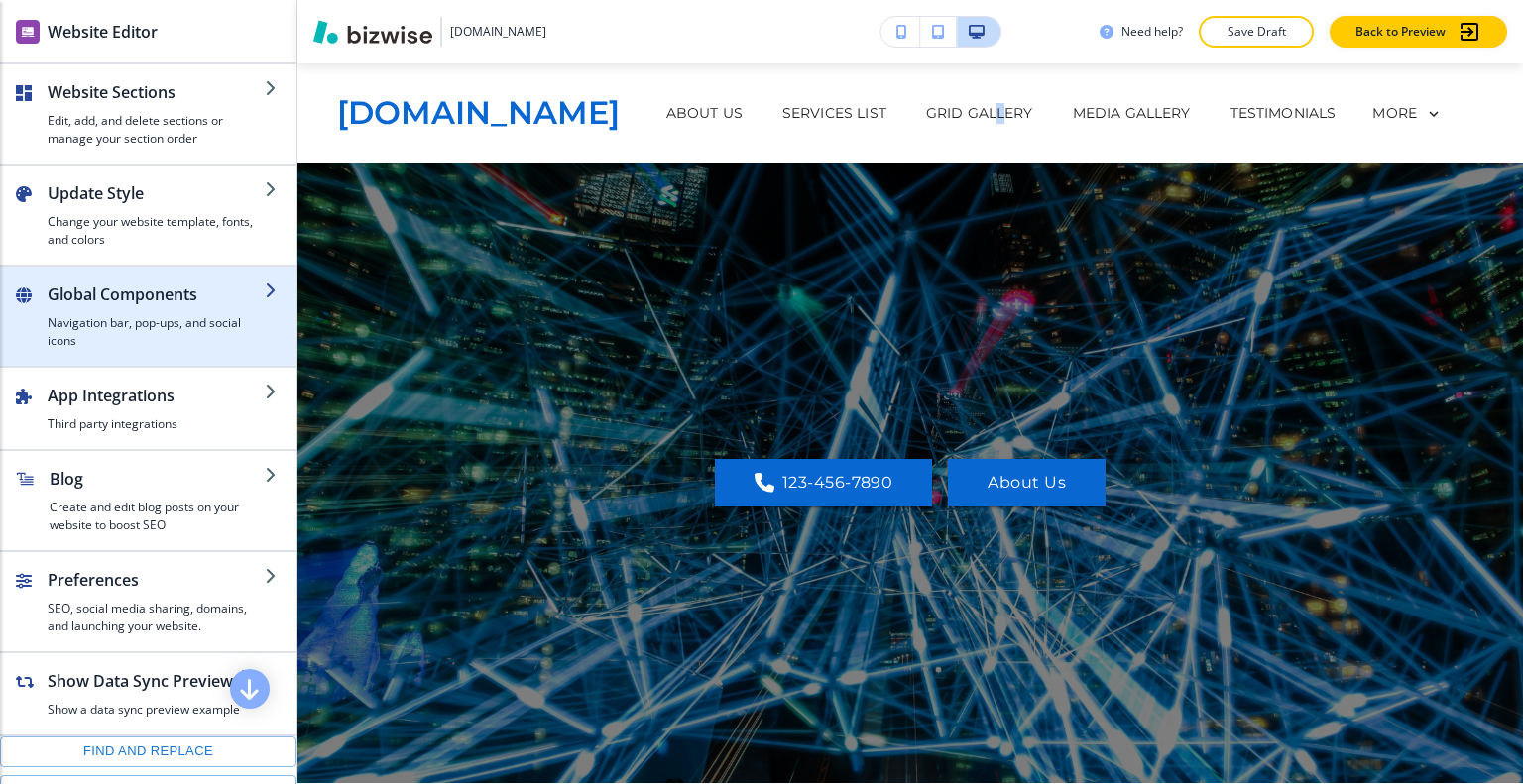 scroll, scrollTop: 99, scrollLeft: 0, axis: vertical 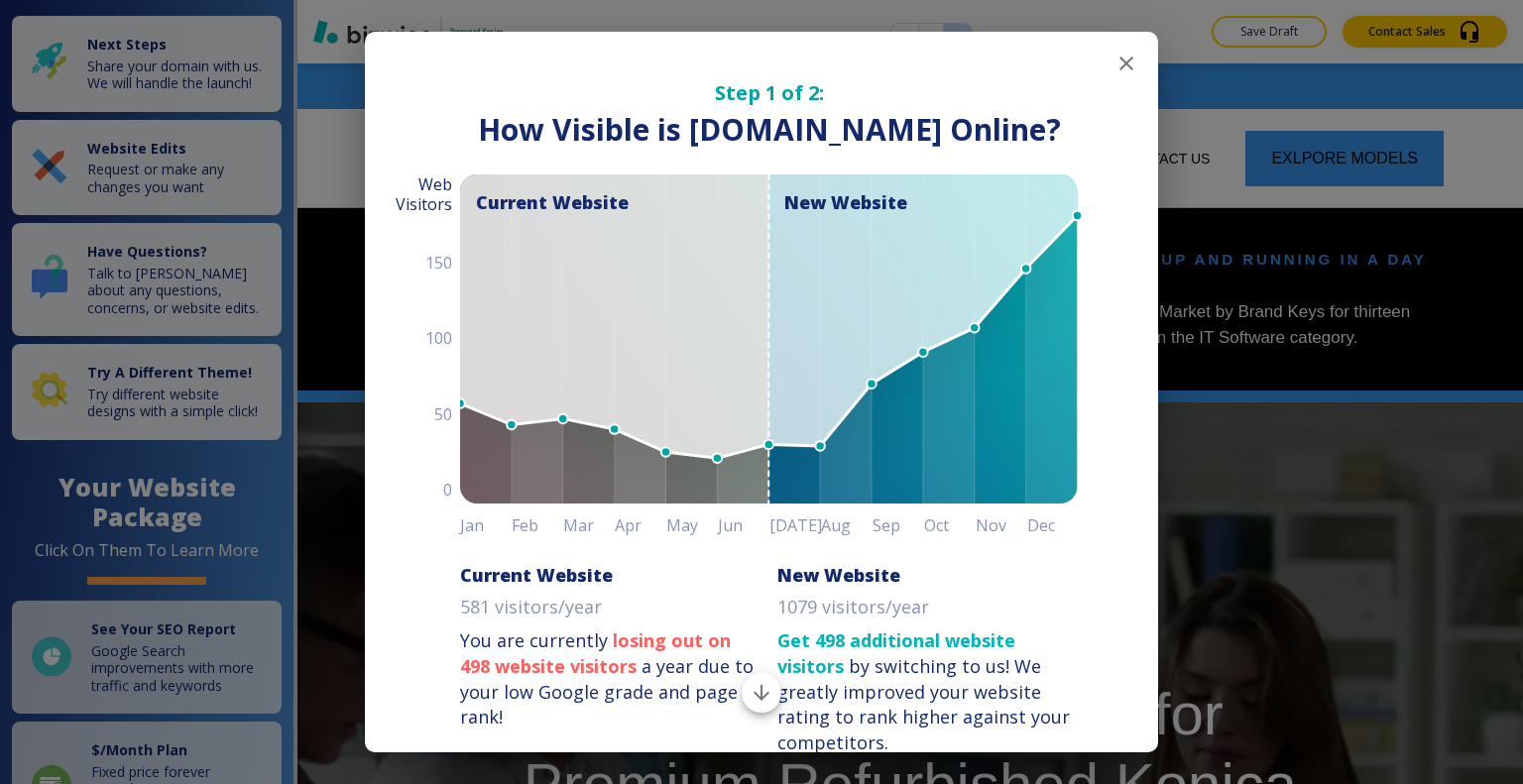 click 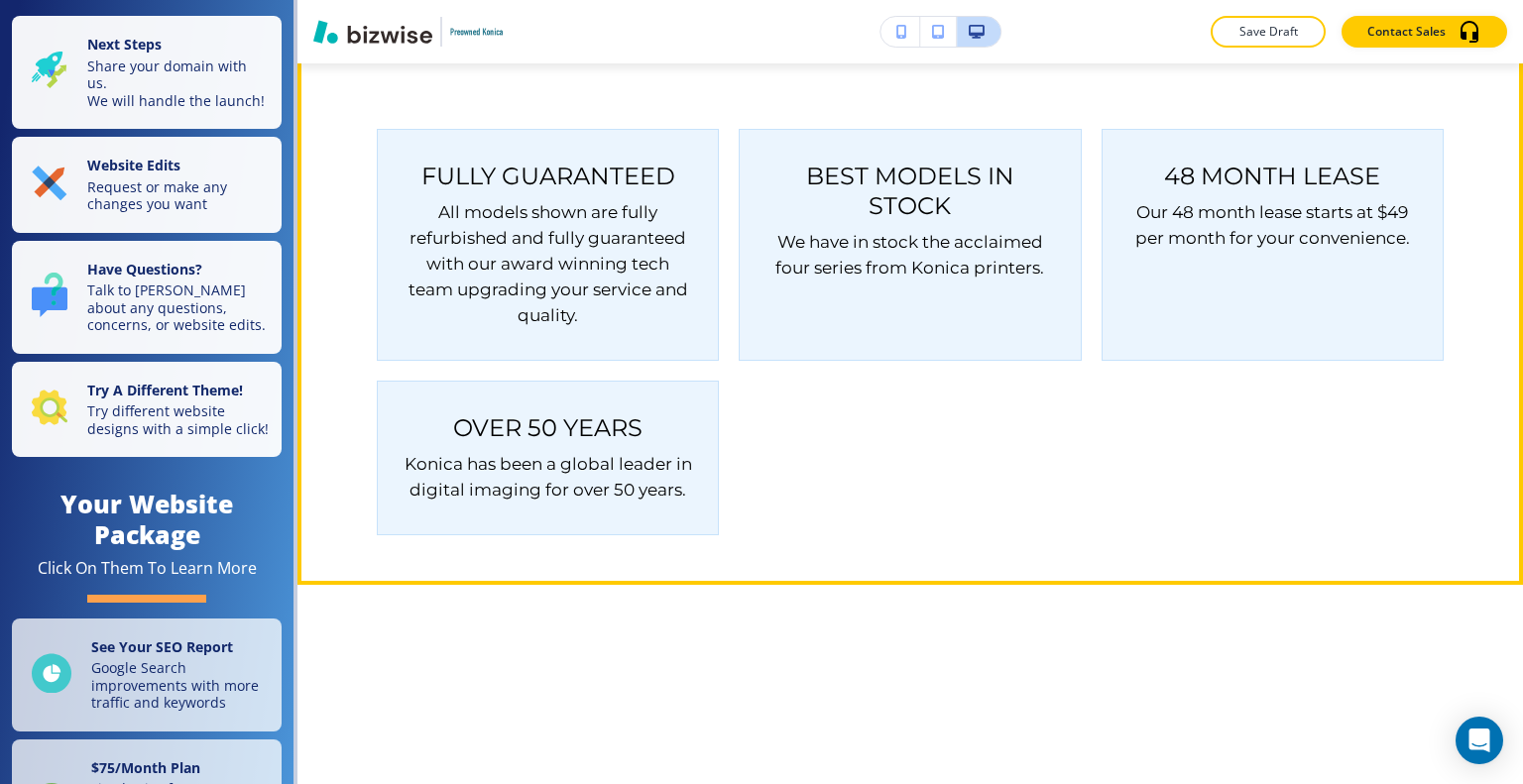 scroll, scrollTop: 4262, scrollLeft: 0, axis: vertical 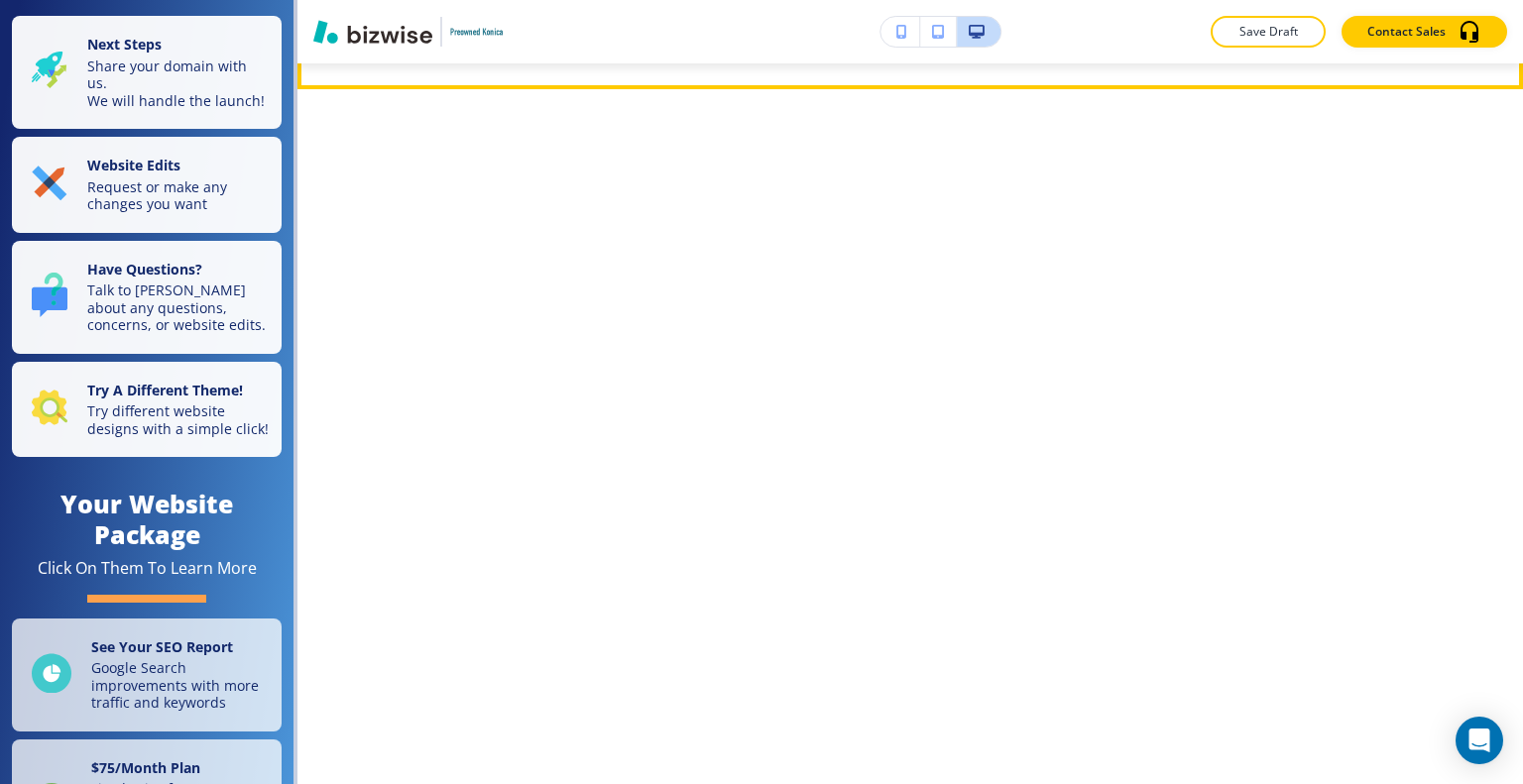 click on "Edit This Section" at bounding box center [376, -574] 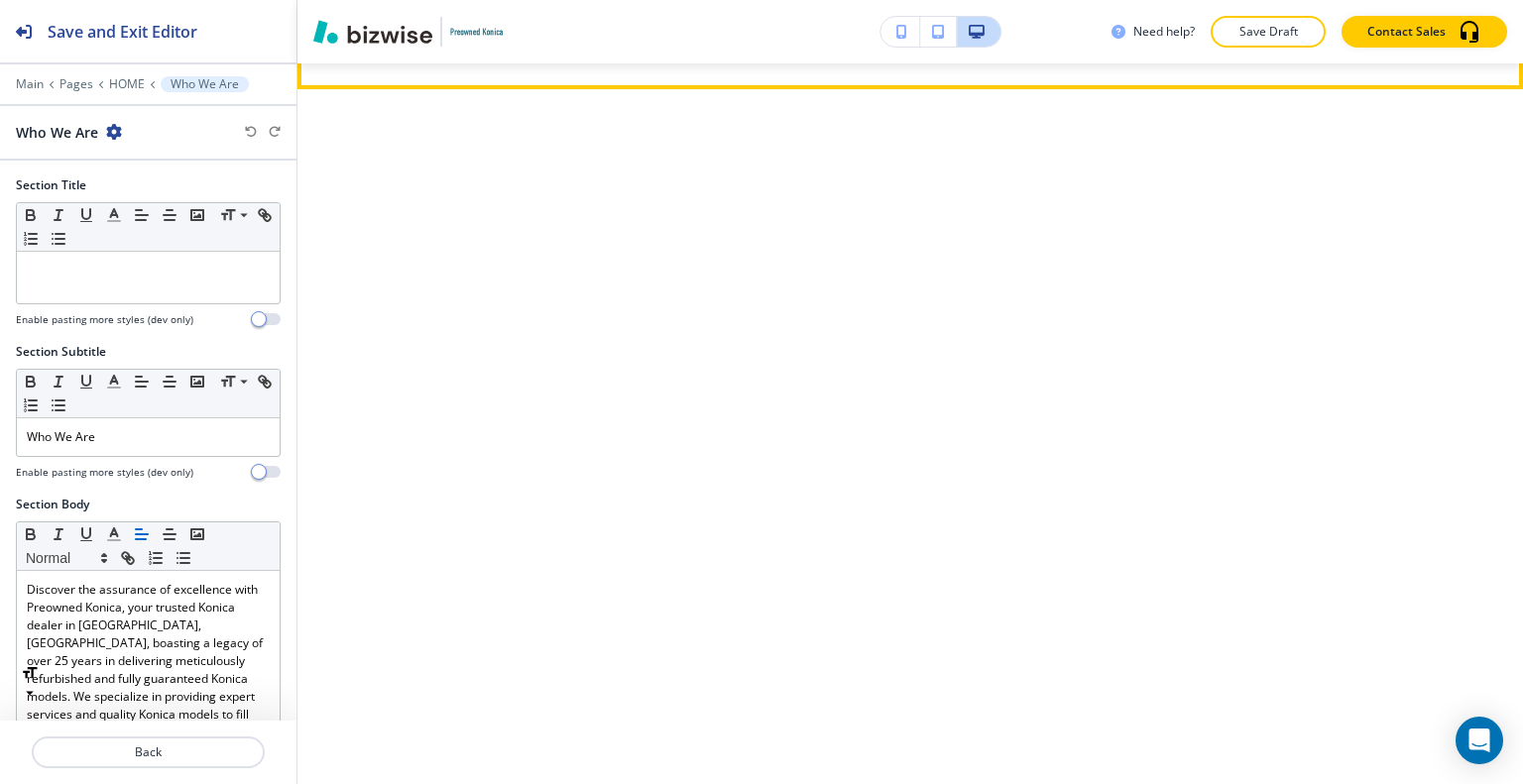 scroll, scrollTop: 4328, scrollLeft: 0, axis: vertical 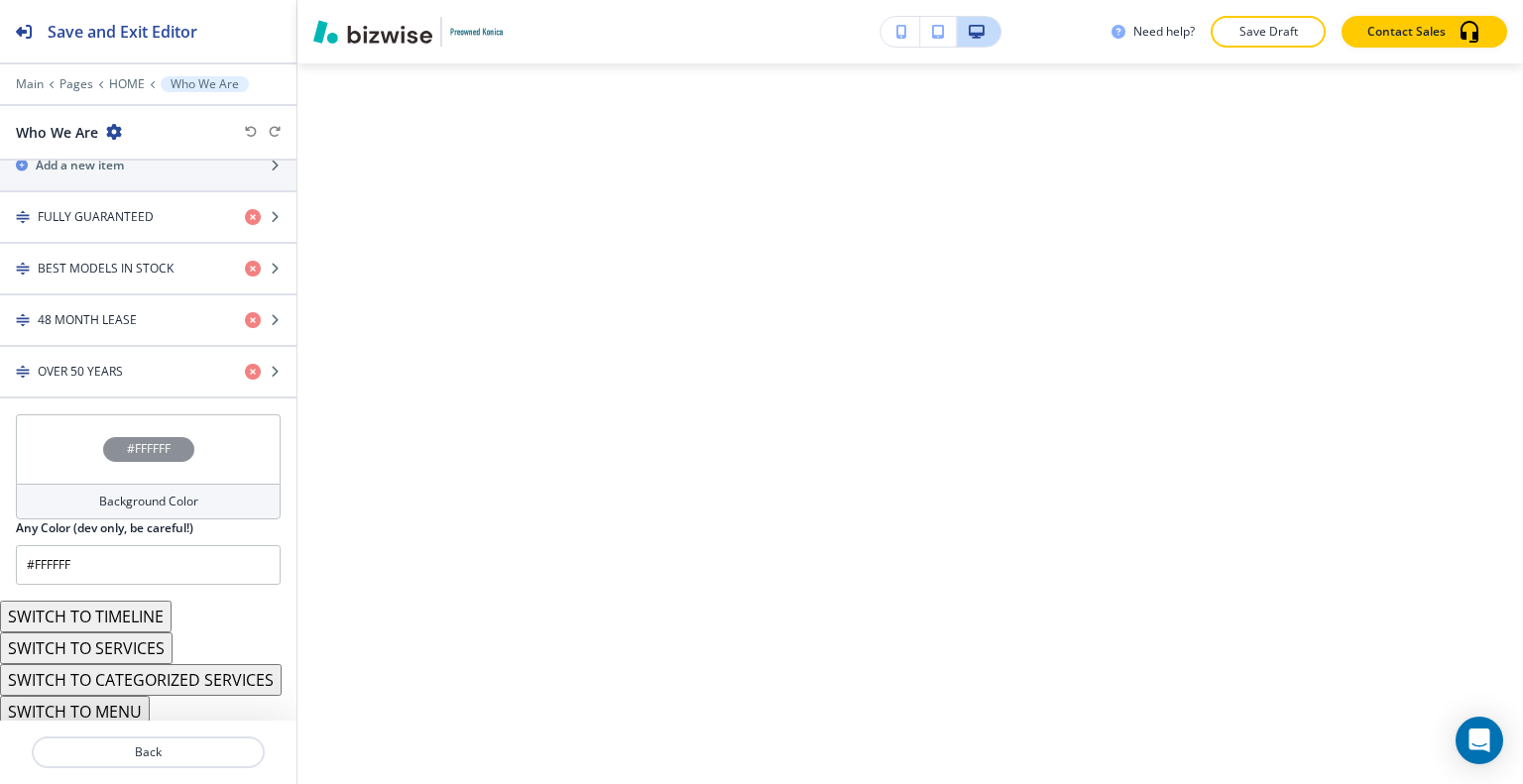 click on "SWITCH TO SERVICES" at bounding box center [86, 648] 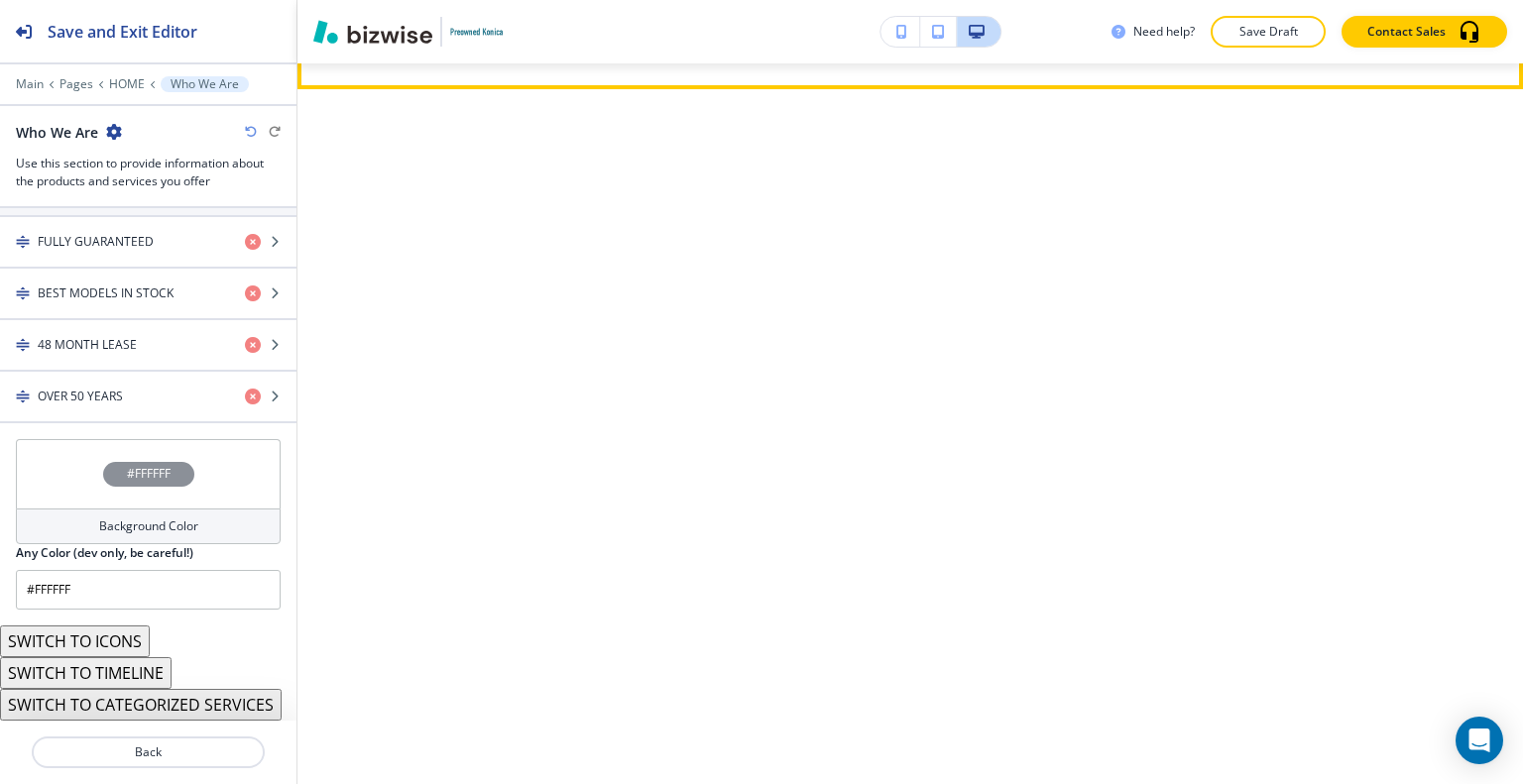 scroll, scrollTop: 752, scrollLeft: 0, axis: vertical 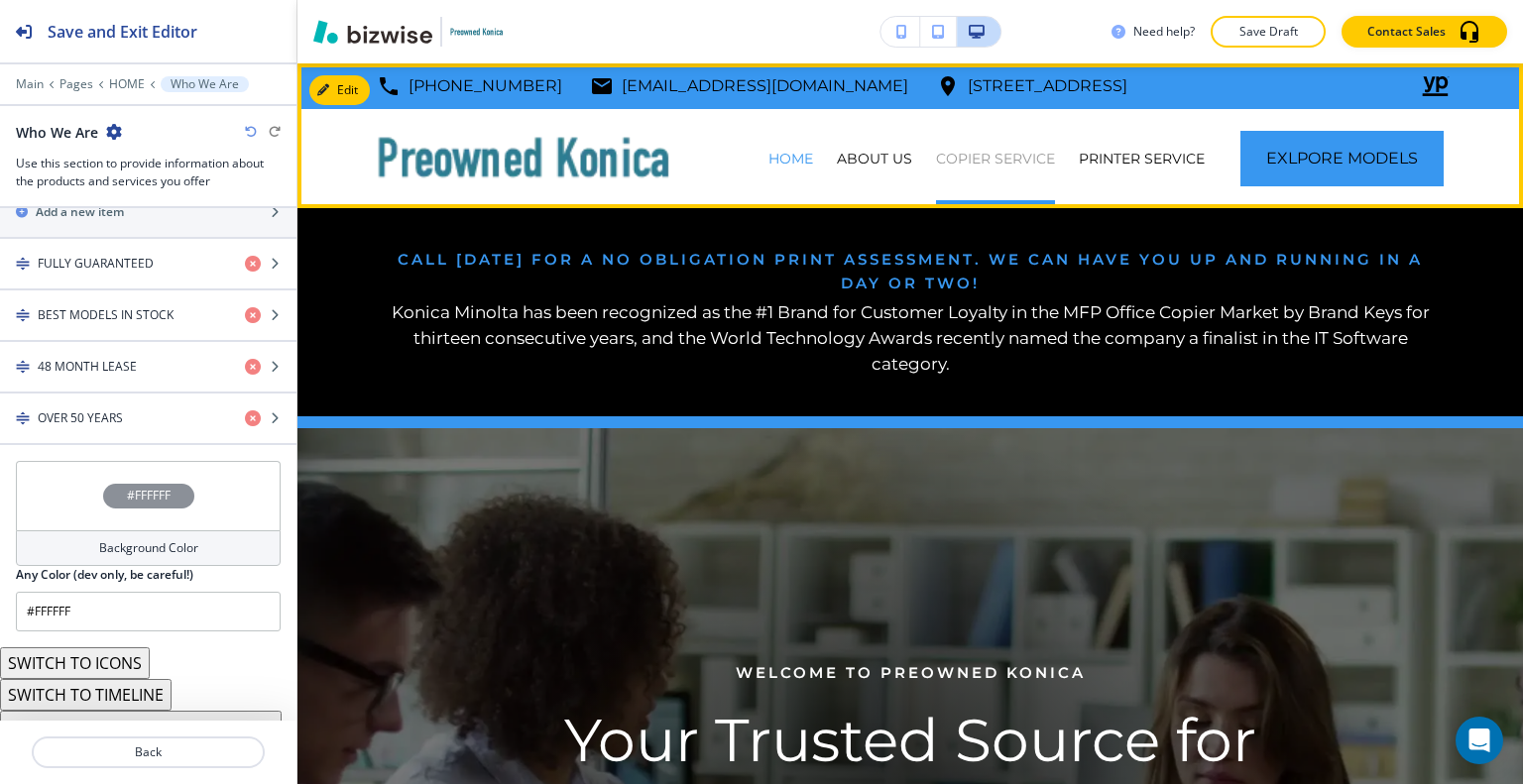 click on "COPIER SERVICE" at bounding box center (996, 159) 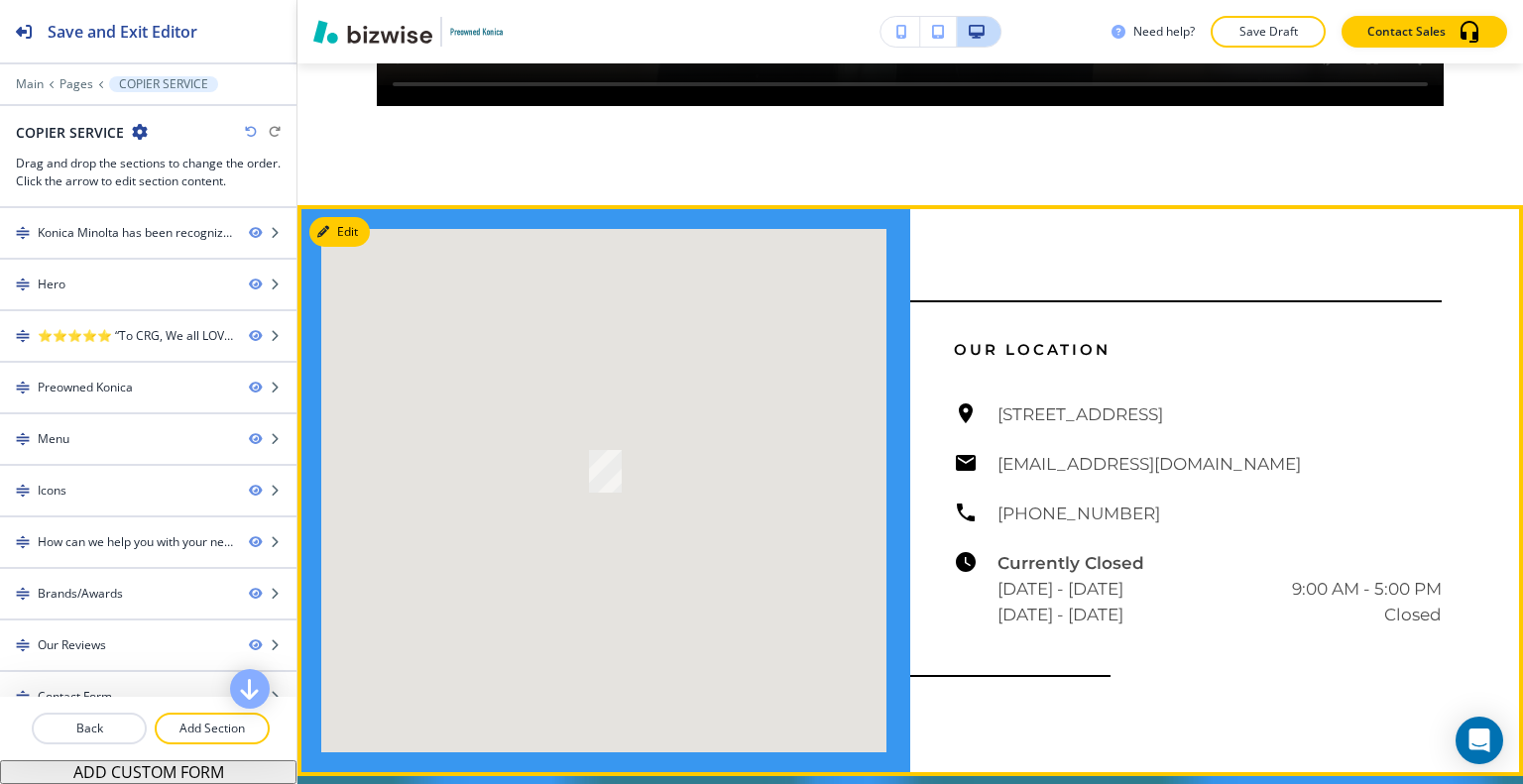 scroll, scrollTop: 7929, scrollLeft: 0, axis: vertical 